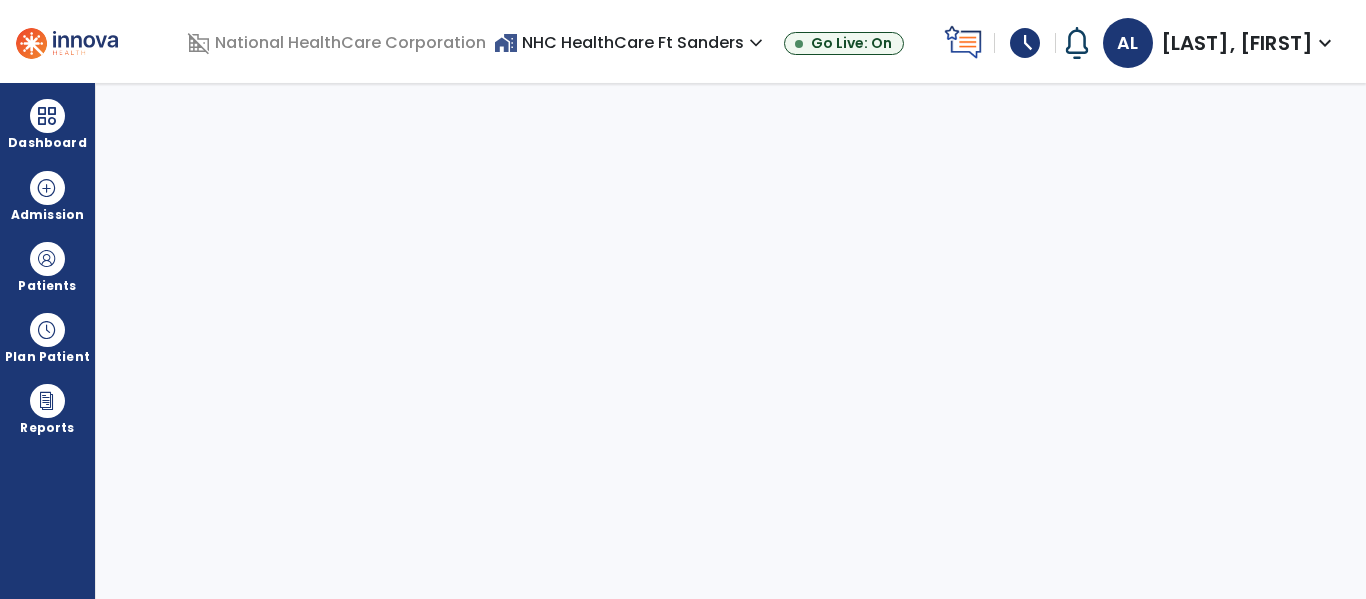 select on "****" 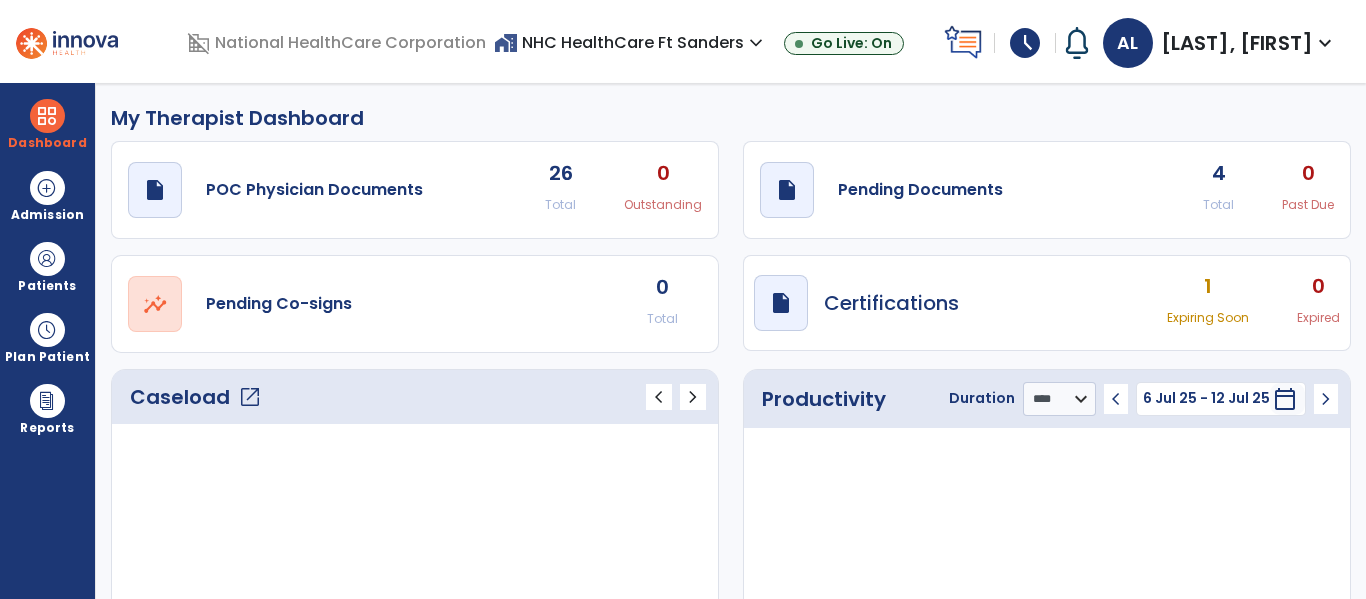 scroll, scrollTop: 0, scrollLeft: 0, axis: both 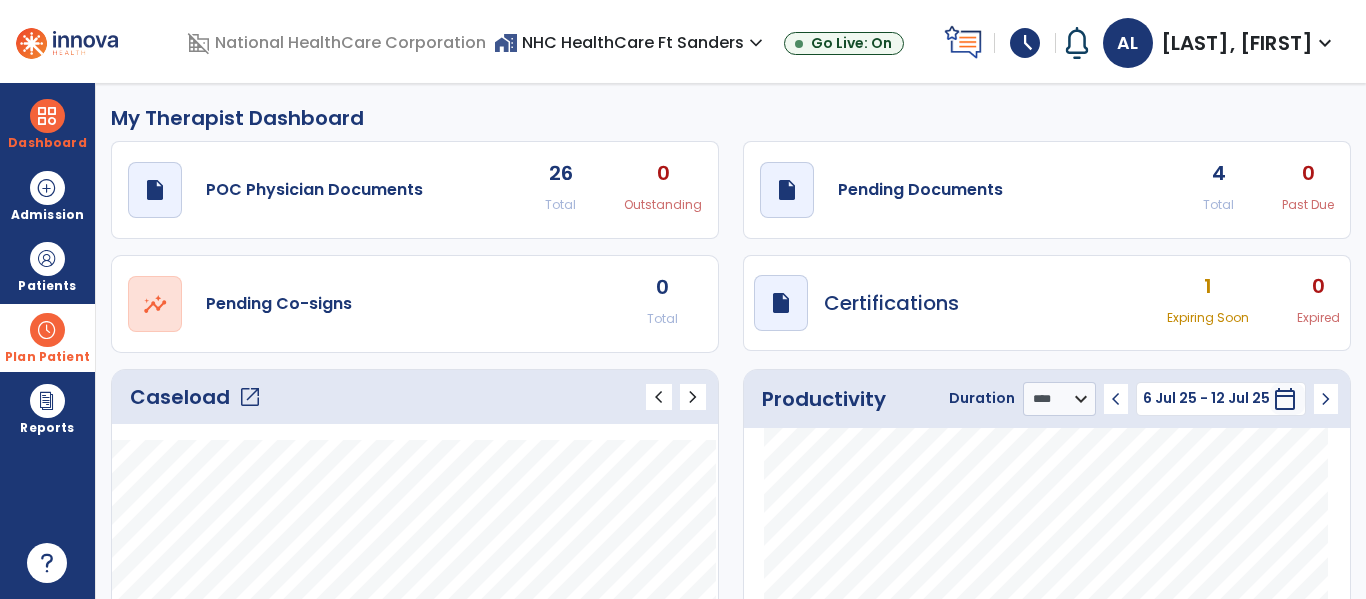 click at bounding box center [47, 330] 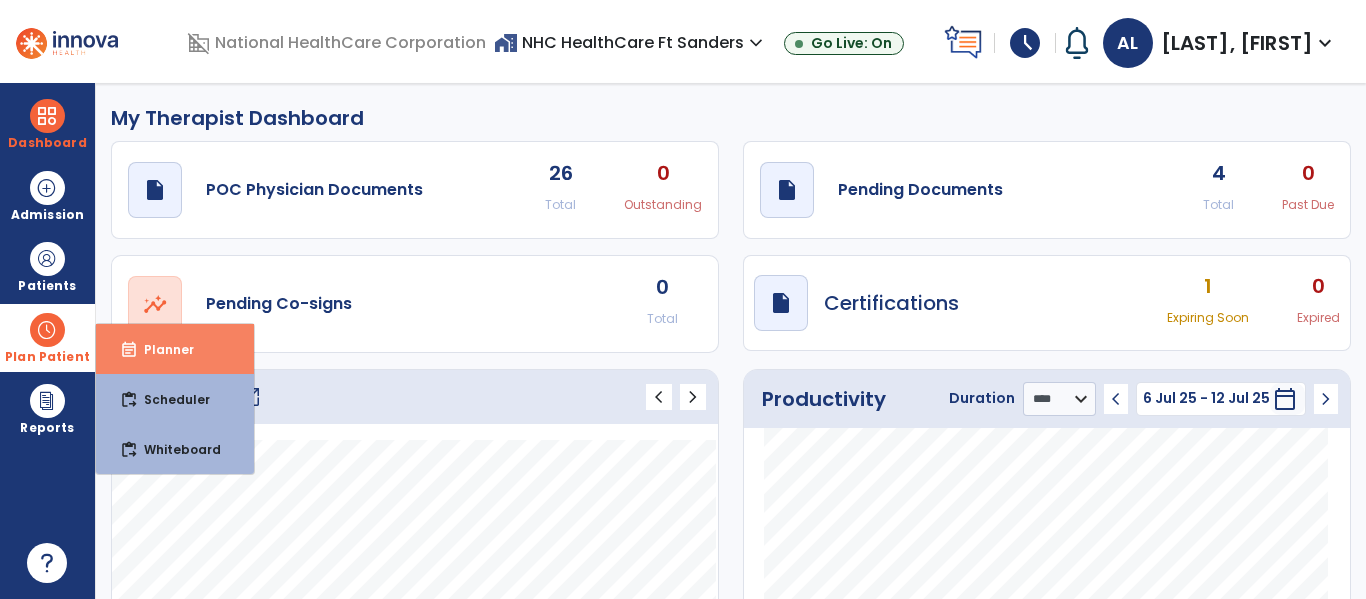 click on "event_note  Planner" at bounding box center (175, 349) 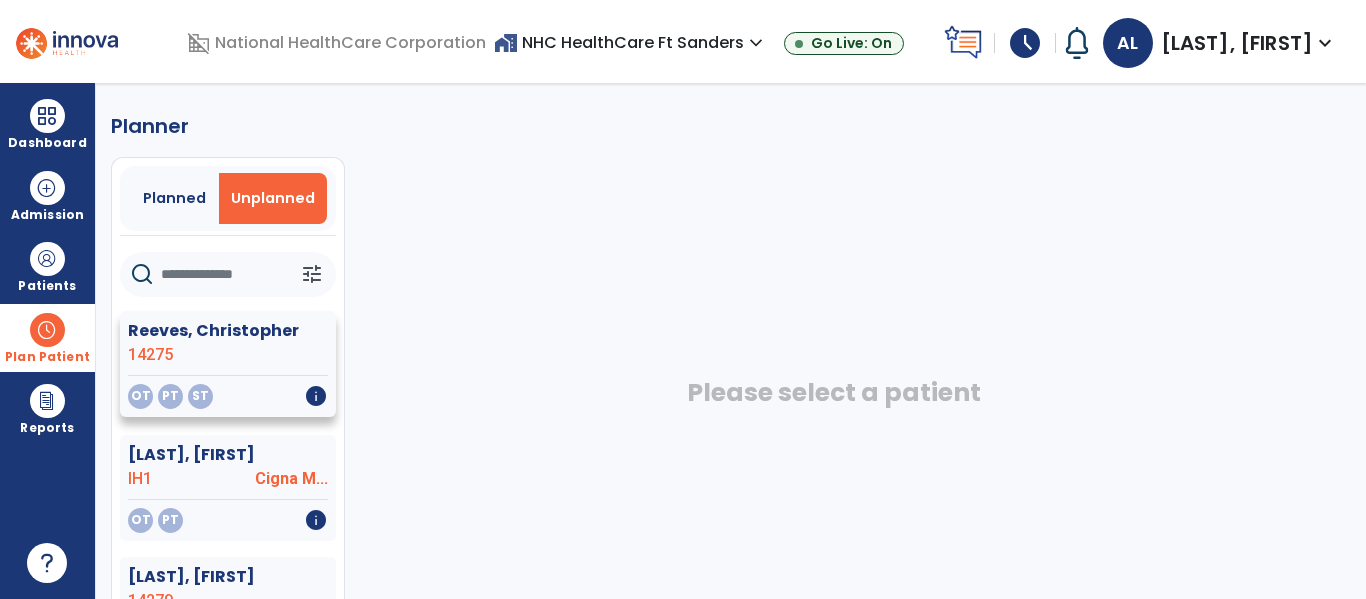 click 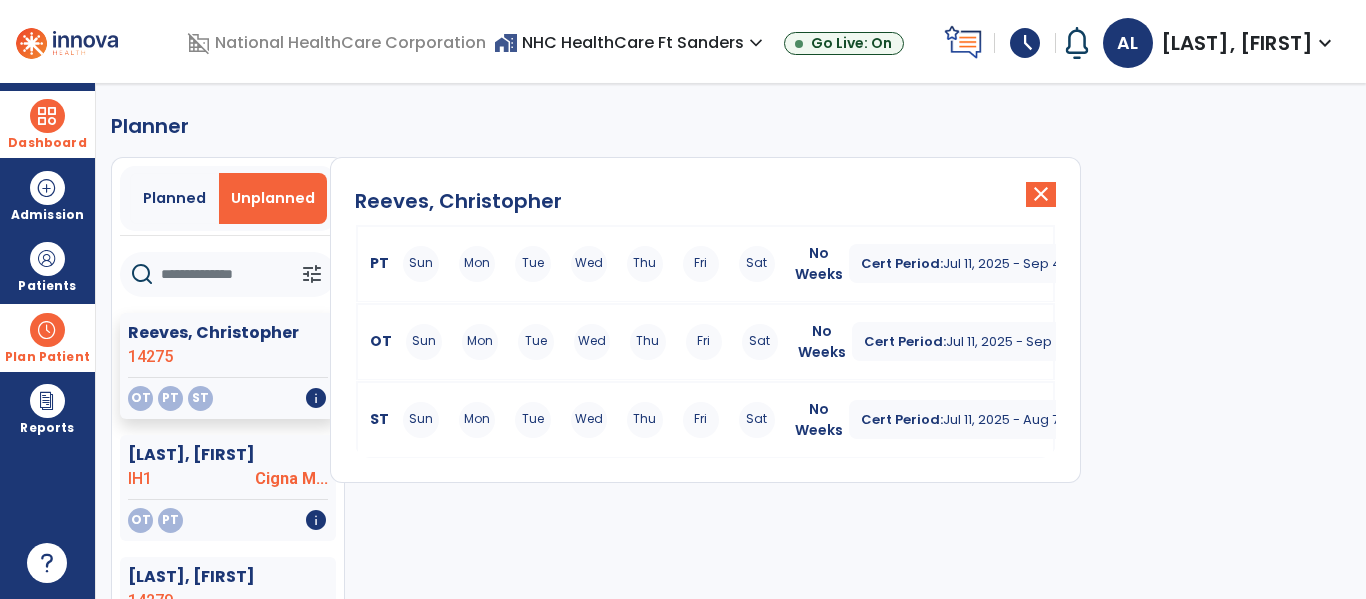 click at bounding box center (47, 116) 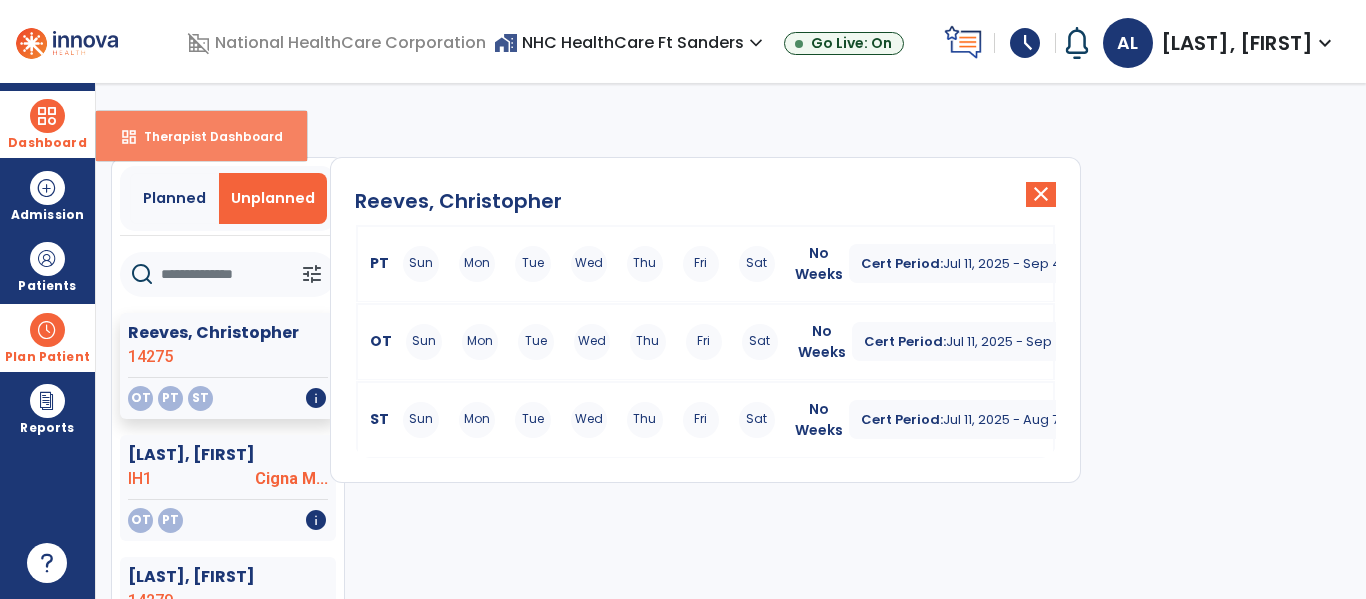 click on "dashboard  Therapist Dashboard" at bounding box center [201, 136] 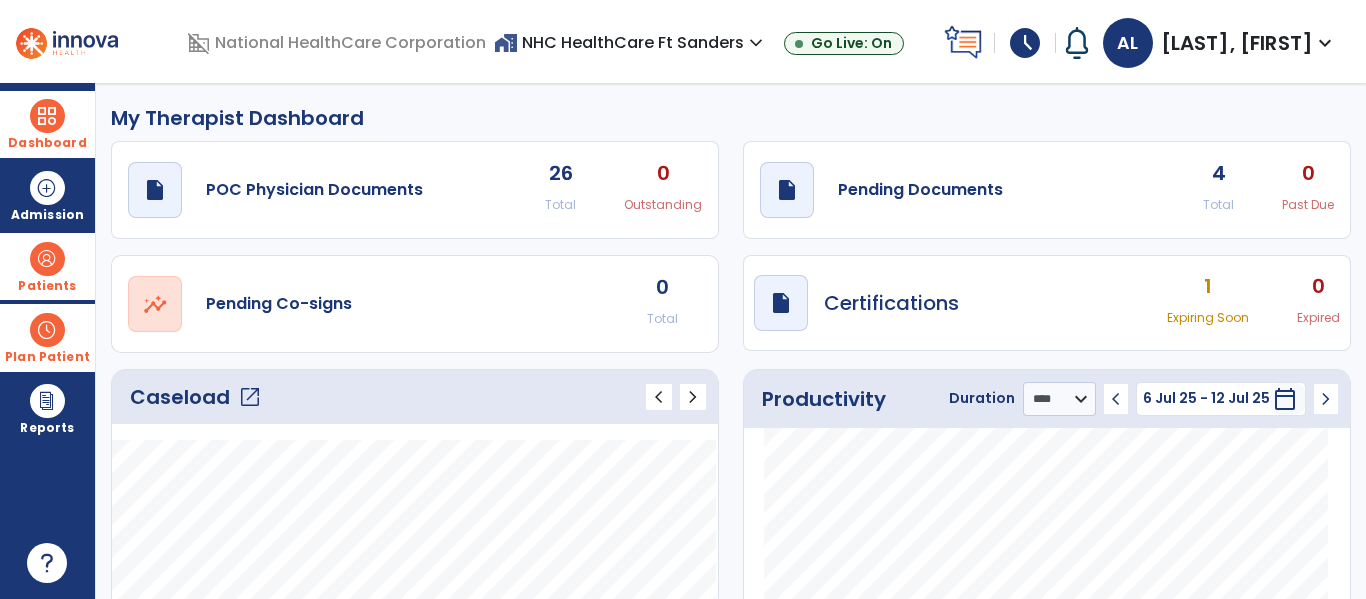 click at bounding box center [47, 259] 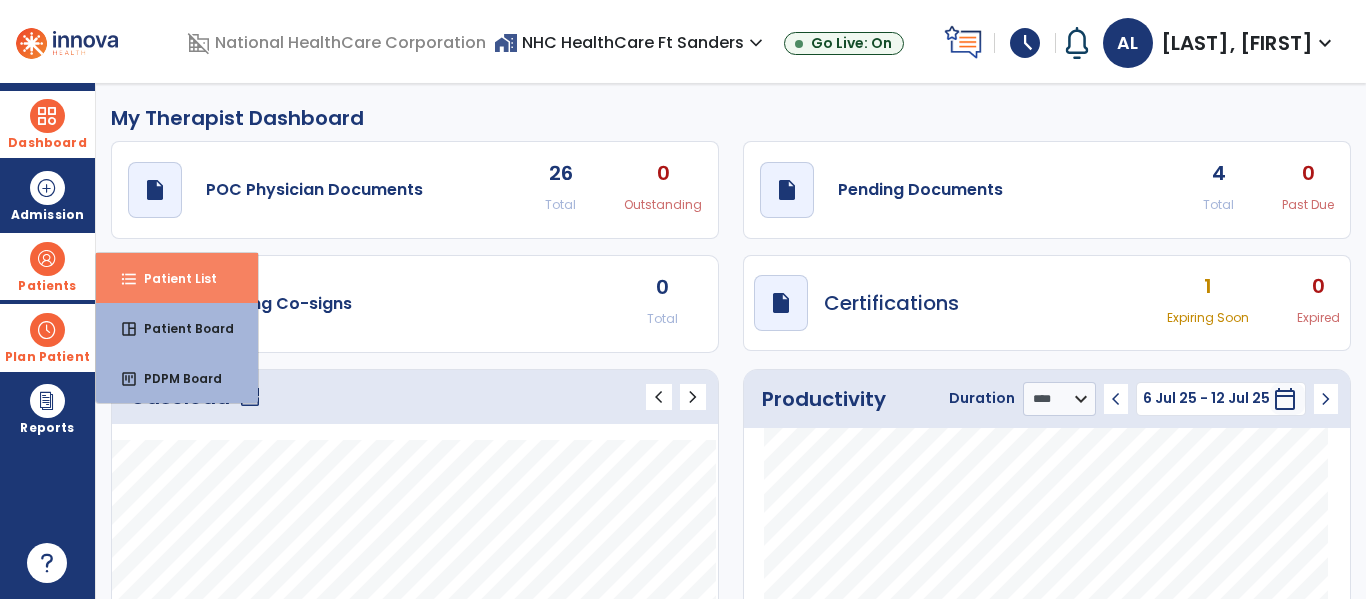 click on "format_list_bulleted  Patient List" at bounding box center [177, 278] 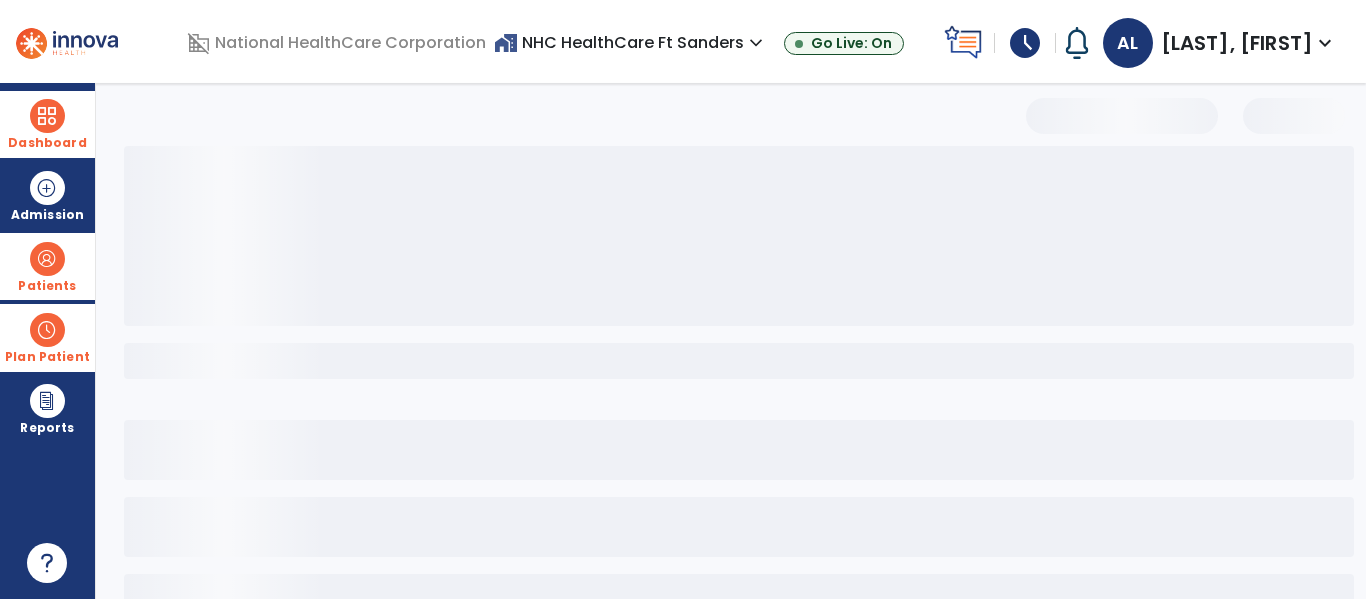 select on "***" 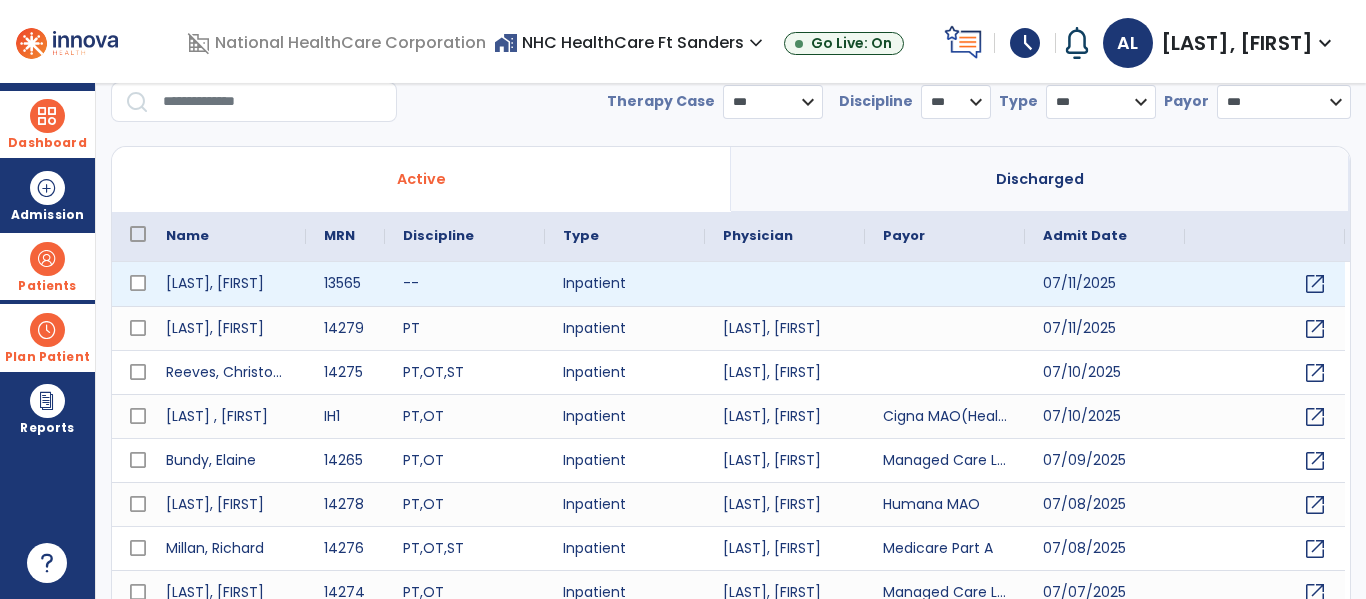 scroll, scrollTop: 72, scrollLeft: 0, axis: vertical 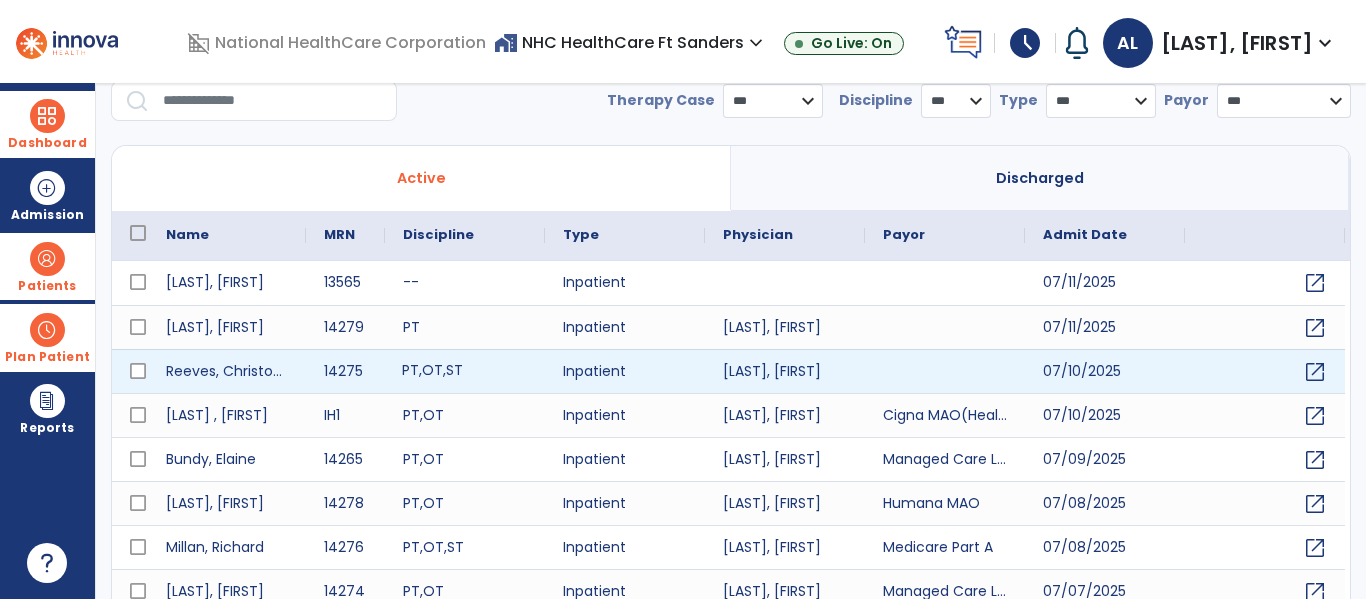 click on "PT , OT , ST" at bounding box center (465, 371) 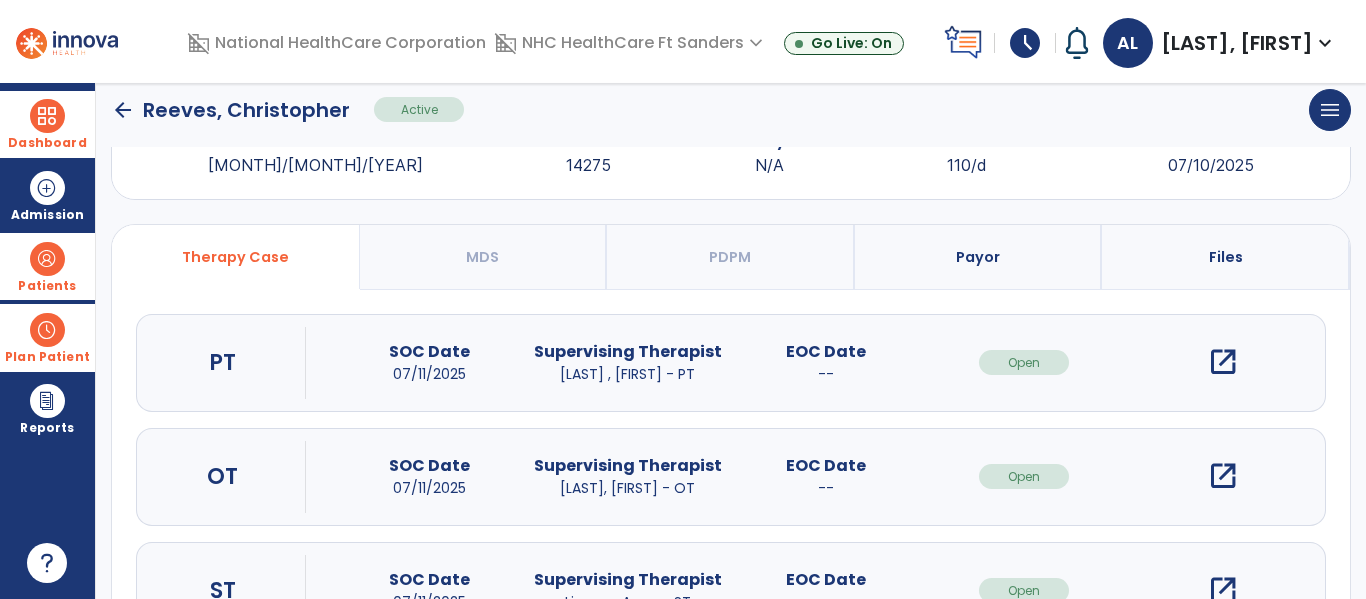 scroll, scrollTop: 162, scrollLeft: 0, axis: vertical 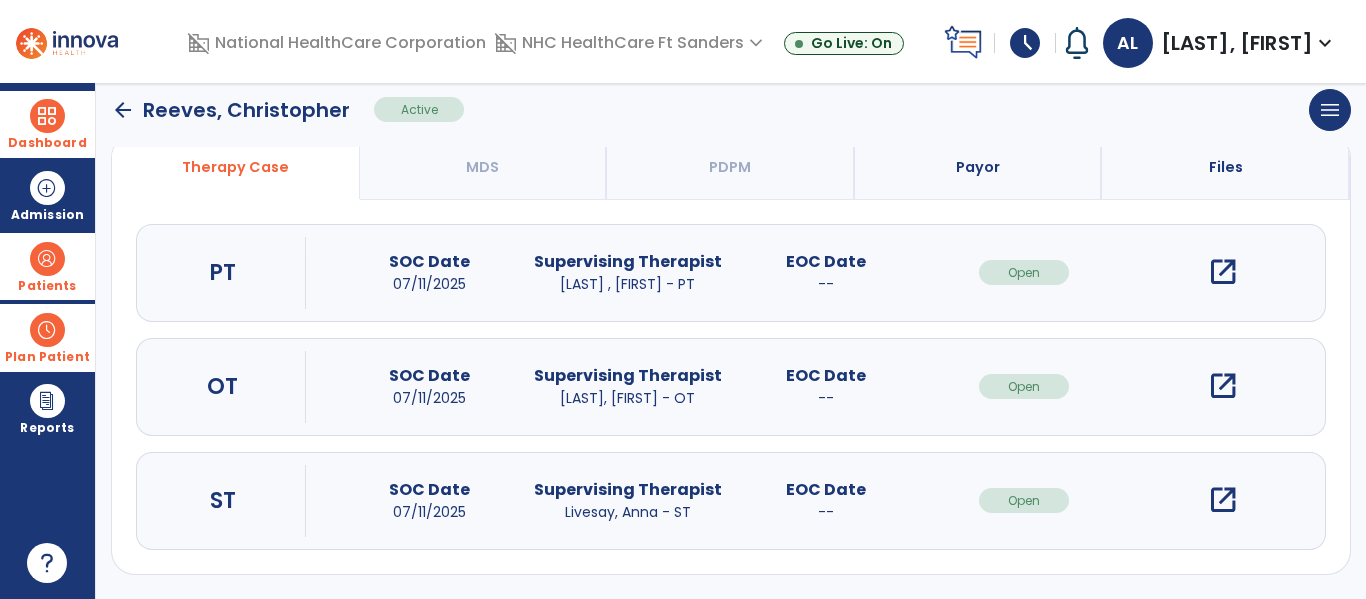 click on "open_in_new" at bounding box center [1223, 500] 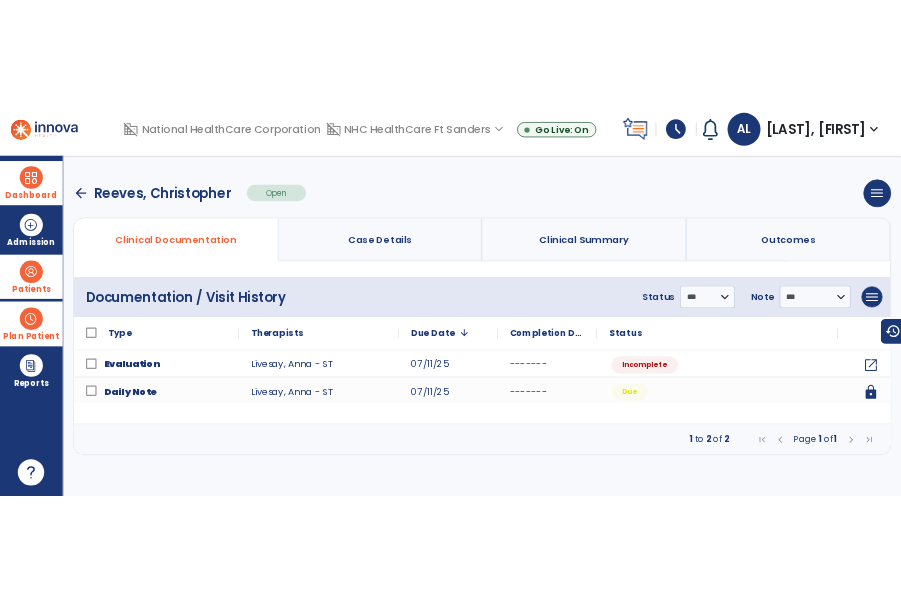 scroll, scrollTop: 0, scrollLeft: 0, axis: both 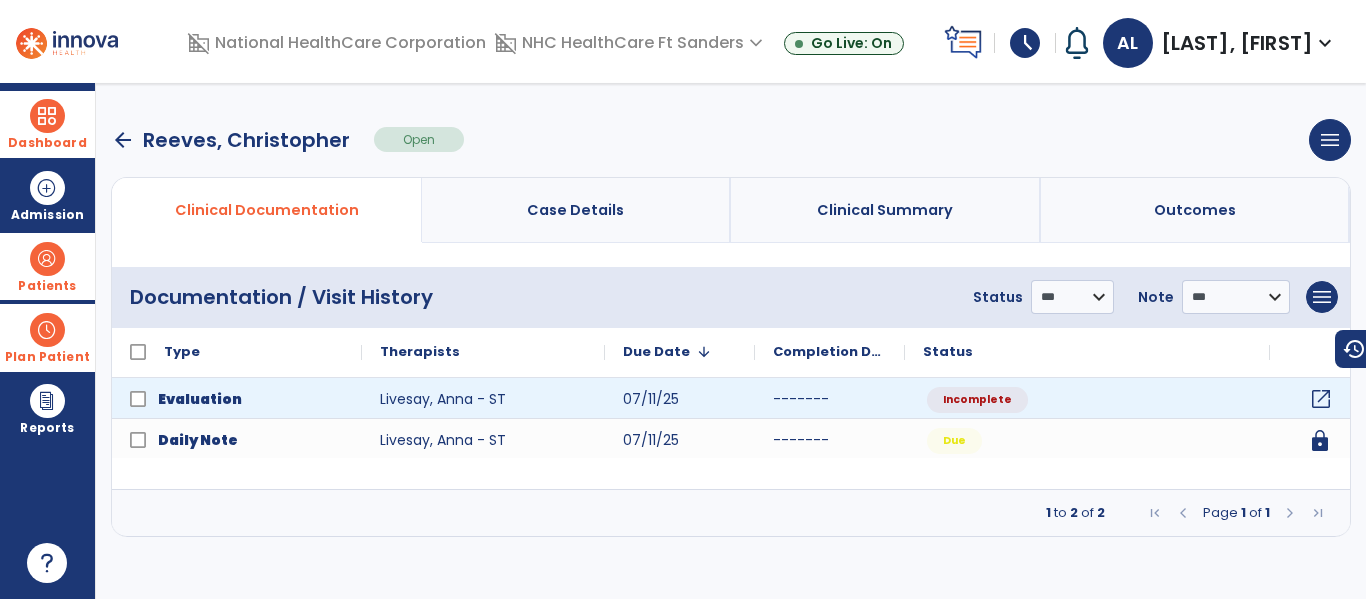 click on "open_in_new" 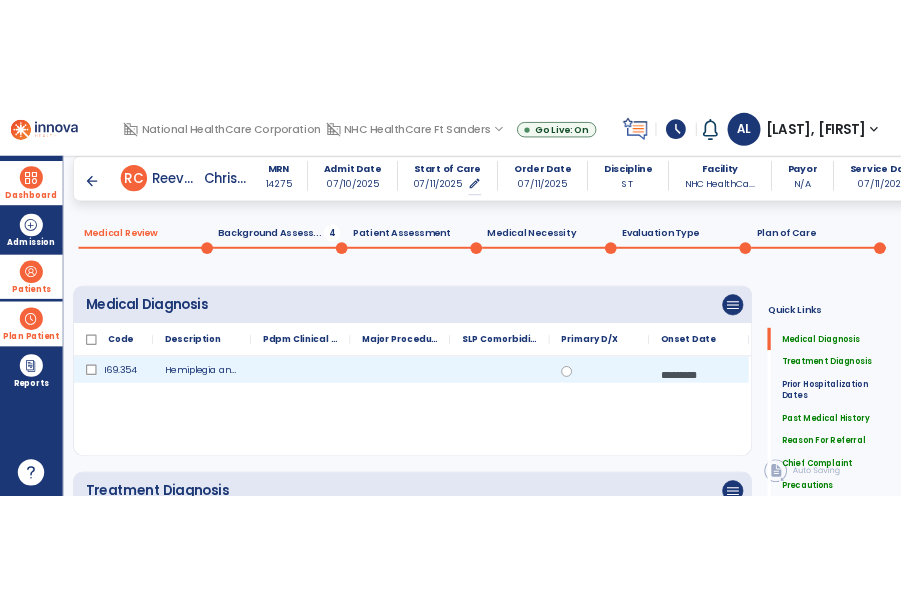 scroll, scrollTop: 67, scrollLeft: 0, axis: vertical 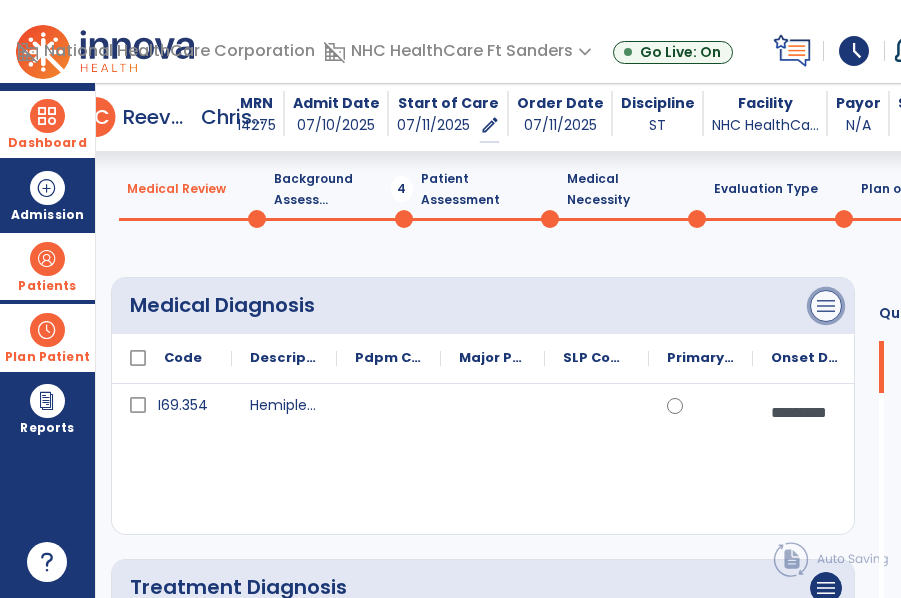 click on "menu" at bounding box center [826, 306] 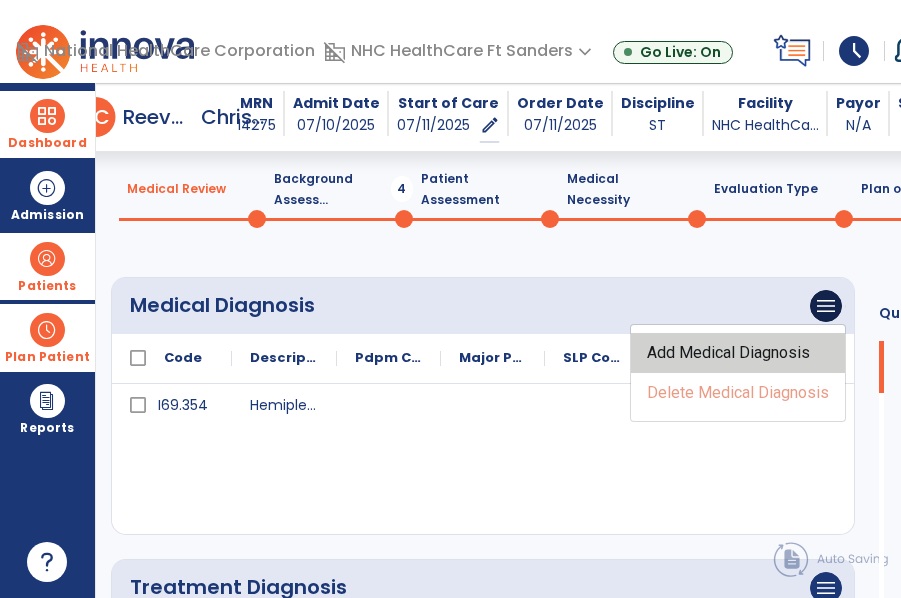 click on "Add Medical Diagnosis" 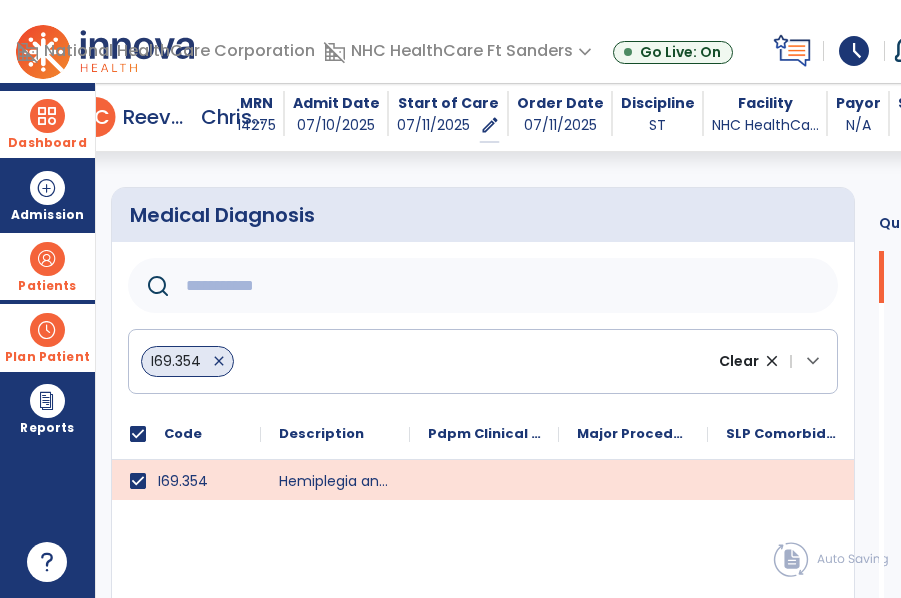 scroll, scrollTop: 158, scrollLeft: 0, axis: vertical 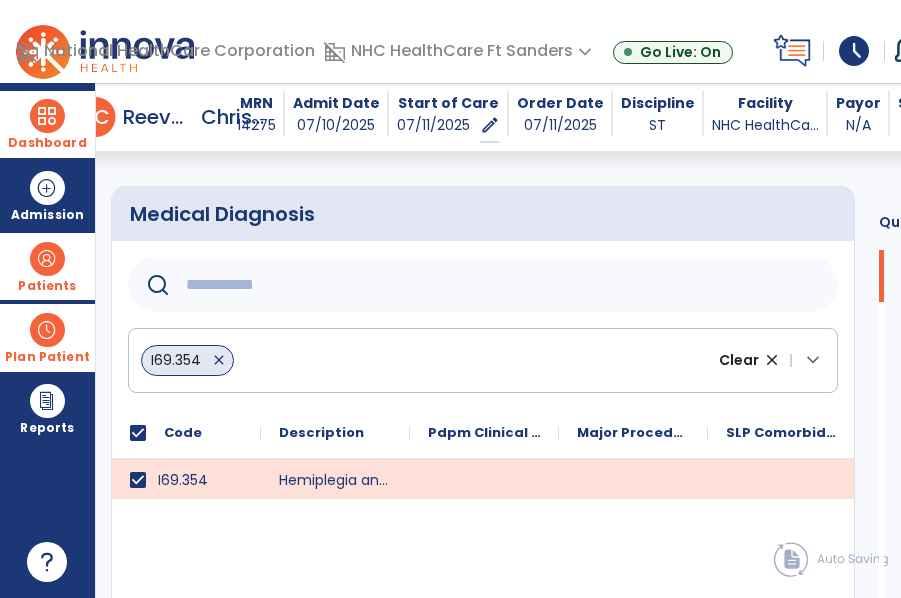 click 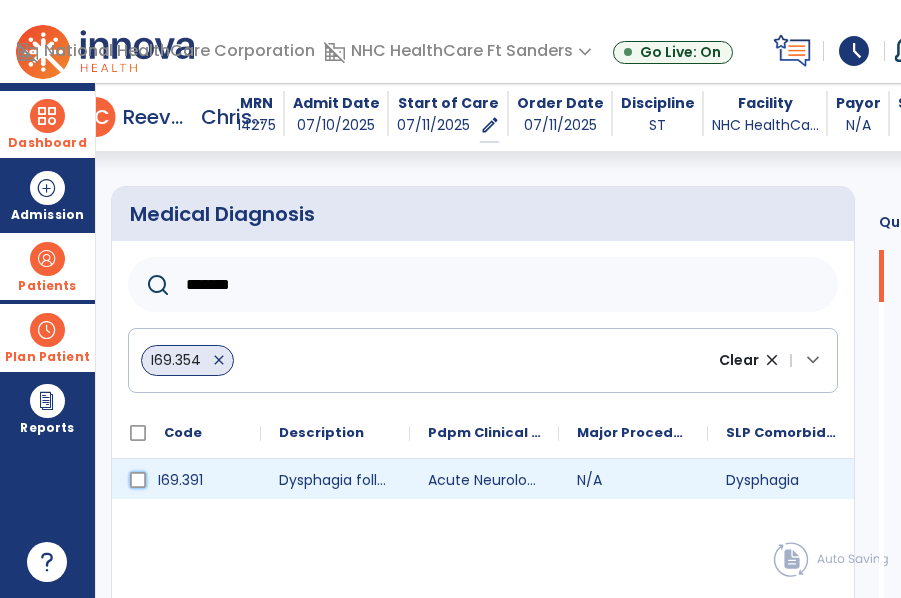 click on "I69.391" 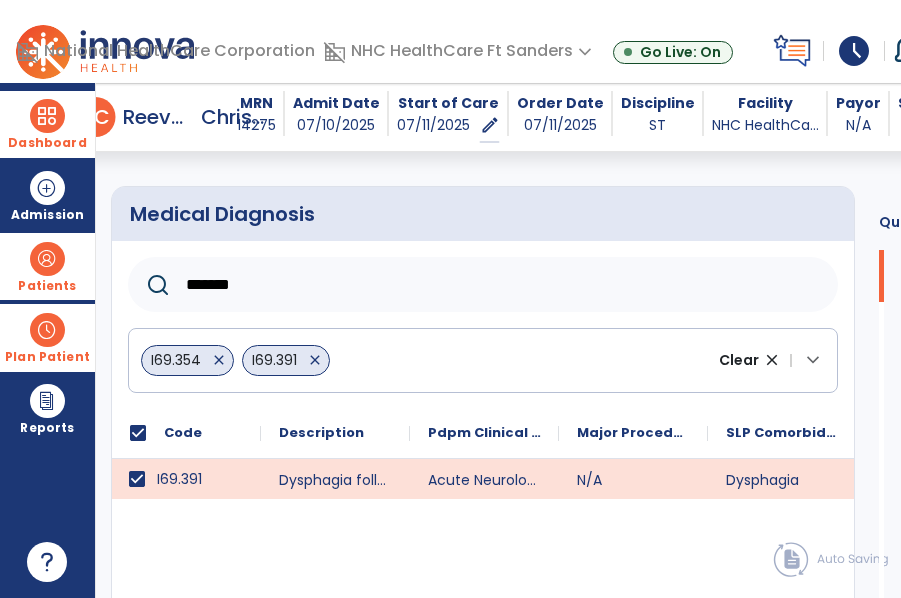 drag, startPoint x: 268, startPoint y: 301, endPoint x: 158, endPoint y: 317, distance: 111.15755 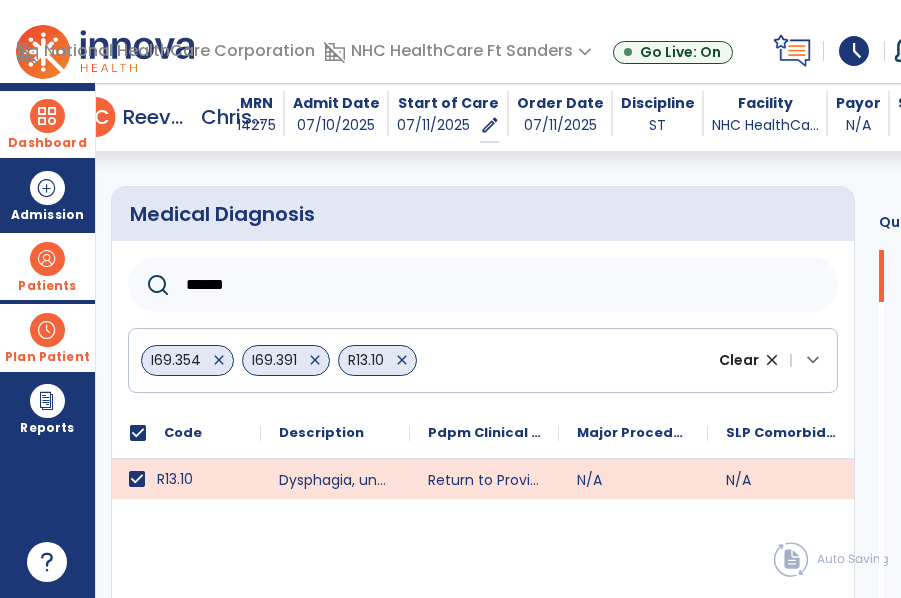 drag, startPoint x: 262, startPoint y: 285, endPoint x: 137, endPoint y: 307, distance: 126.921234 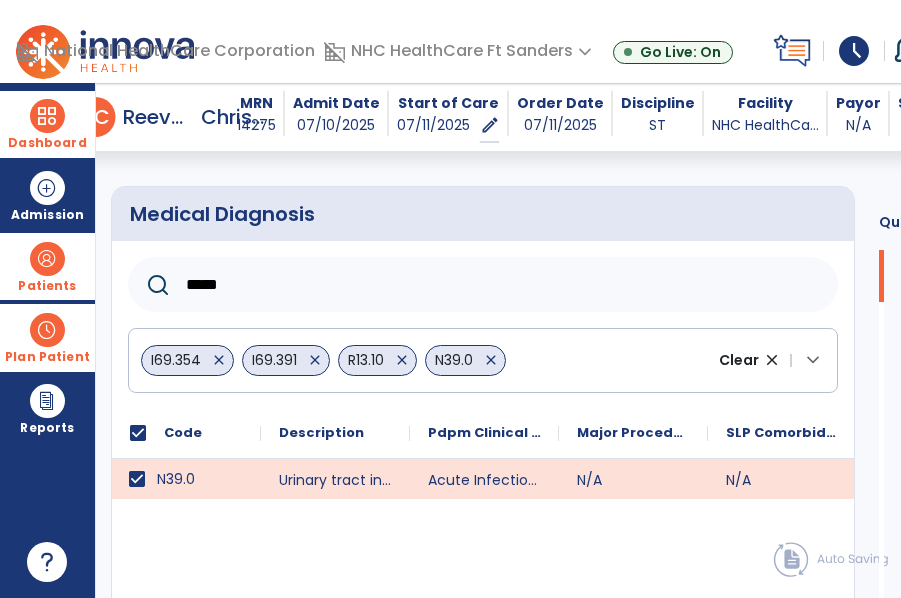 drag, startPoint x: 276, startPoint y: 277, endPoint x: 112, endPoint y: 316, distance: 168.57343 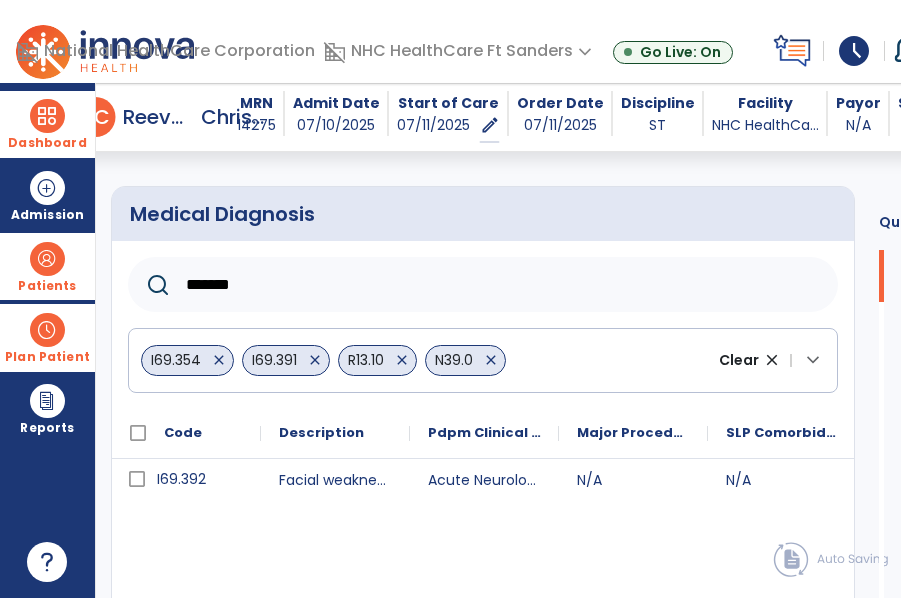 scroll, scrollTop: 200, scrollLeft: 0, axis: vertical 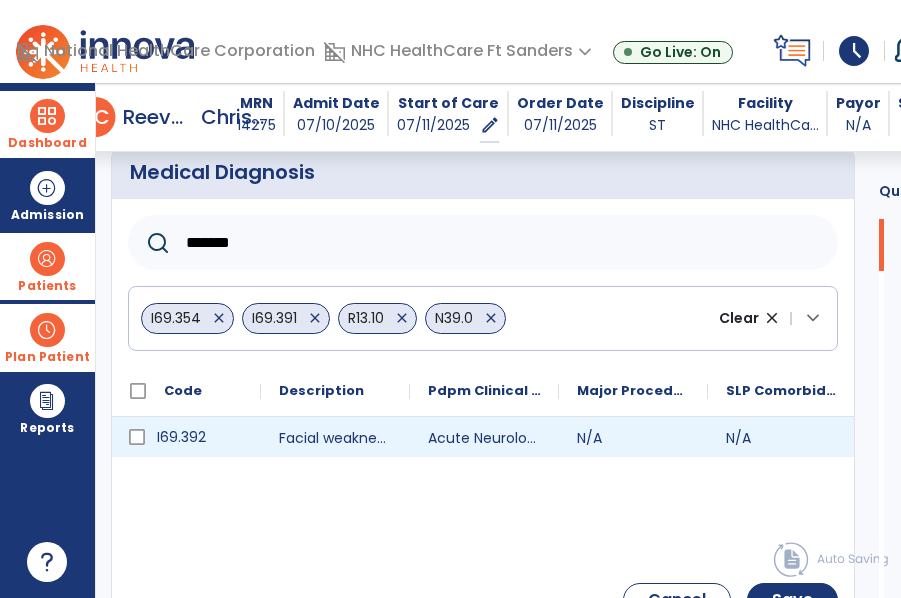 type on "*******" 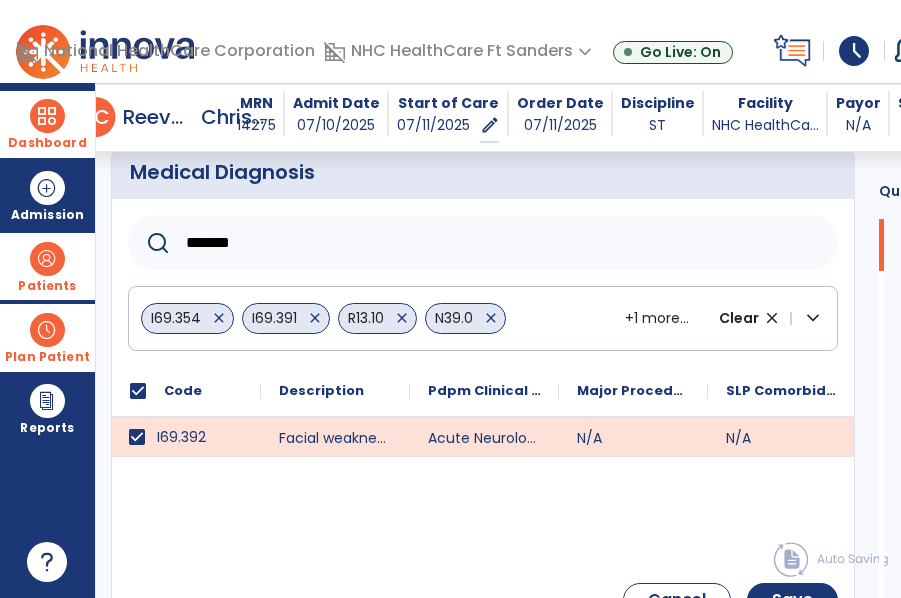 scroll, scrollTop: 331, scrollLeft: 0, axis: vertical 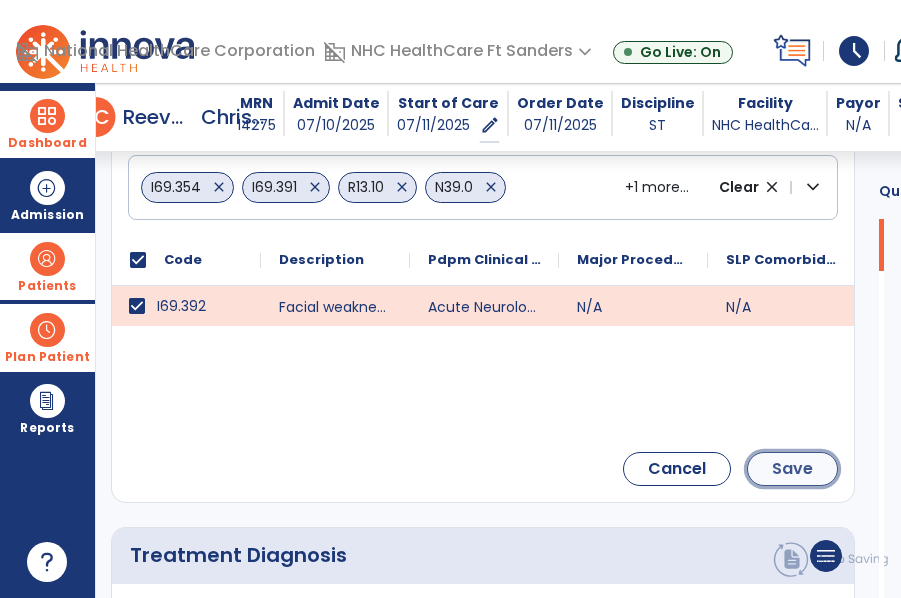 click on "Save" 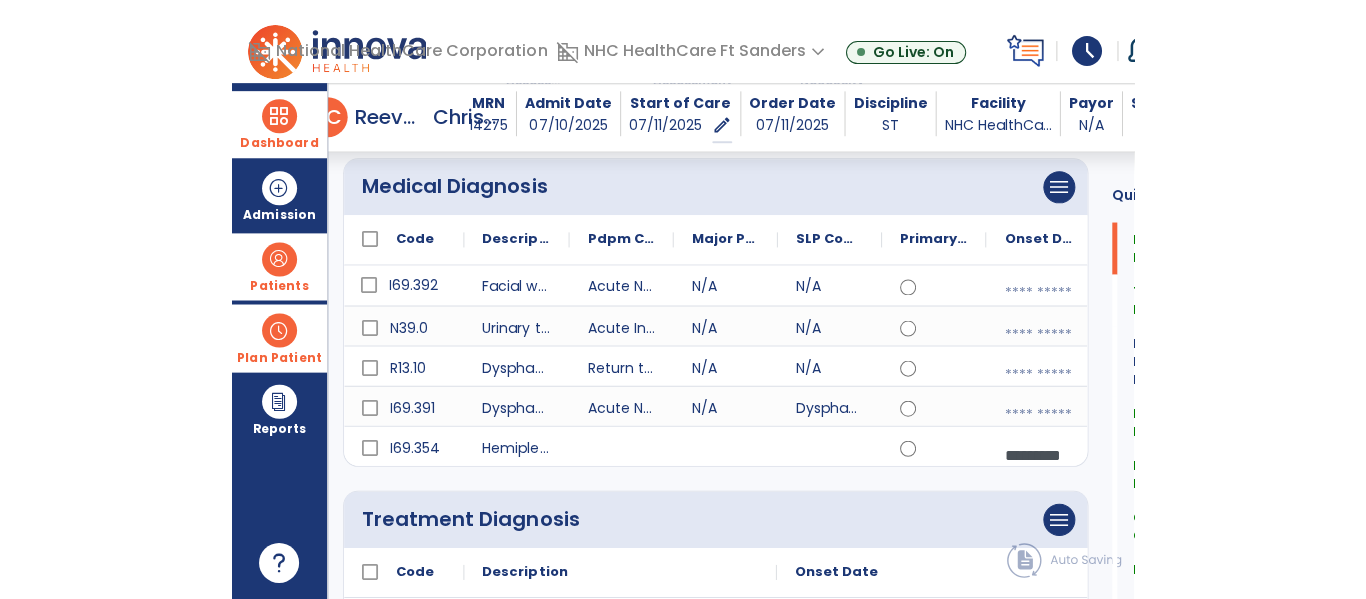 scroll, scrollTop: 184, scrollLeft: 0, axis: vertical 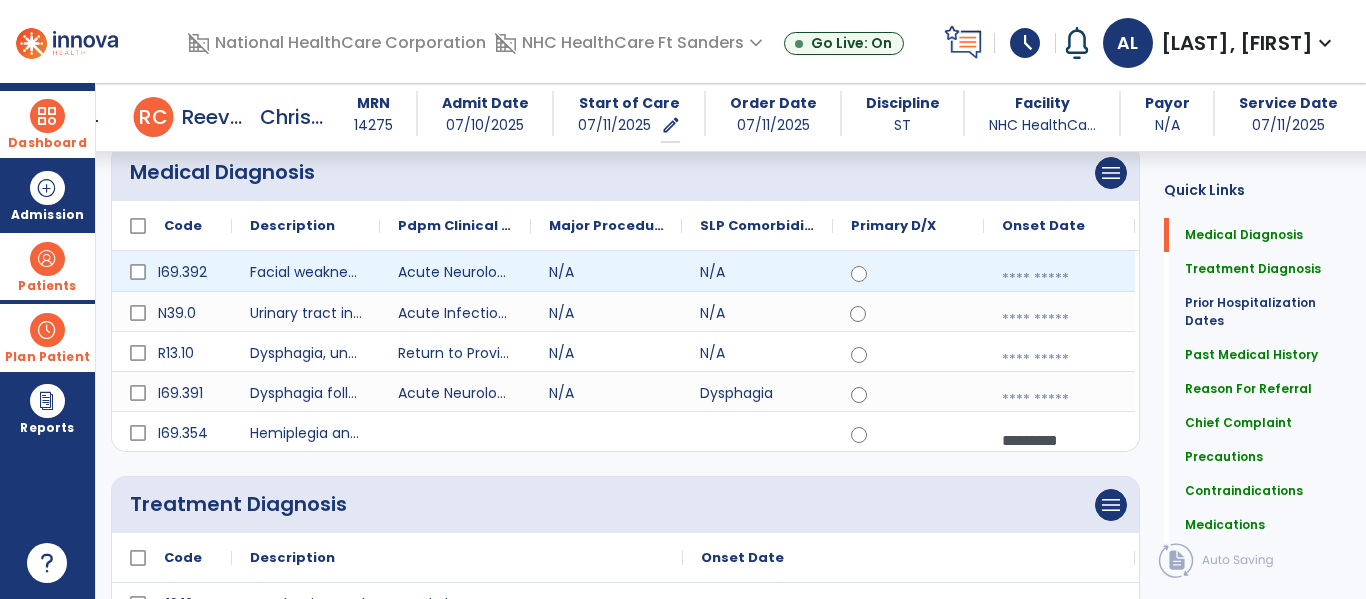 click at bounding box center [1059, 279] 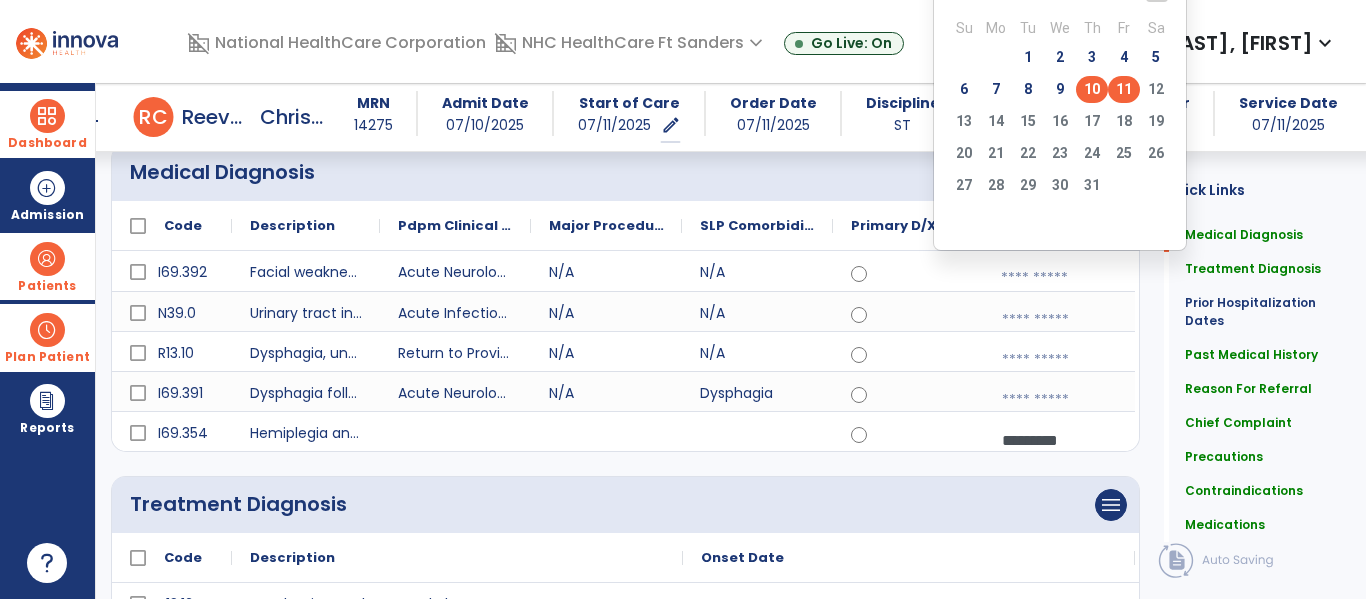 click on "10" 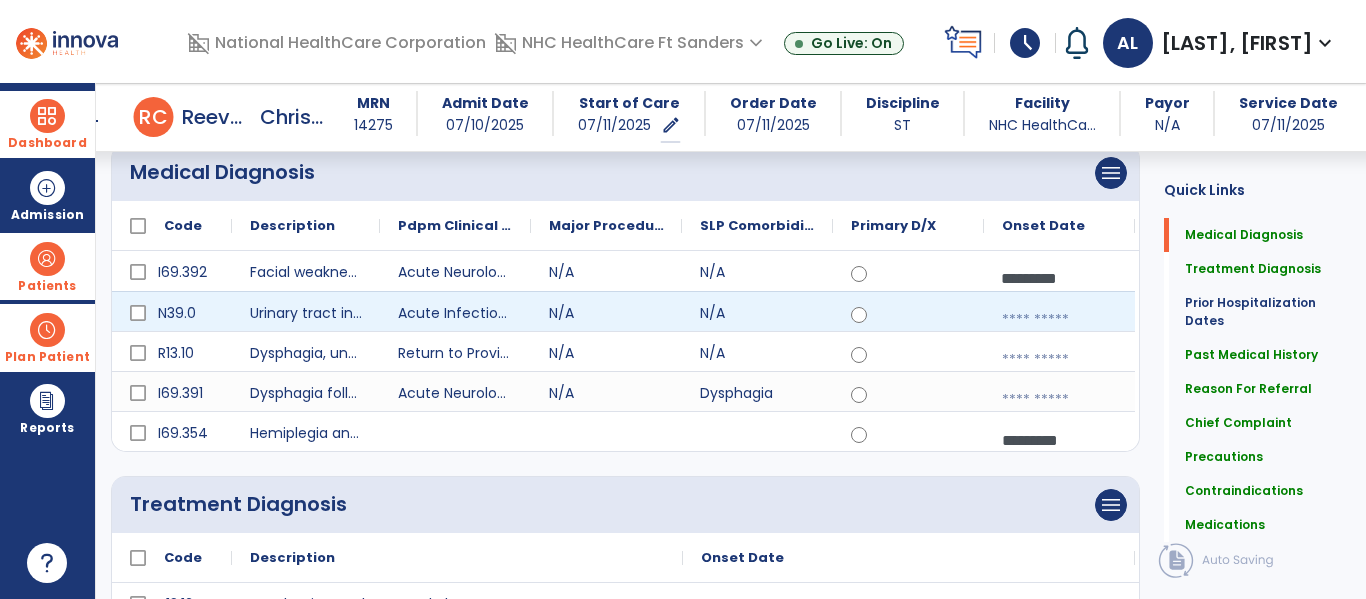 click at bounding box center (1059, 320) 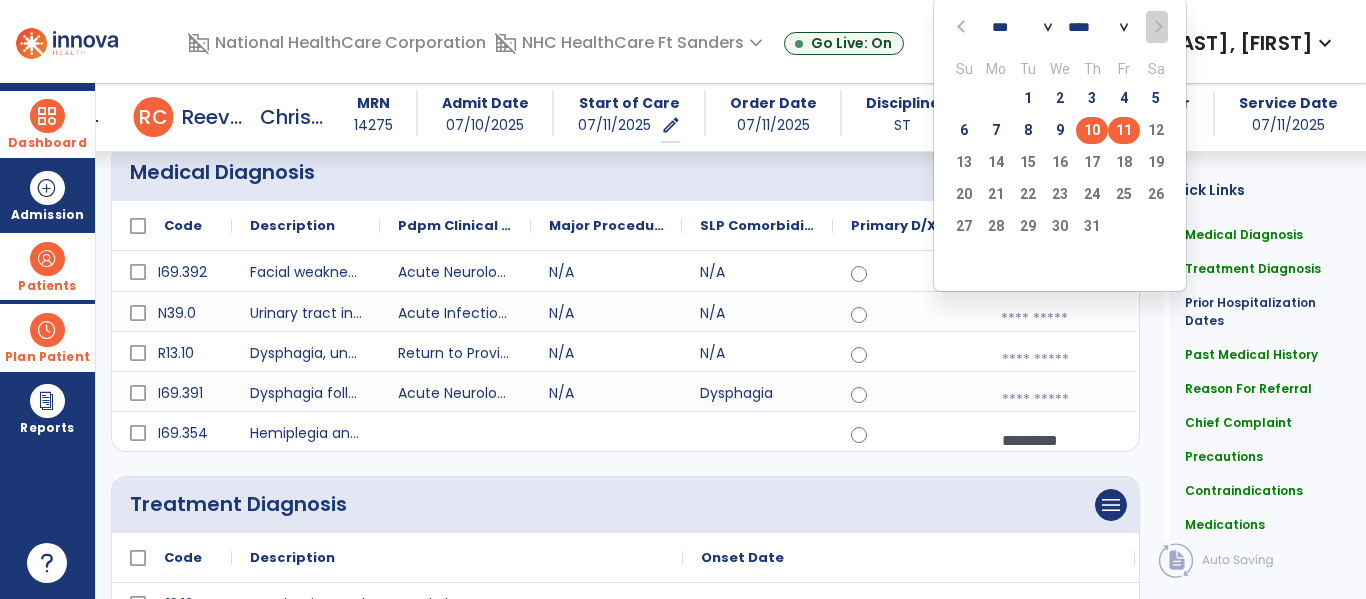 click on "10" 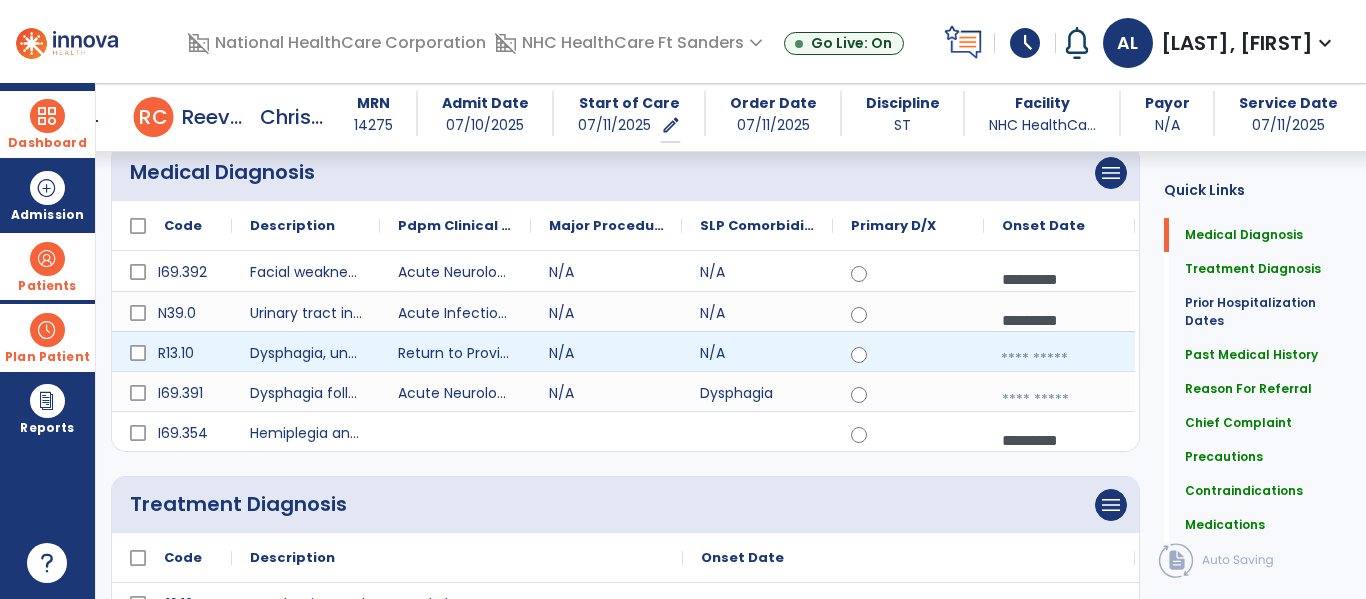 click at bounding box center (1059, 359) 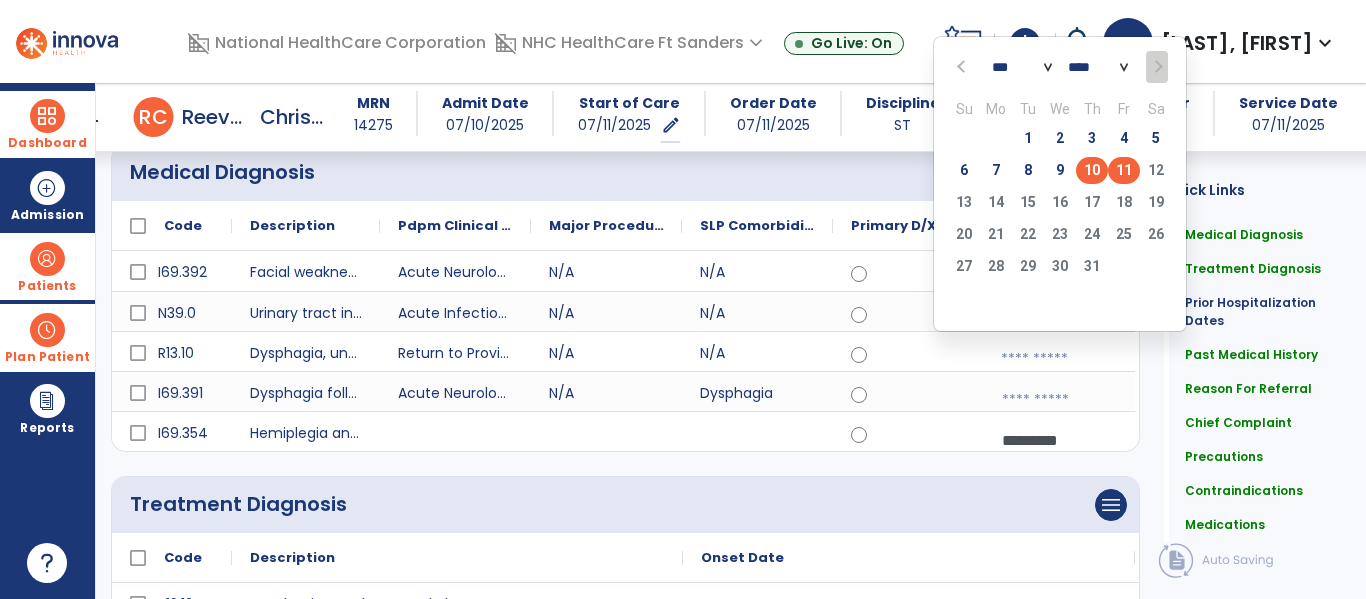 click on "10" 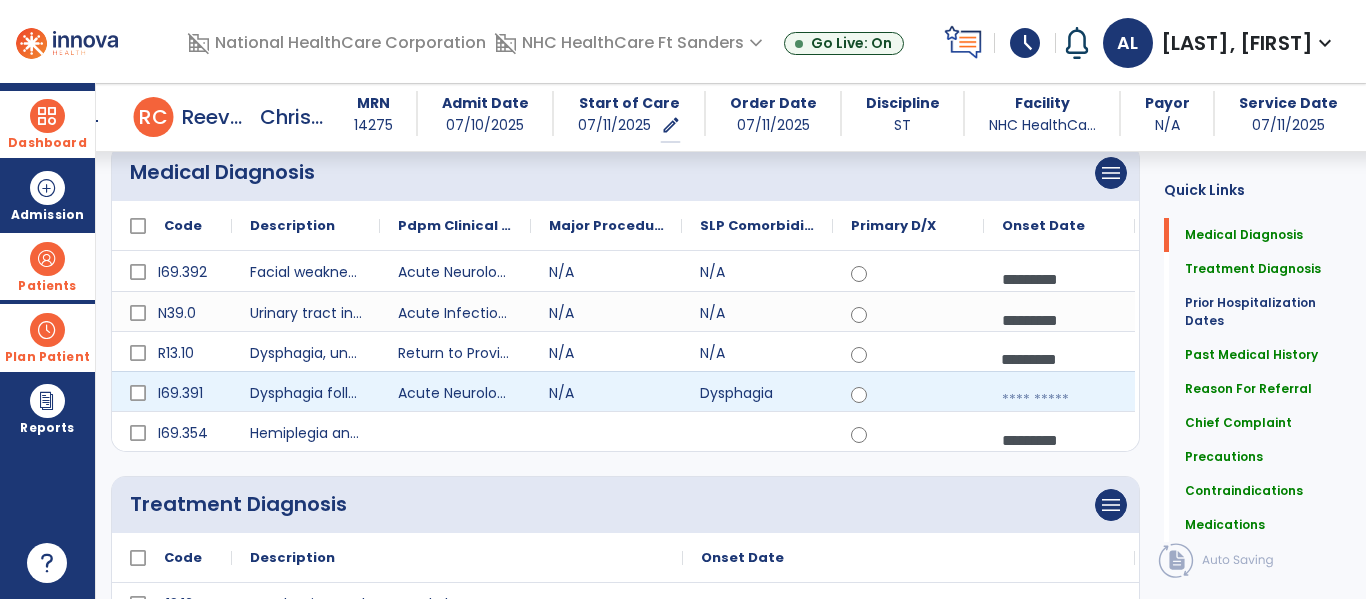click at bounding box center (1059, 400) 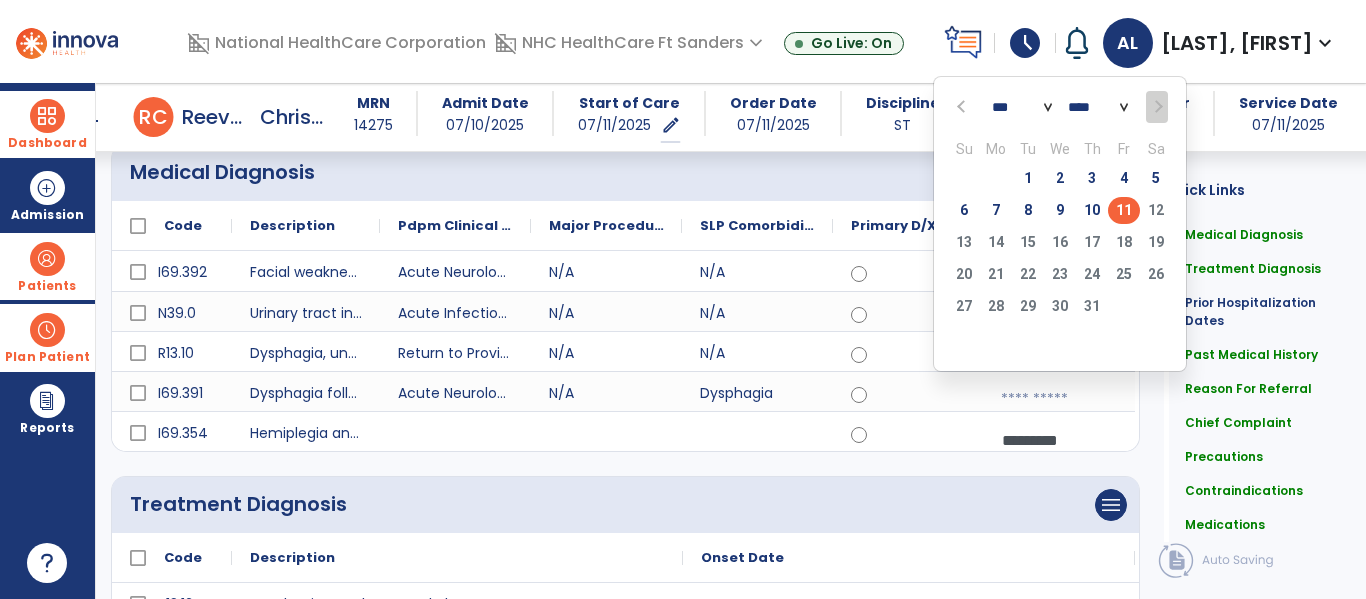 click on "11" 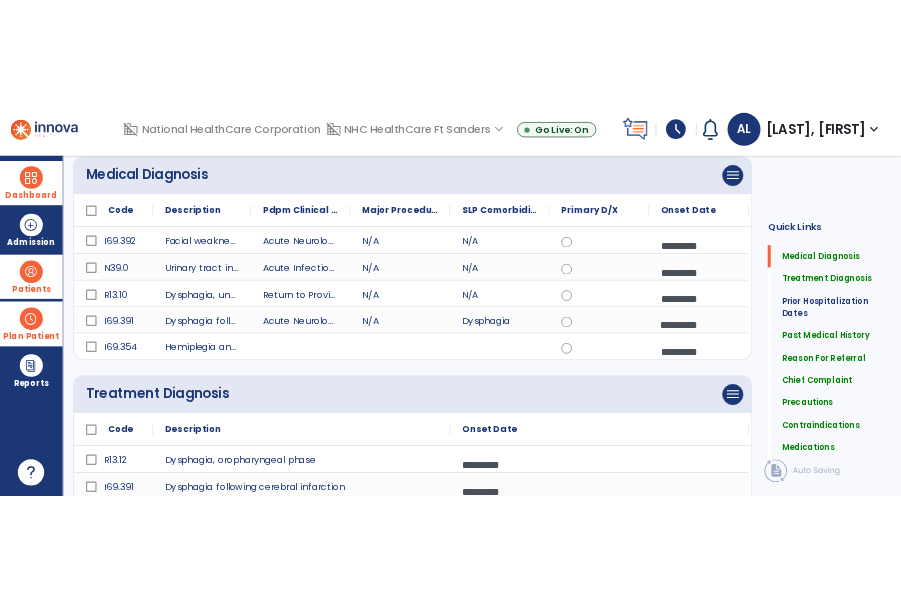 scroll, scrollTop: 0, scrollLeft: 0, axis: both 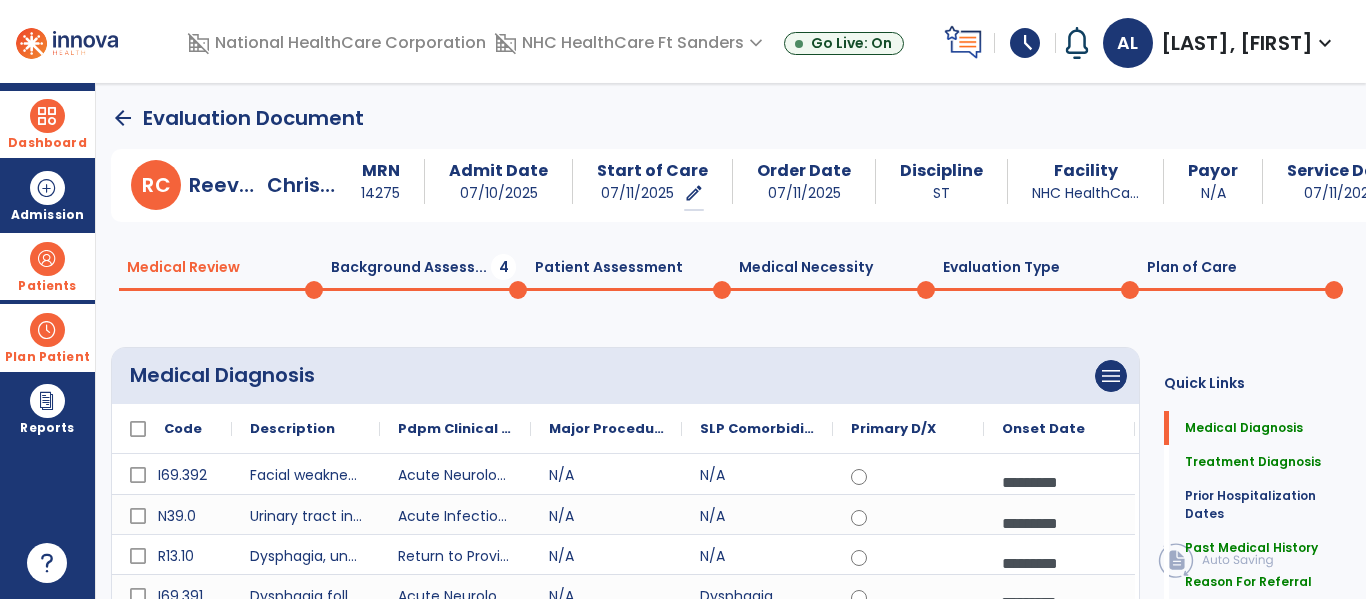 click on "Background Assess...  4" 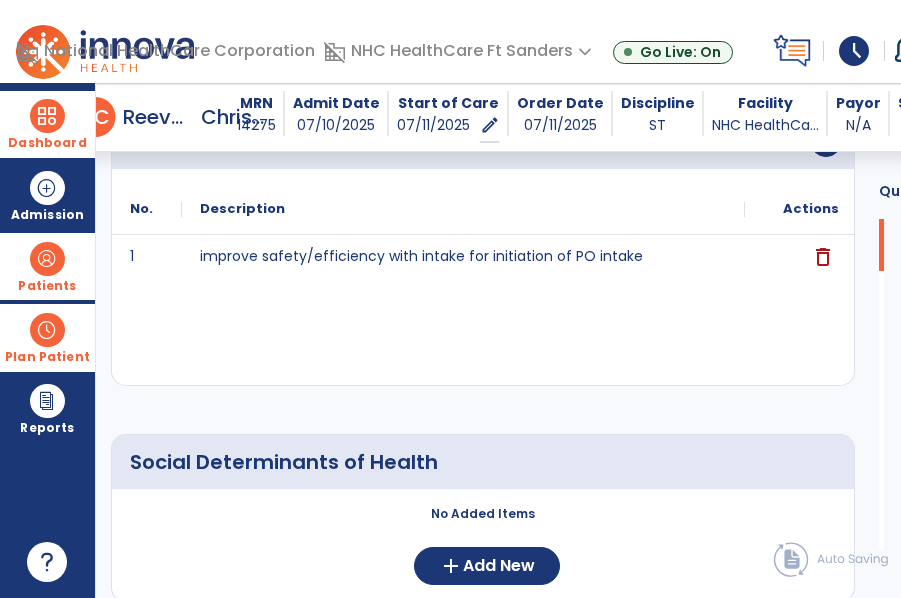 scroll, scrollTop: 343, scrollLeft: 0, axis: vertical 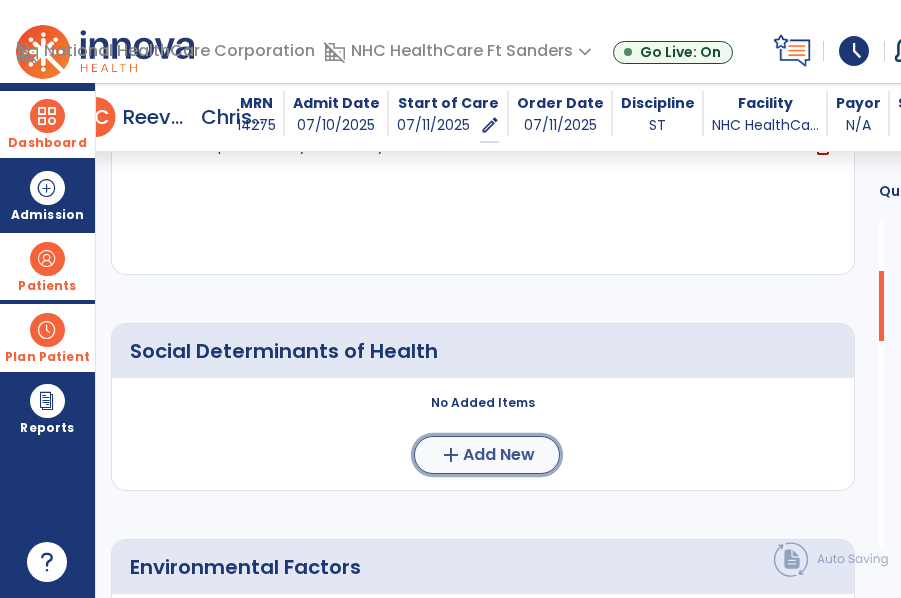 click on "Add New" 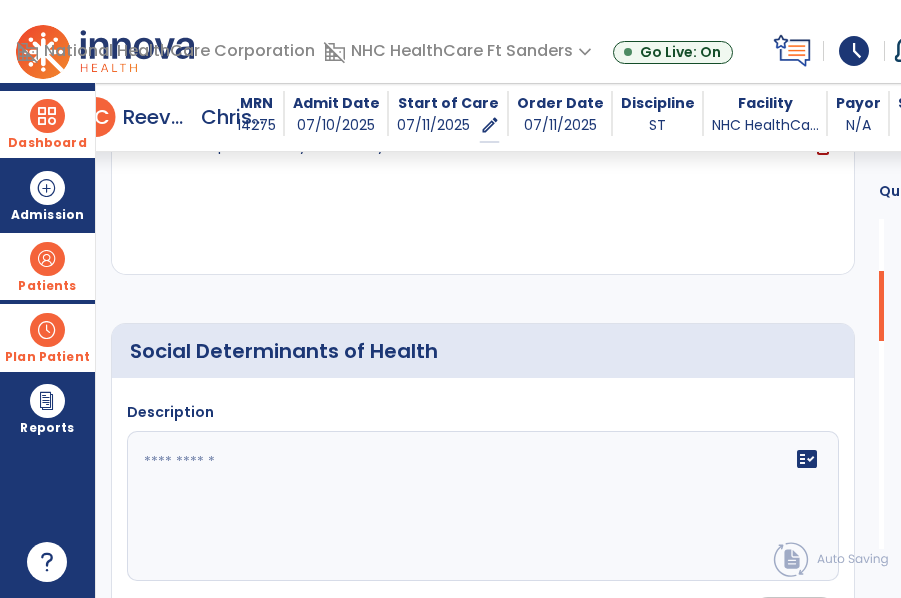 click 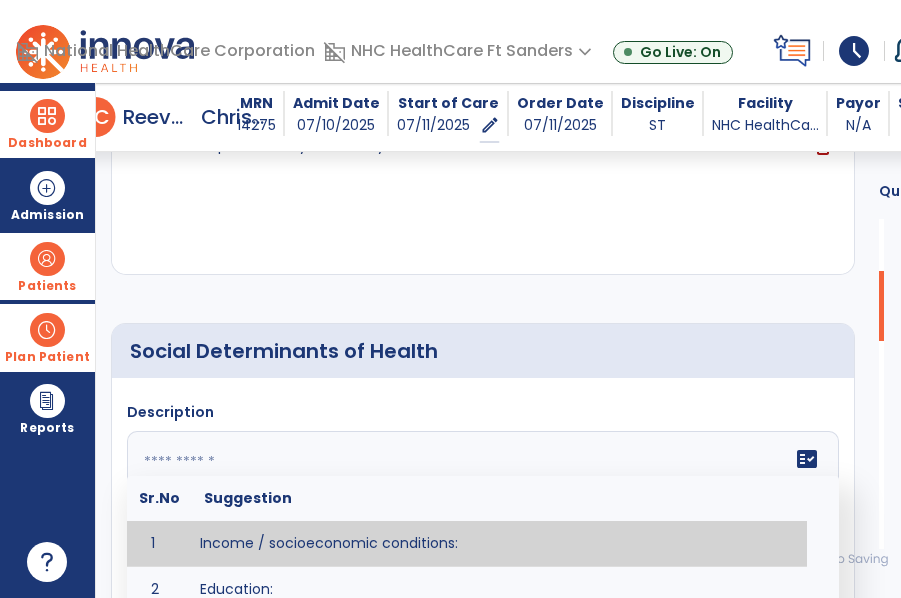 paste on "**********" 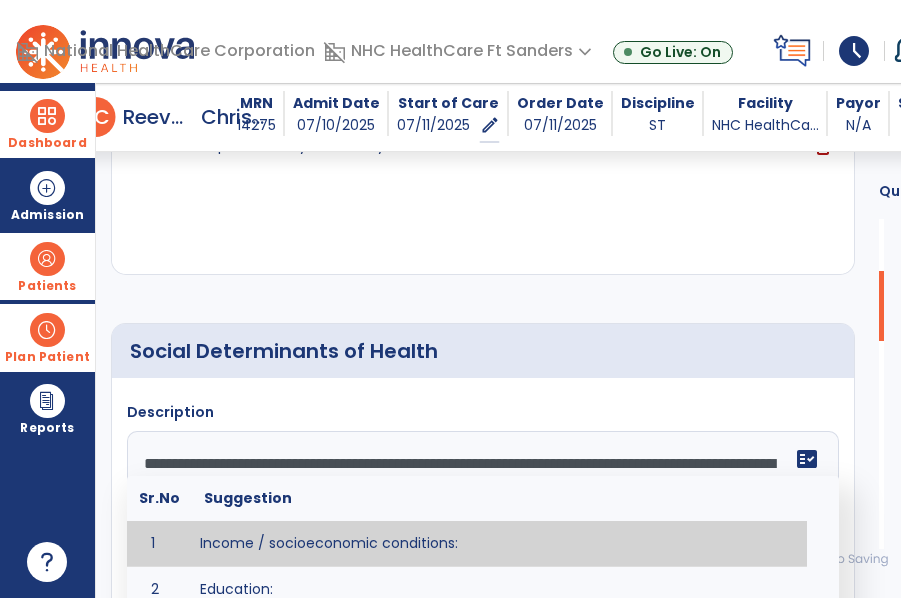 scroll, scrollTop: 63, scrollLeft: 0, axis: vertical 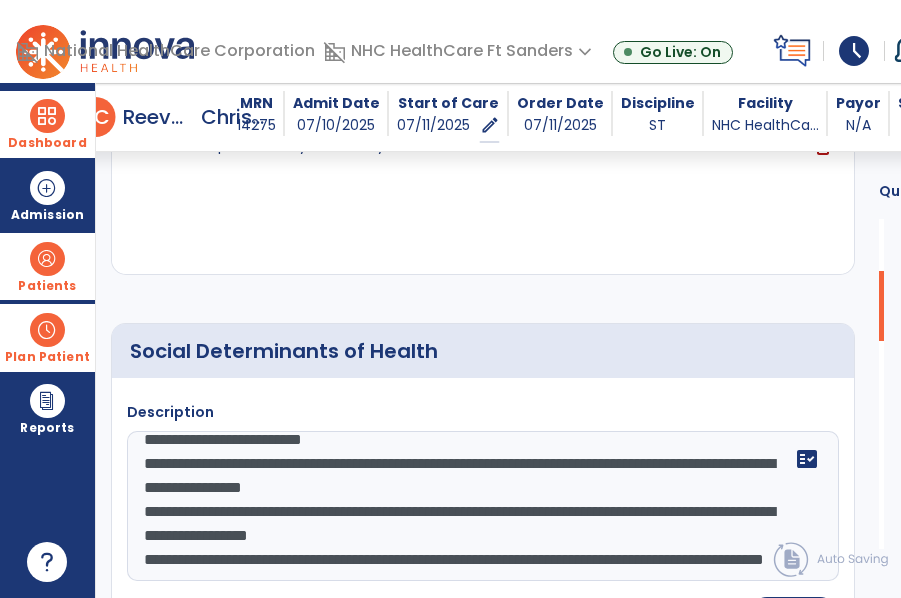 click on "**********" 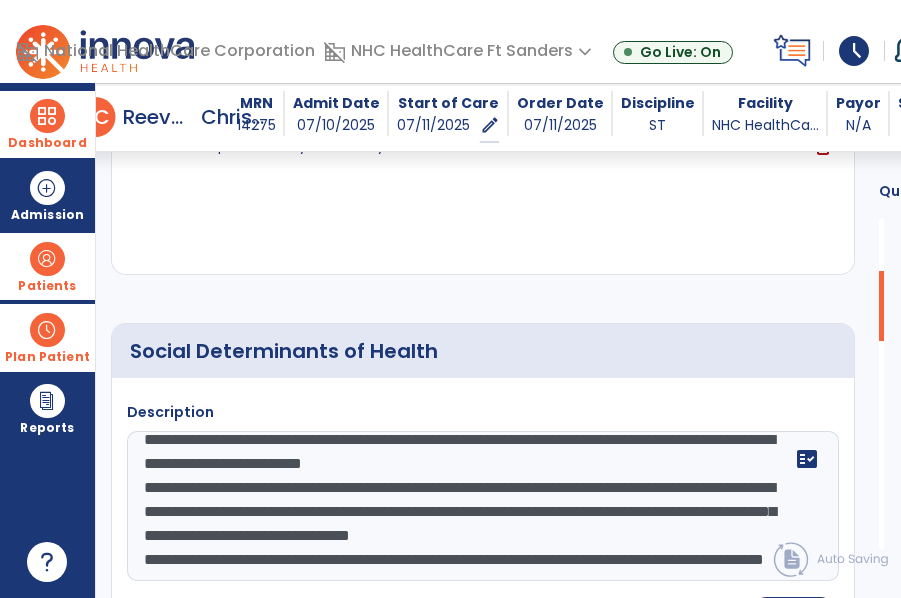 click on "**********" 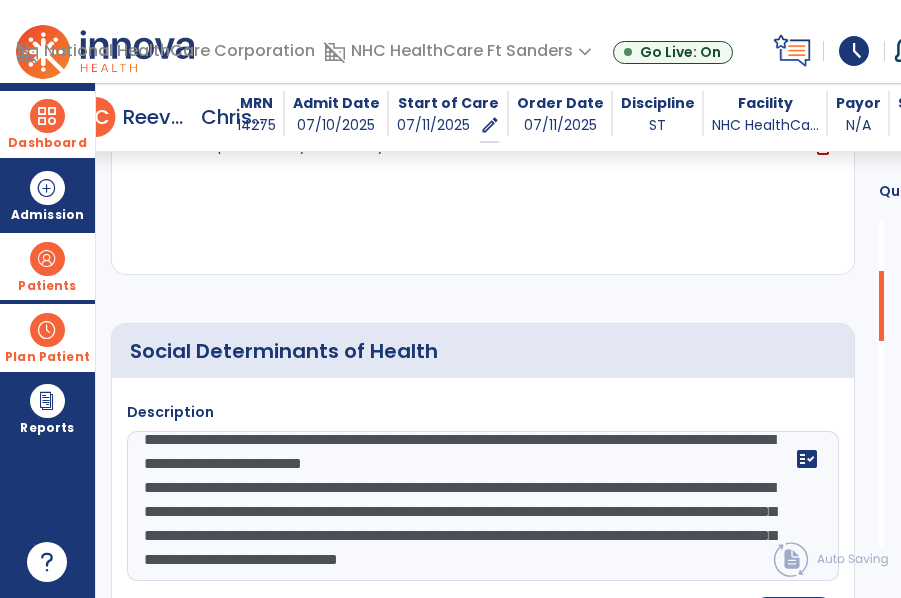 scroll, scrollTop: 48, scrollLeft: 0, axis: vertical 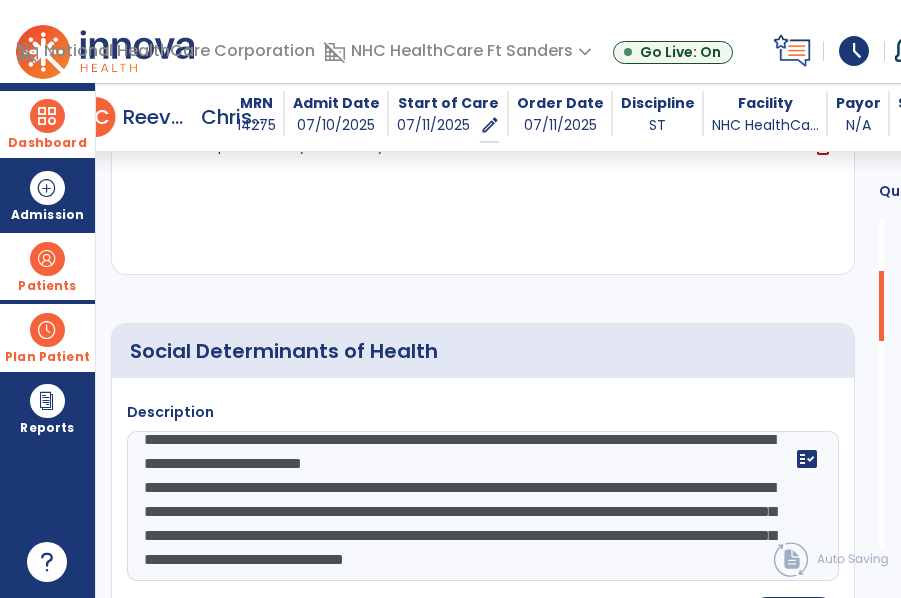 click on "**********" 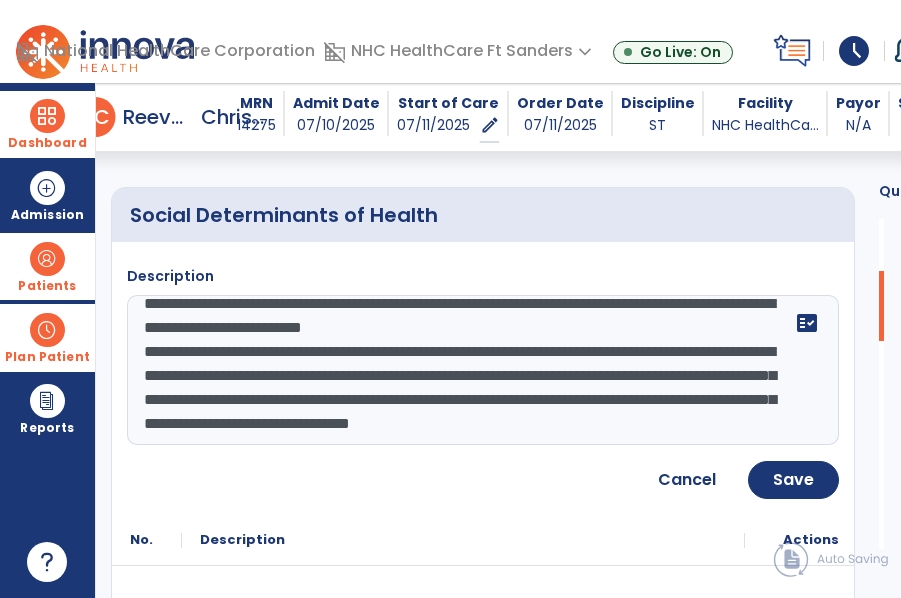 scroll, scrollTop: 477, scrollLeft: 0, axis: vertical 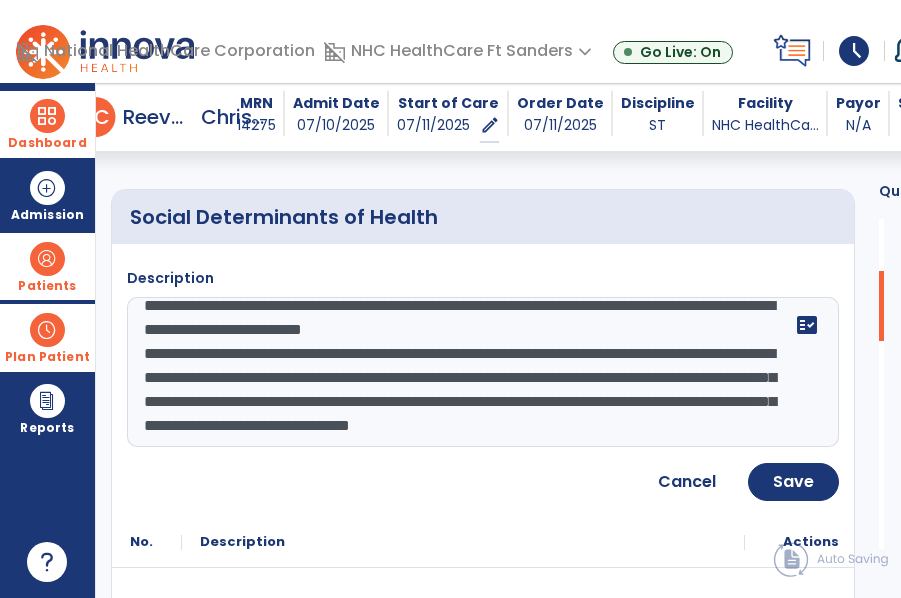 click on "**********" 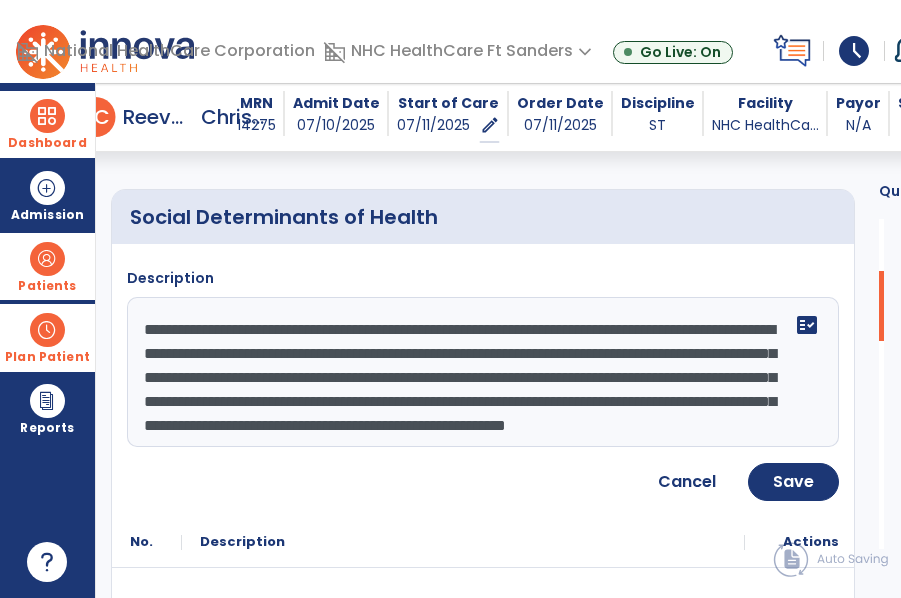 scroll, scrollTop: 24, scrollLeft: 0, axis: vertical 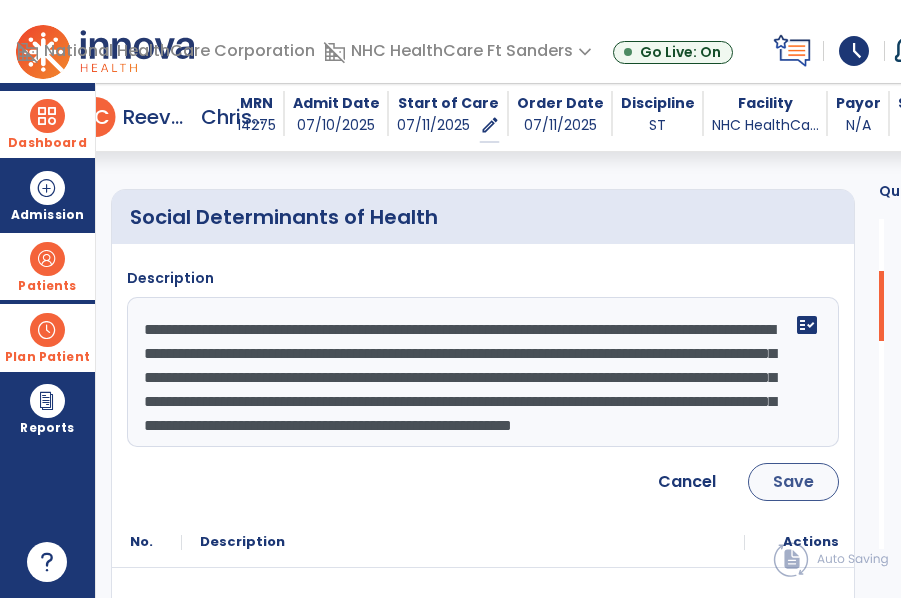 type on "**********" 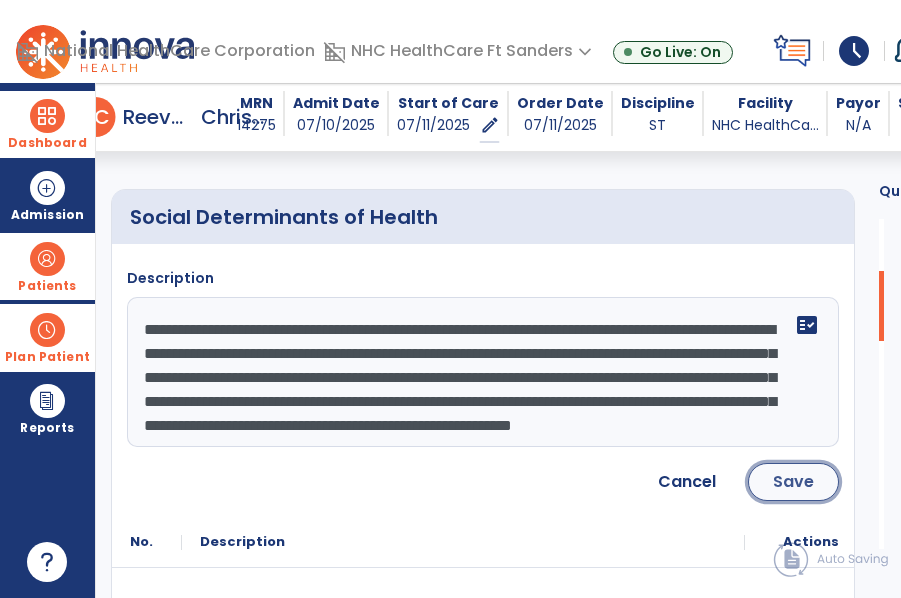 click on "Save" 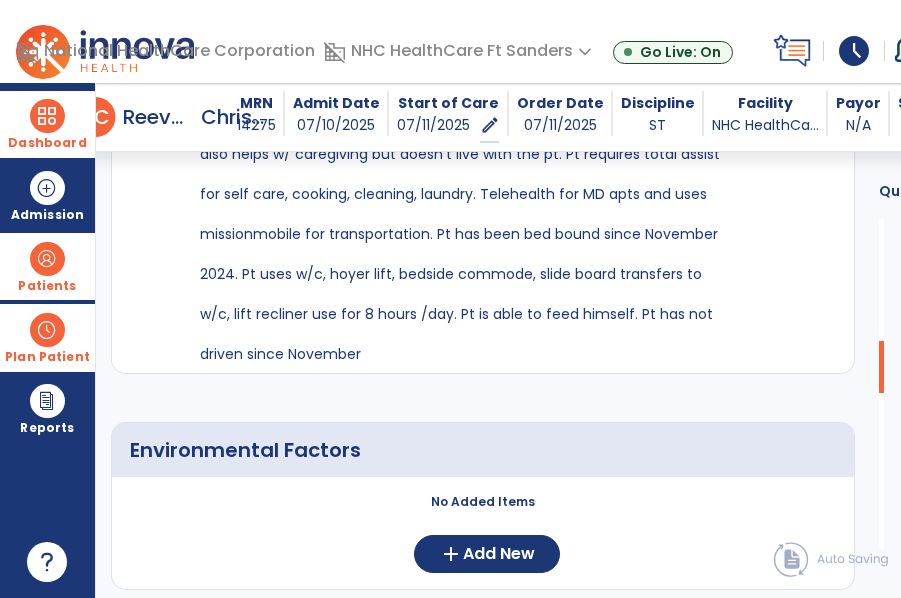scroll, scrollTop: 837, scrollLeft: 0, axis: vertical 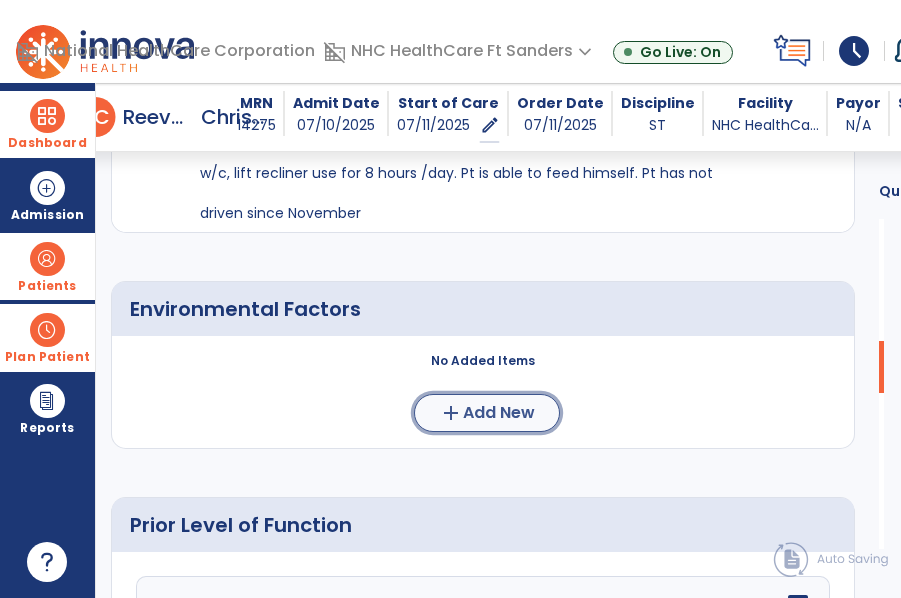 click on "Add New" 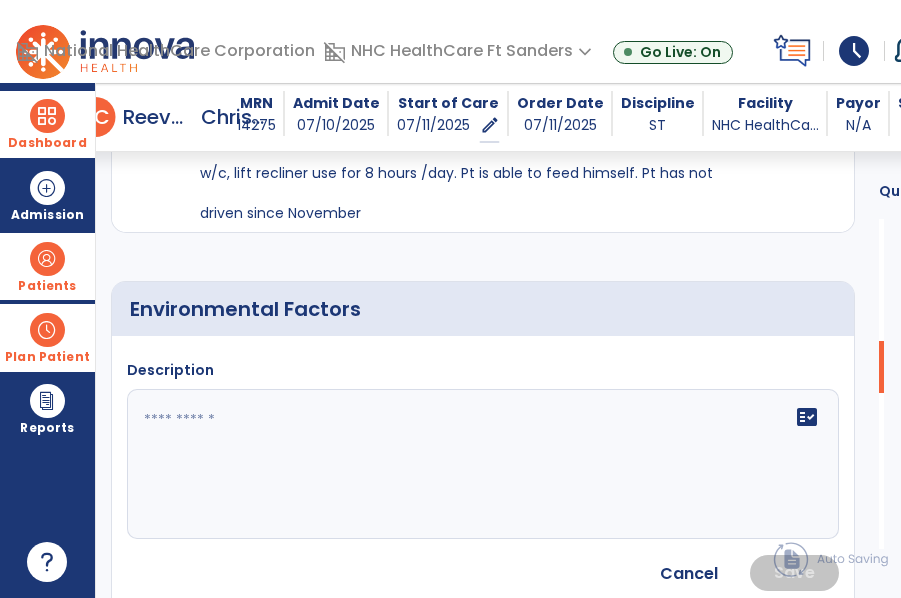 click 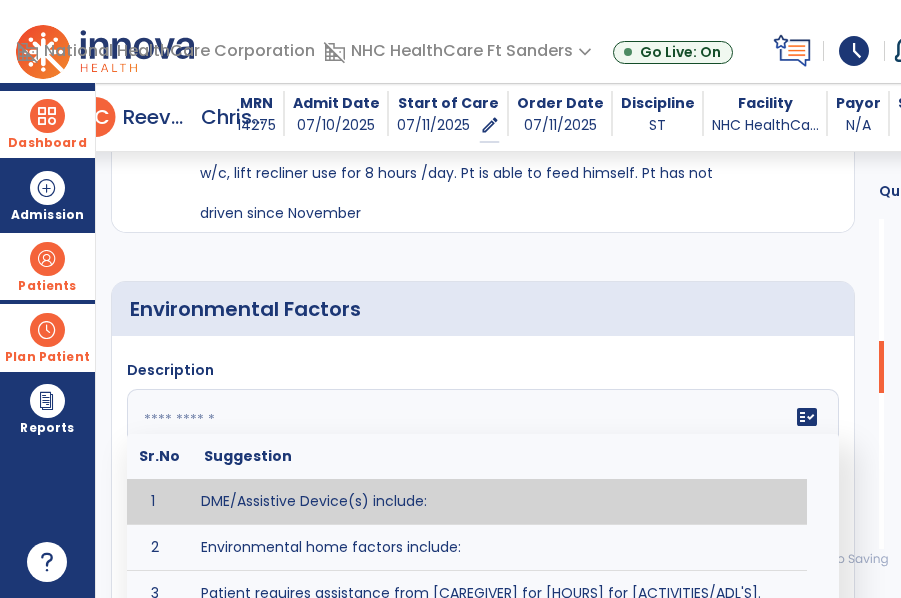paste on "**********" 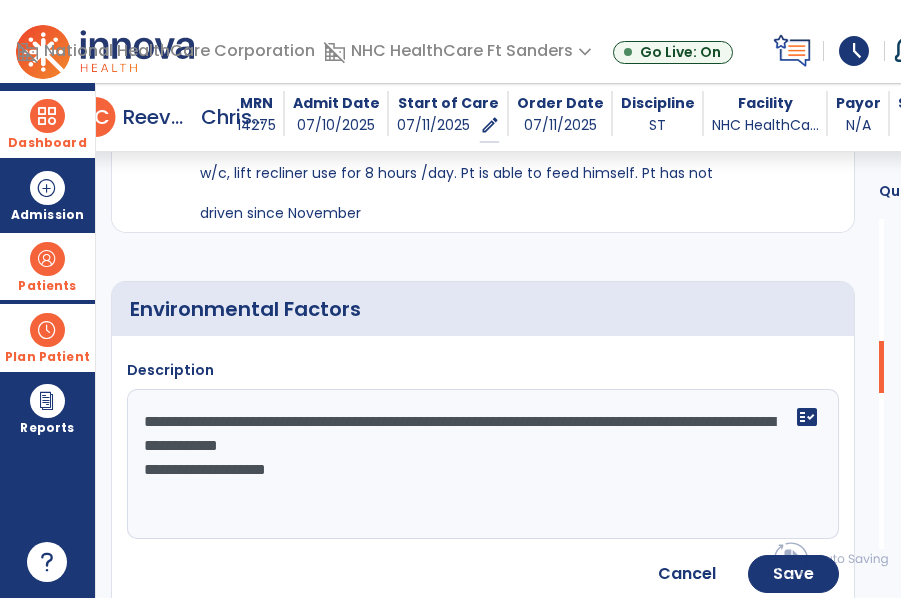 click on "**********" 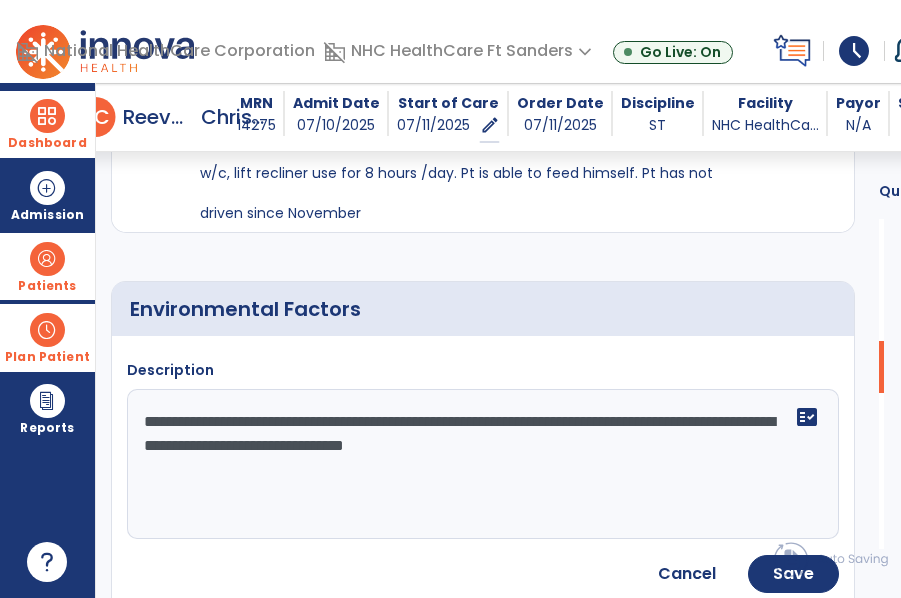 type on "**********" 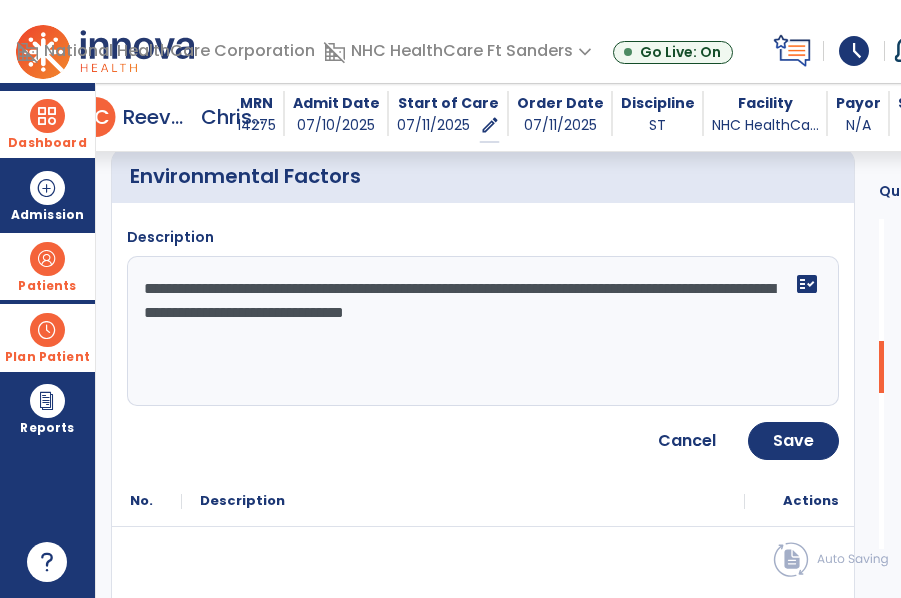 scroll, scrollTop: 971, scrollLeft: 0, axis: vertical 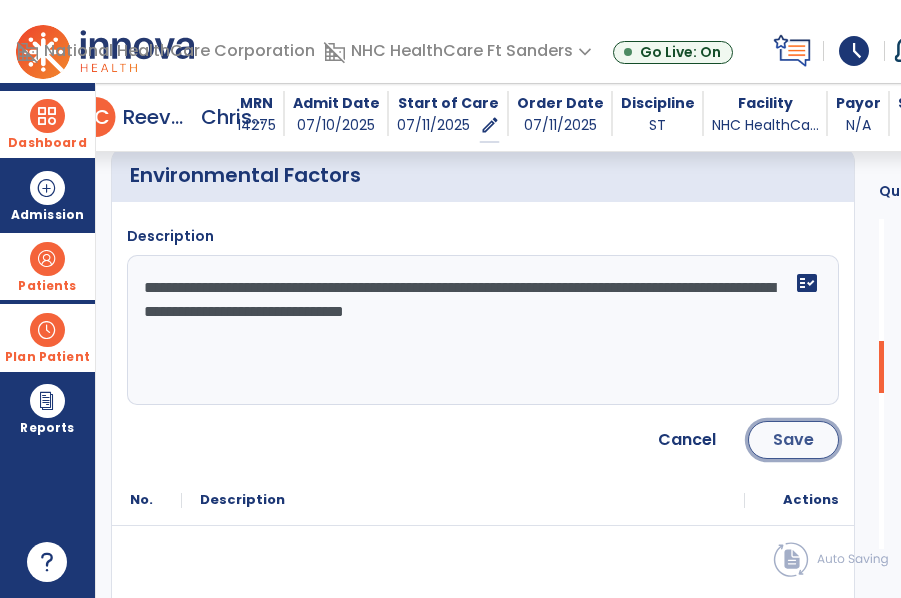 click on "Save" 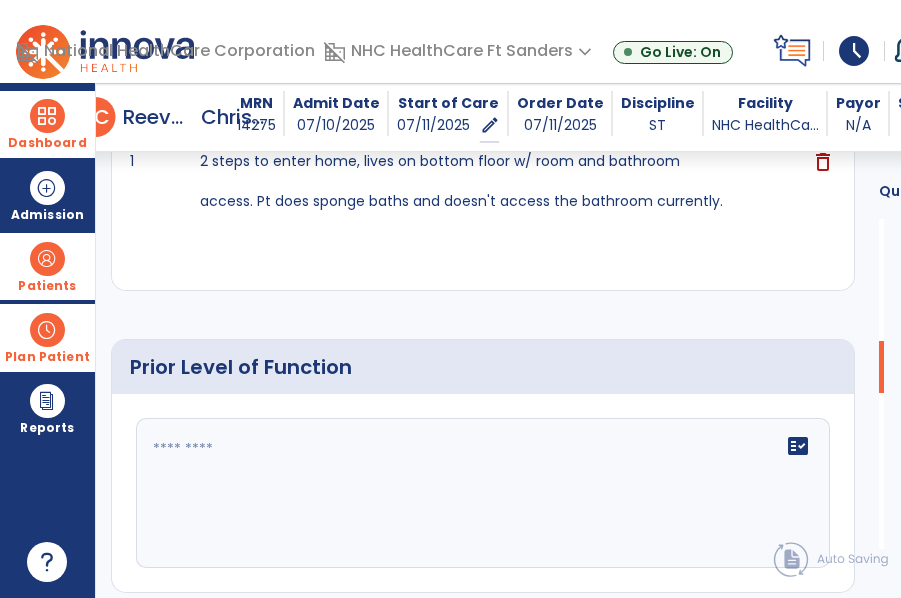 scroll, scrollTop: 1201, scrollLeft: 0, axis: vertical 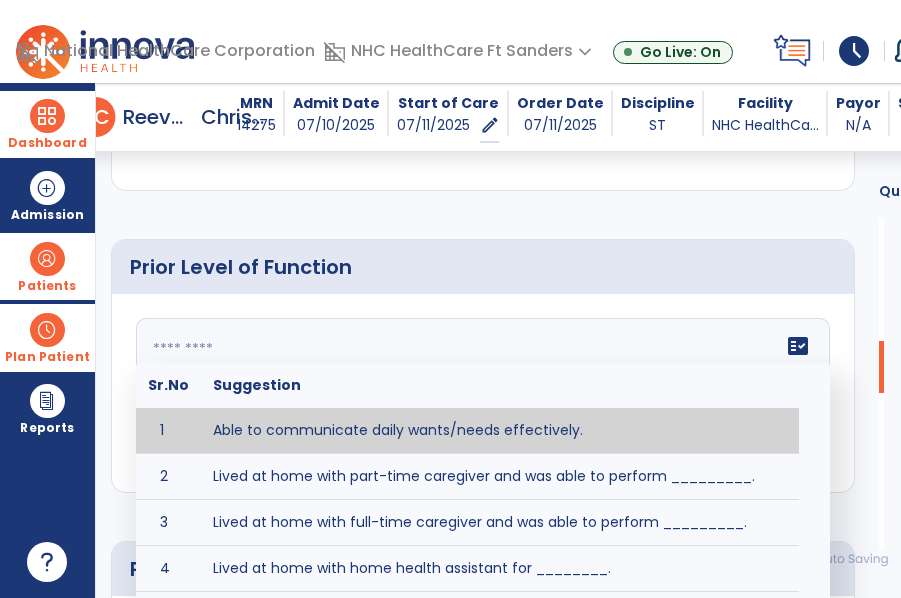 click 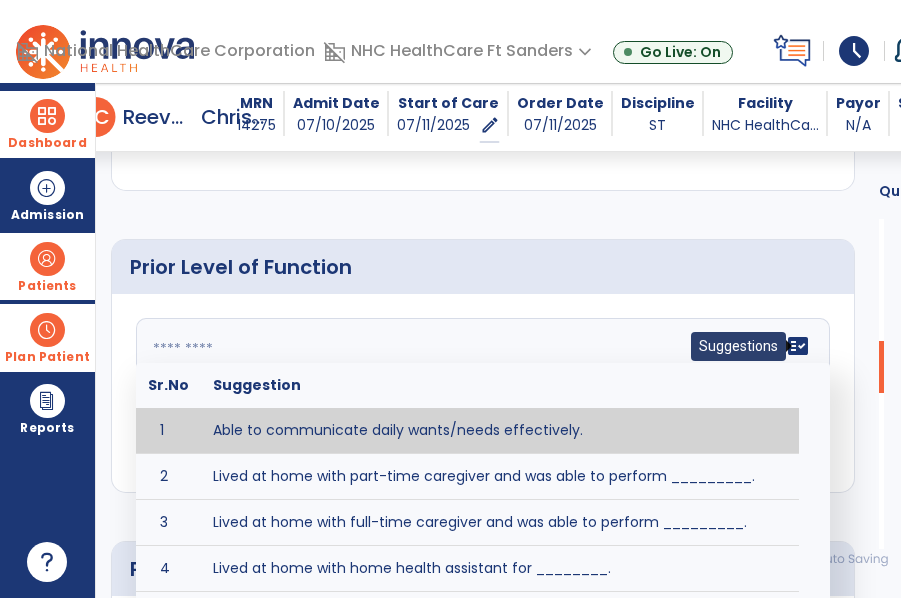 click on "fact_check" 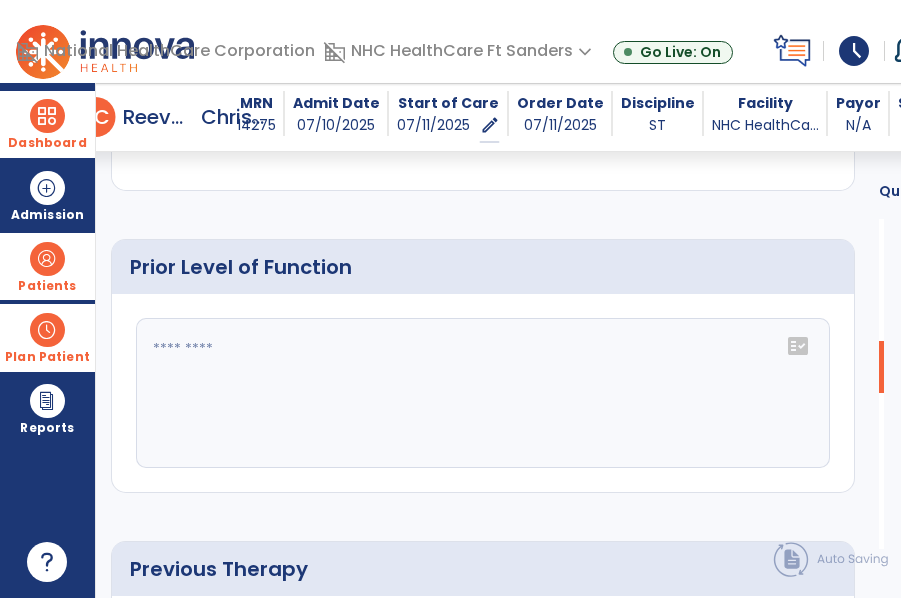 click on "fact_check" 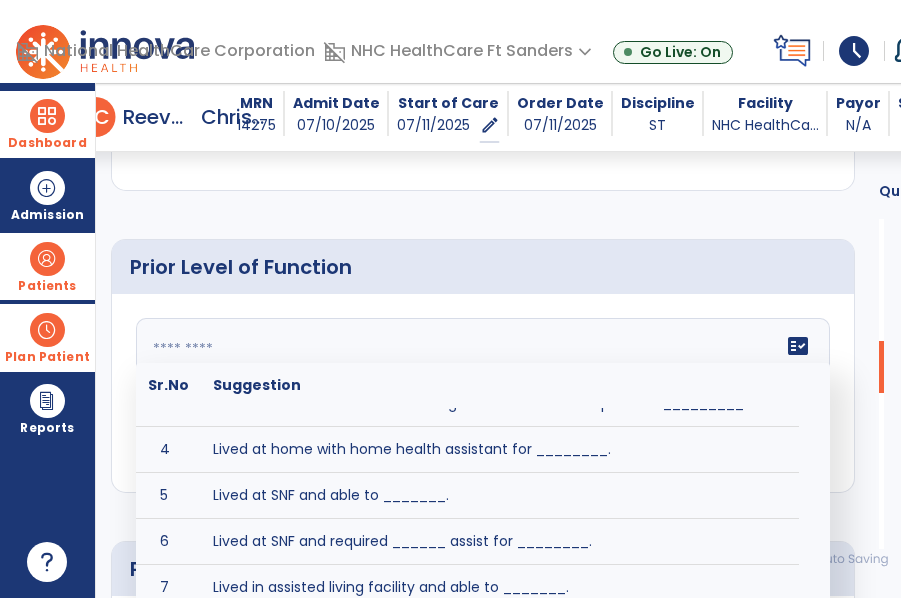scroll, scrollTop: 133, scrollLeft: 0, axis: vertical 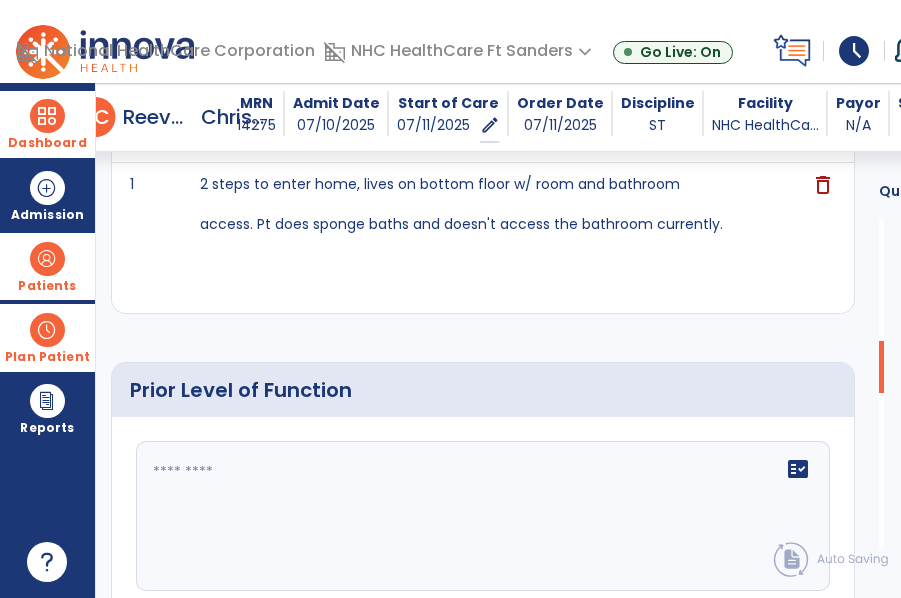 click on "fact_check" 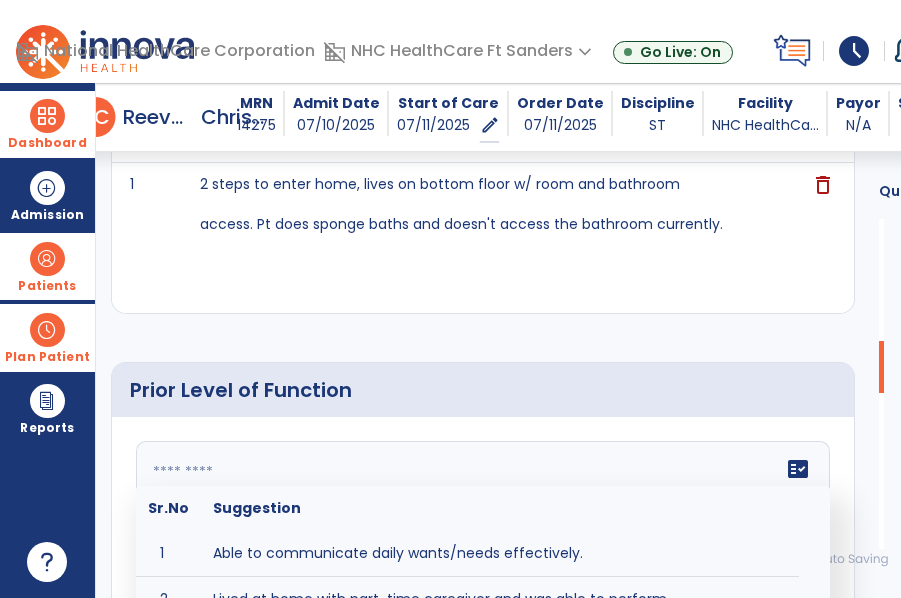 scroll, scrollTop: 1193, scrollLeft: 0, axis: vertical 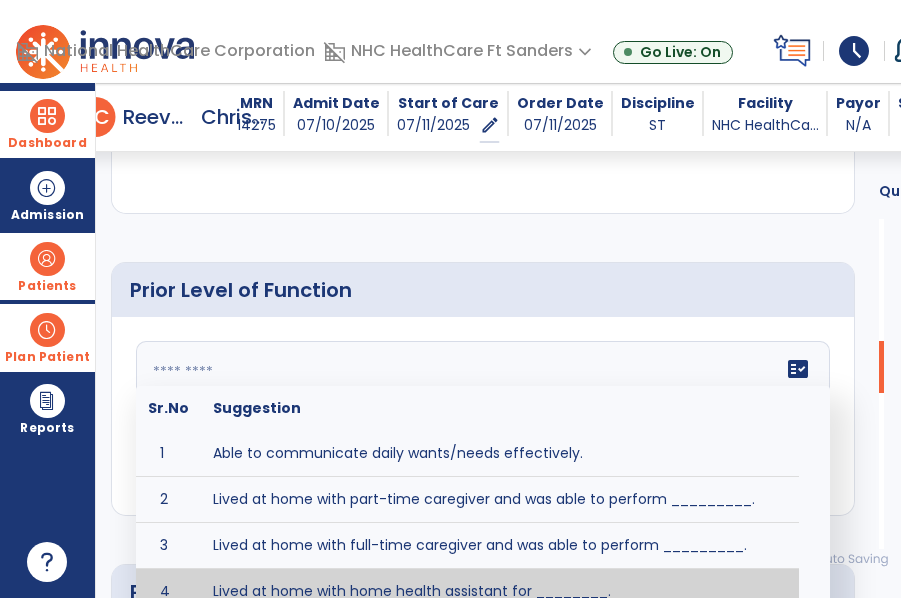 paste on "**********" 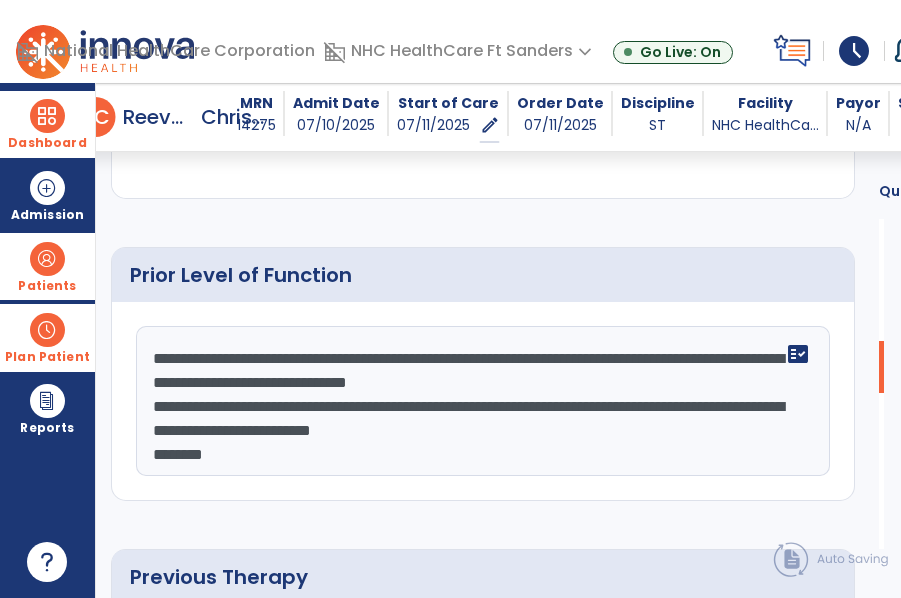 click on "**********" 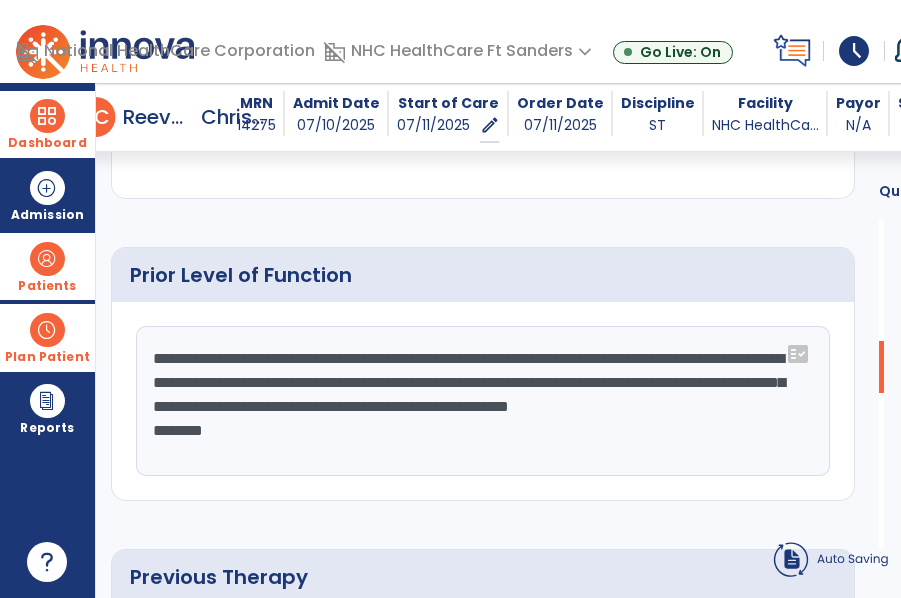 scroll, scrollTop: 1193, scrollLeft: 0, axis: vertical 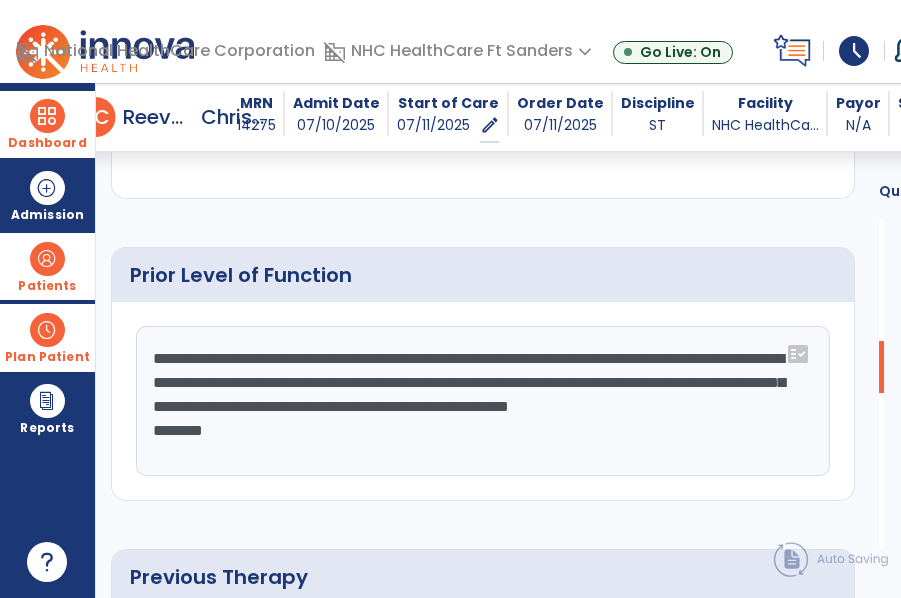 drag, startPoint x: 514, startPoint y: 419, endPoint x: 502, endPoint y: 404, distance: 19.209373 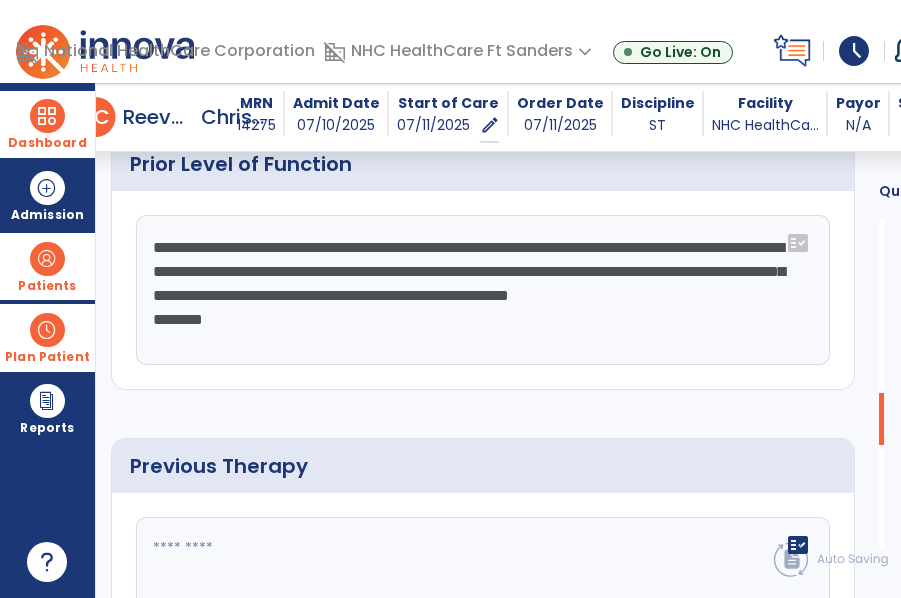 scroll, scrollTop: 1464, scrollLeft: 0, axis: vertical 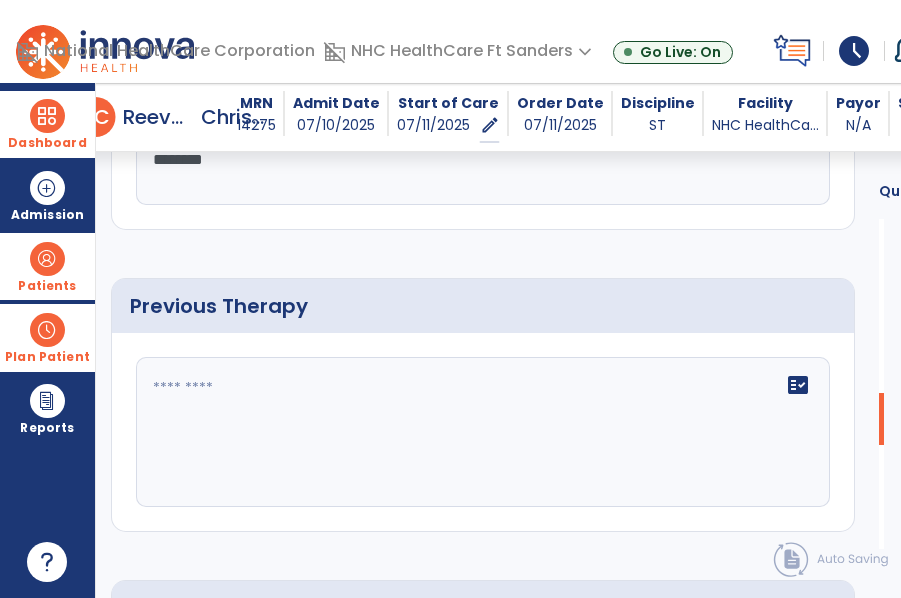 type on "**********" 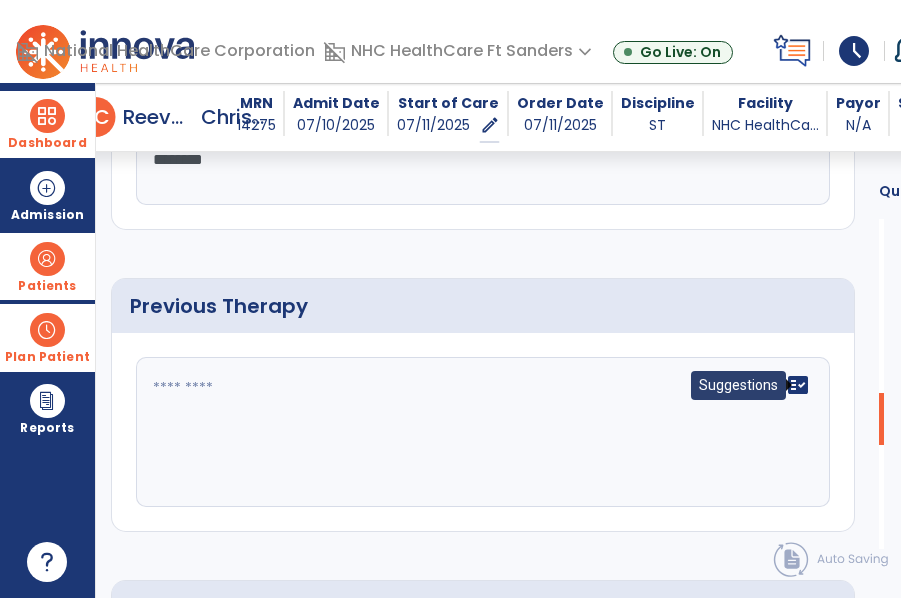 click on "fact_check" 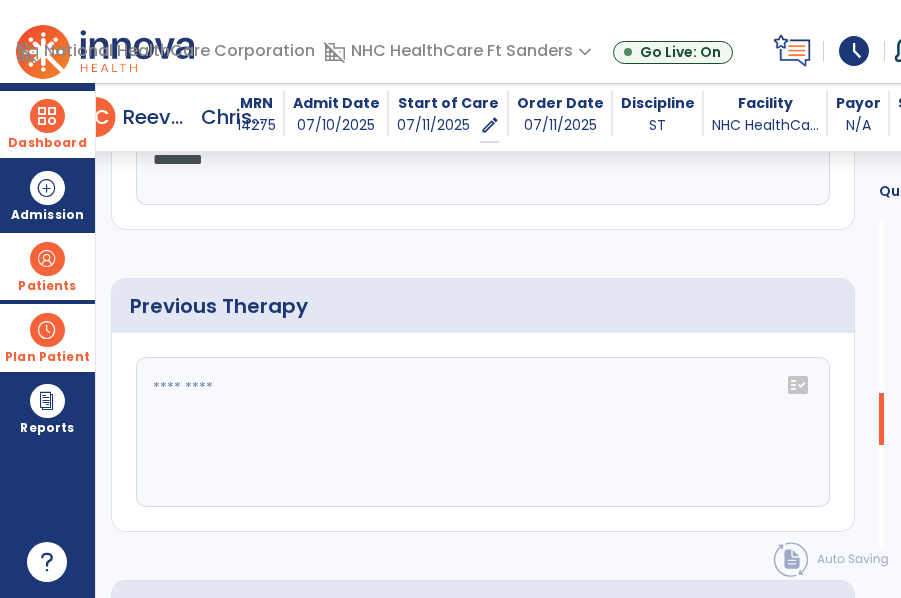 click on "fact_check" 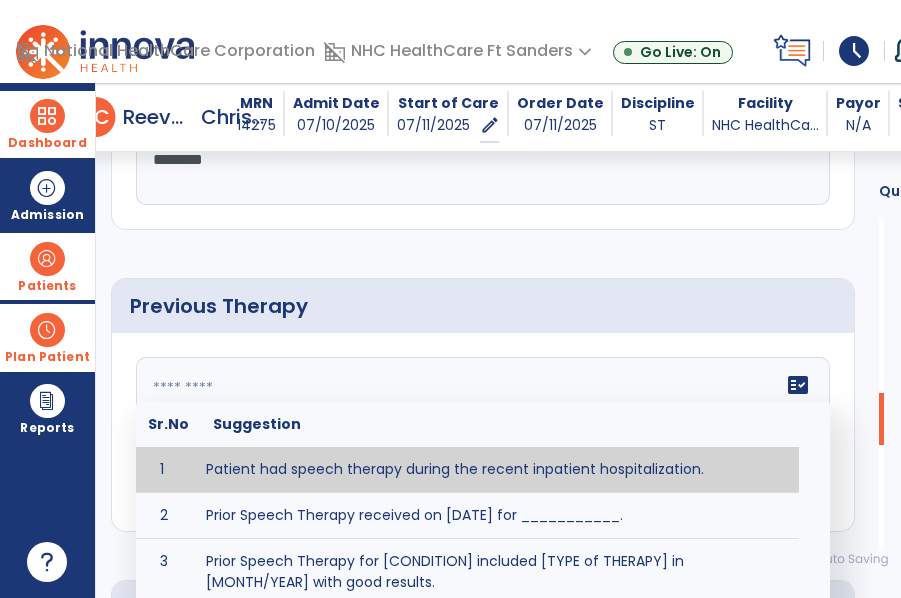 type on "**********" 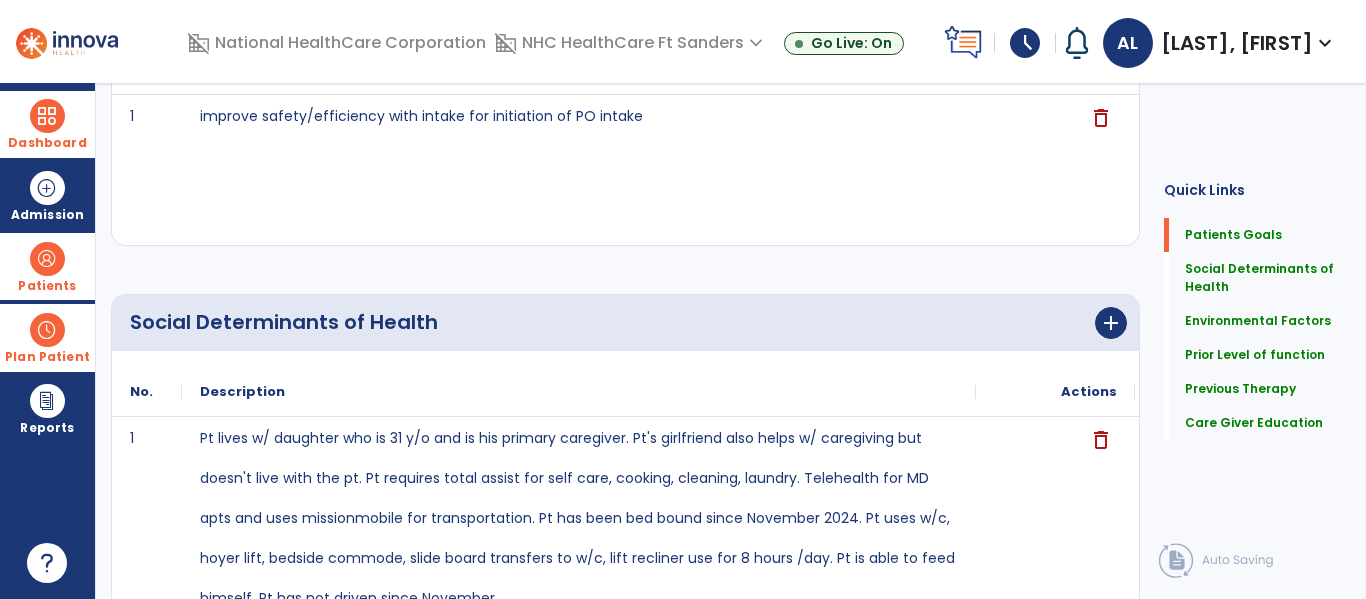 scroll, scrollTop: 0, scrollLeft: 0, axis: both 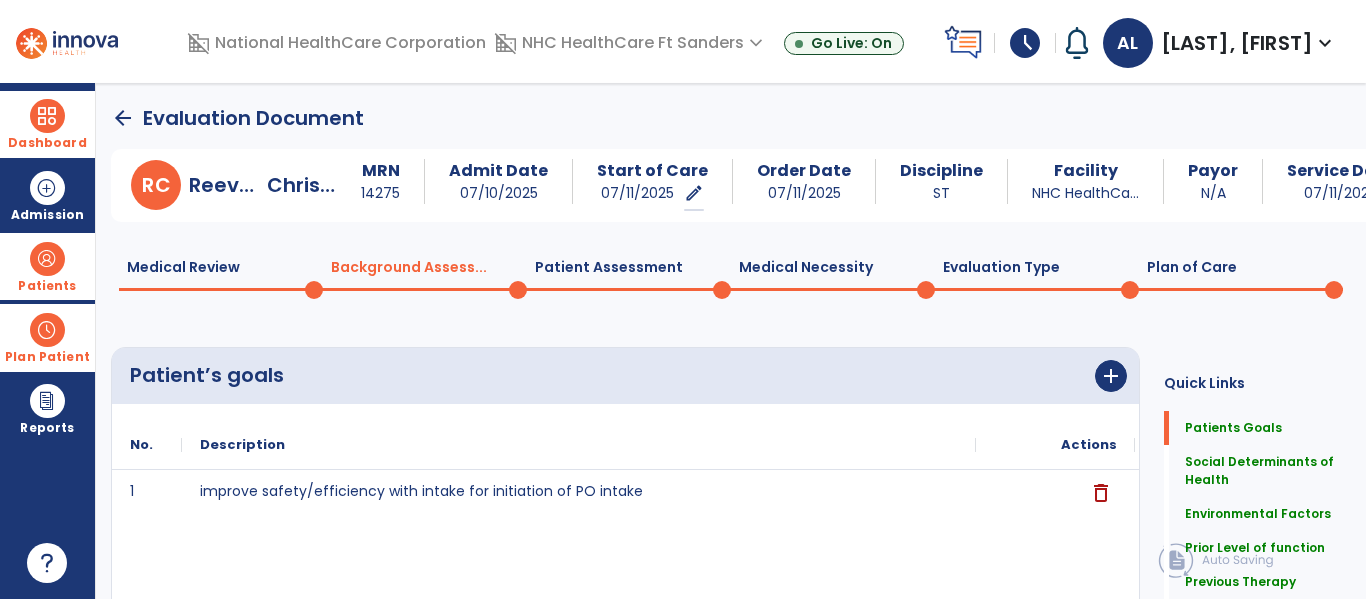 click on "Plan of Care  0" 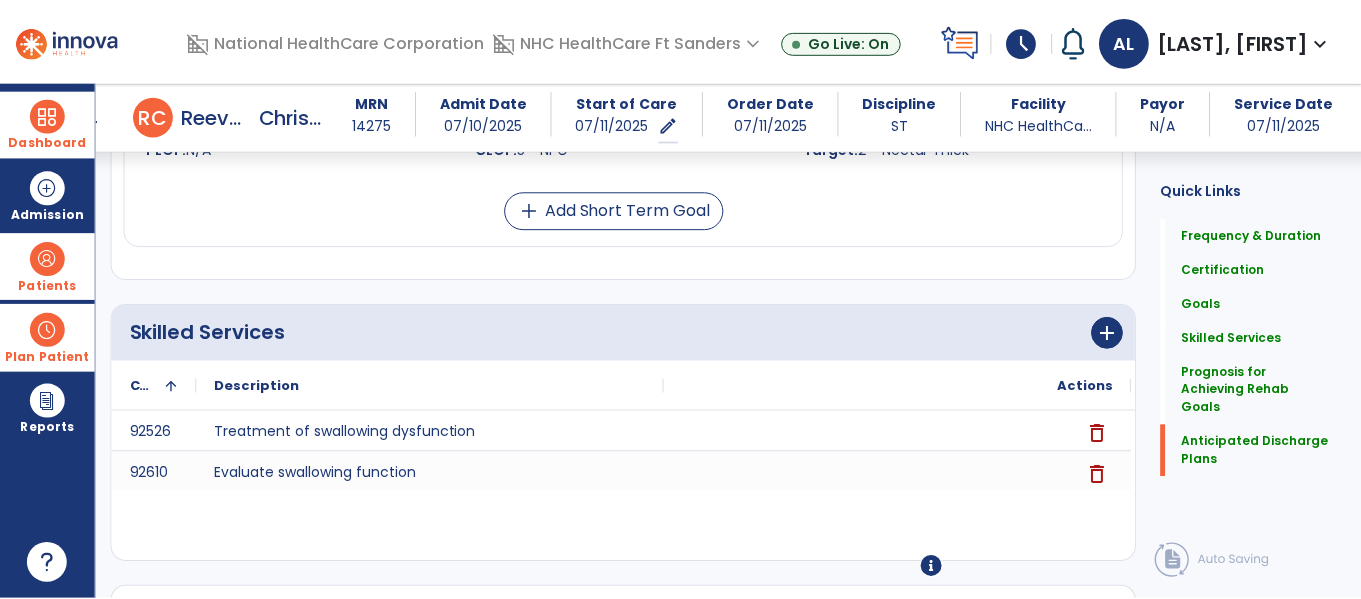 scroll, scrollTop: 1501, scrollLeft: 0, axis: vertical 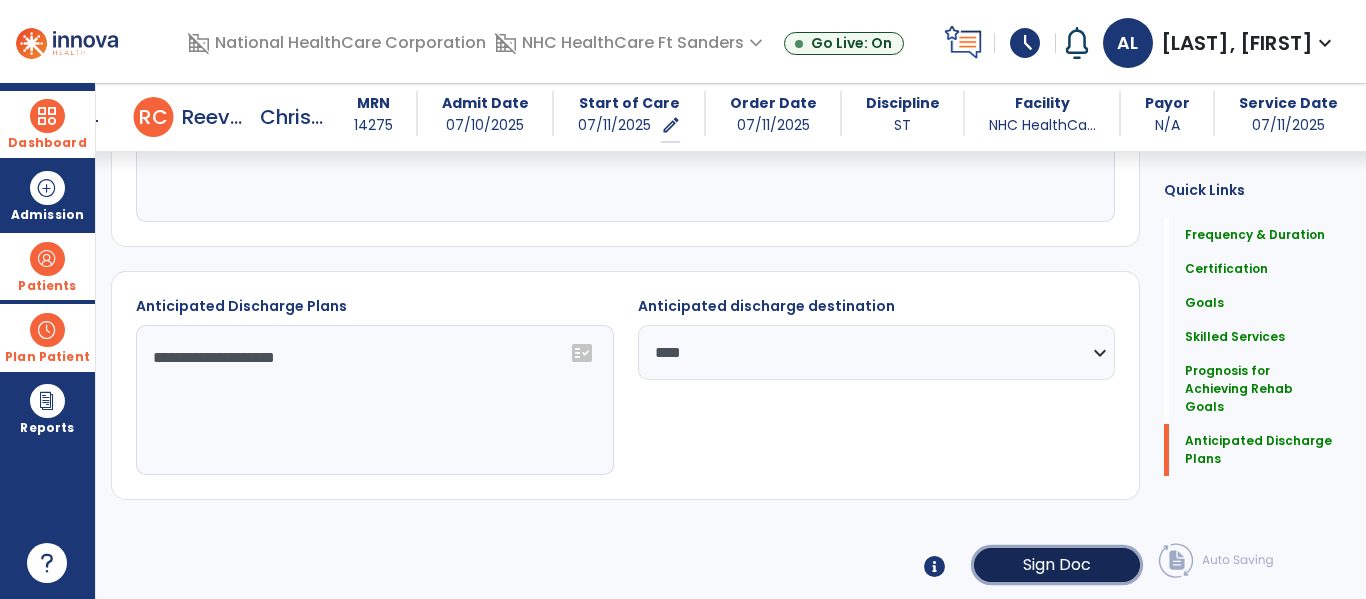 click on "Sign Doc" 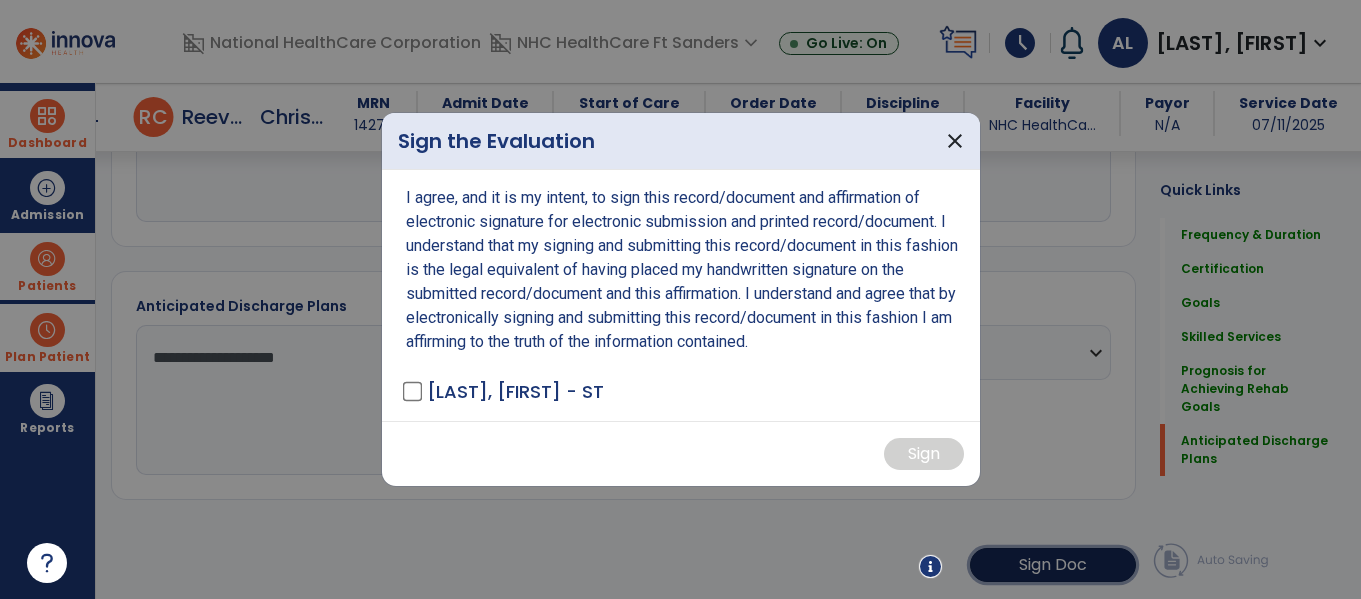 scroll, scrollTop: 1501, scrollLeft: 0, axis: vertical 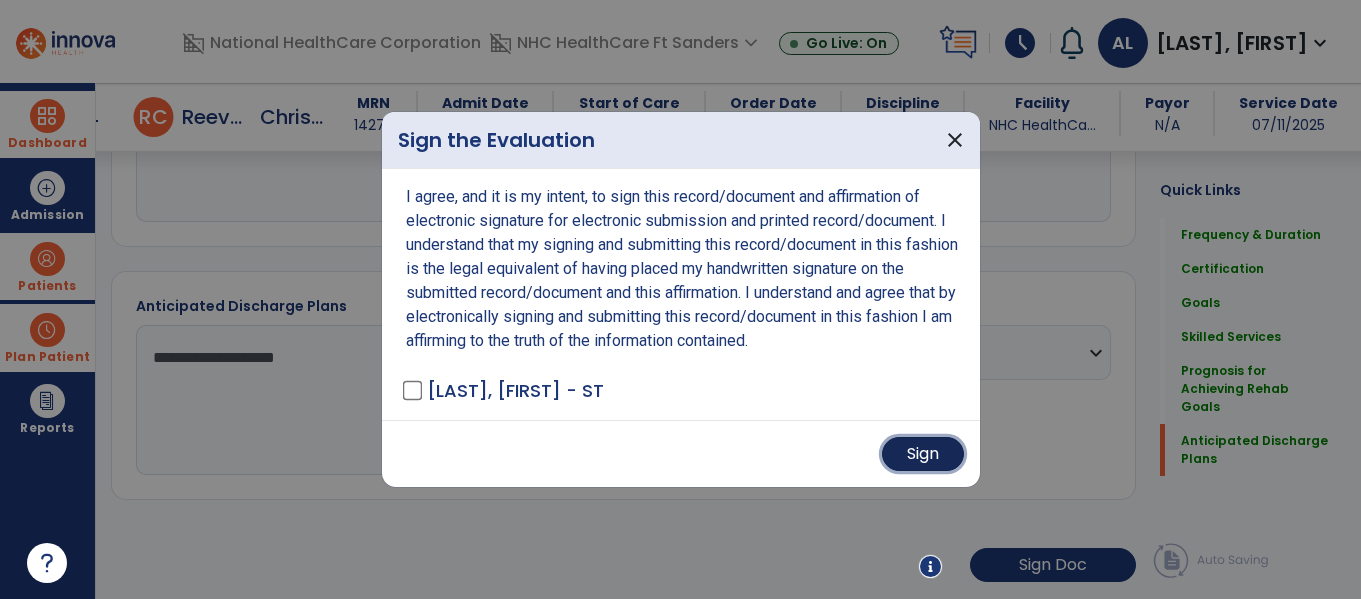 click on "Sign" at bounding box center (923, 454) 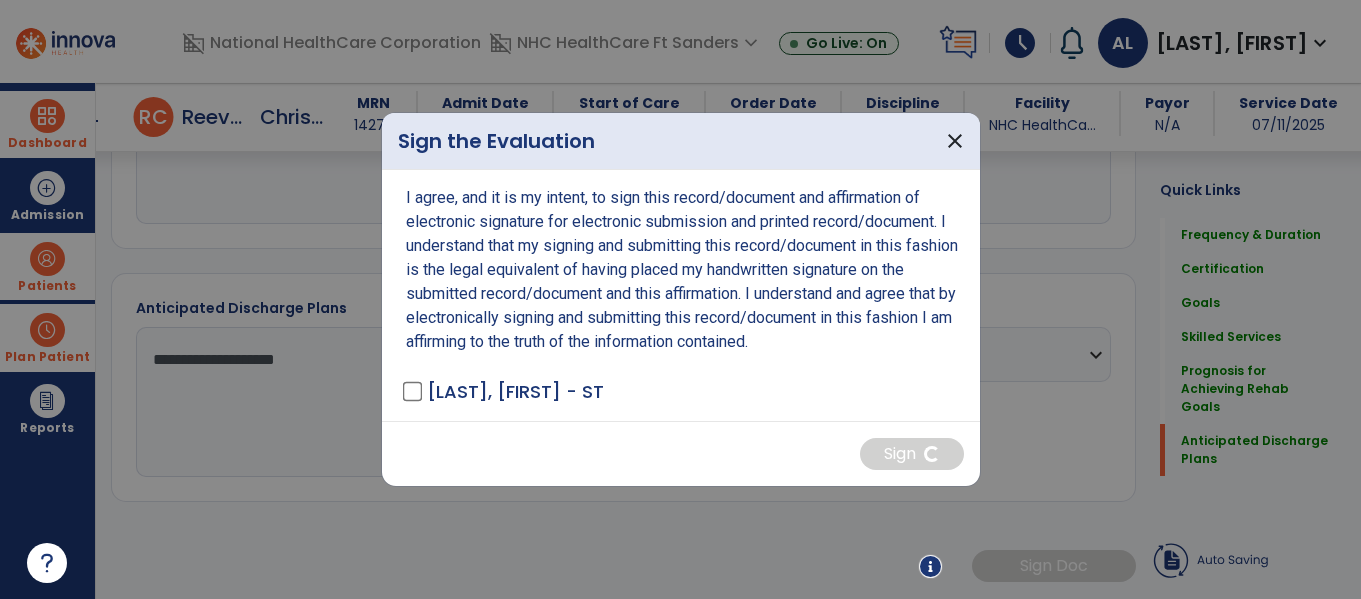 scroll, scrollTop: 1500, scrollLeft: 0, axis: vertical 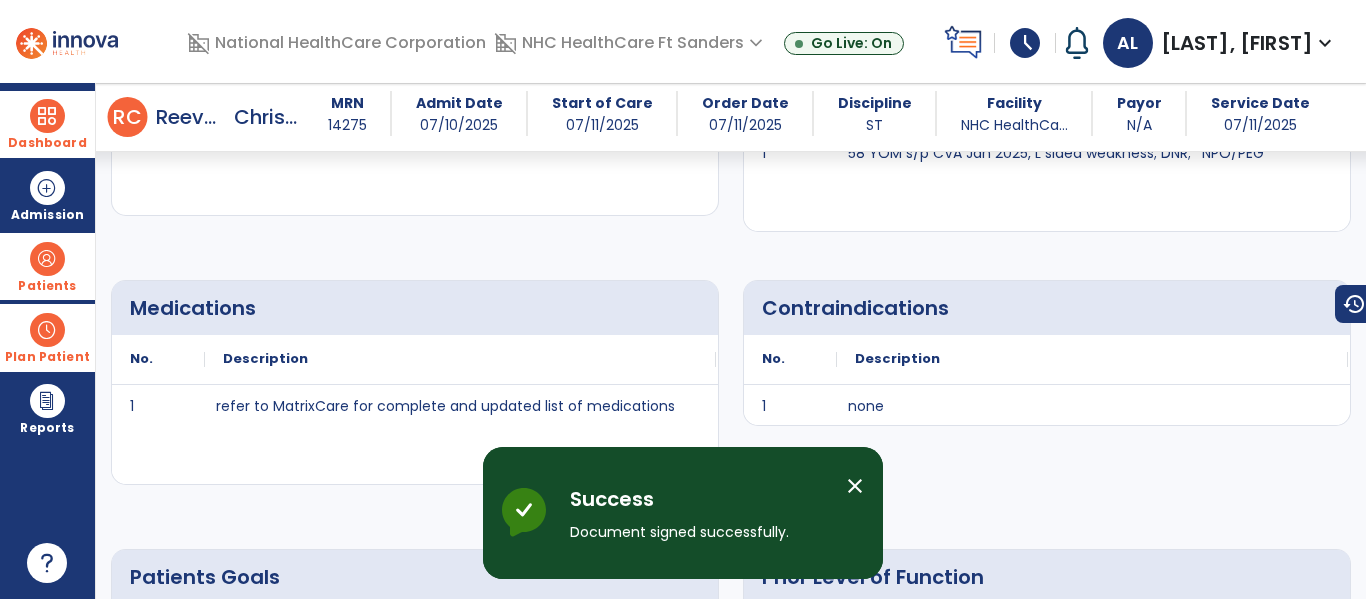 click on "close" at bounding box center [855, 486] 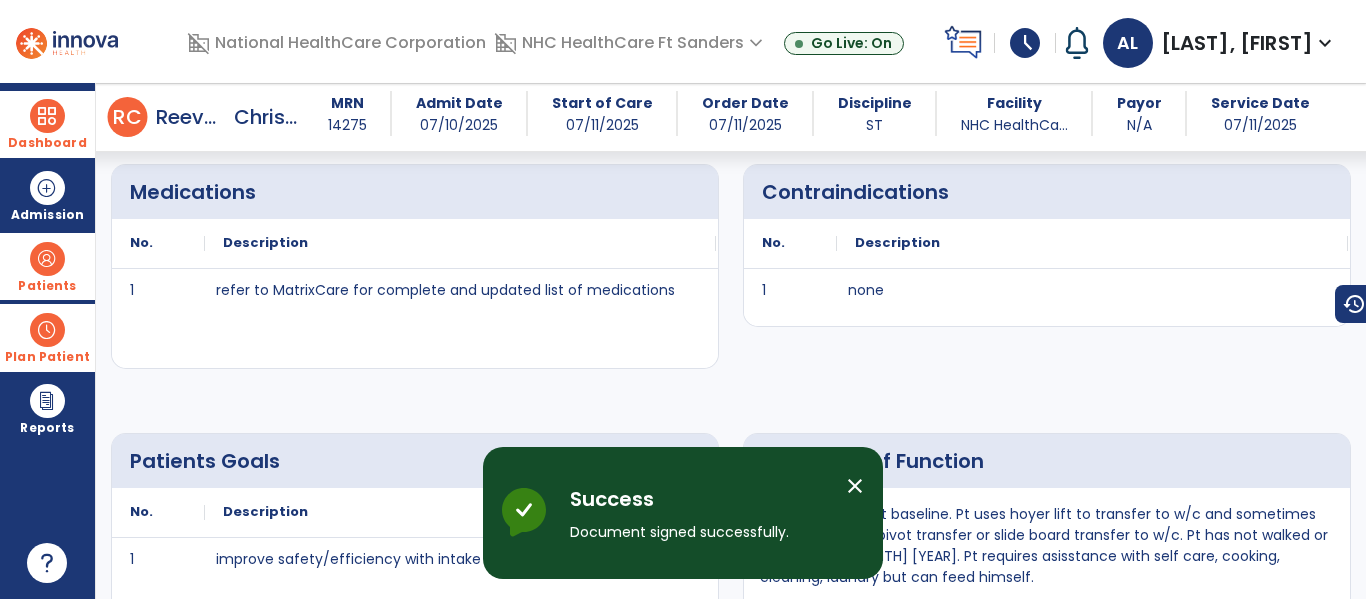 click on "close" at bounding box center [855, 486] 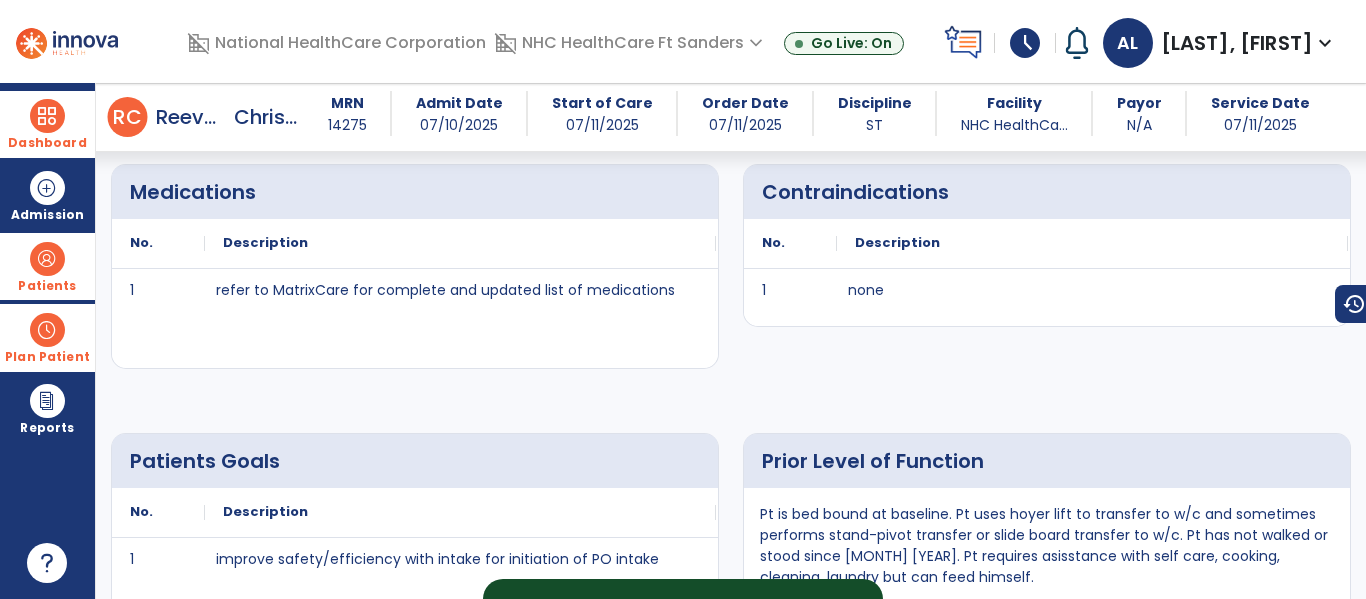 scroll, scrollTop: 1623, scrollLeft: 0, axis: vertical 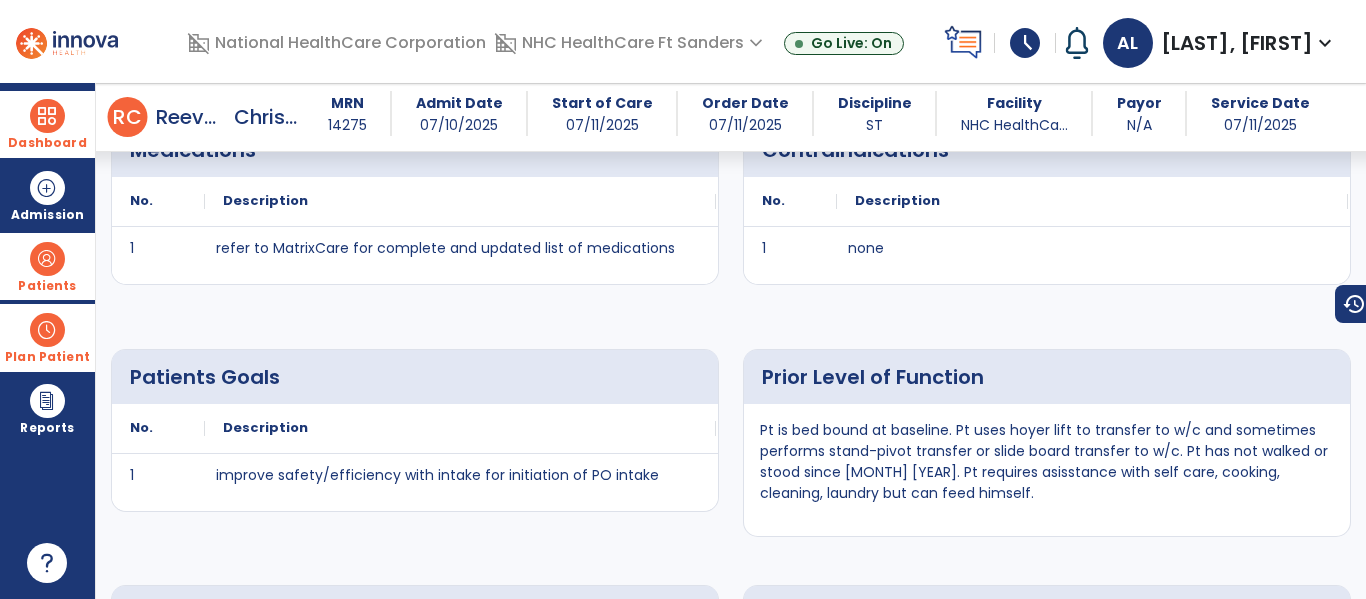 click on "Dashboard" at bounding box center (47, 124) 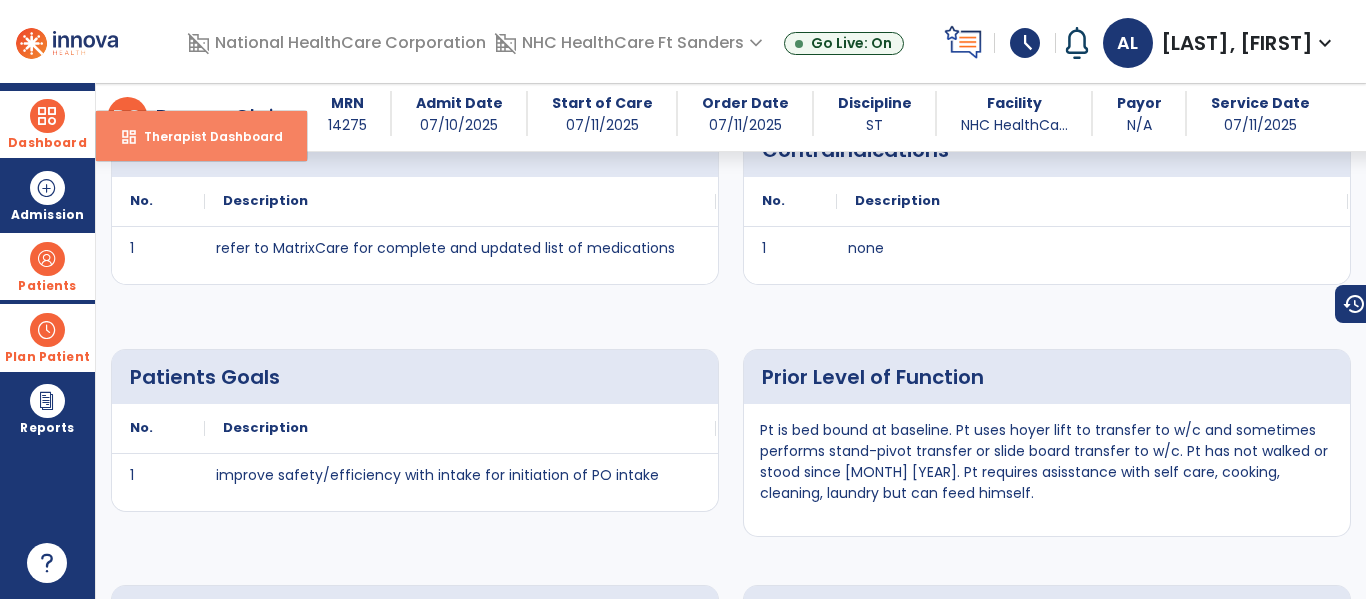 click on "dashboard  Therapist Dashboard" at bounding box center [201, 136] 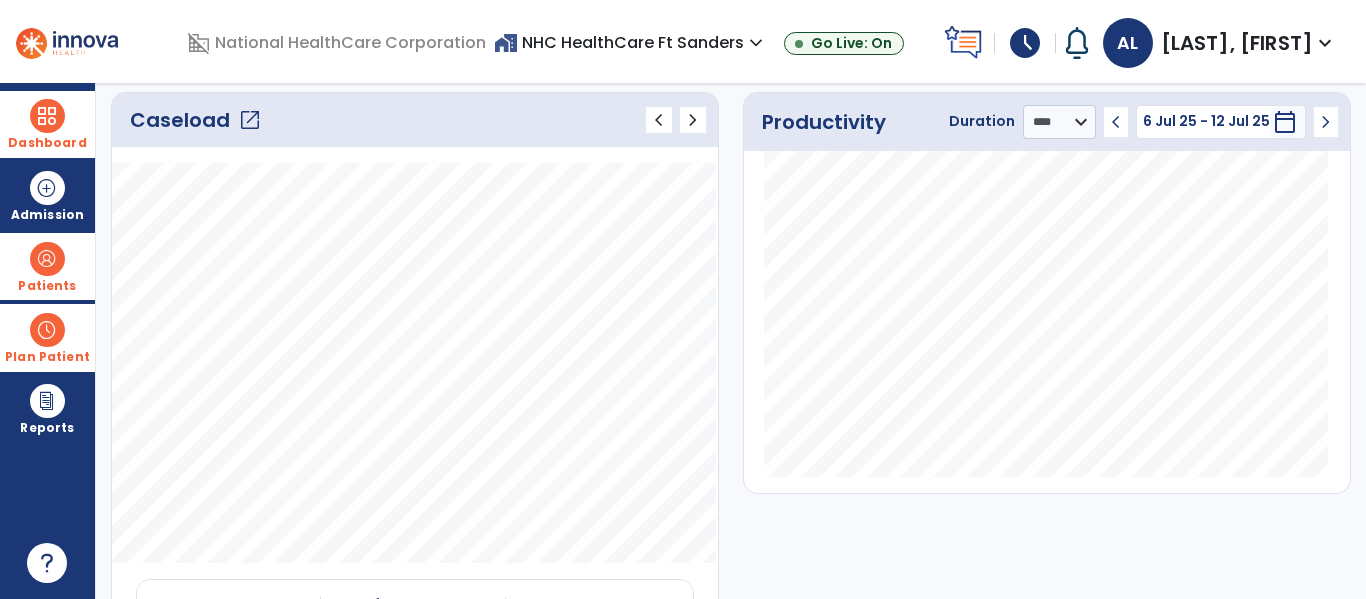 scroll, scrollTop: 0, scrollLeft: 0, axis: both 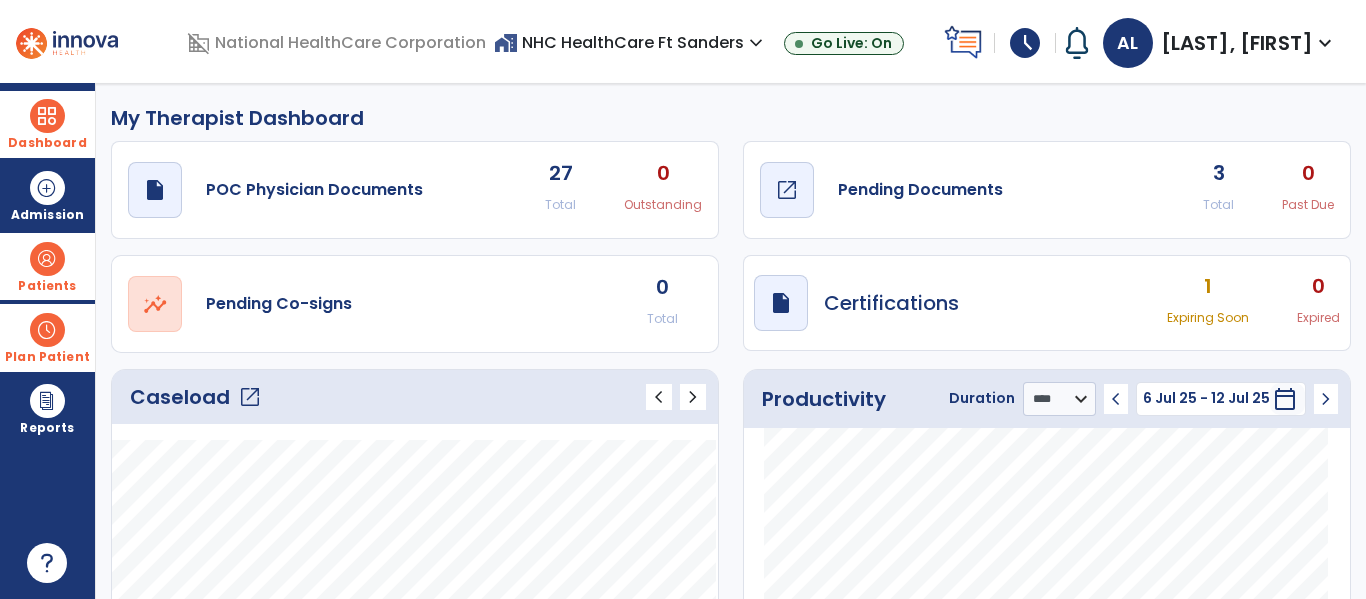 click on "draft   open_in_new  Pending Documents" 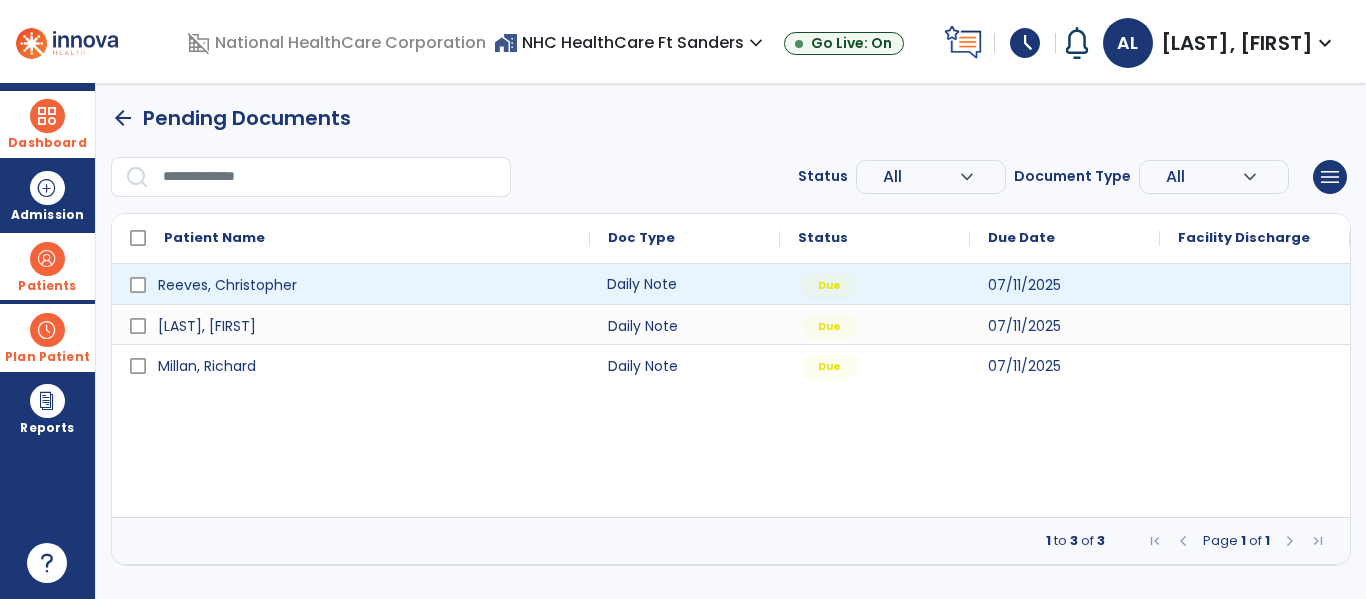 click on "Daily Note" at bounding box center (685, 284) 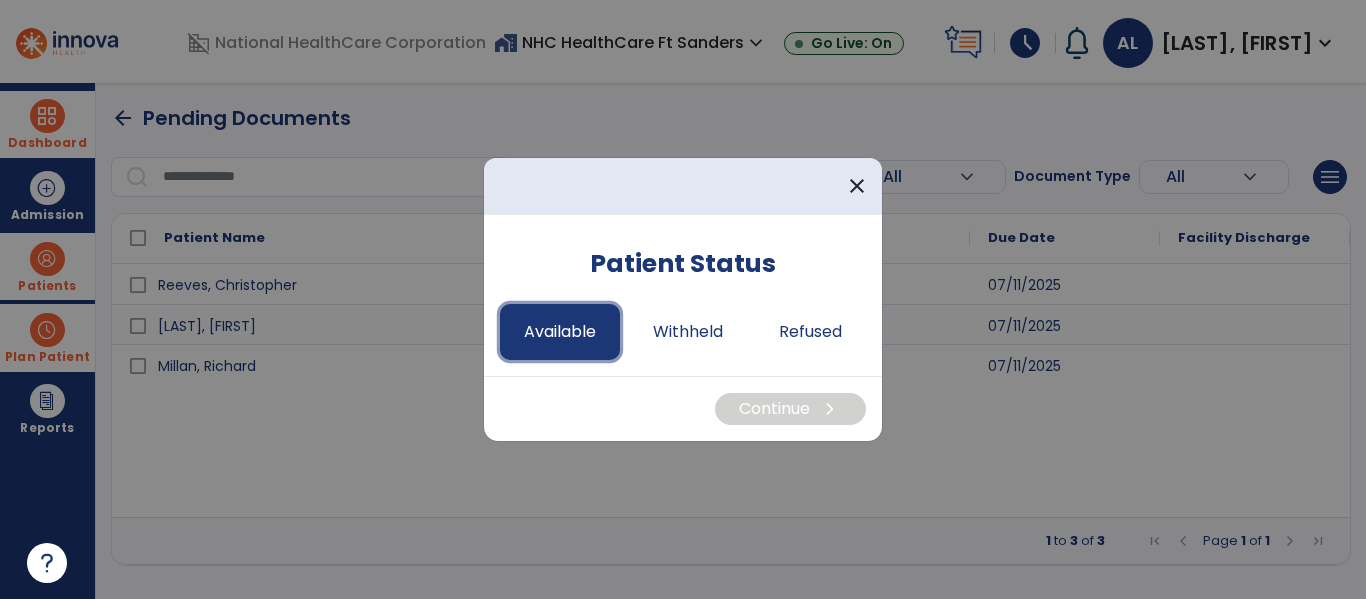 click on "Available" at bounding box center [560, 332] 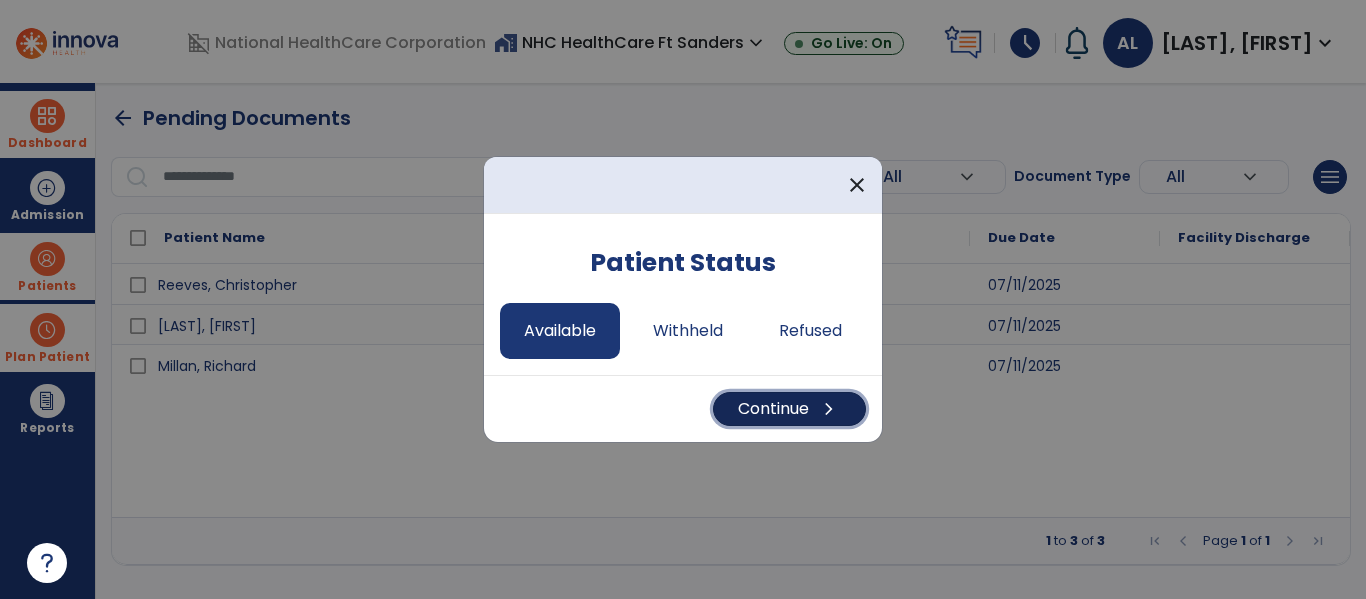 click on "Continue   chevron_right" at bounding box center (789, 409) 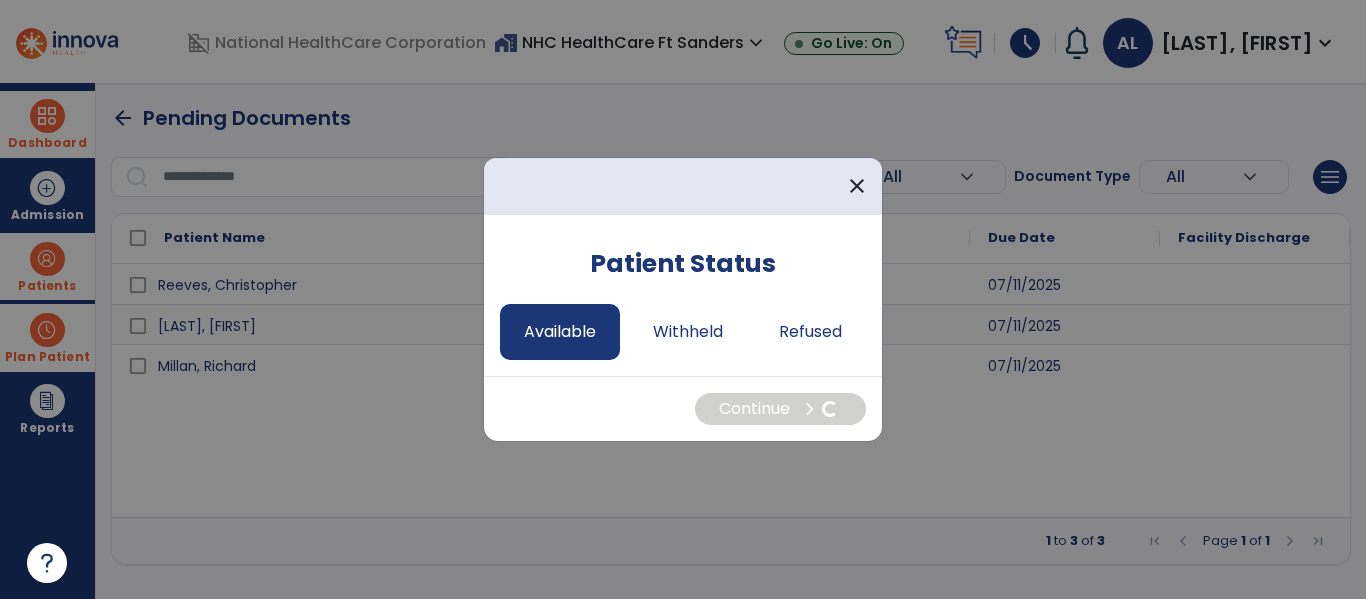 select on "*" 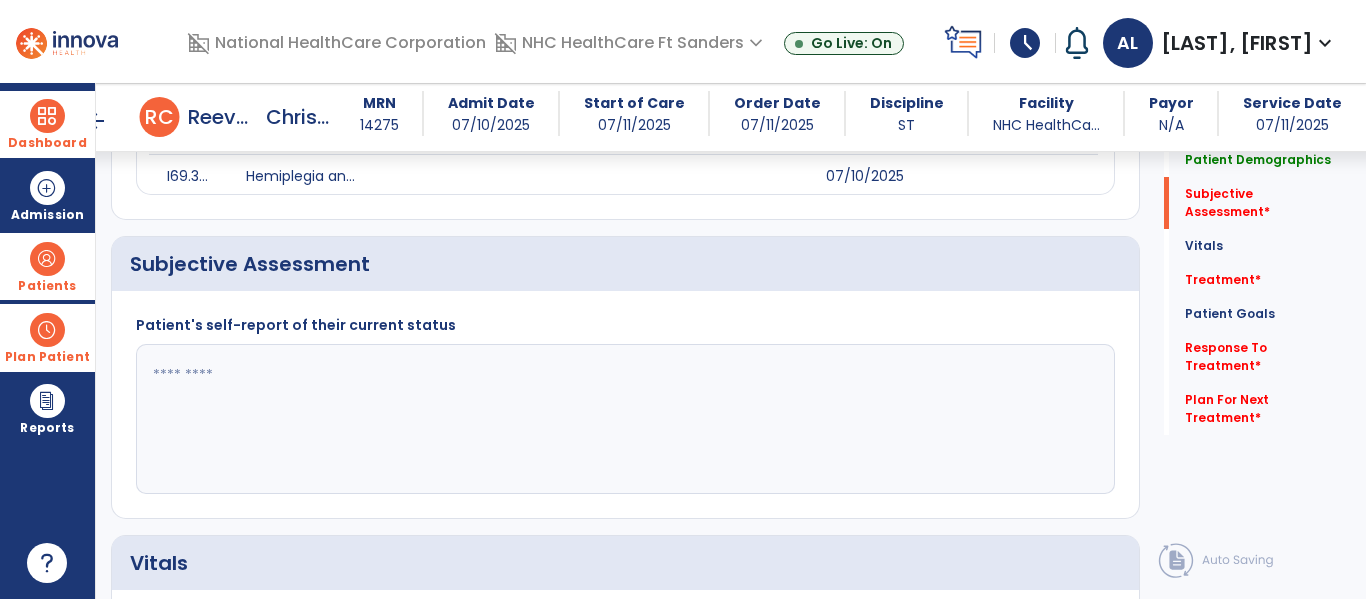 scroll, scrollTop: 609, scrollLeft: 0, axis: vertical 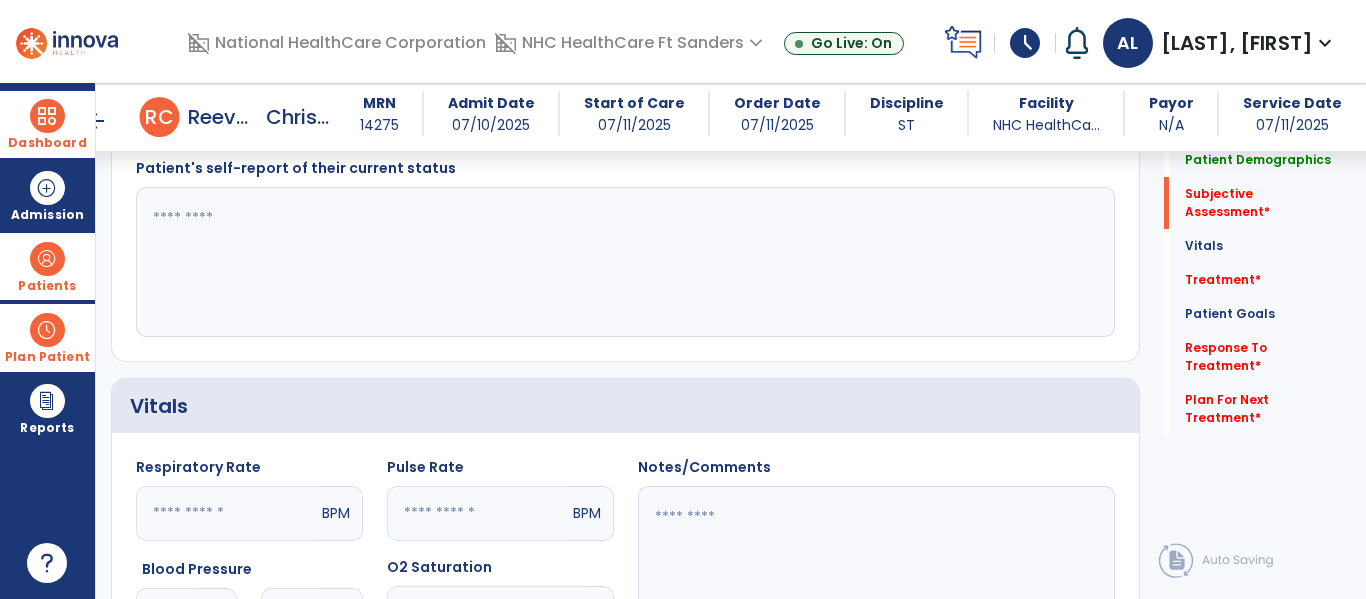 click on "Patient's self-report of their current status" 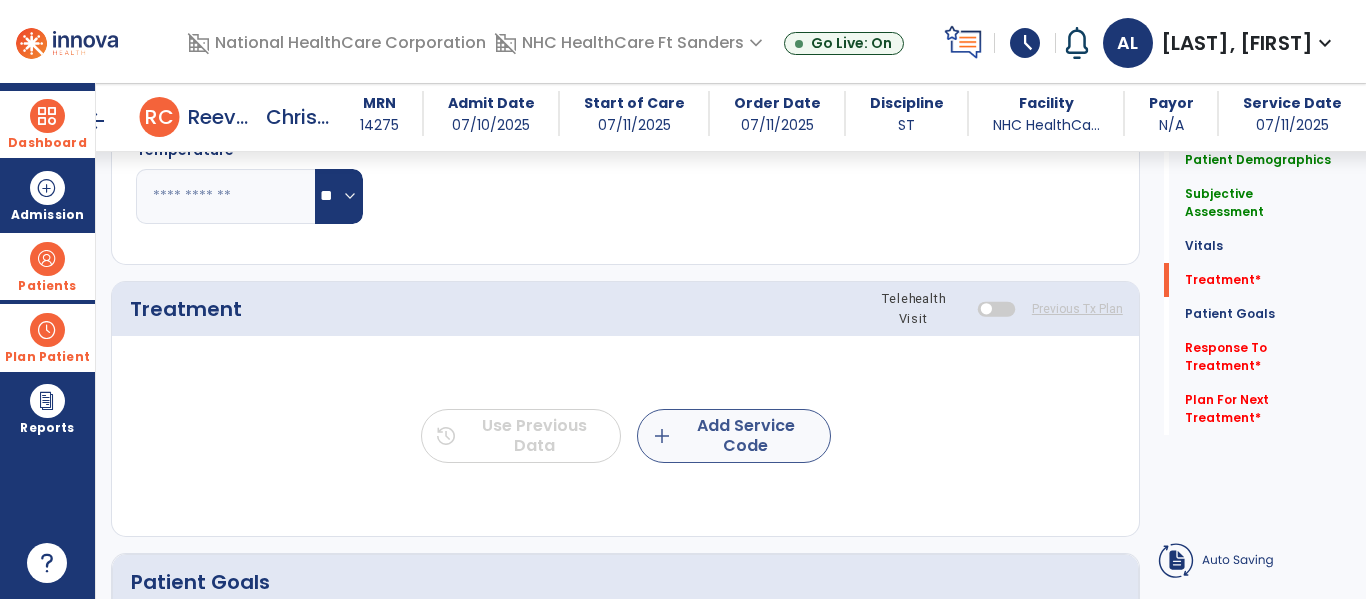 type on "**********" 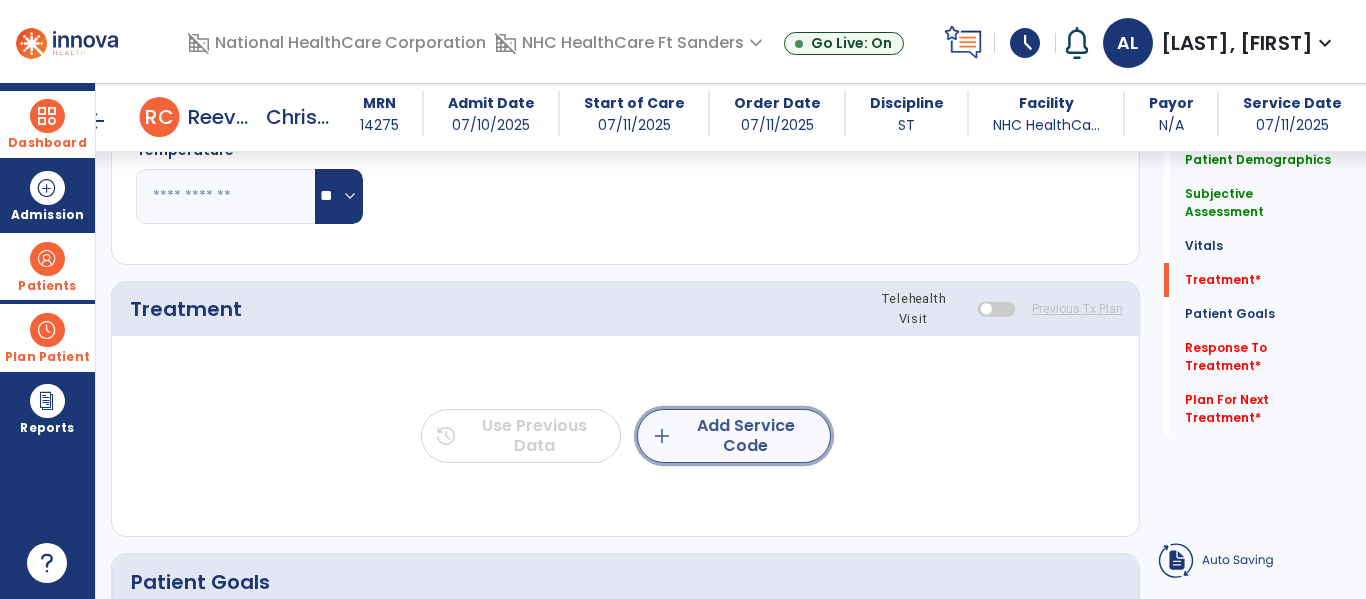 click on "add  Add Service Code" 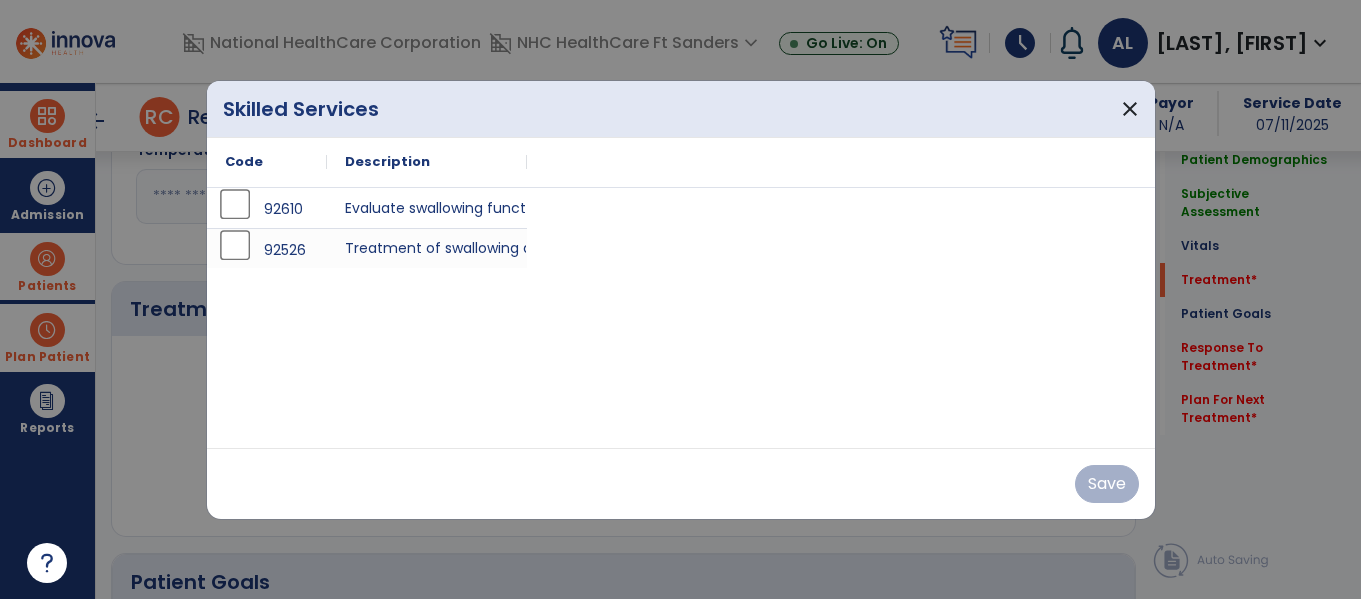 scroll, scrollTop: 1128, scrollLeft: 0, axis: vertical 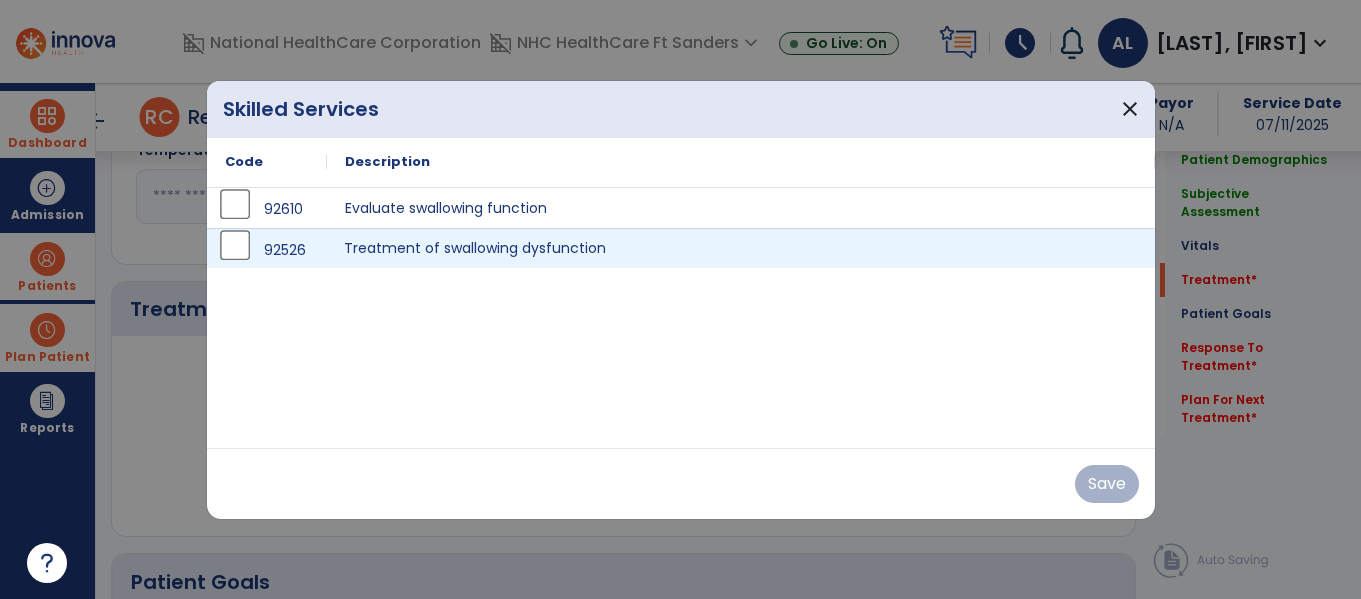 click on "Treatment of swallowing dysfunction" at bounding box center [741, 248] 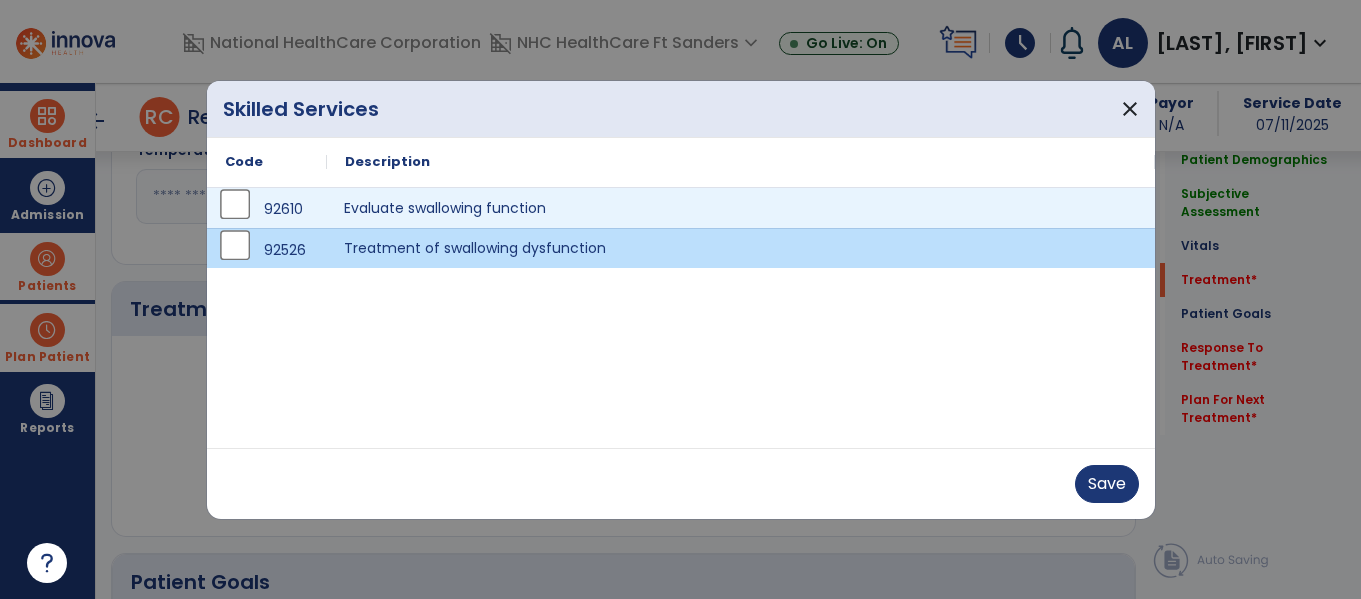 click on "Evaluate swallowing function" at bounding box center [741, 208] 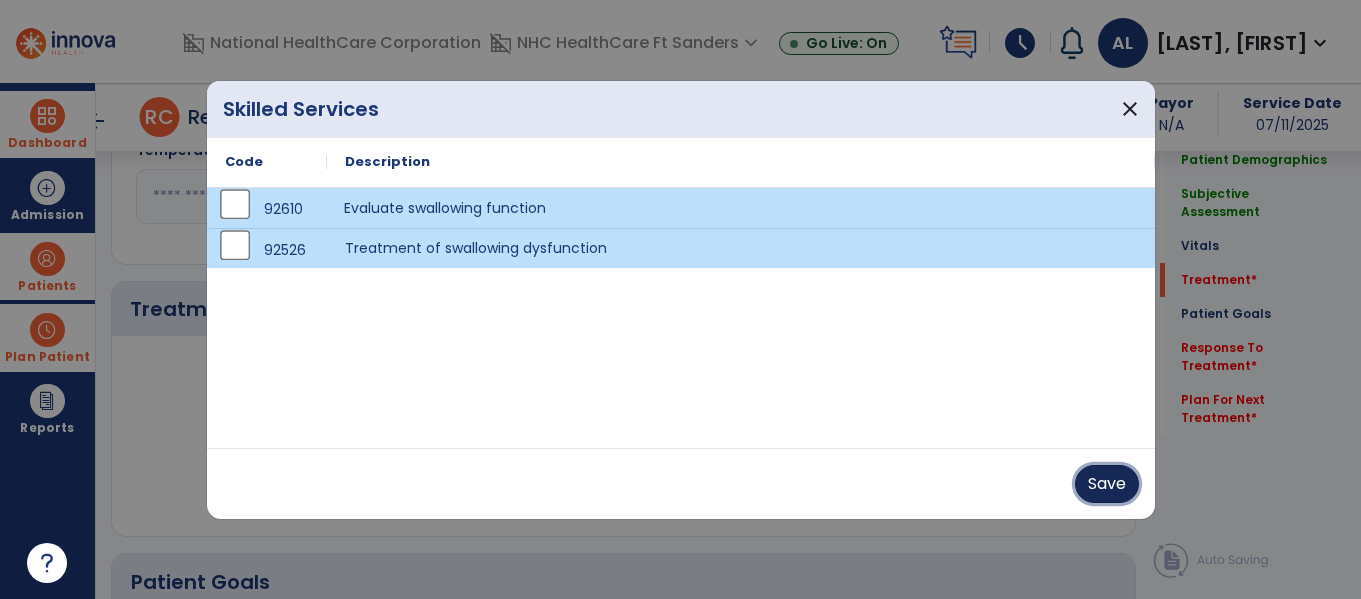 click on "Save" at bounding box center [1107, 484] 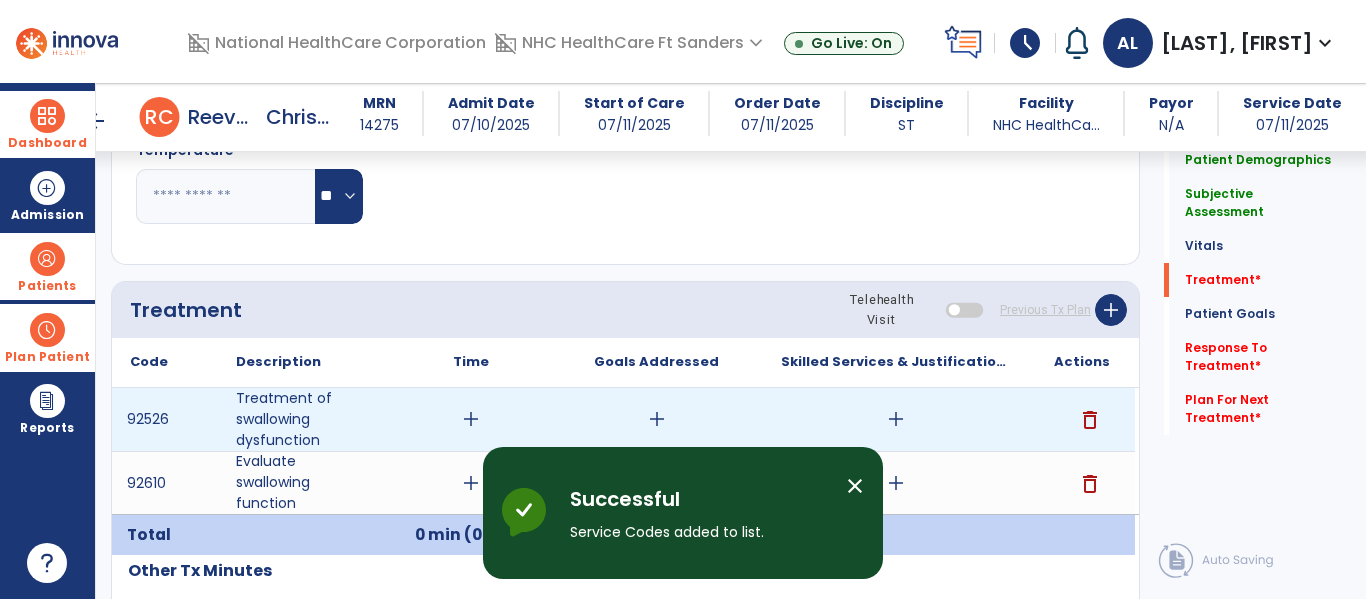 click on "add" at bounding box center [471, 419] 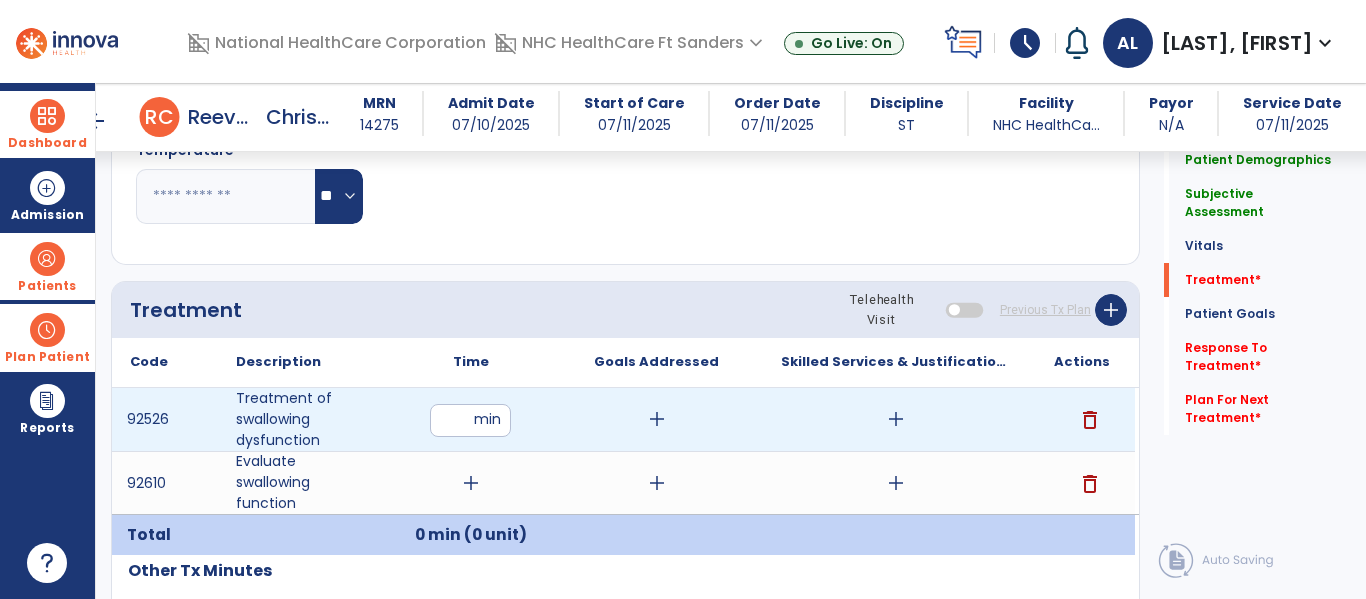 type on "**" 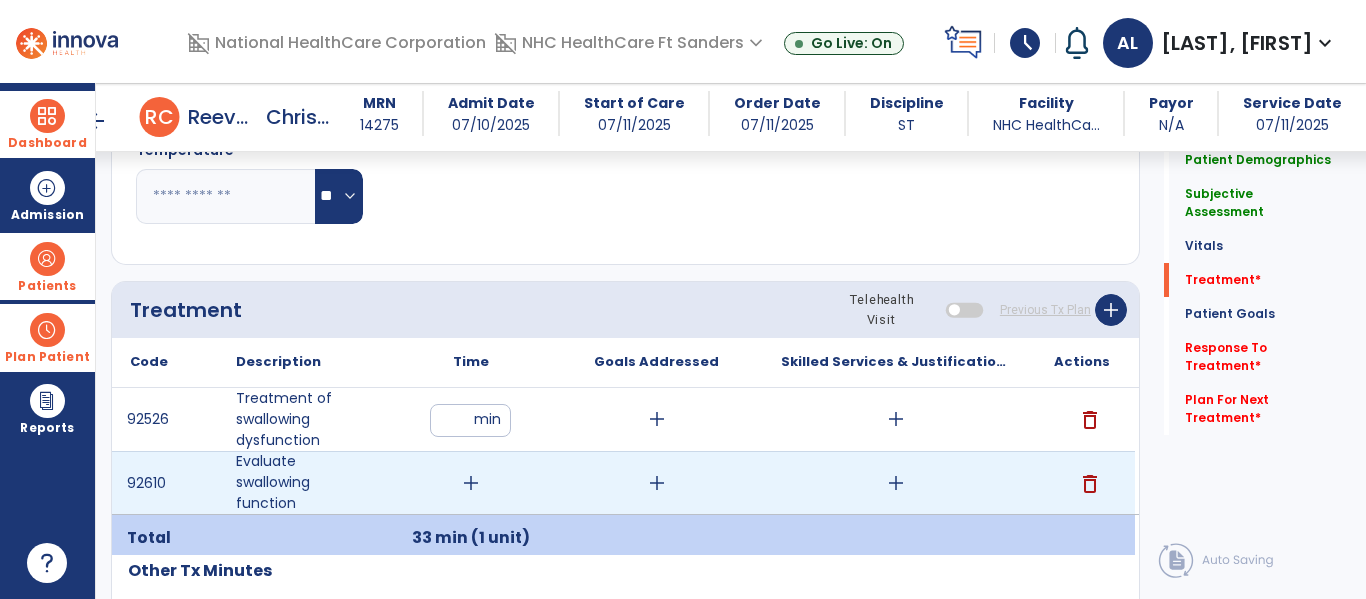 click on "add" at bounding box center [471, 483] 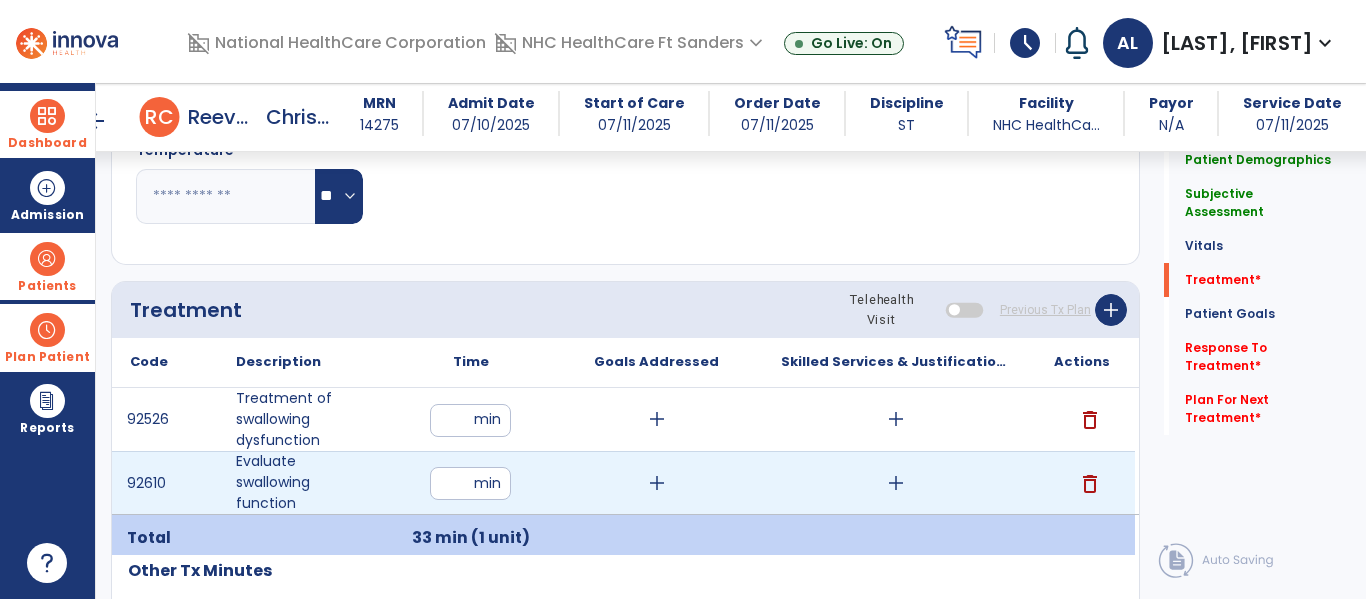 type on "**" 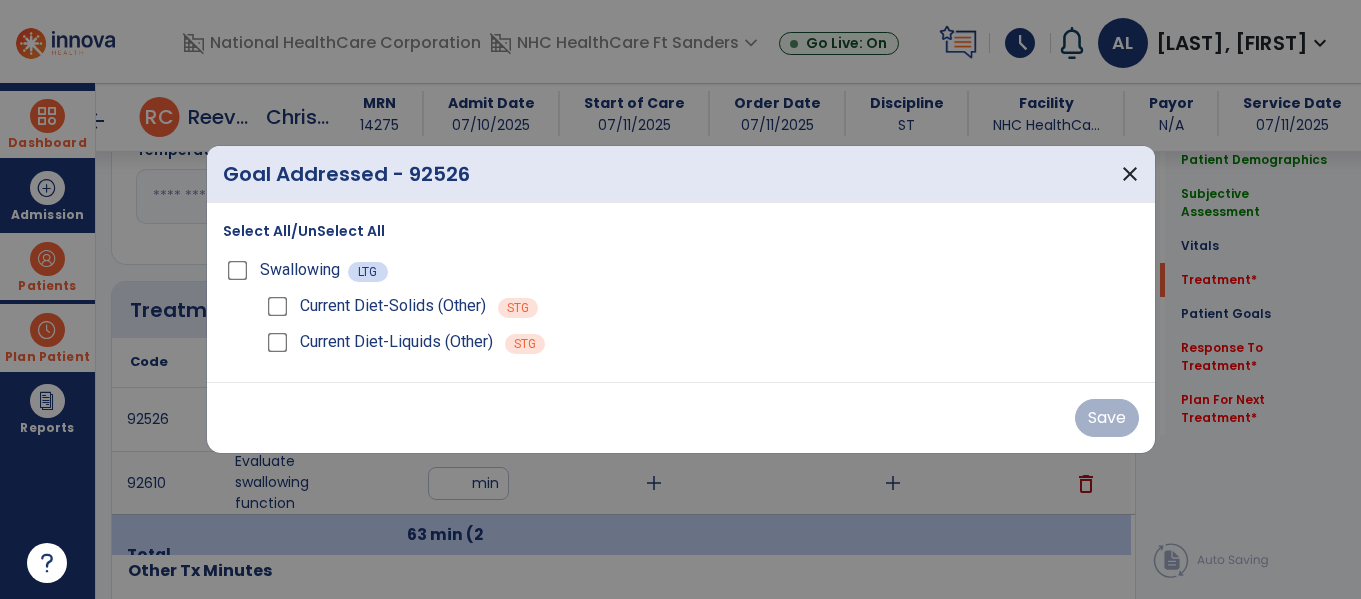 scroll, scrollTop: 1128, scrollLeft: 0, axis: vertical 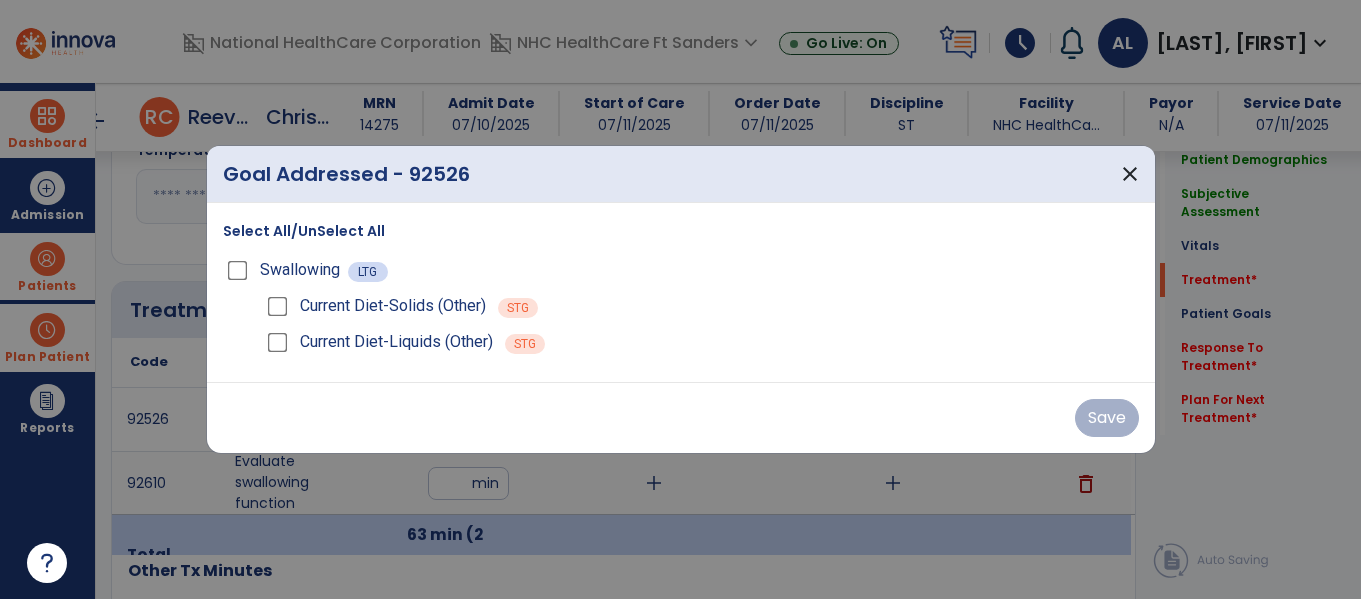 click on "Select All/UnSelect All" at bounding box center [304, 231] 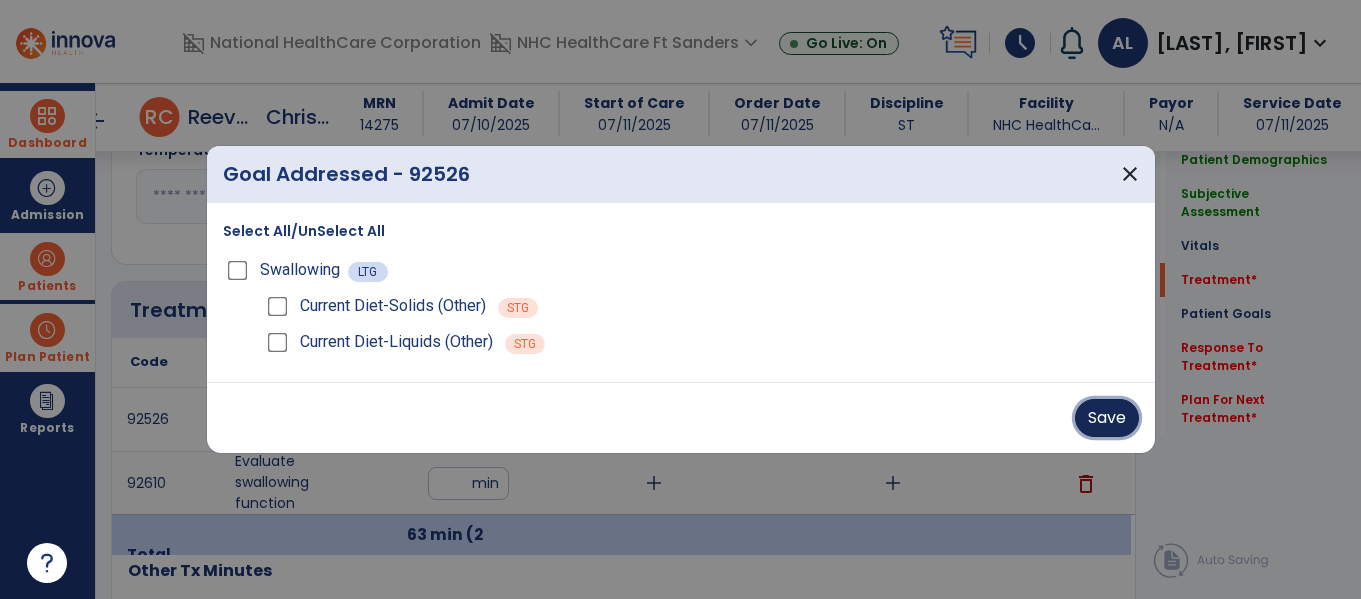 click on "Save" at bounding box center (1107, 418) 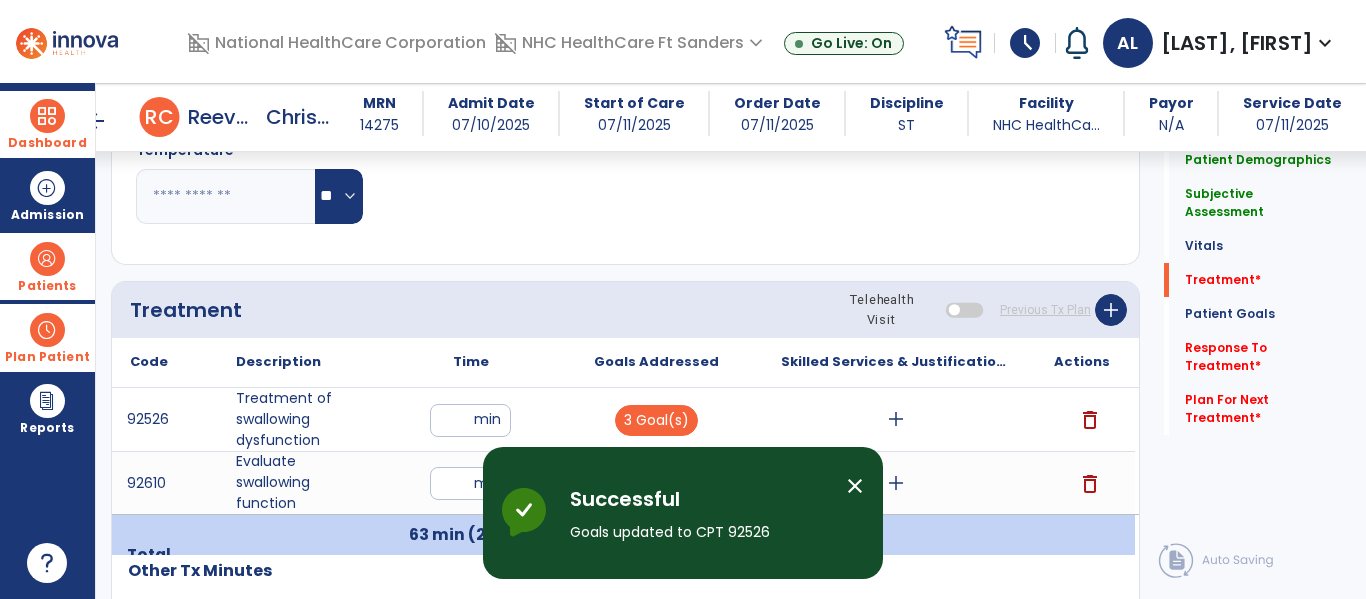 click on "close" at bounding box center [855, 486] 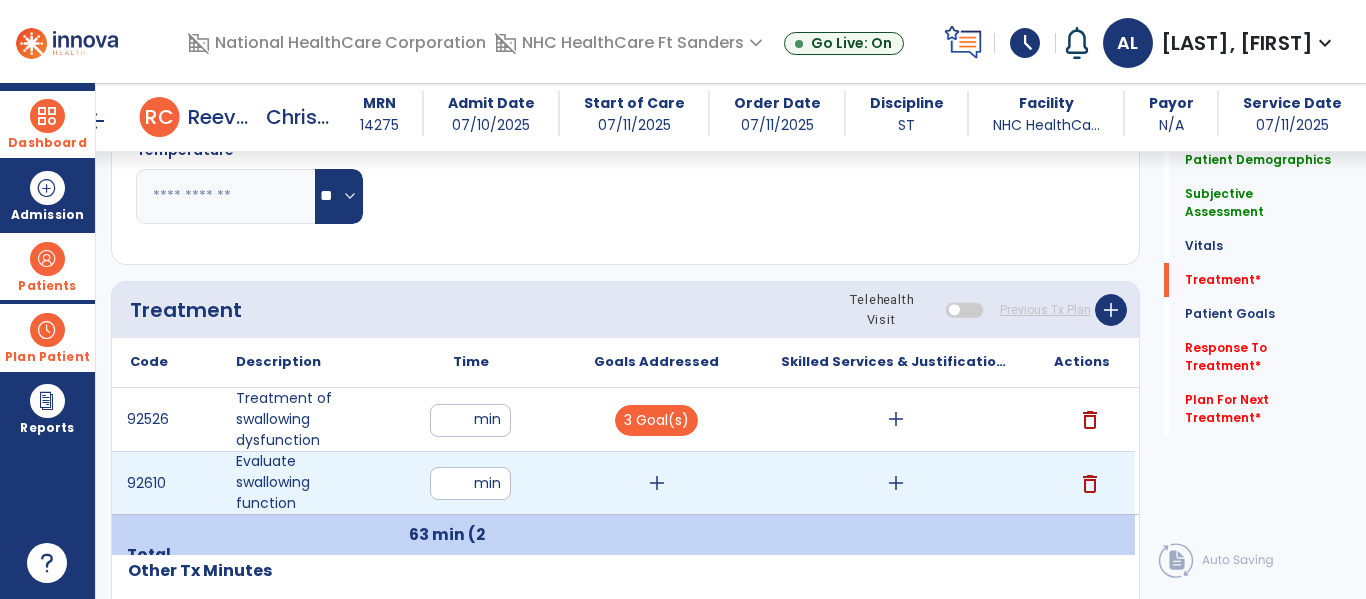 click on "add" at bounding box center (657, 483) 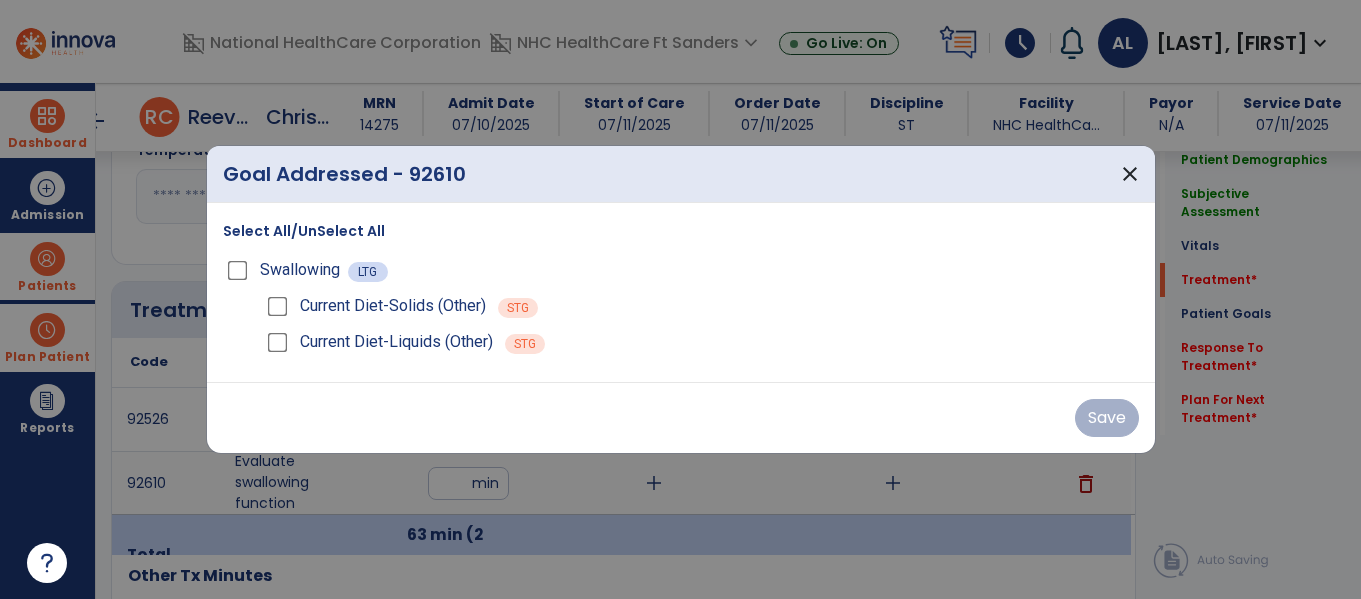 scroll, scrollTop: 1128, scrollLeft: 0, axis: vertical 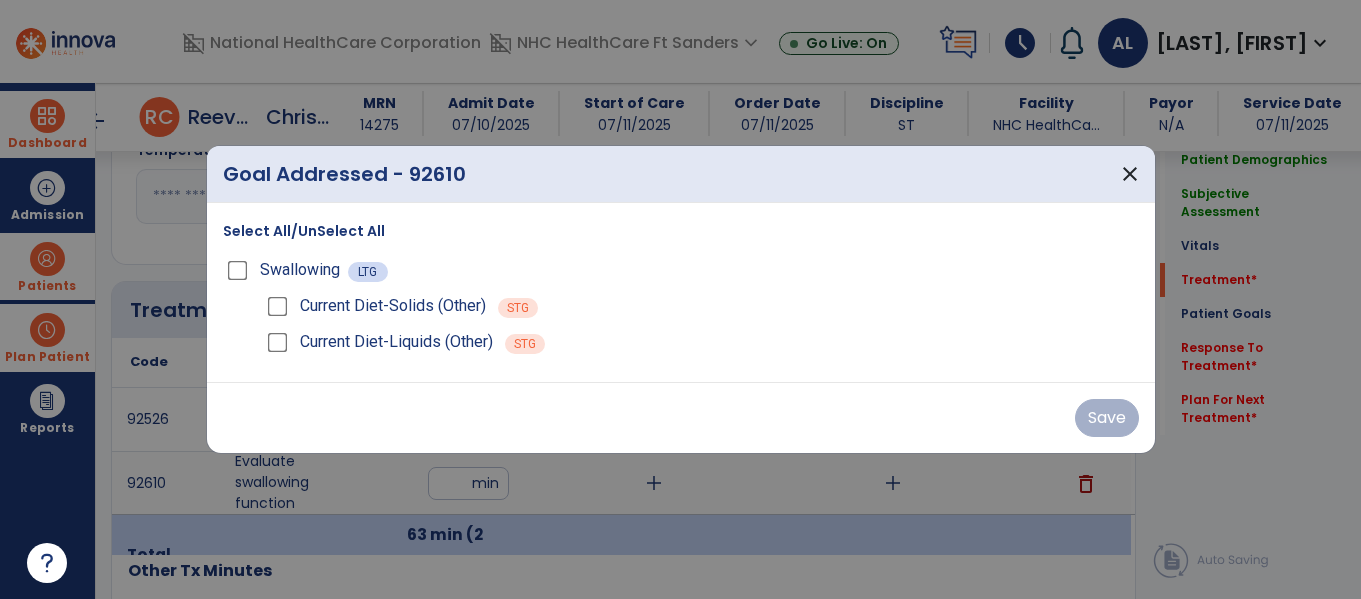 click on "Select All/UnSelect All" at bounding box center (304, 231) 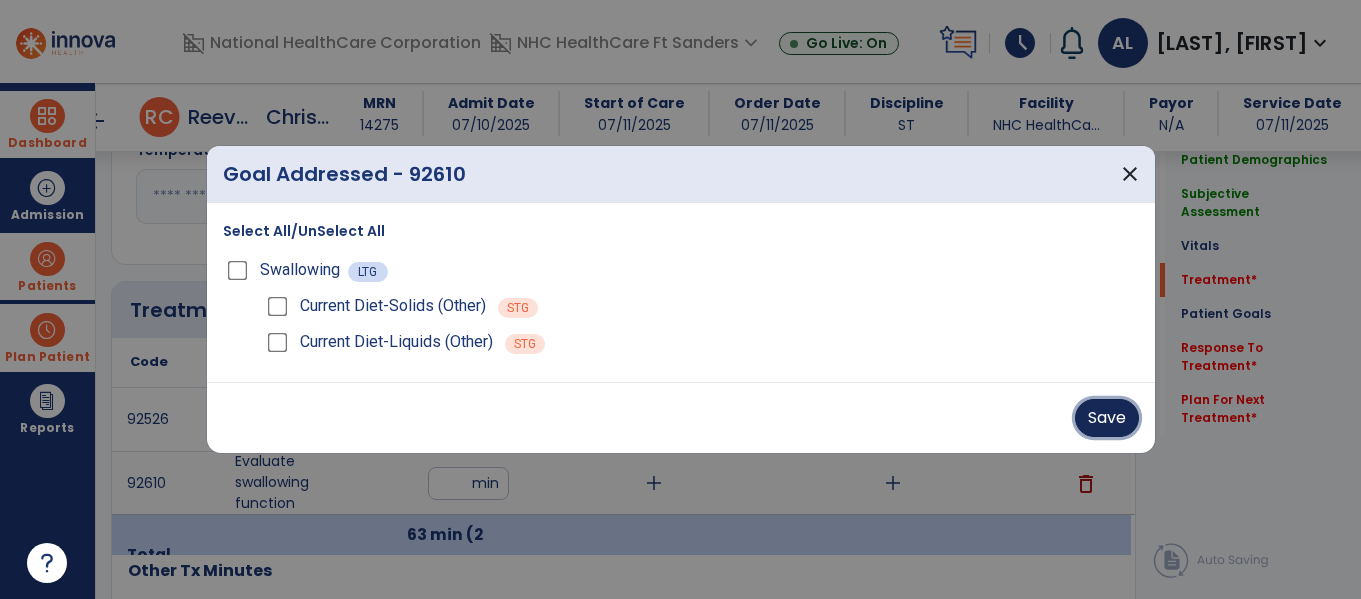 click on "Save" at bounding box center (1107, 418) 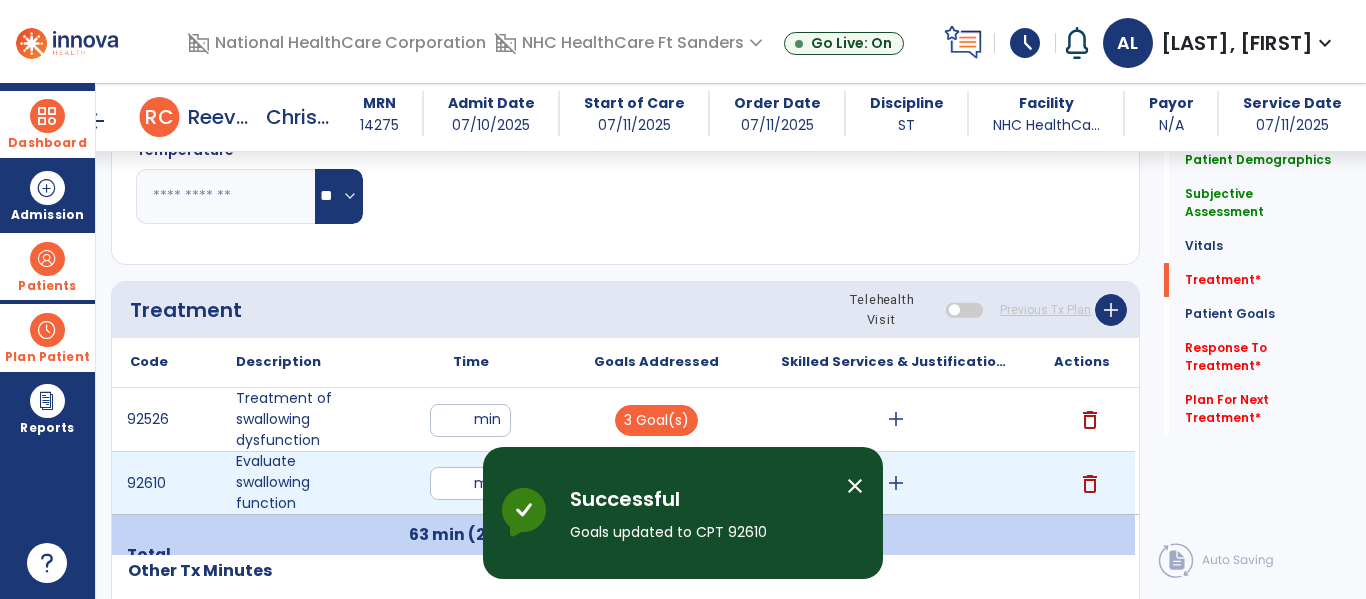 click on "add" at bounding box center (896, 483) 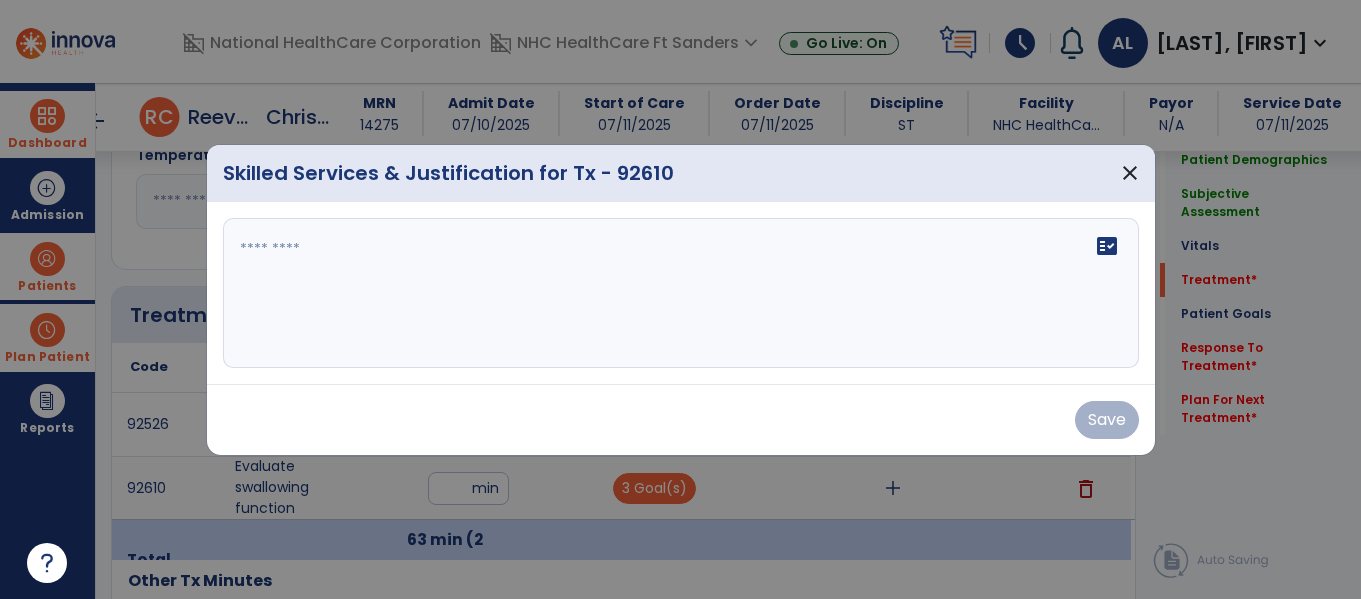 scroll, scrollTop: 1128, scrollLeft: 0, axis: vertical 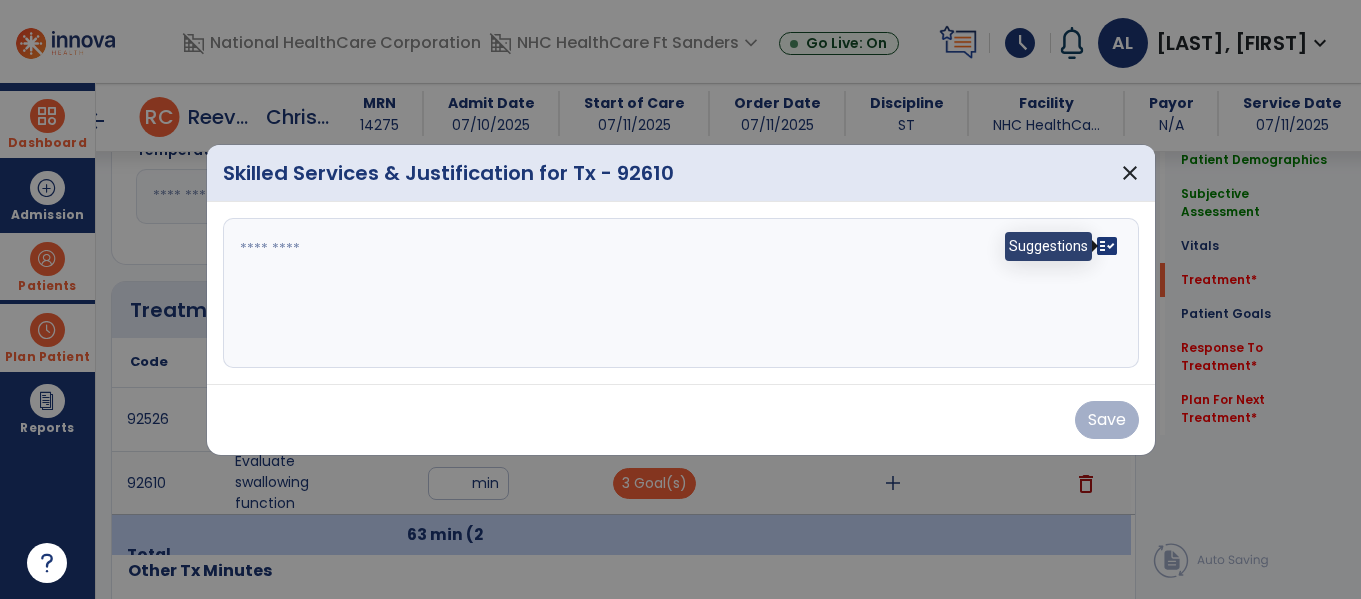 click on "fact_check" at bounding box center [1107, 246] 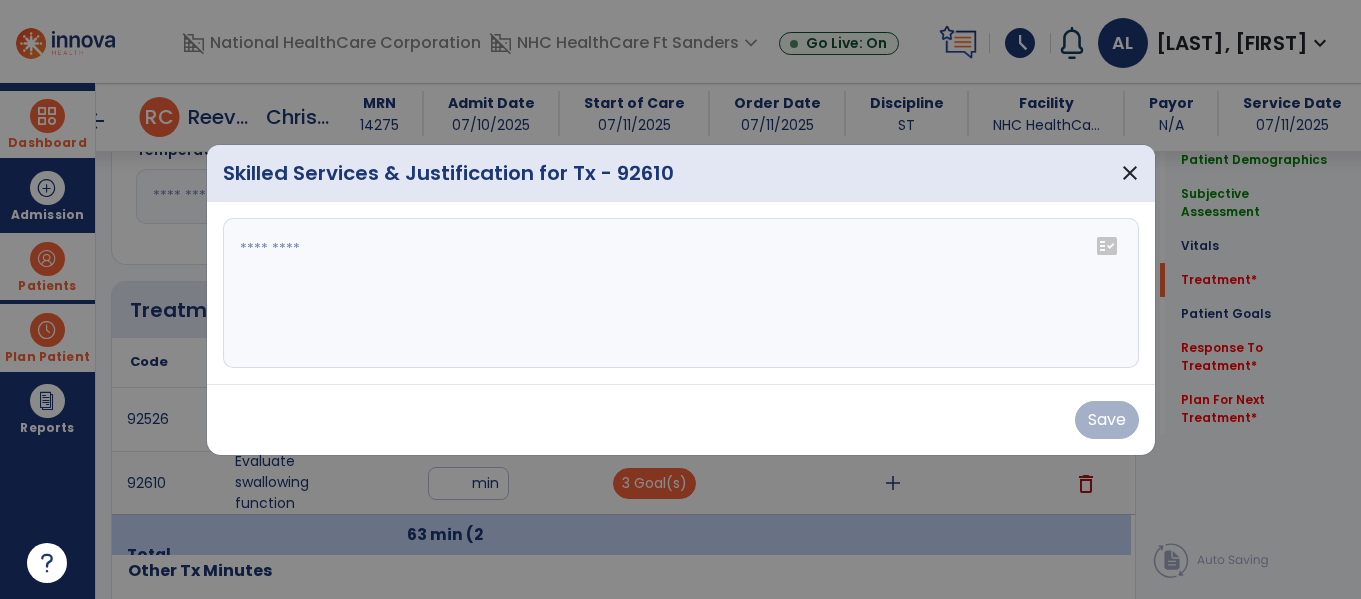 click on "fact_check" at bounding box center (1107, 246) 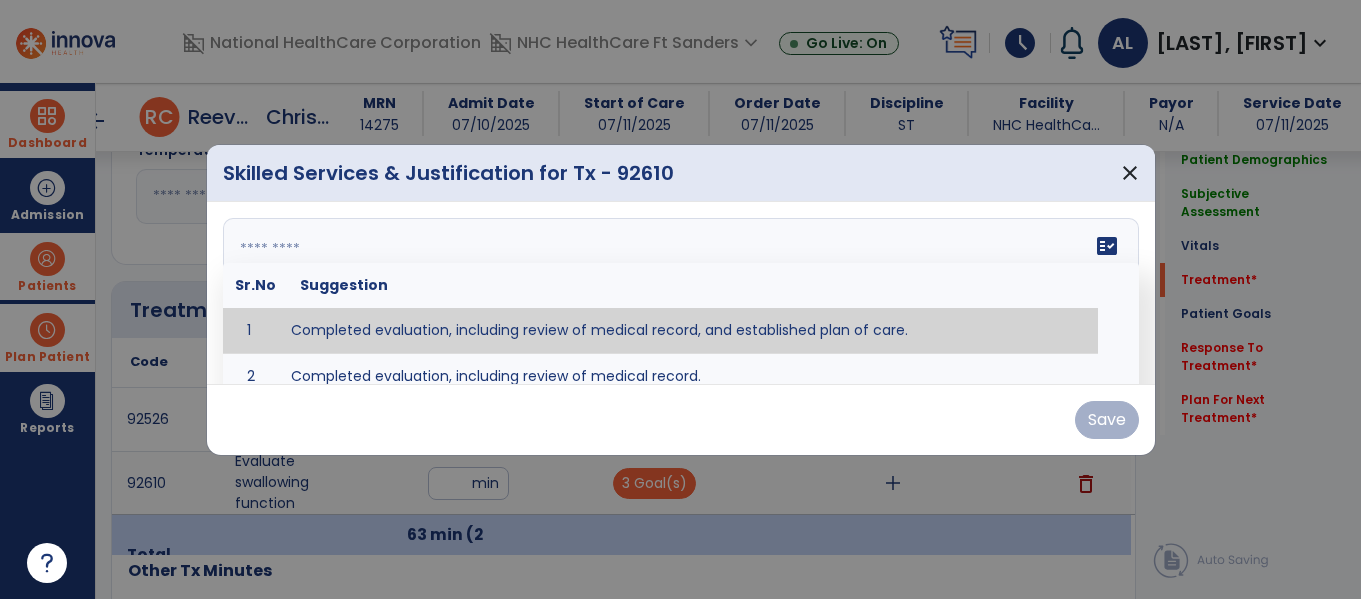 type on "**********" 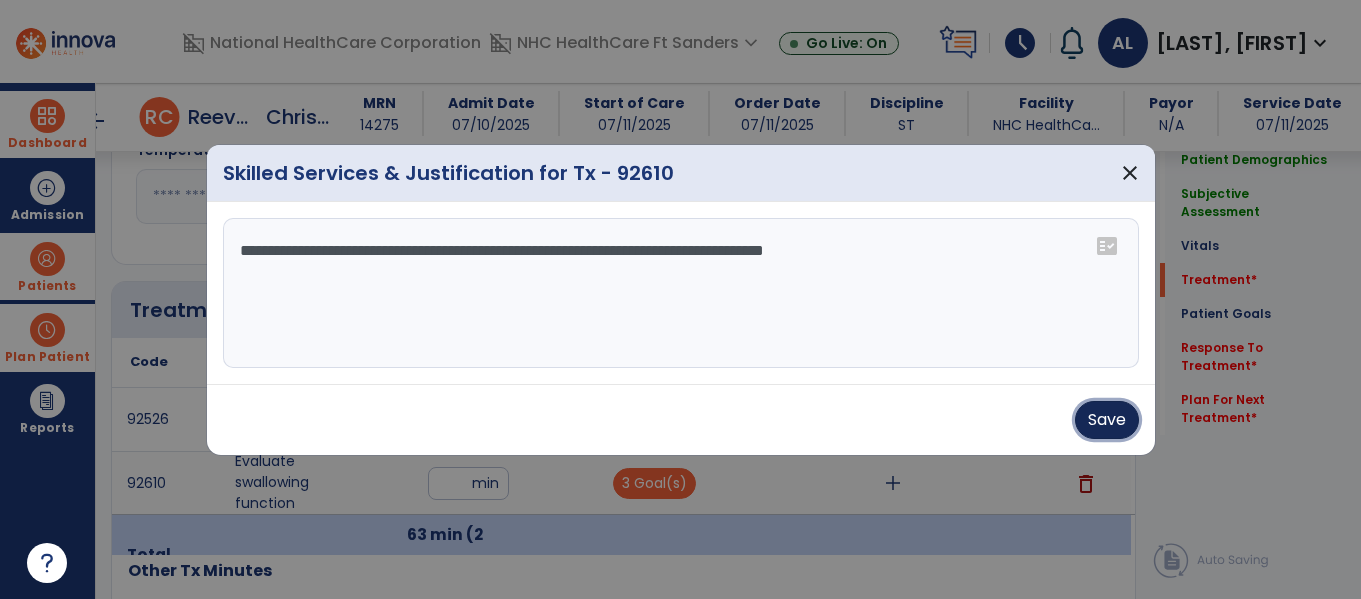 click on "Save" at bounding box center [1107, 420] 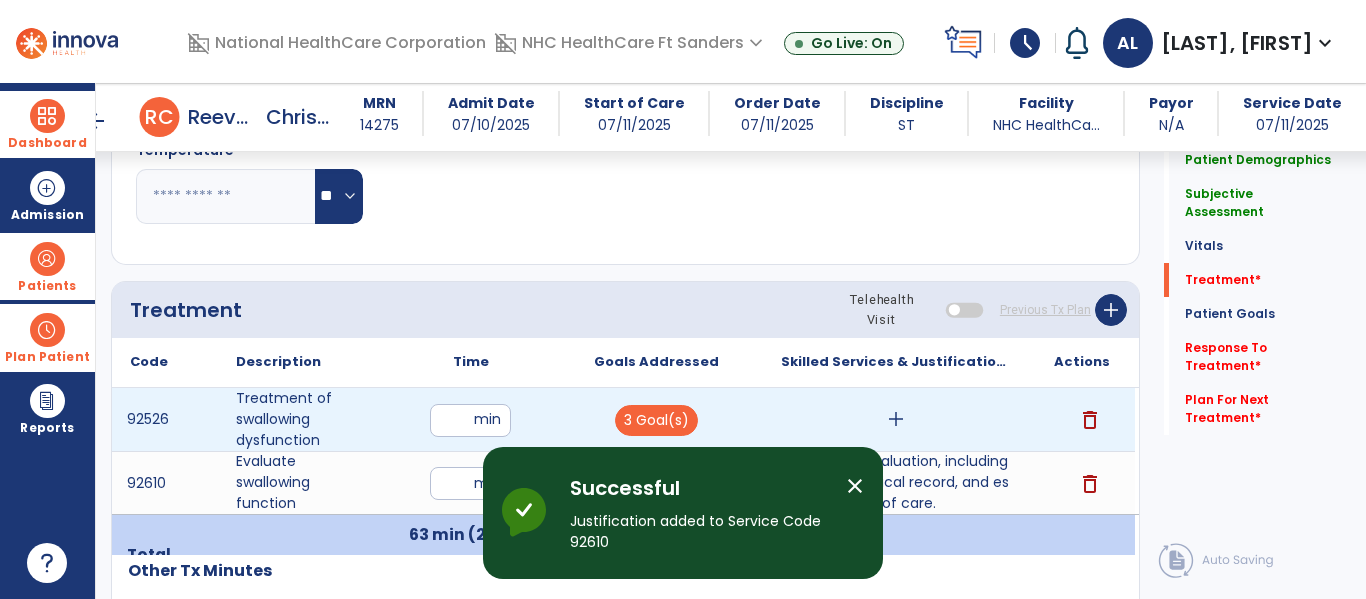 click on "add" at bounding box center [896, 419] 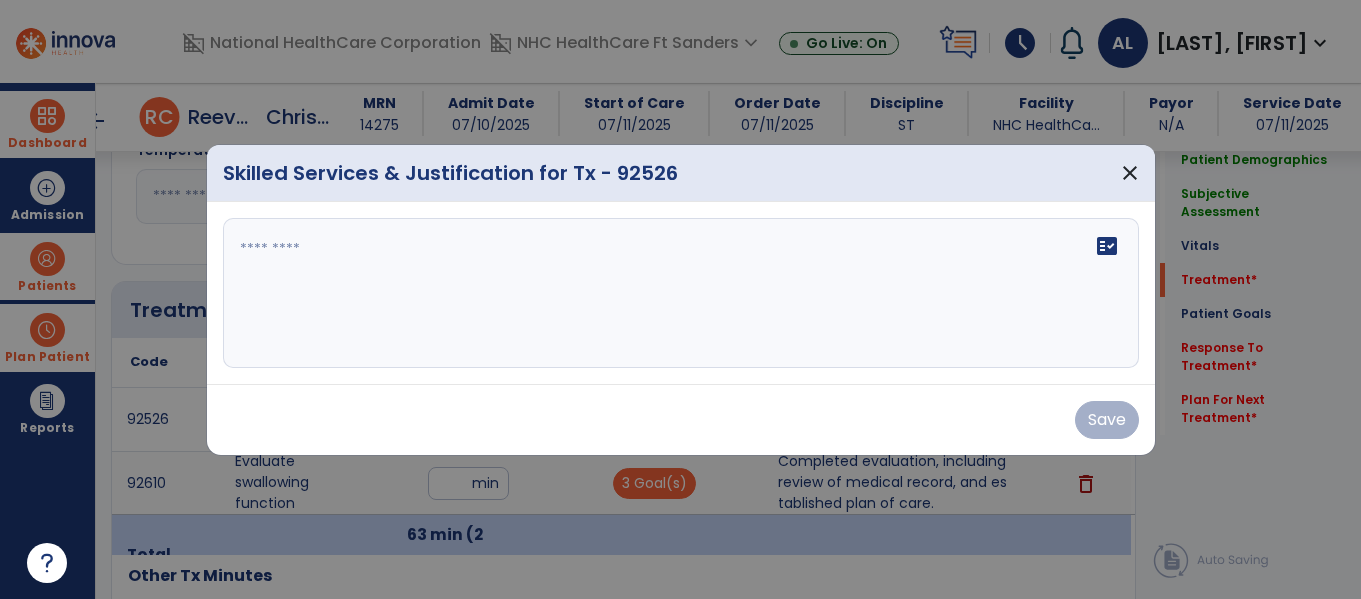 scroll, scrollTop: 1128, scrollLeft: 0, axis: vertical 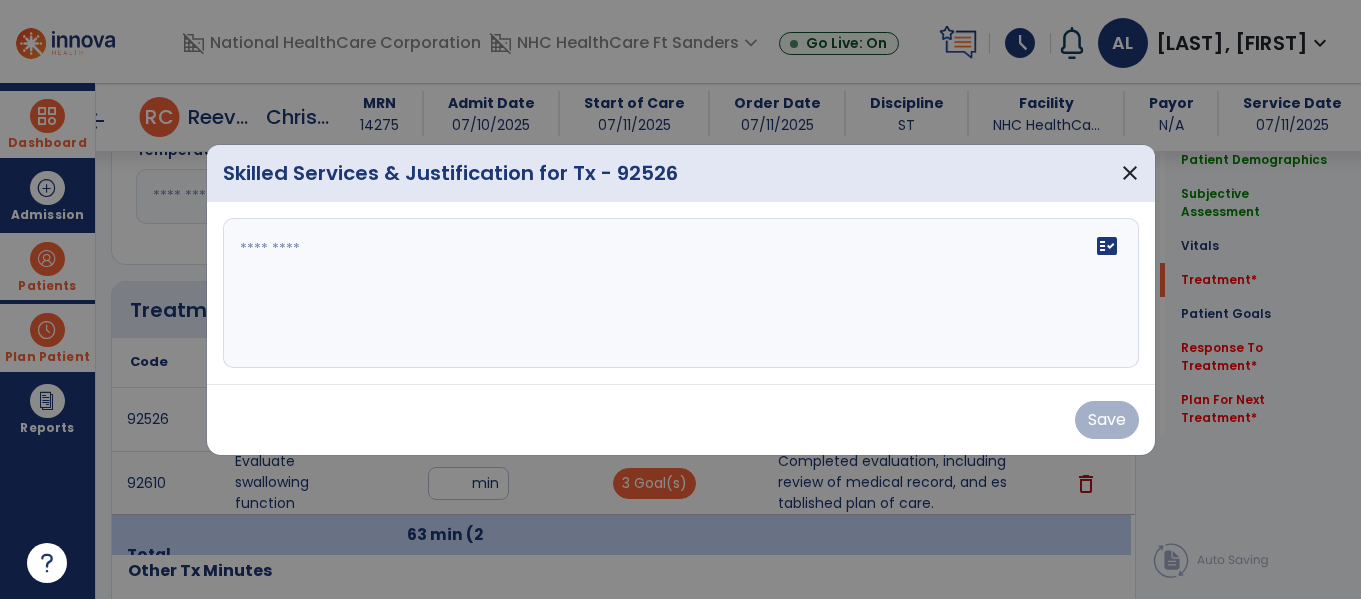 click on "fact_check" at bounding box center (681, 293) 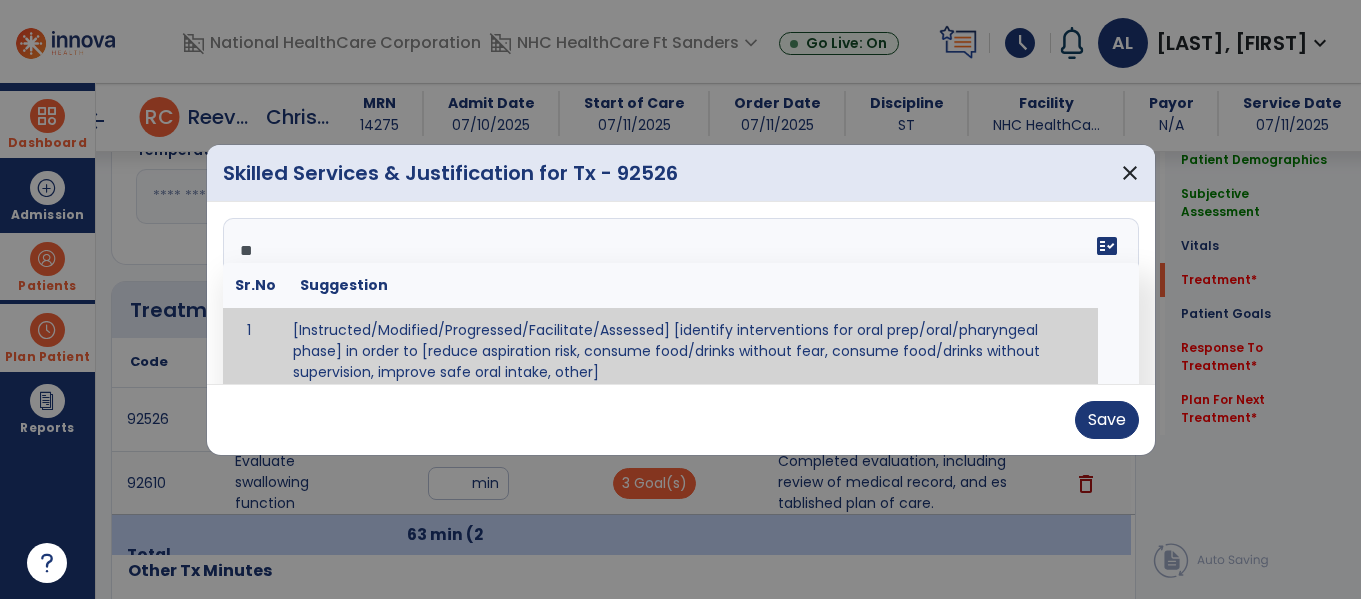 type on "*" 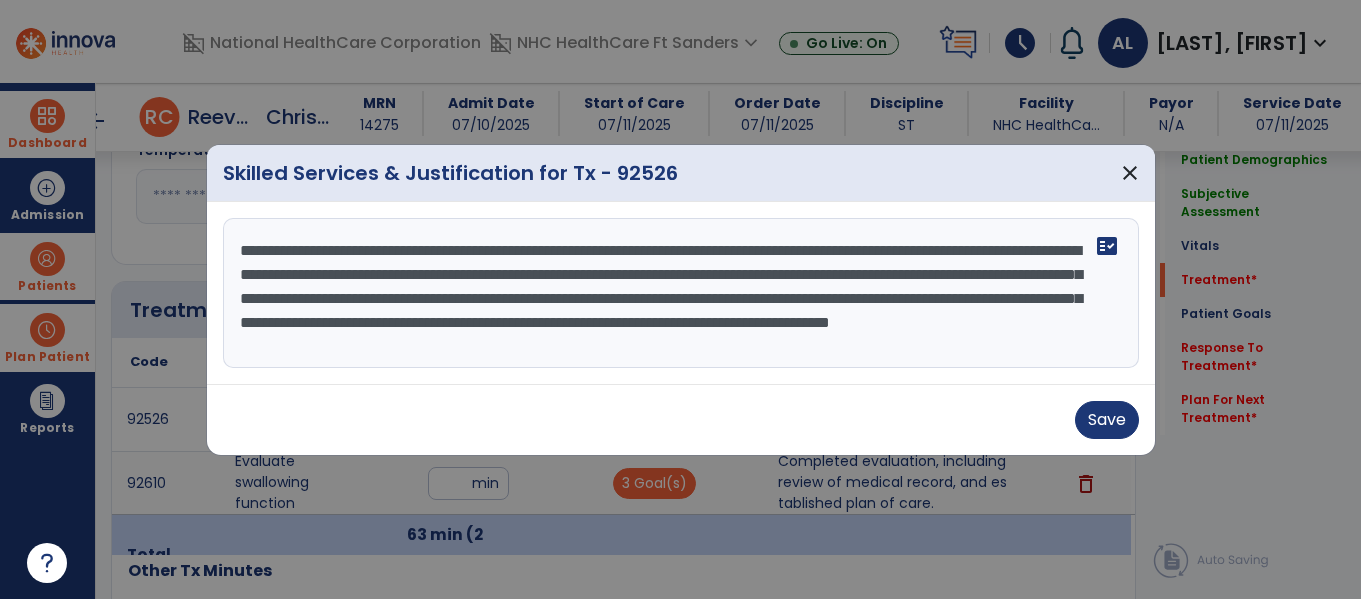 scroll, scrollTop: 16, scrollLeft: 0, axis: vertical 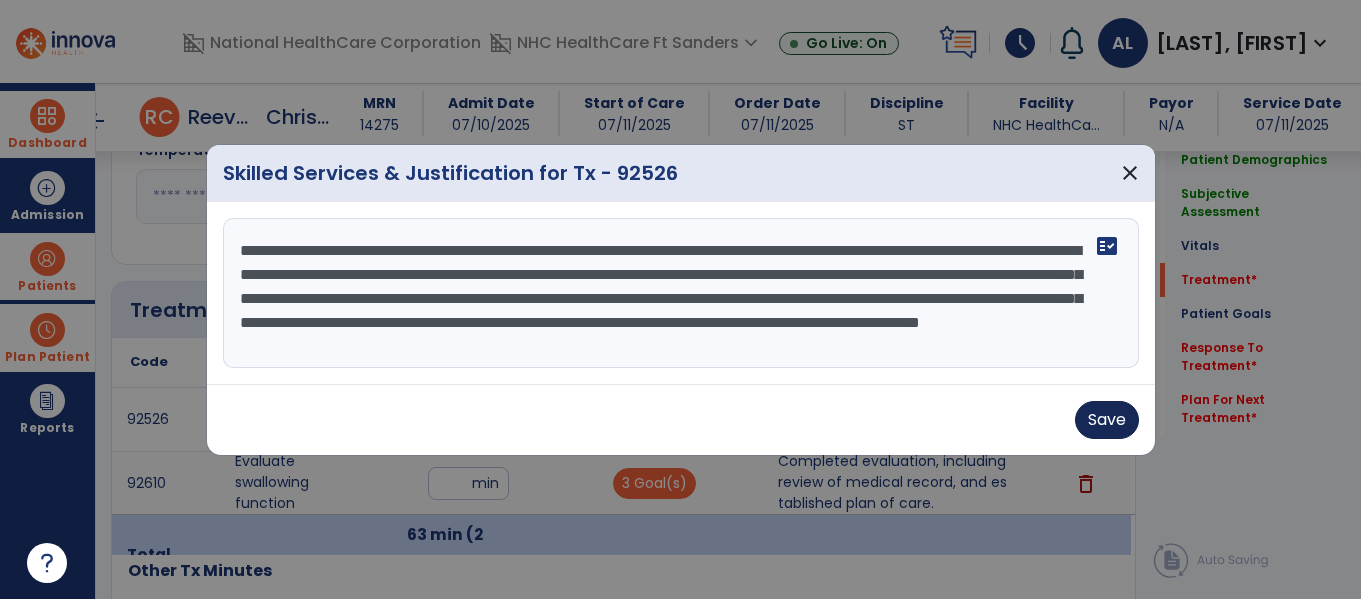 type on "**********" 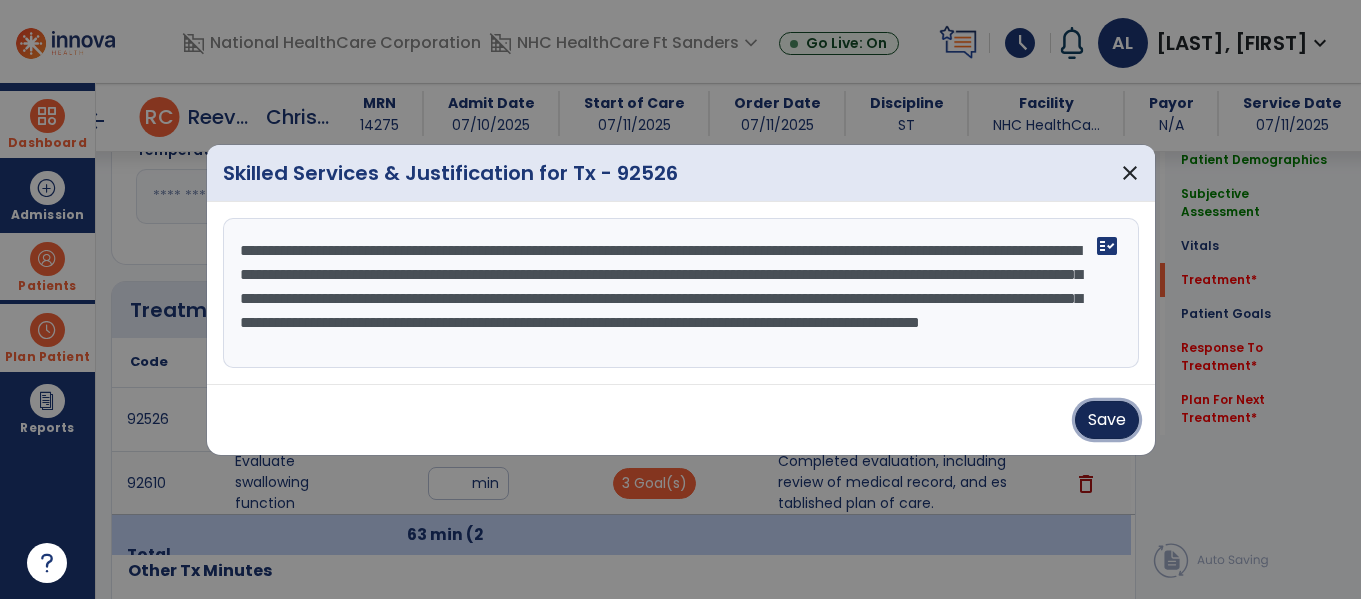 click on "Save" at bounding box center [1107, 420] 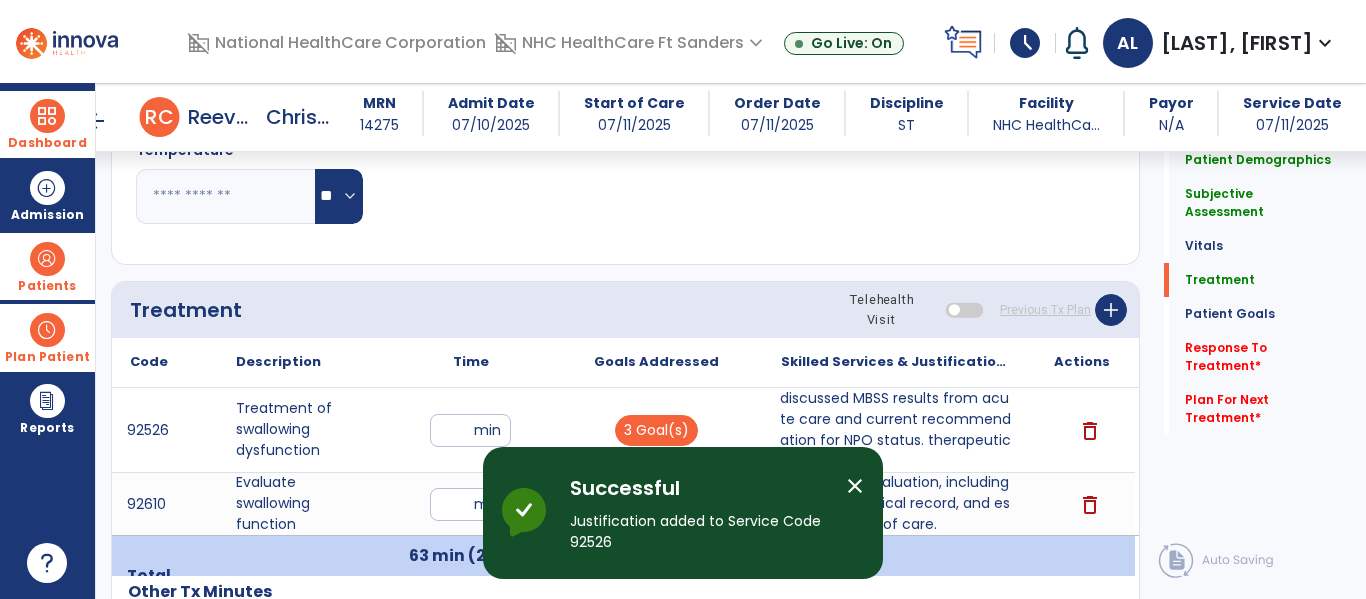 click on "close" at bounding box center [855, 486] 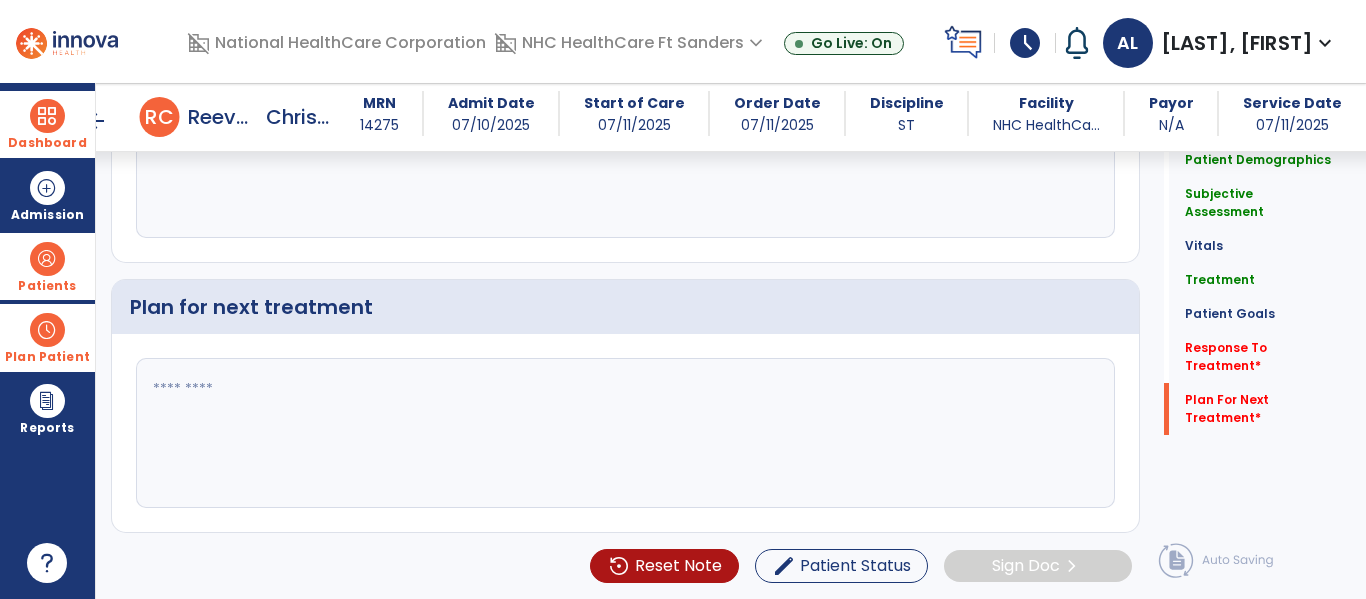 scroll, scrollTop: 2323, scrollLeft: 0, axis: vertical 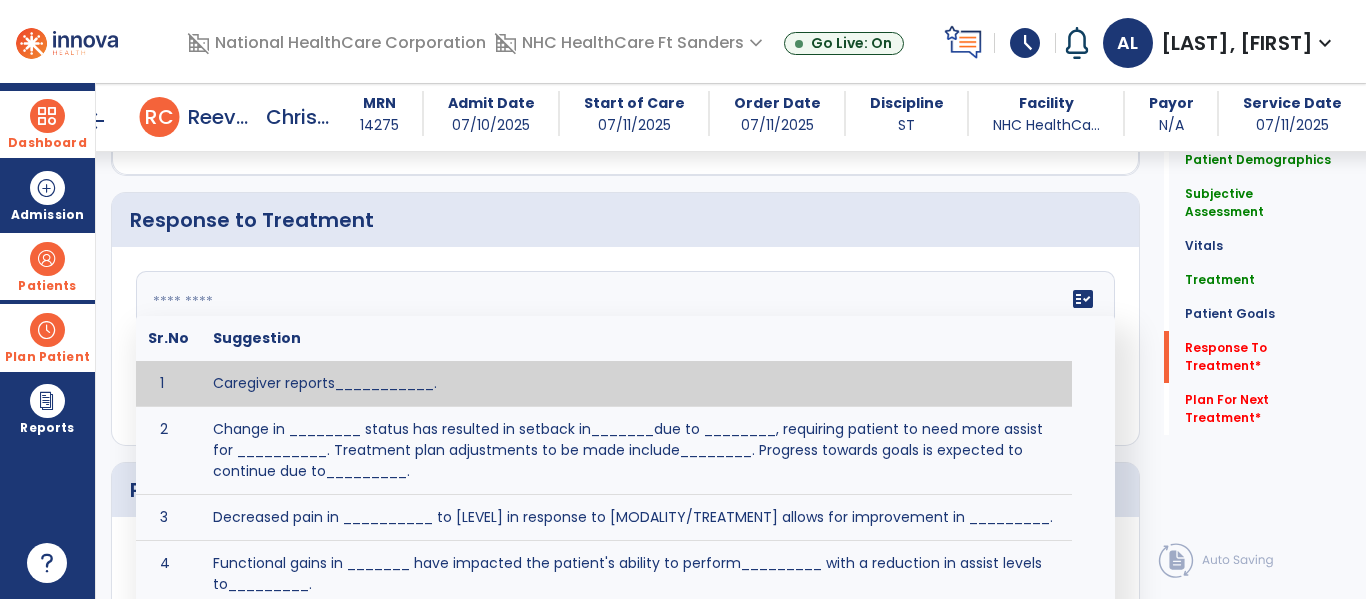 click on "fact_check  Sr.No Suggestion 1 Caregiver reports___________. 2 Change in ________ status has resulted in setback in_______due to ________, requiring patient to need more assist for __________.   Treatment plan adjustments to be made include________.  Progress towards goals is expected to continue due to_________. 3 Decreased pain in __________ to [LEVEL] in response to [MODALITY/TREATMENT] allows for improvement in _________. 4 Functional gains in _______ have impacted the patient's ability to perform_________ with a reduction in assist levels to_________. 5 Functional progress this week has been significant due to__________. 6 Gains in ________ have improved the patient's ability to perform ______with decreased levels of assist to___________. 7 Improvement in ________allows patient to tolerate higher levels of challenges in_________. 8 Pain in [AREA] has decreased to [LEVEL] in response to [TREATMENT/MODALITY], allowing fore ease in completing__________. 9 10 11 12 13 14 15 16 17 18 19 20 21" 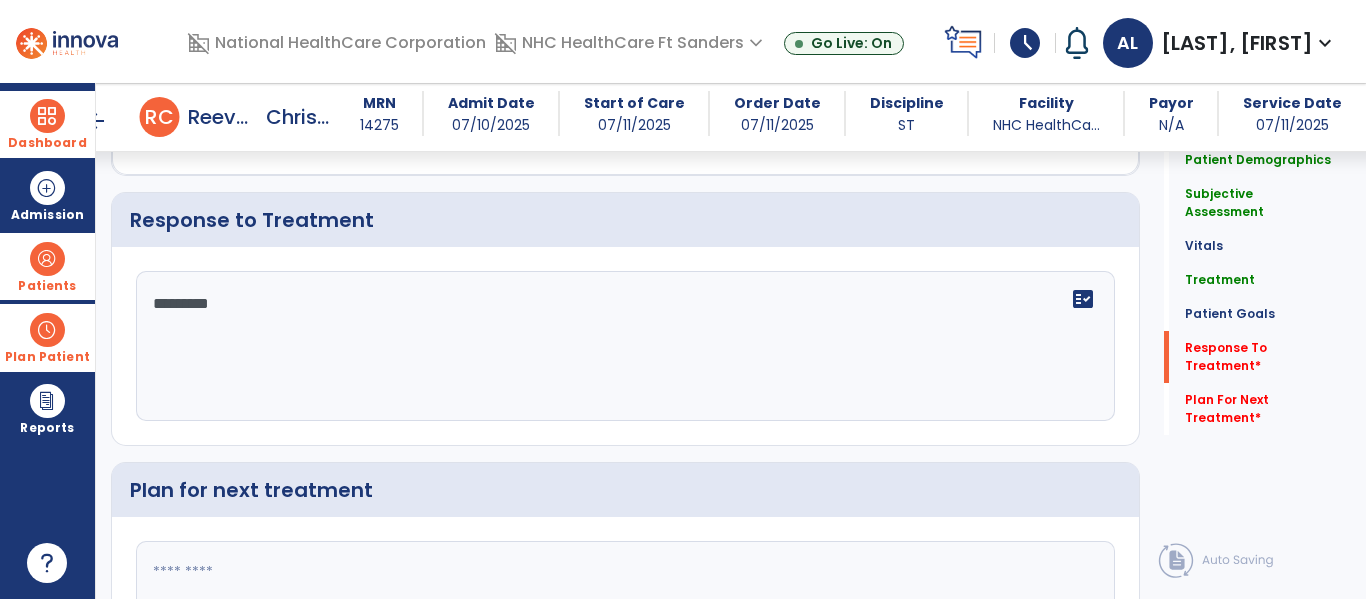 type on "*********" 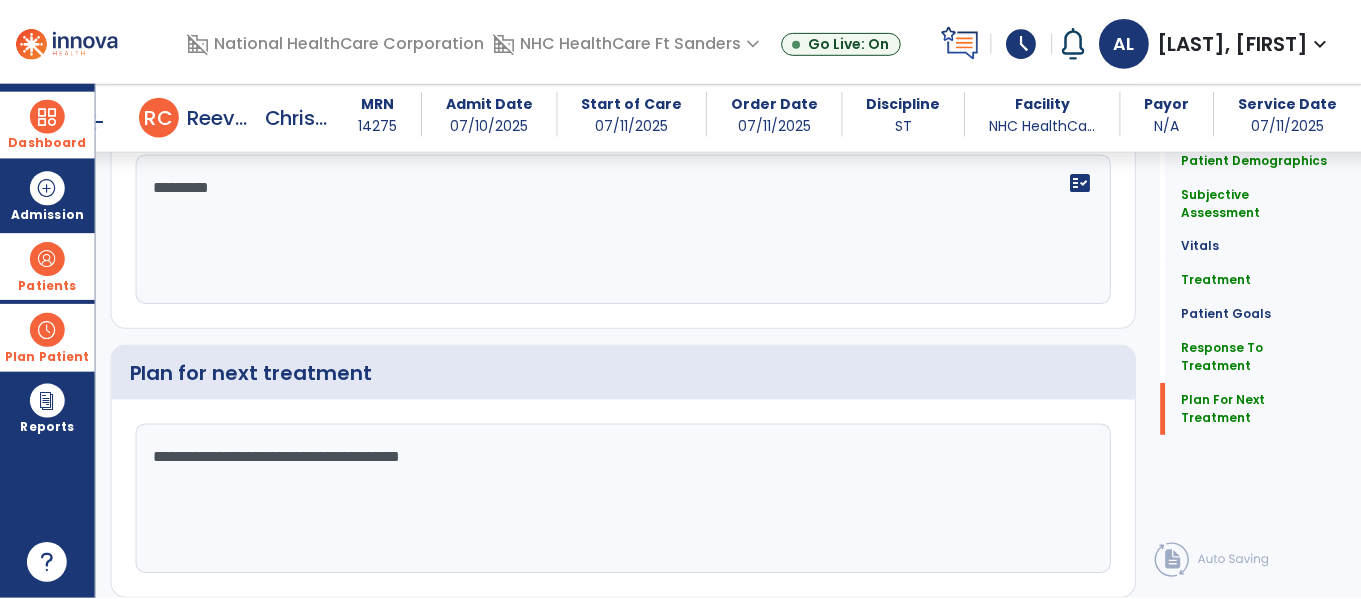 scroll, scrollTop: 2507, scrollLeft: 0, axis: vertical 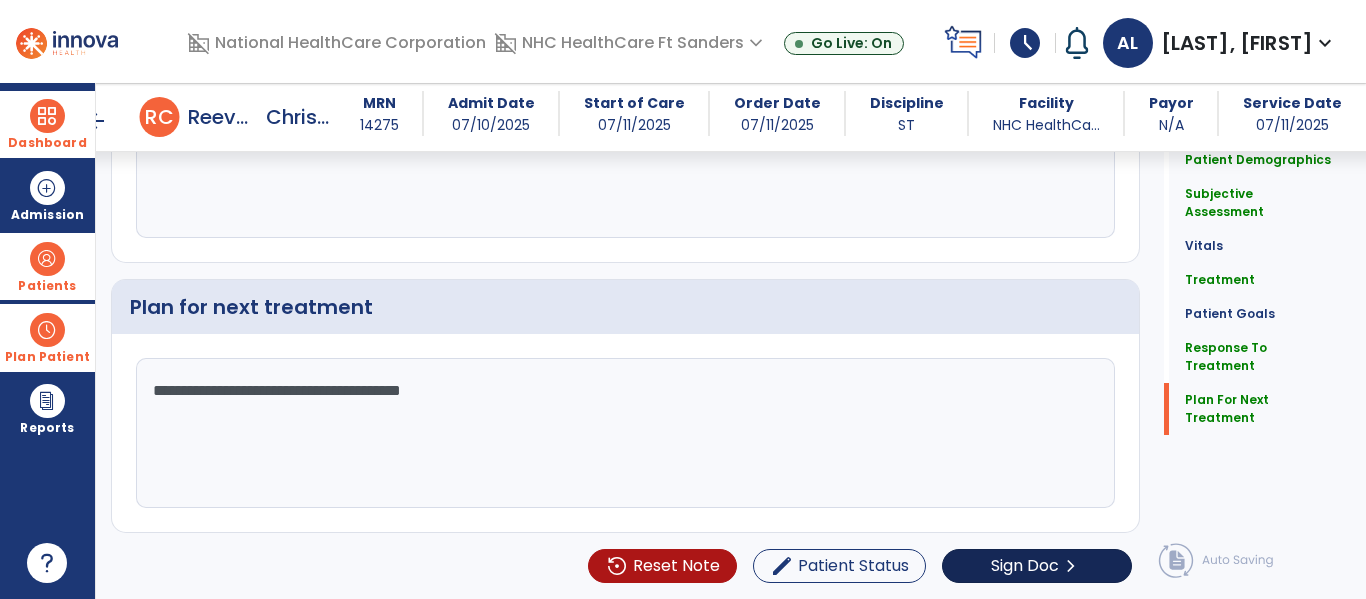 type on "**********" 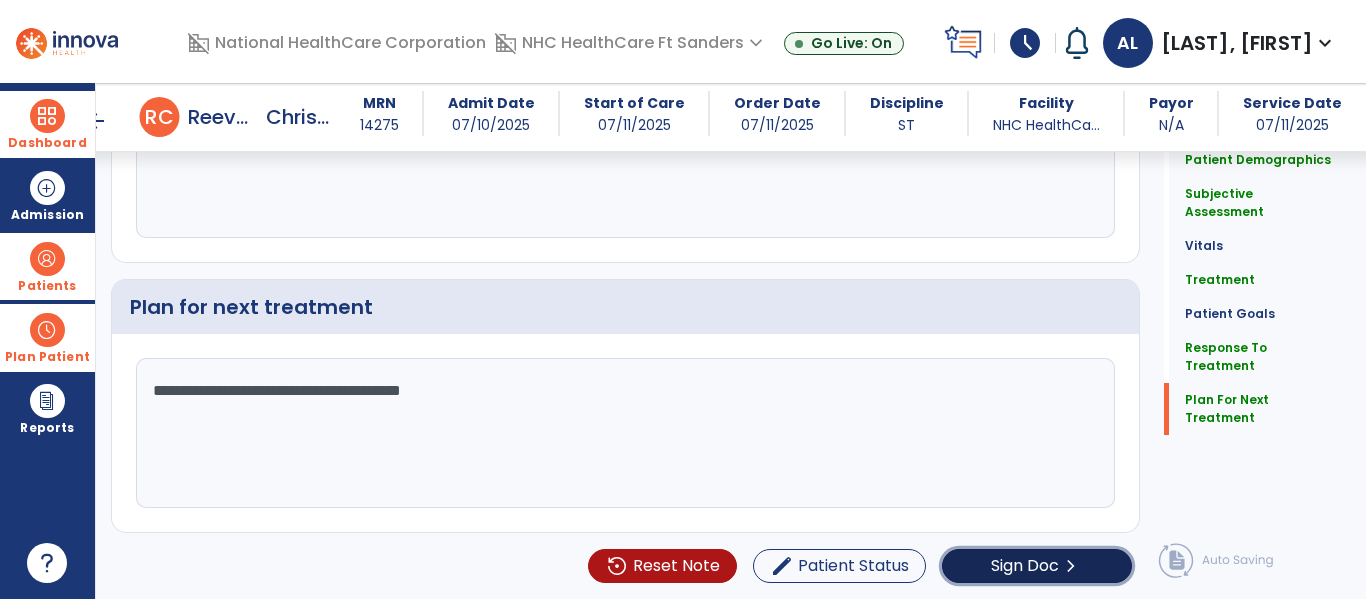 click on "Sign Doc" 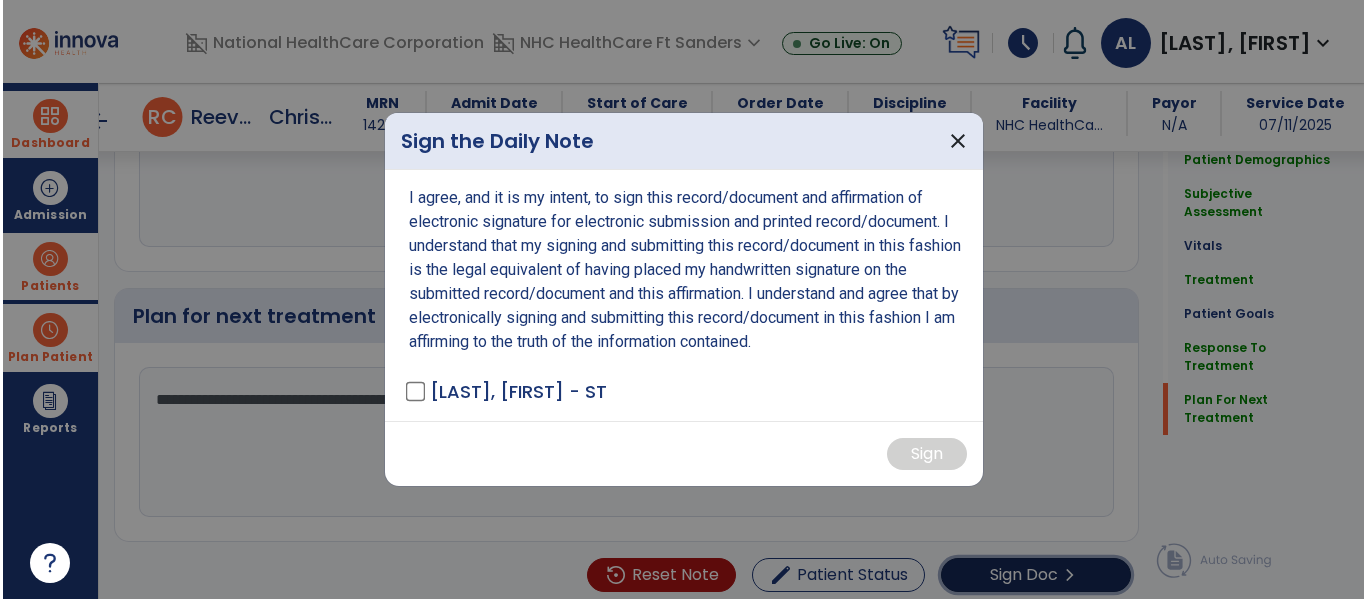 scroll, scrollTop: 2507, scrollLeft: 0, axis: vertical 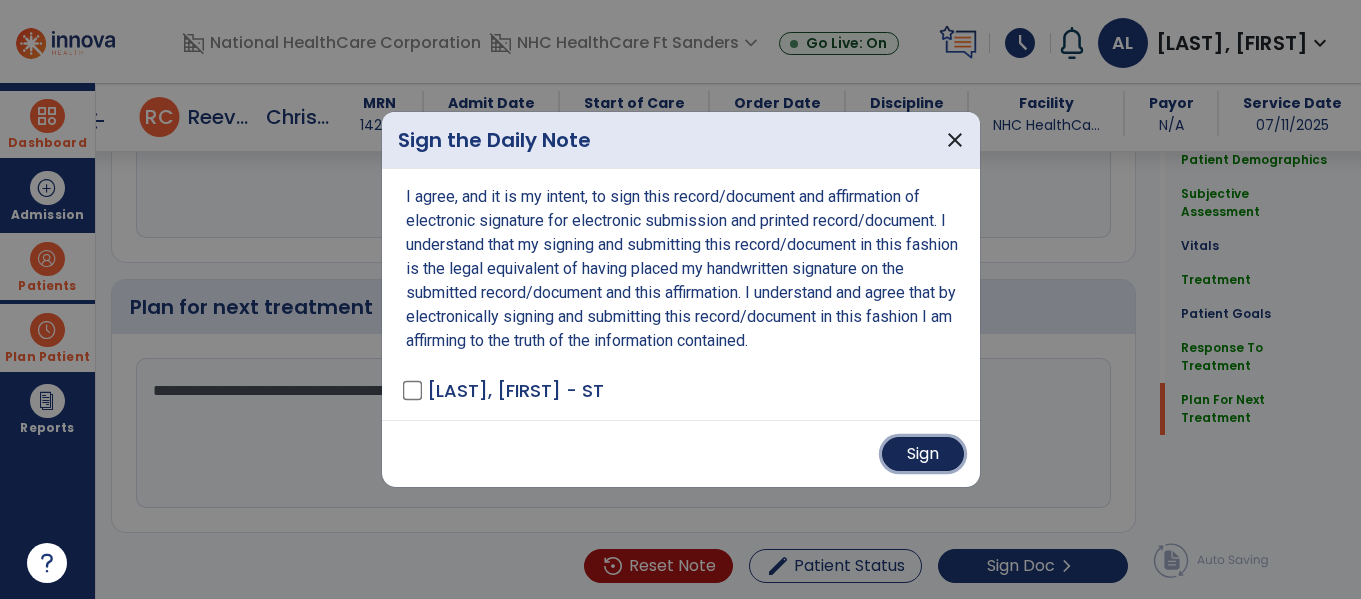 click on "Sign" at bounding box center (923, 454) 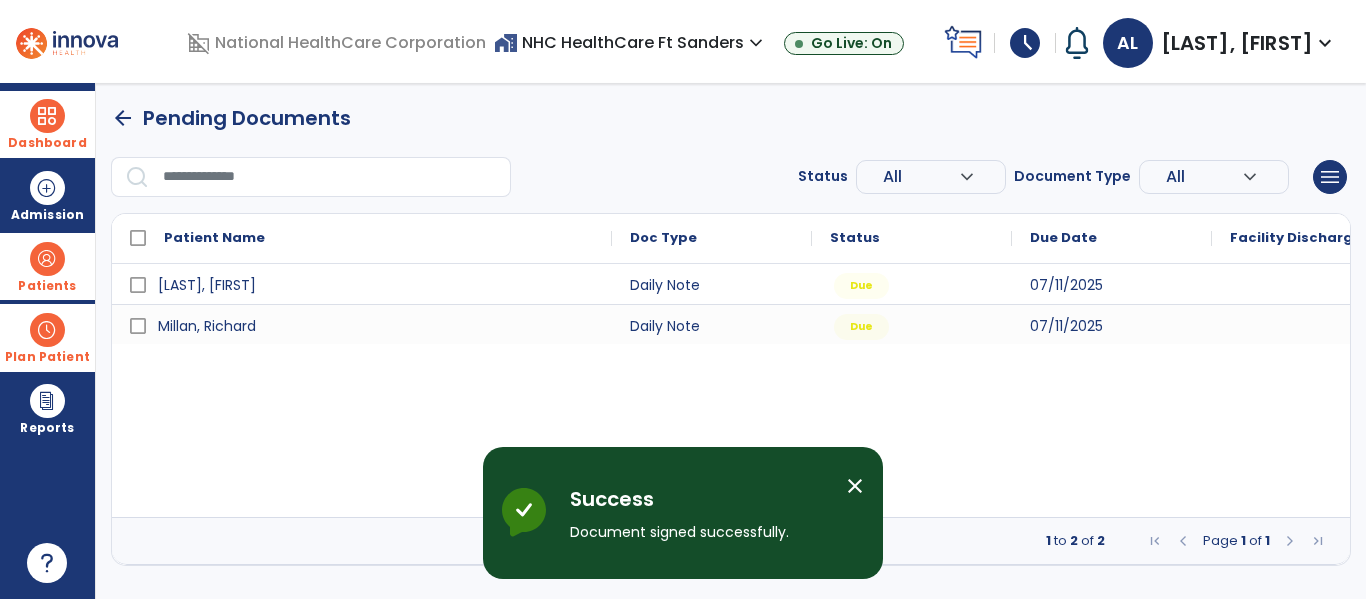 scroll, scrollTop: 0, scrollLeft: 0, axis: both 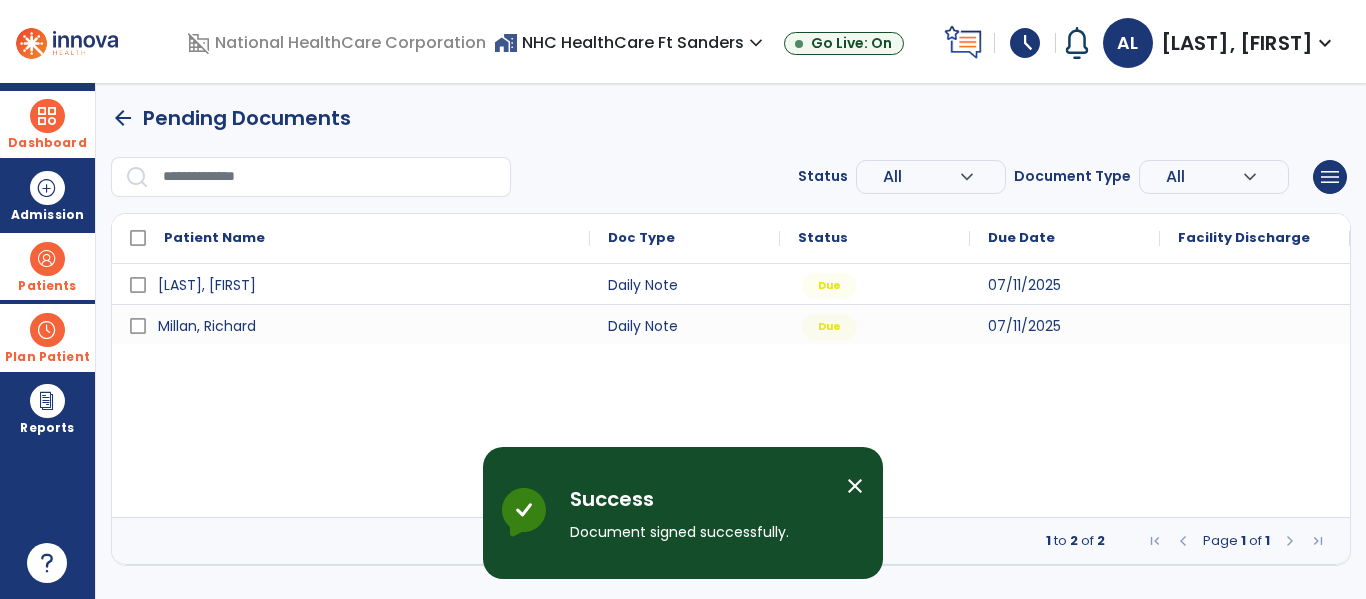 click on "close" at bounding box center (855, 486) 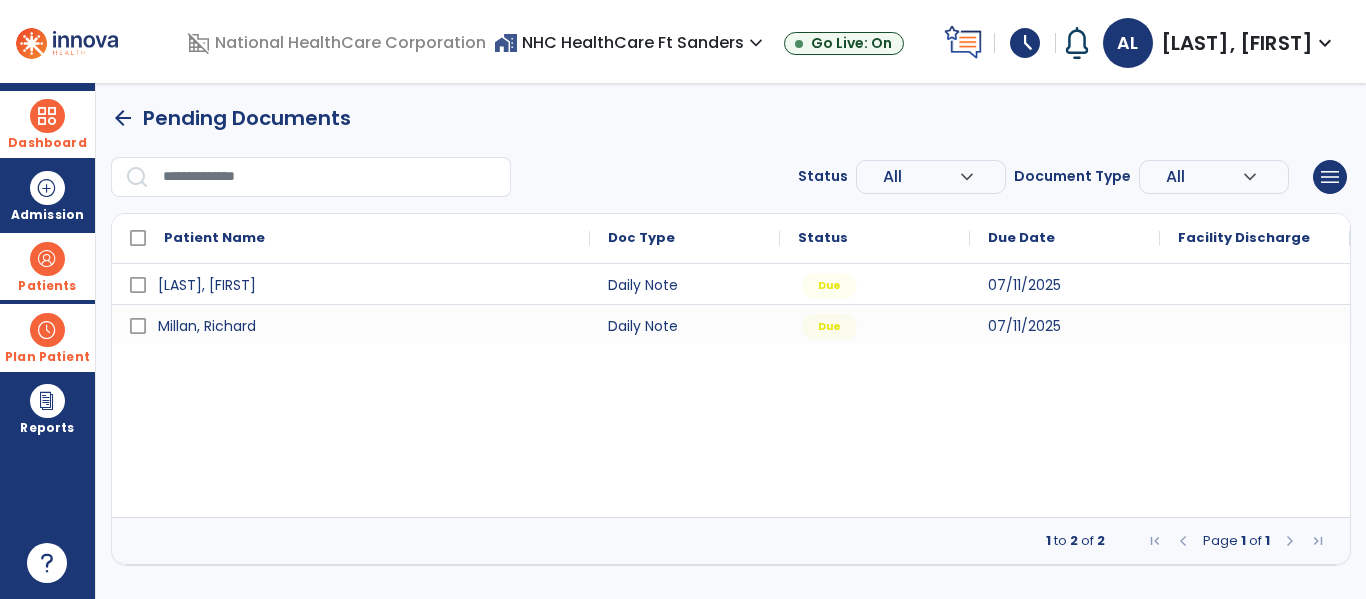 click at bounding box center [47, 330] 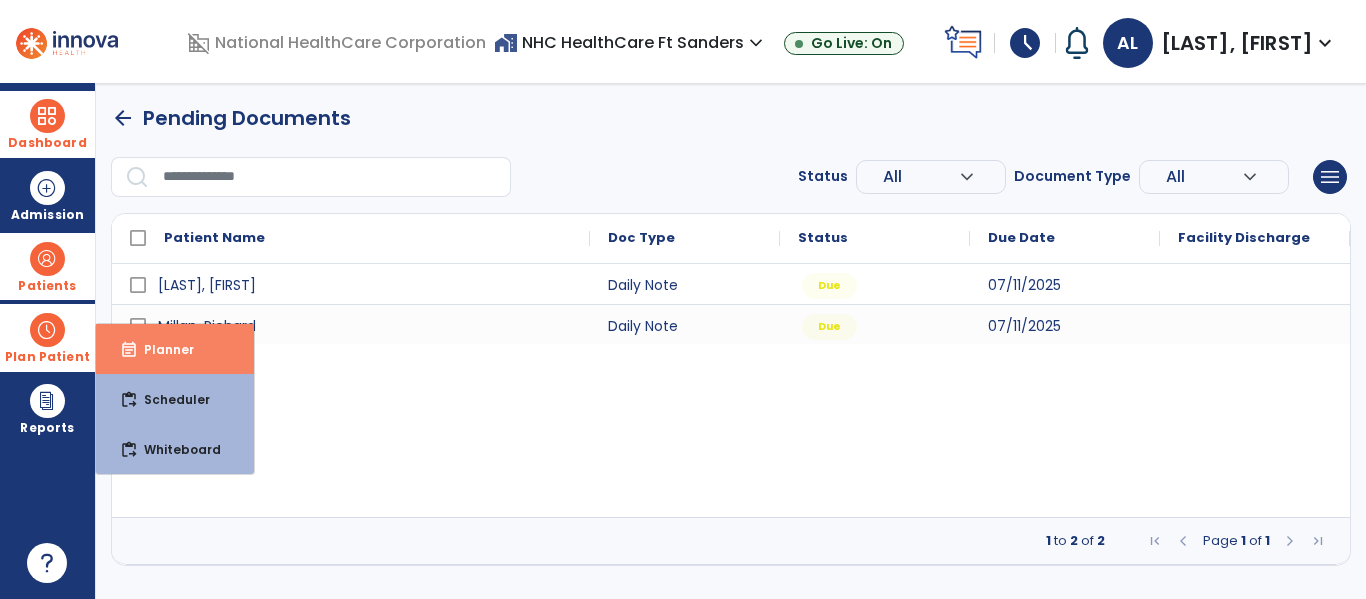 click on "event_note" at bounding box center (129, 350) 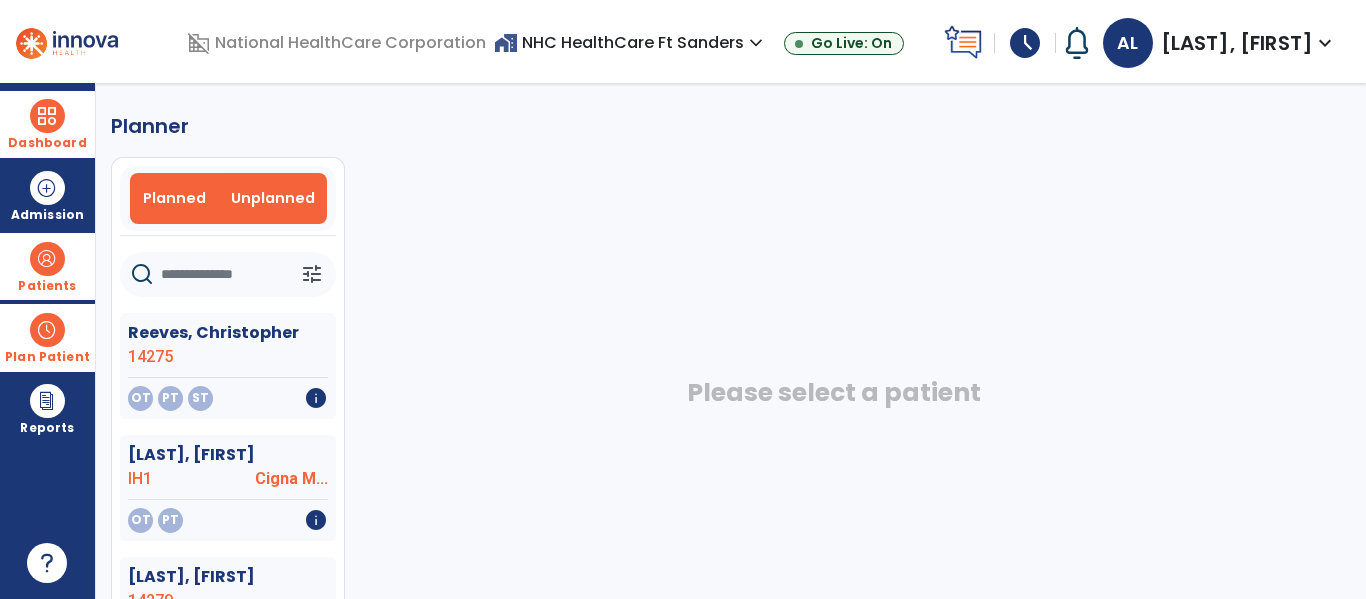 click on "Planned" at bounding box center [174, 198] 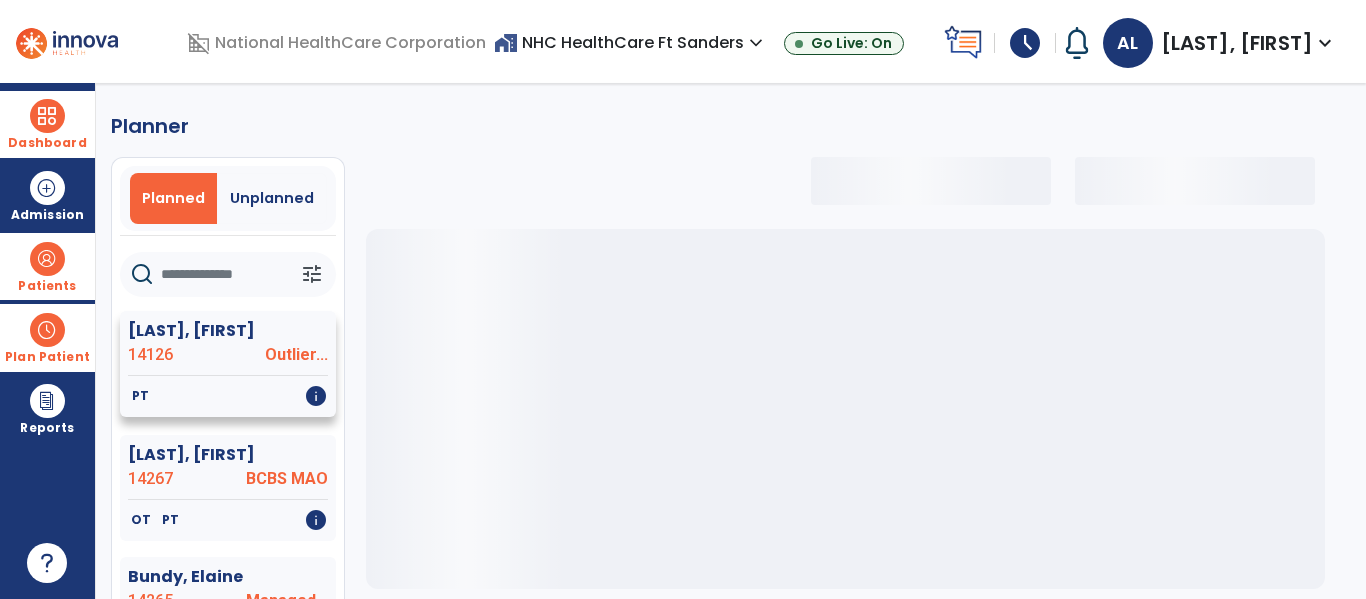 select on "***" 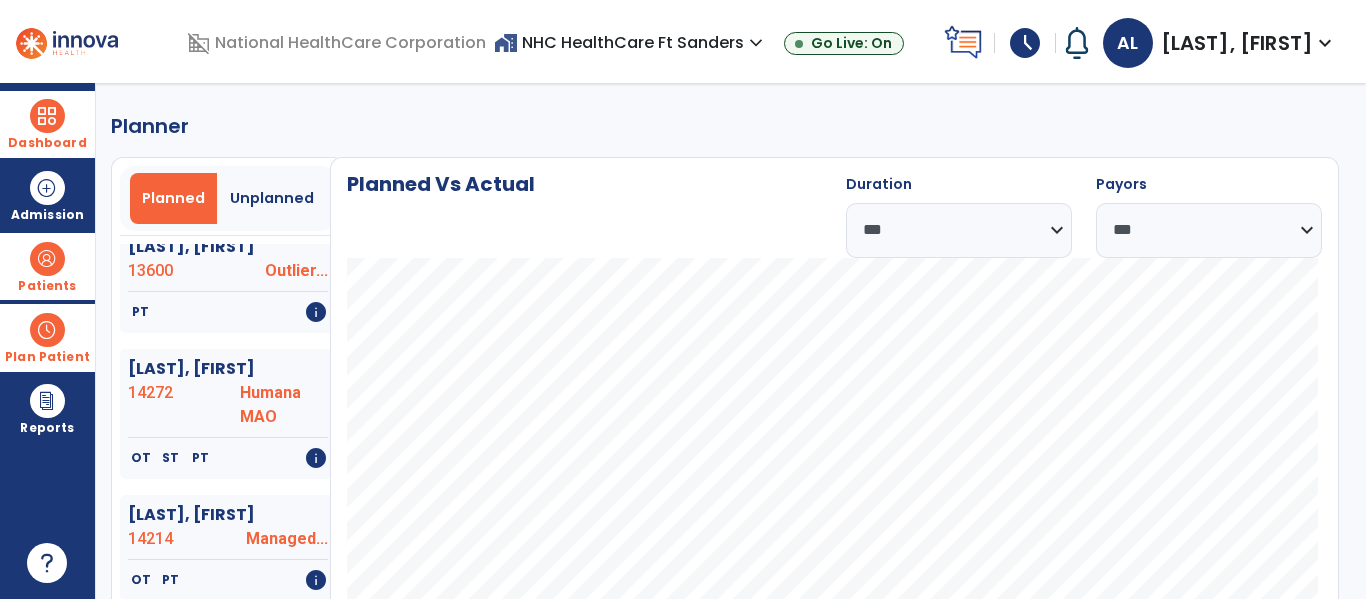 scroll, scrollTop: 1490, scrollLeft: 0, axis: vertical 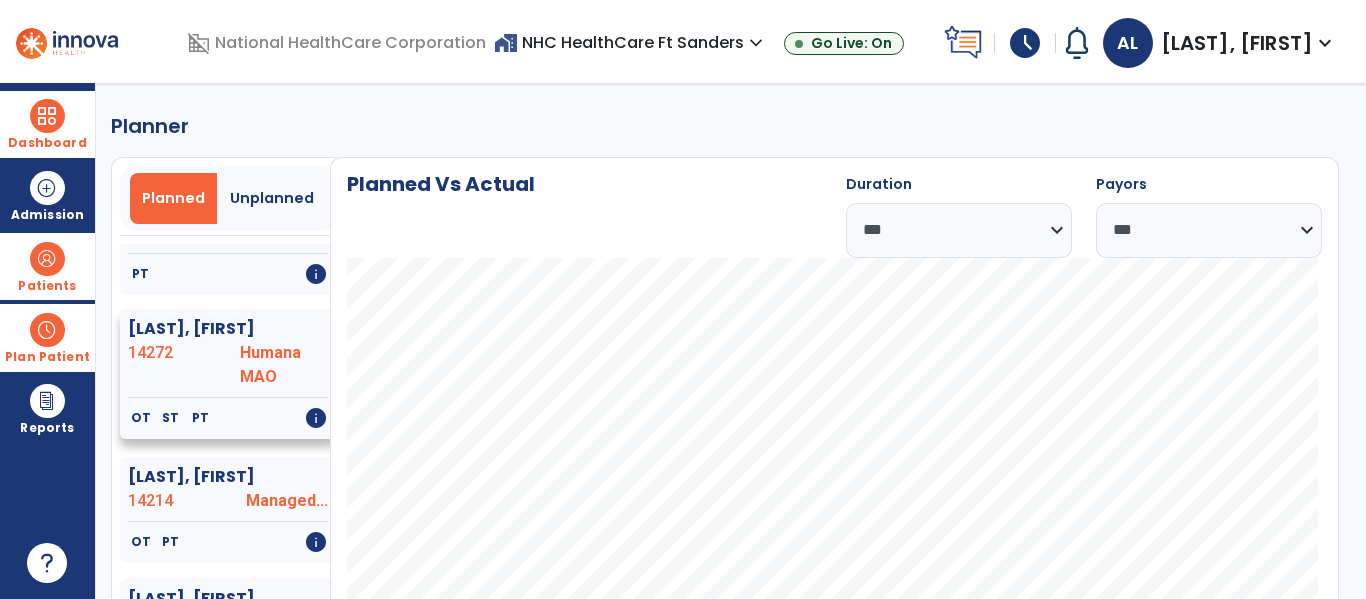 click on "14272" 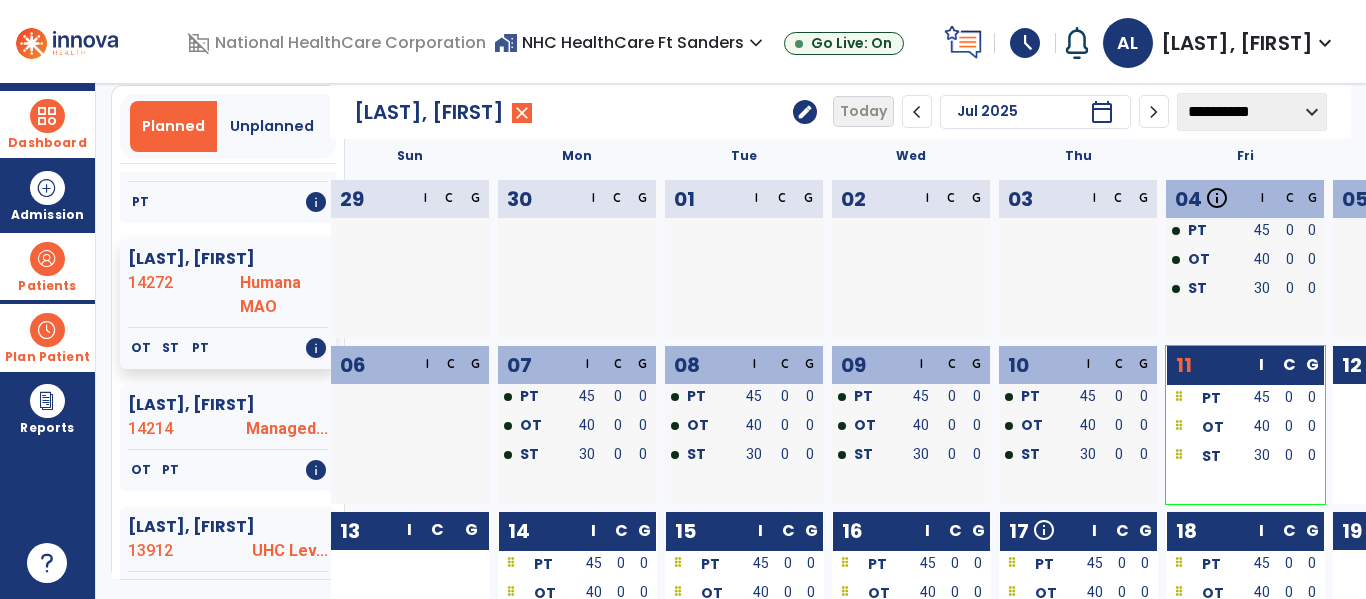 scroll, scrollTop: 74, scrollLeft: 0, axis: vertical 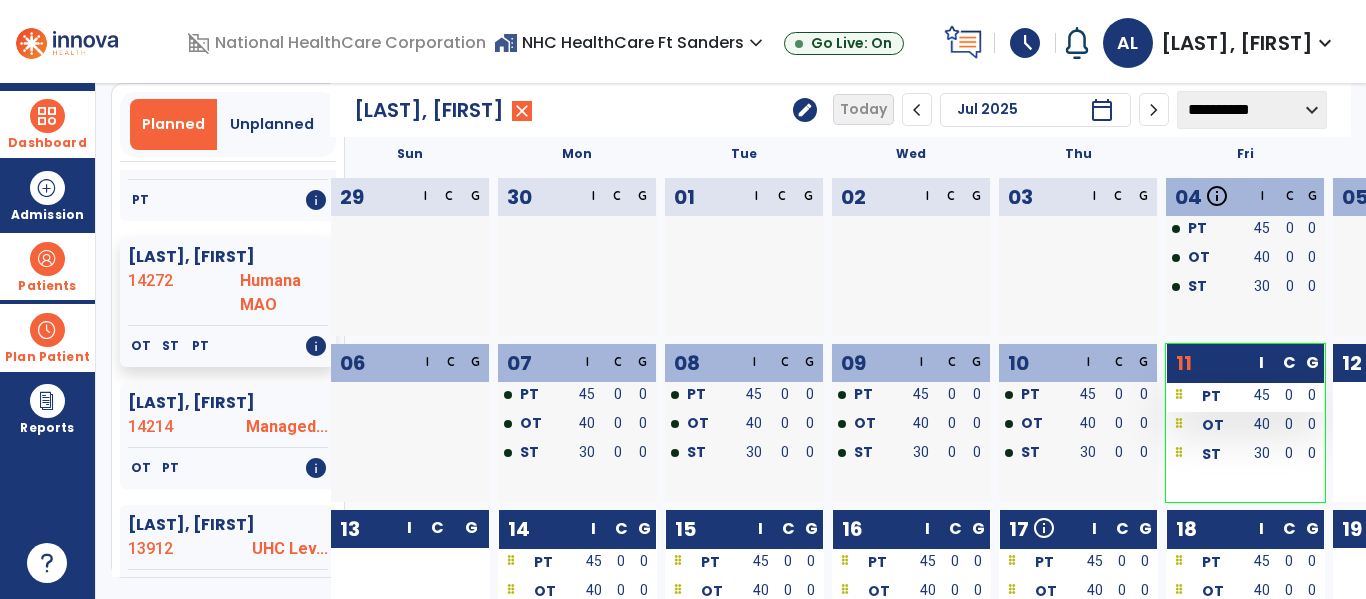 click on "PT" at bounding box center (1211, 396) 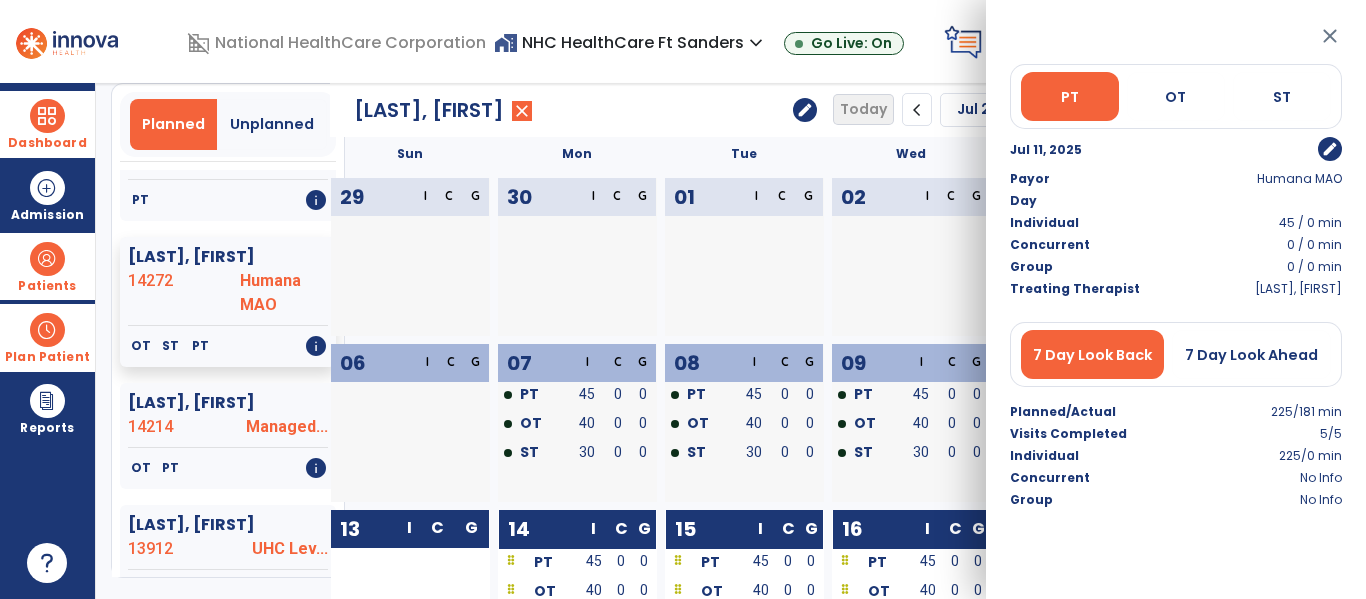 click on "02  I C G" 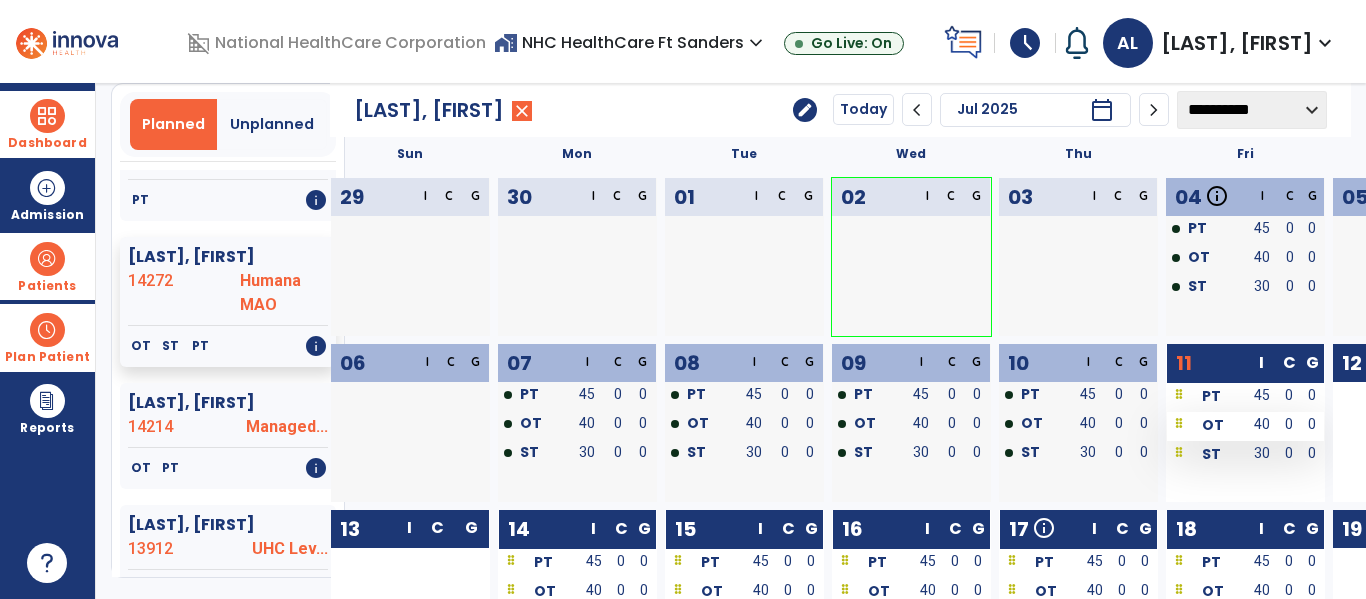 click on "OT" at bounding box center (1213, 425) 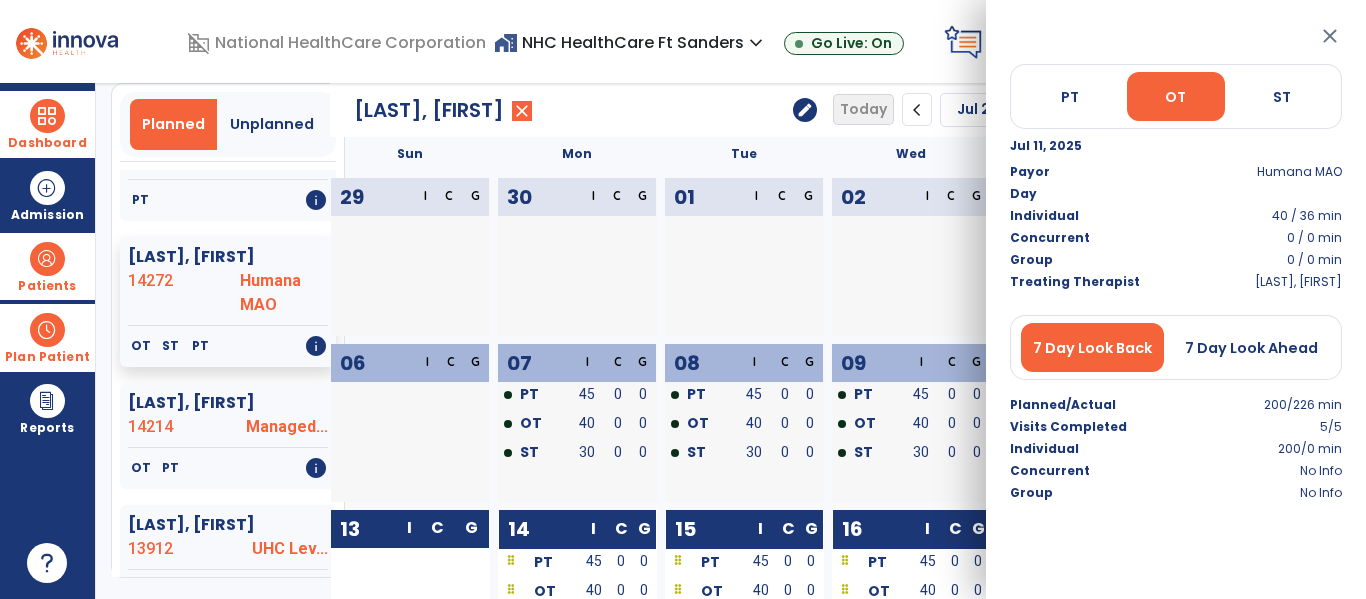 click at bounding box center (47, 116) 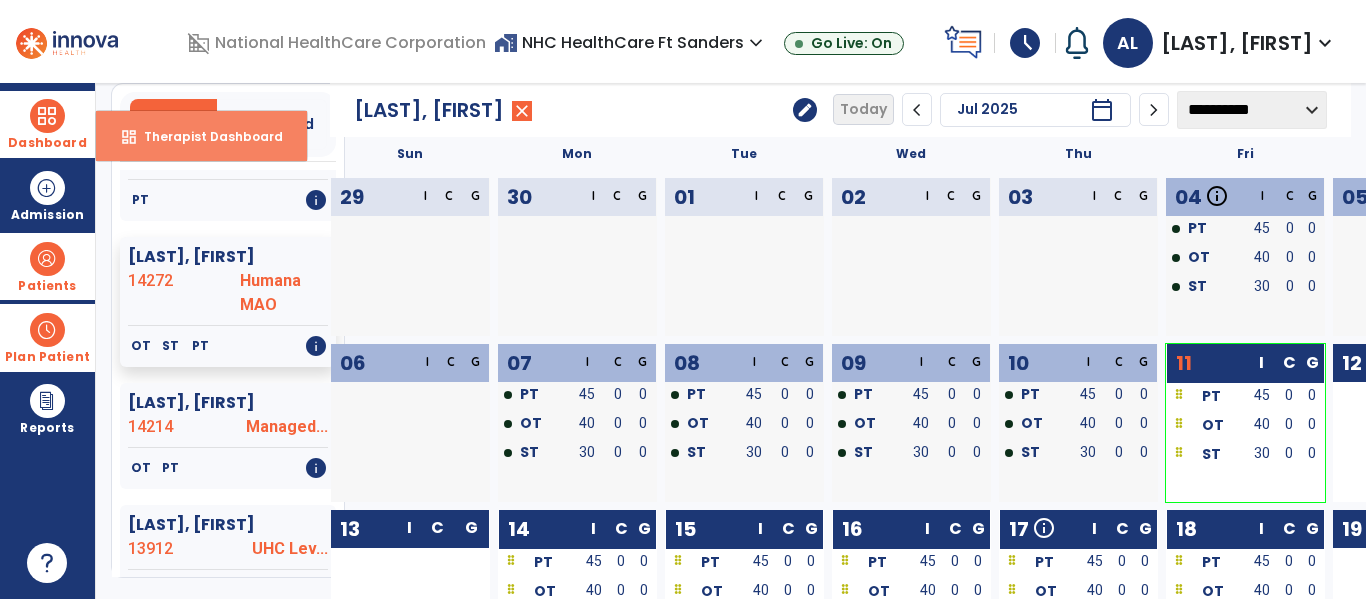 click on "dashboard" at bounding box center (129, 137) 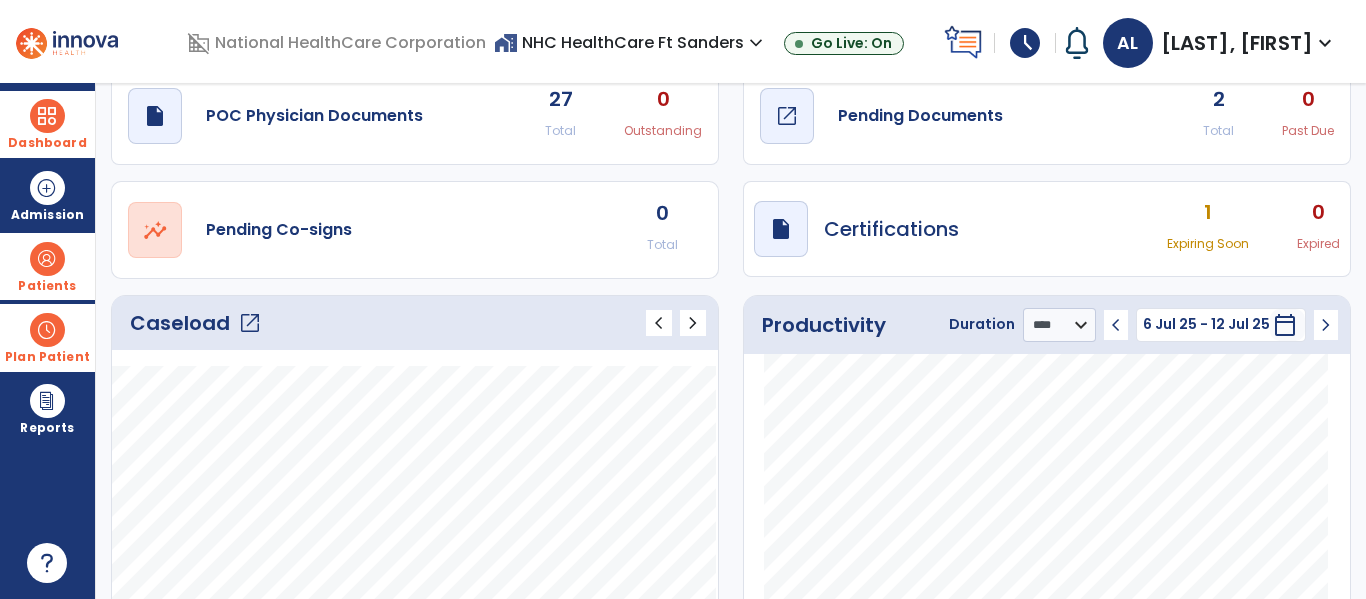 click on "Pending Documents" 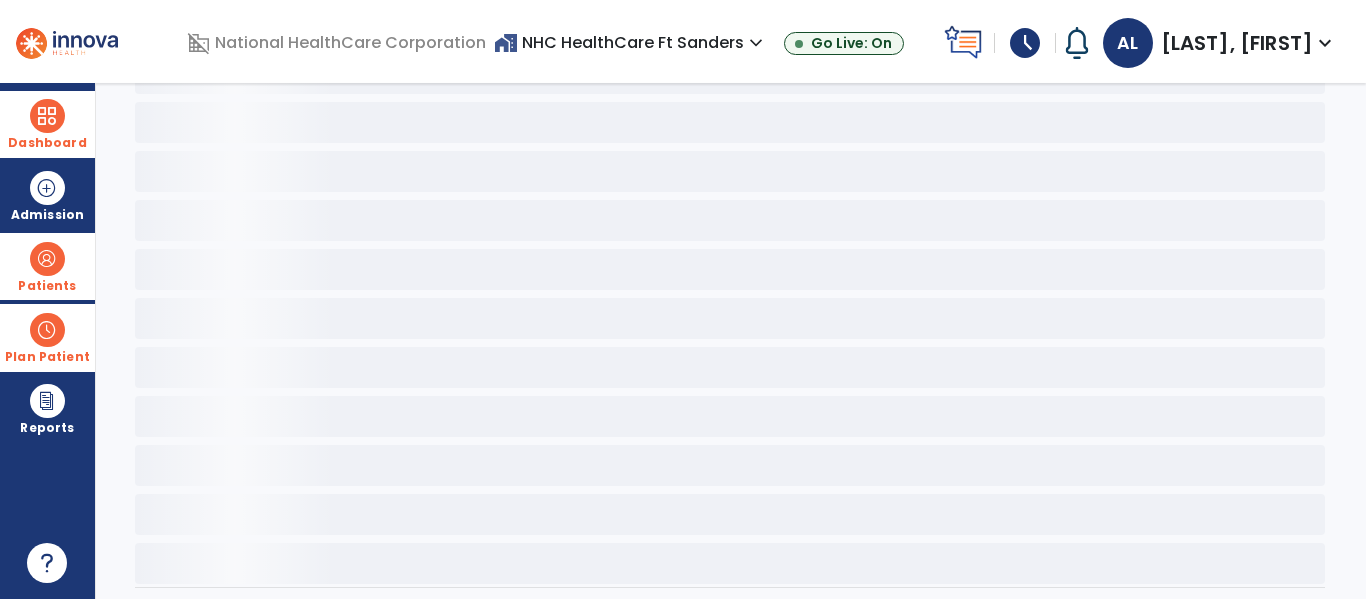 scroll, scrollTop: 0, scrollLeft: 0, axis: both 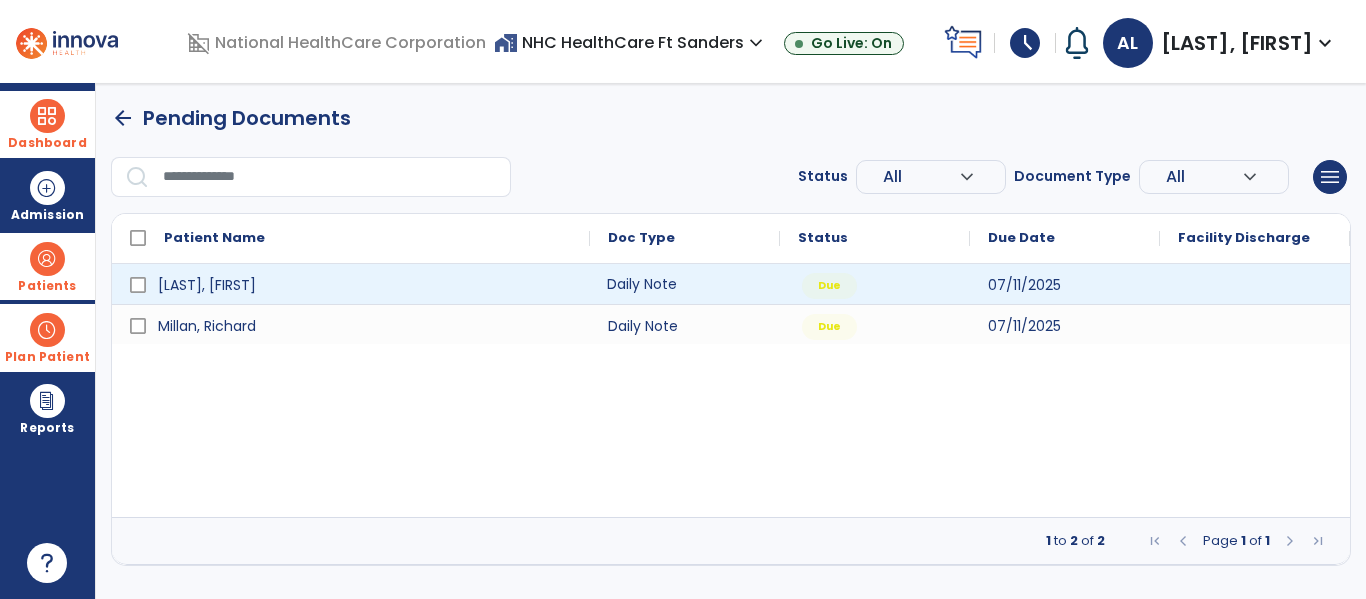 click on "Daily Note" at bounding box center [685, 284] 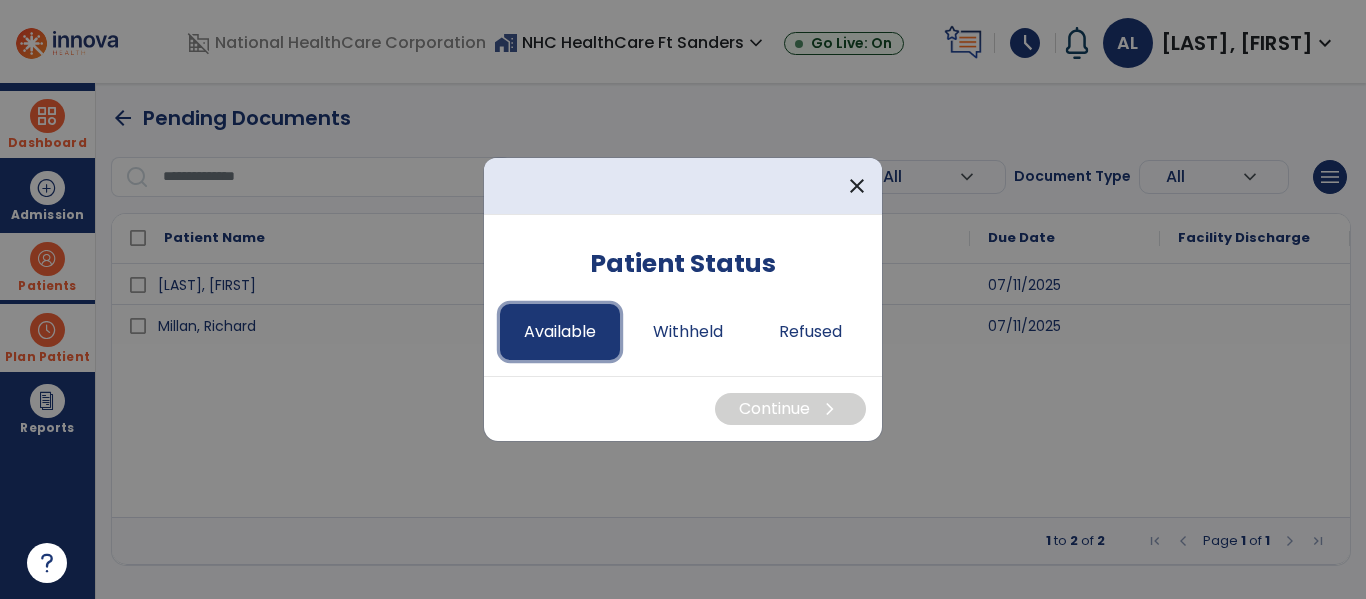 click on "Available" at bounding box center (560, 332) 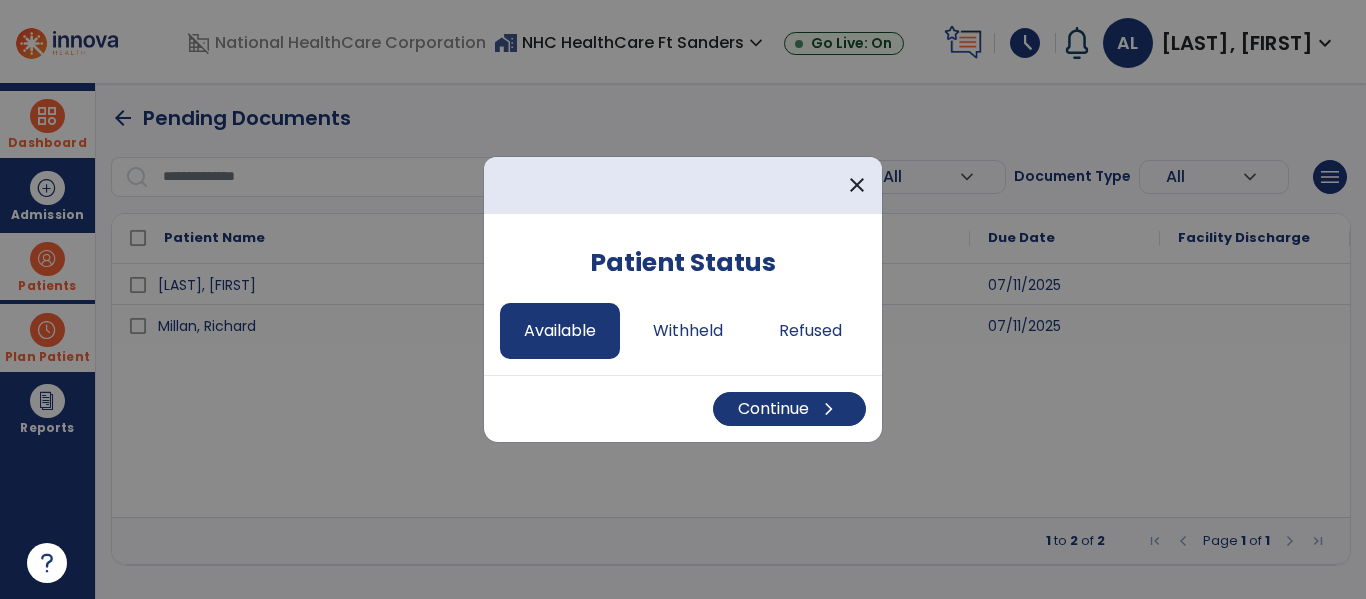 click on "Continue   chevron_right" at bounding box center (683, 408) 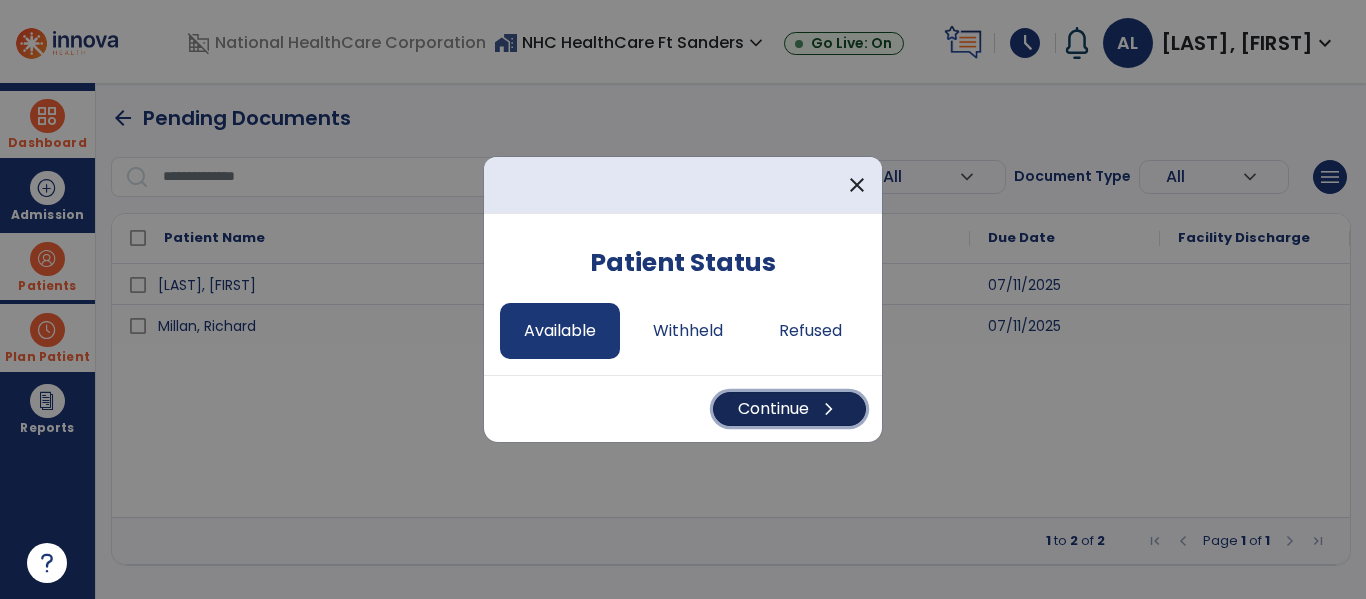 click on "Continue   chevron_right" at bounding box center (789, 409) 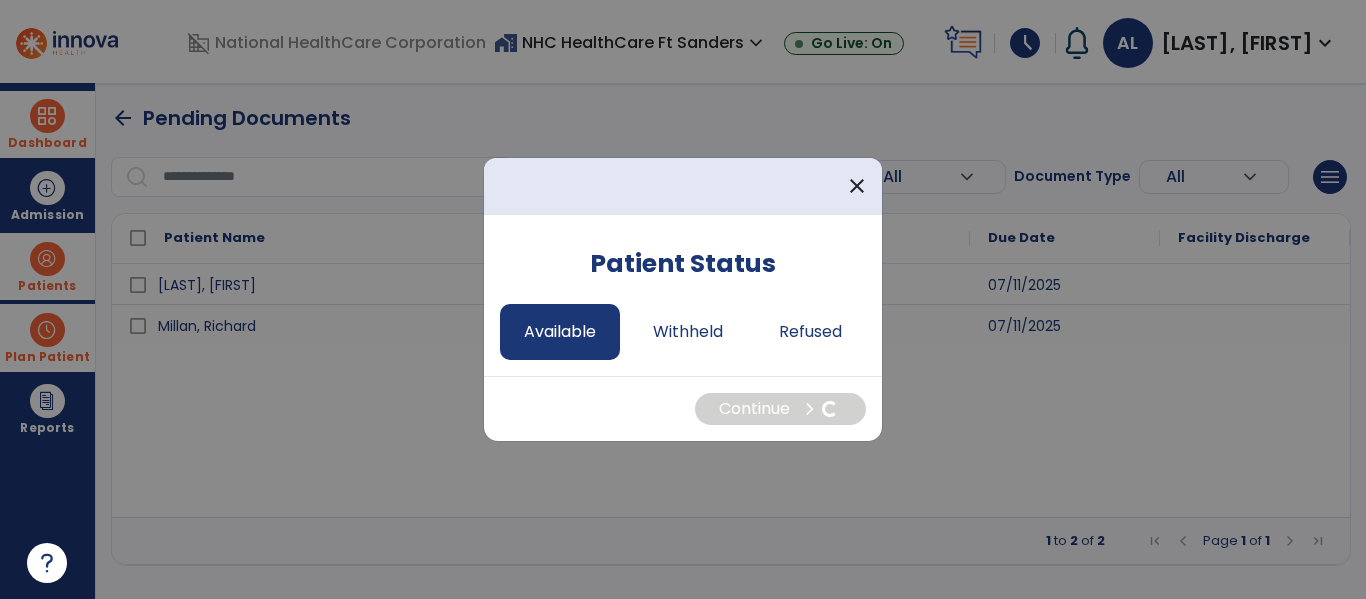 select on "*" 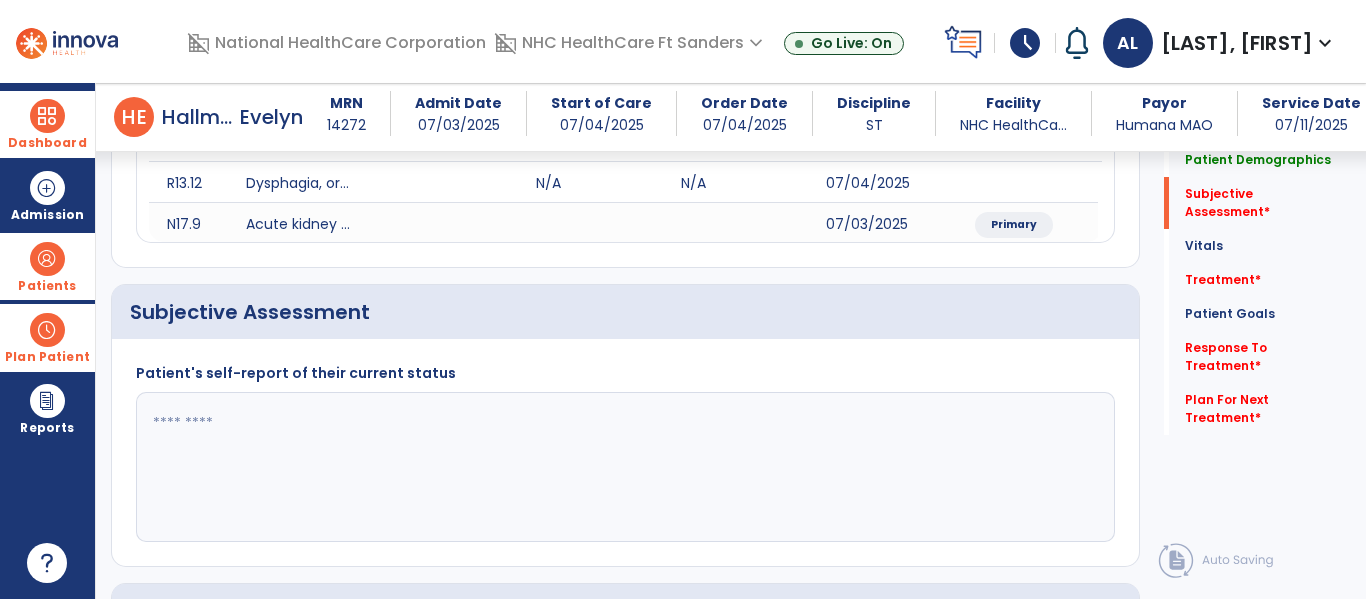 scroll, scrollTop: 340, scrollLeft: 0, axis: vertical 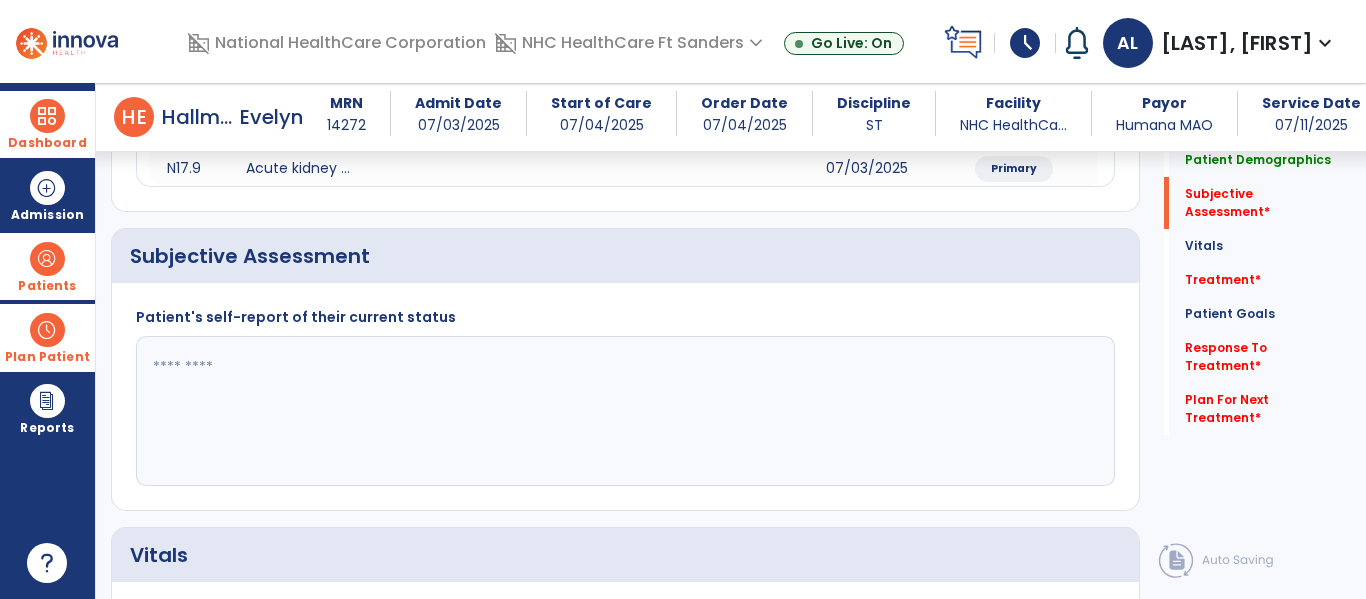 click 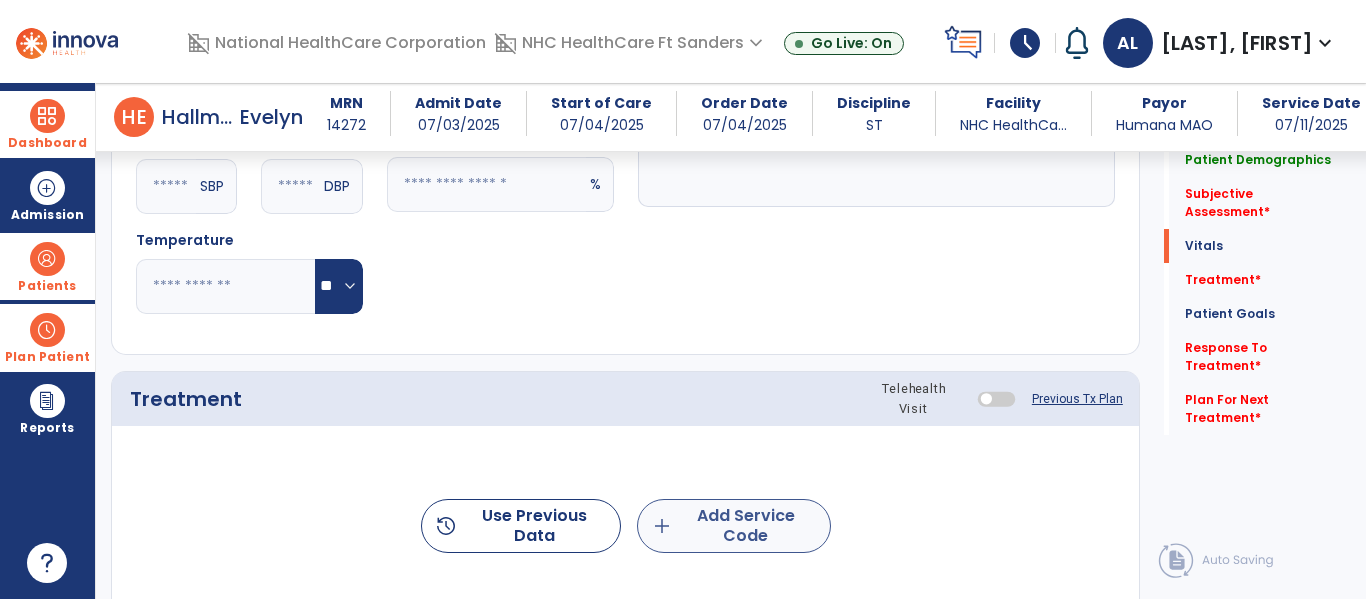 type on "**********" 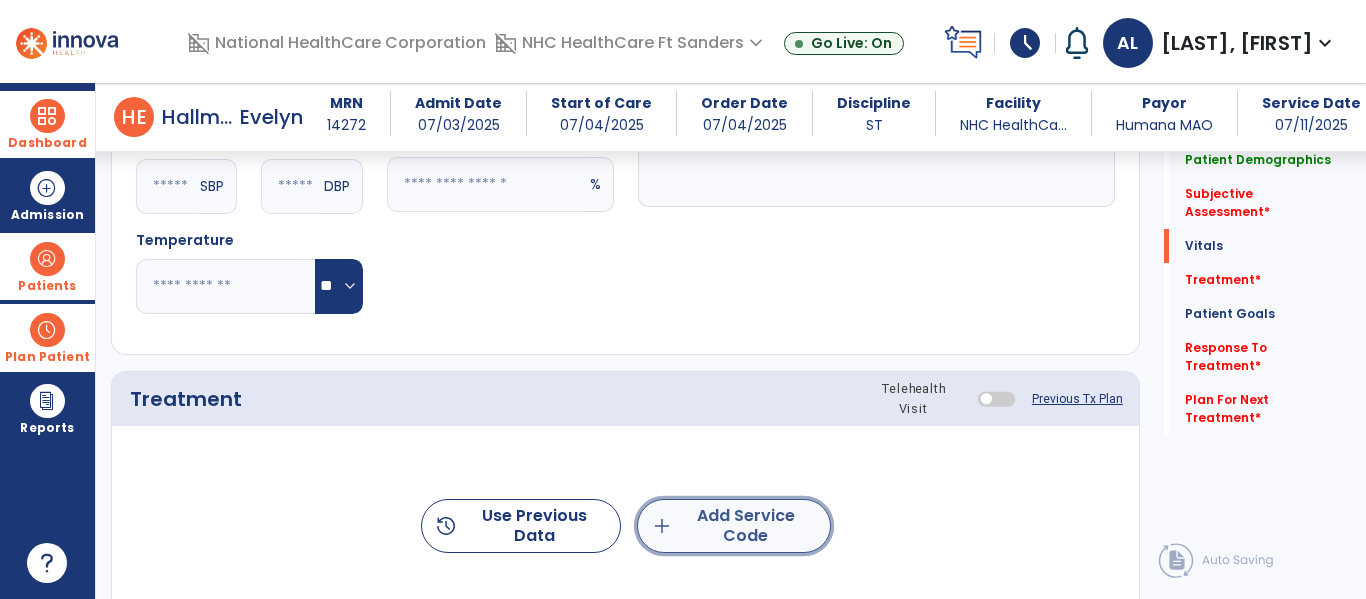 click on "add  Add Service Code" 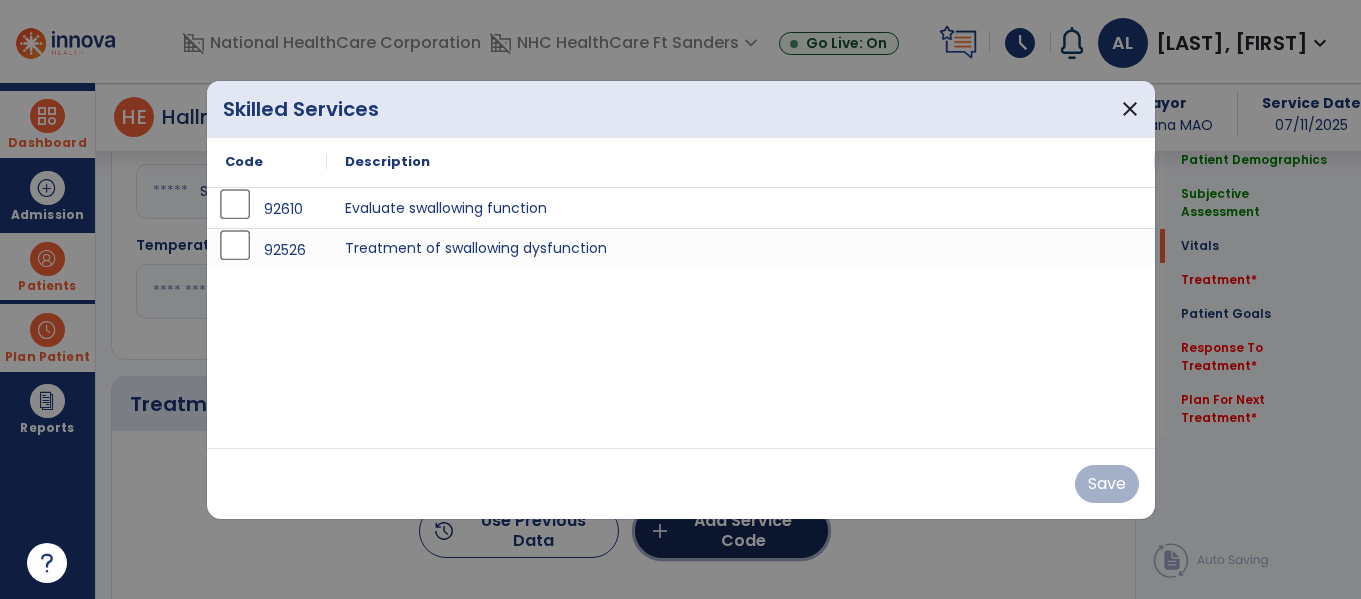 scroll, scrollTop: 918, scrollLeft: 0, axis: vertical 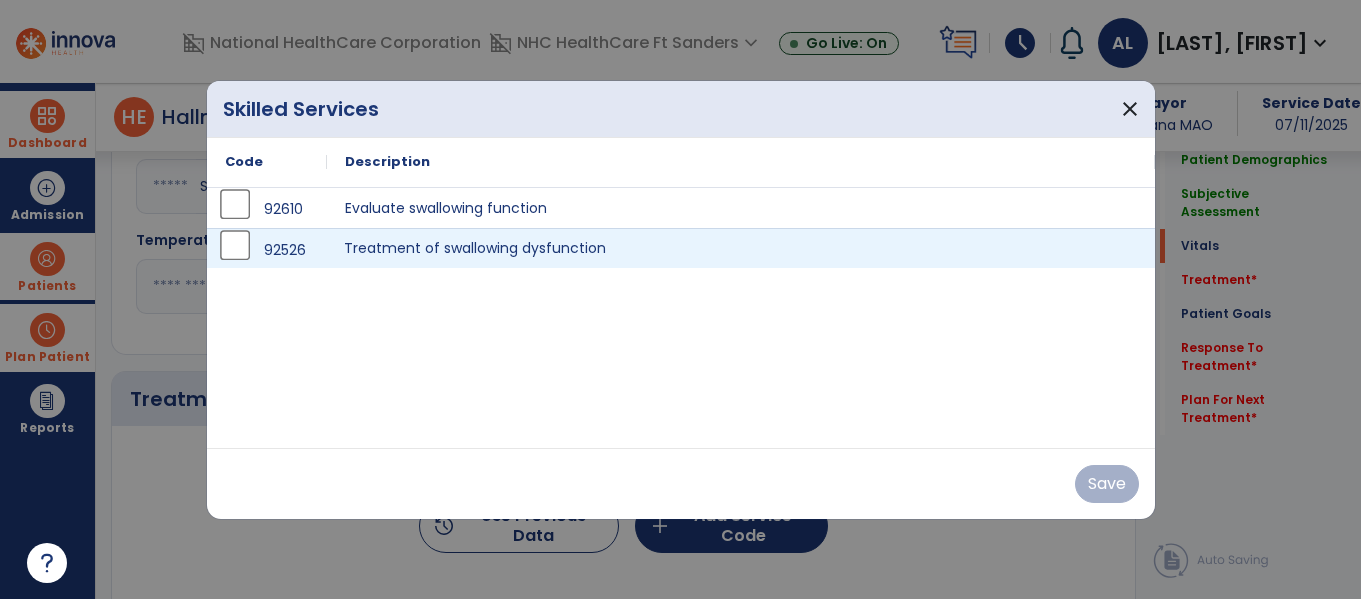 click on "Treatment of swallowing dysfunction" at bounding box center (741, 248) 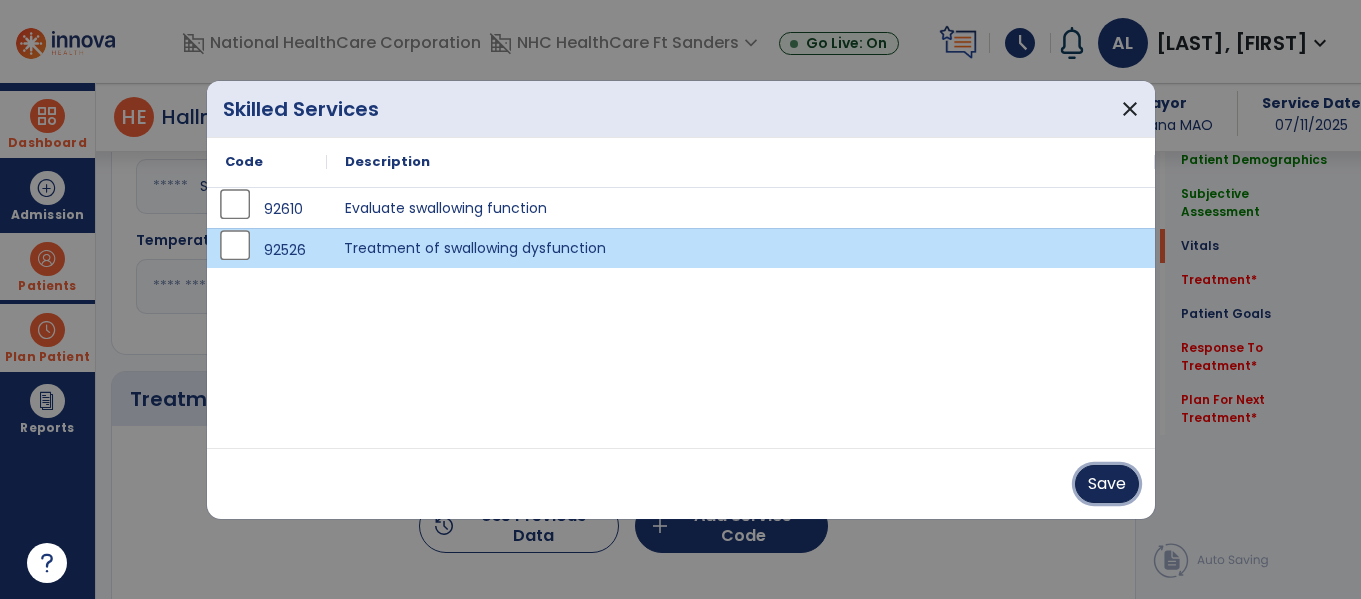 click on "Save" at bounding box center (1107, 484) 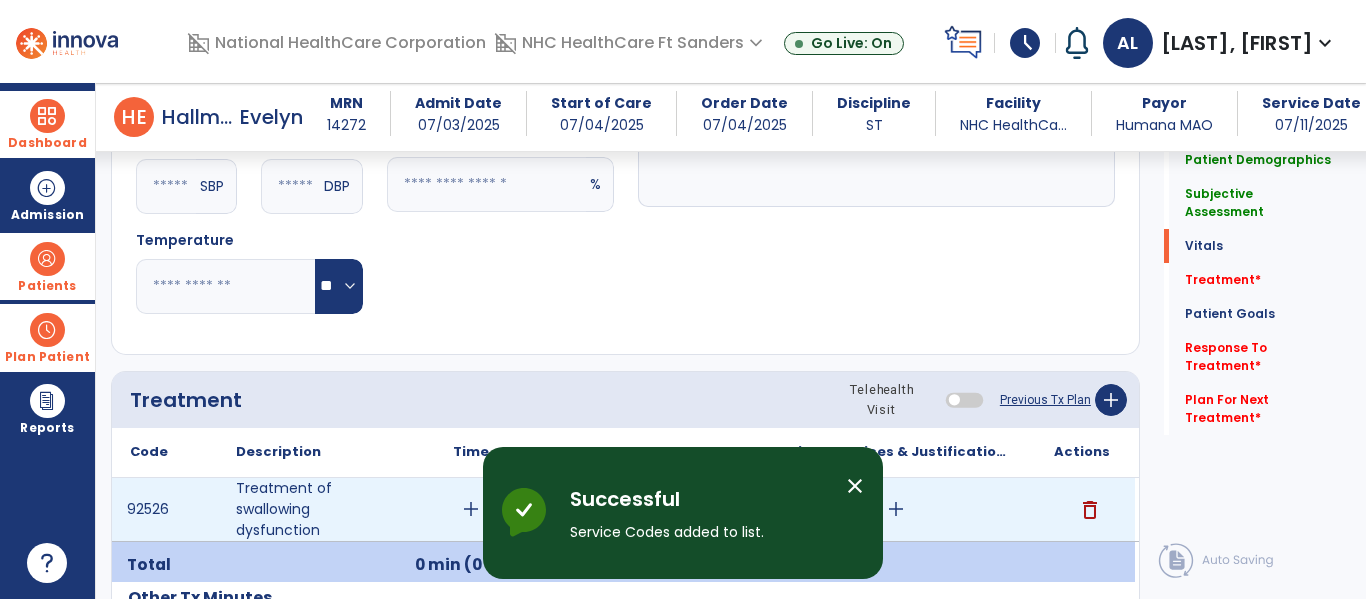 click on "add" at bounding box center (471, 509) 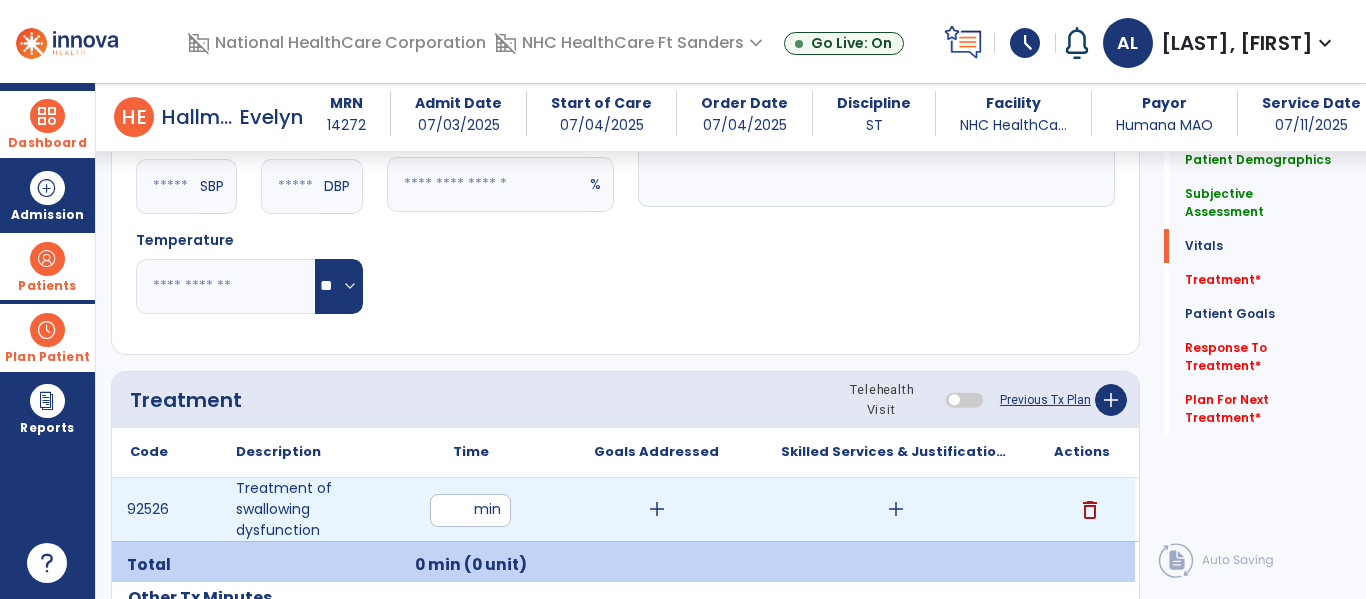 type on "*" 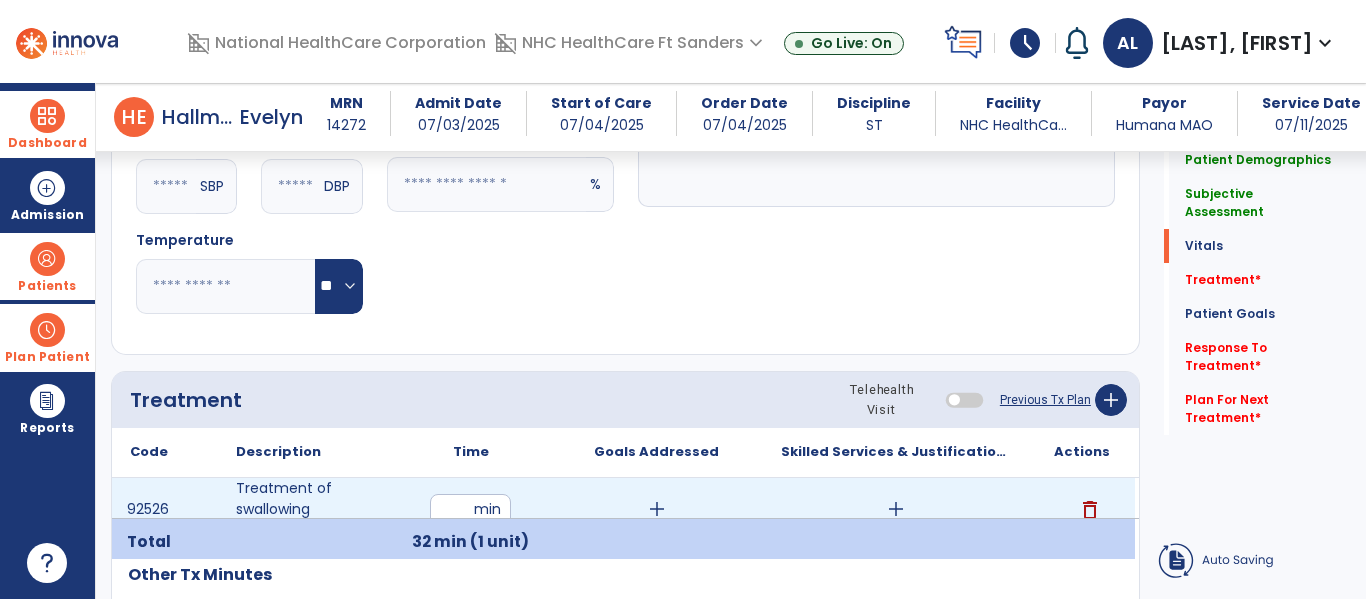 click on "add" at bounding box center (657, 509) 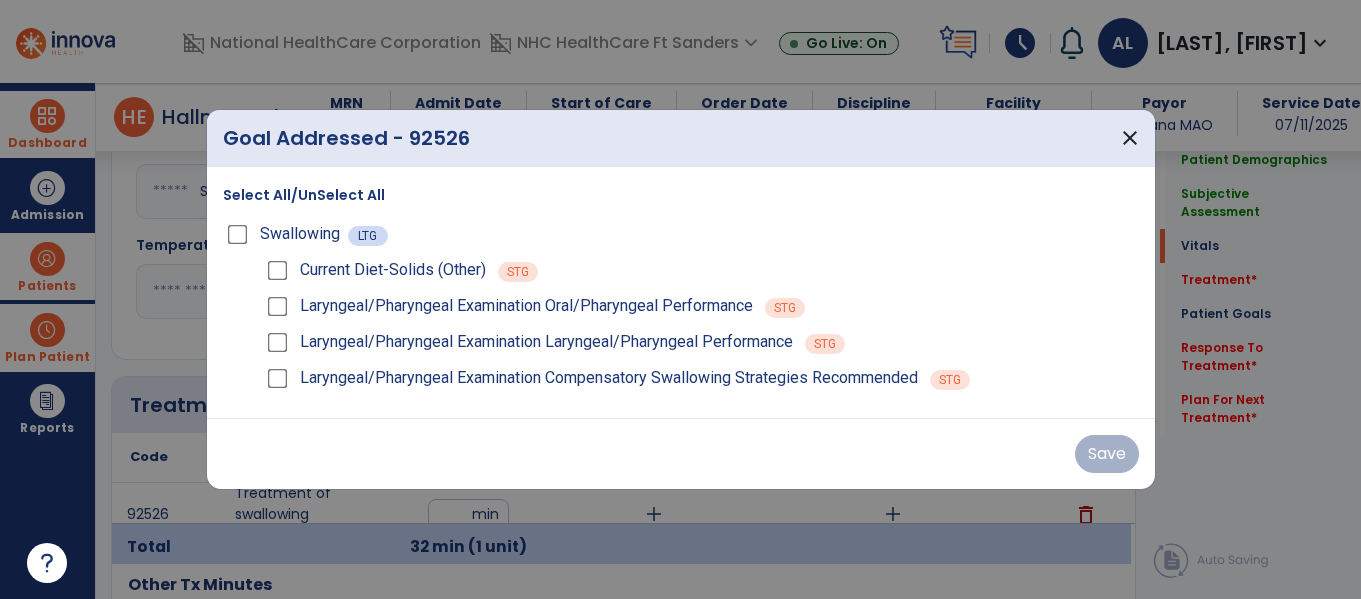 scroll, scrollTop: 918, scrollLeft: 0, axis: vertical 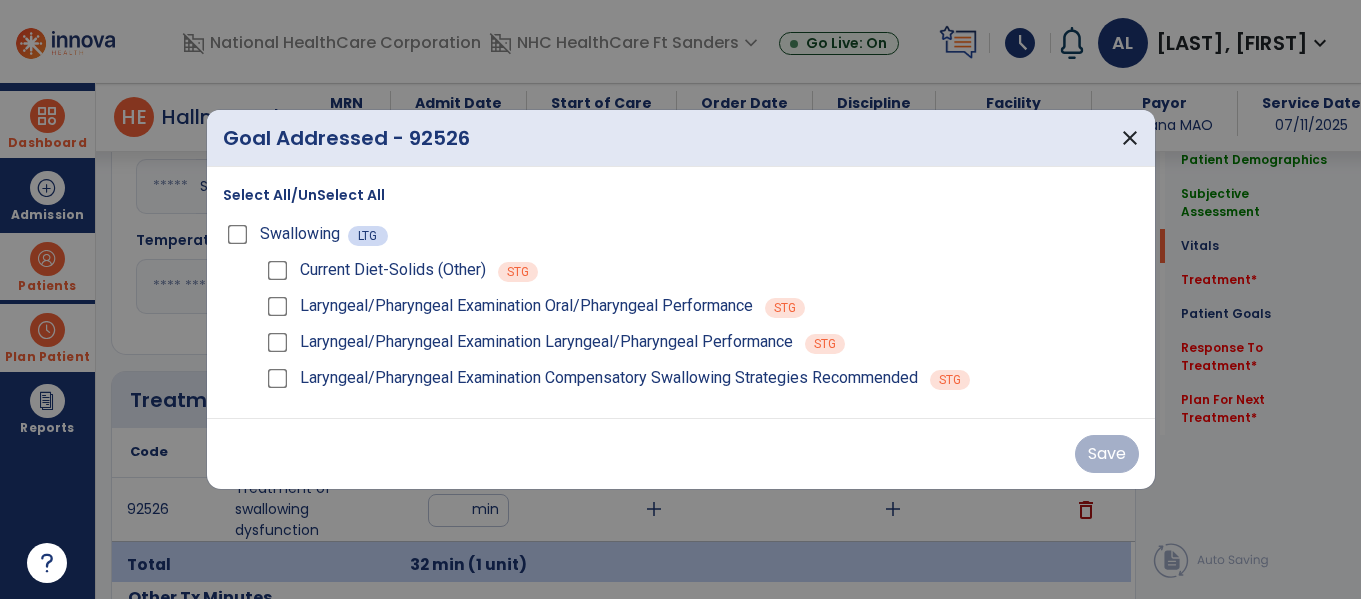 click on "Select All/UnSelect All" at bounding box center (304, 195) 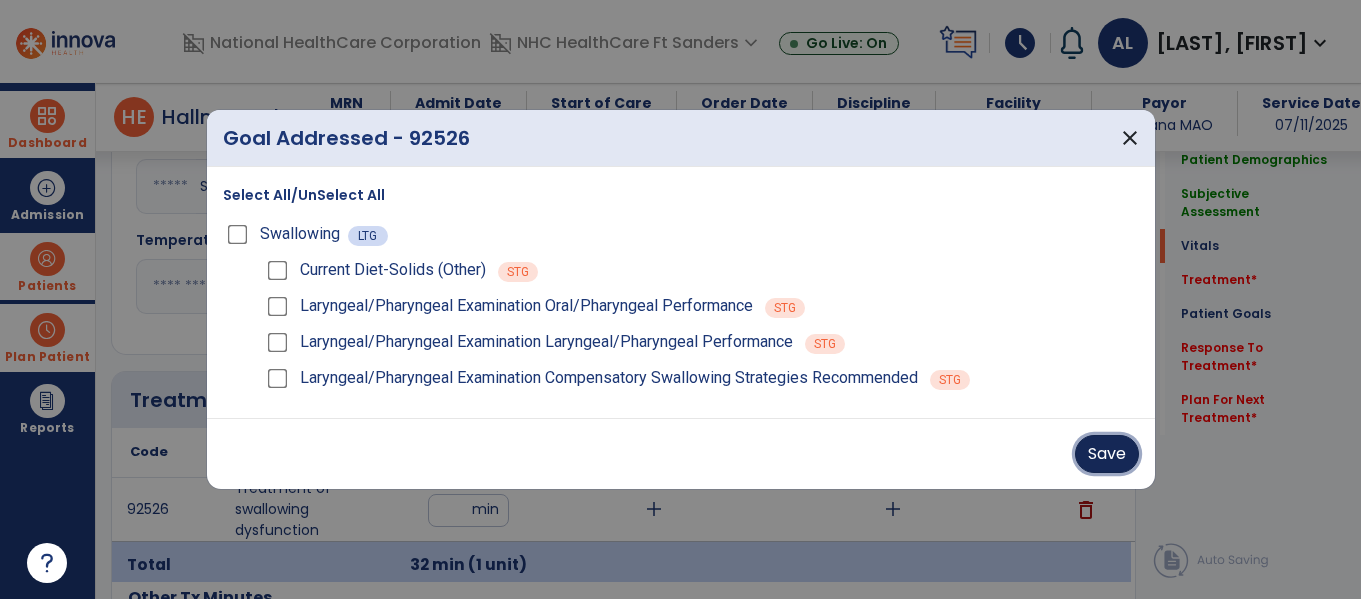 click on "Save" at bounding box center [1107, 454] 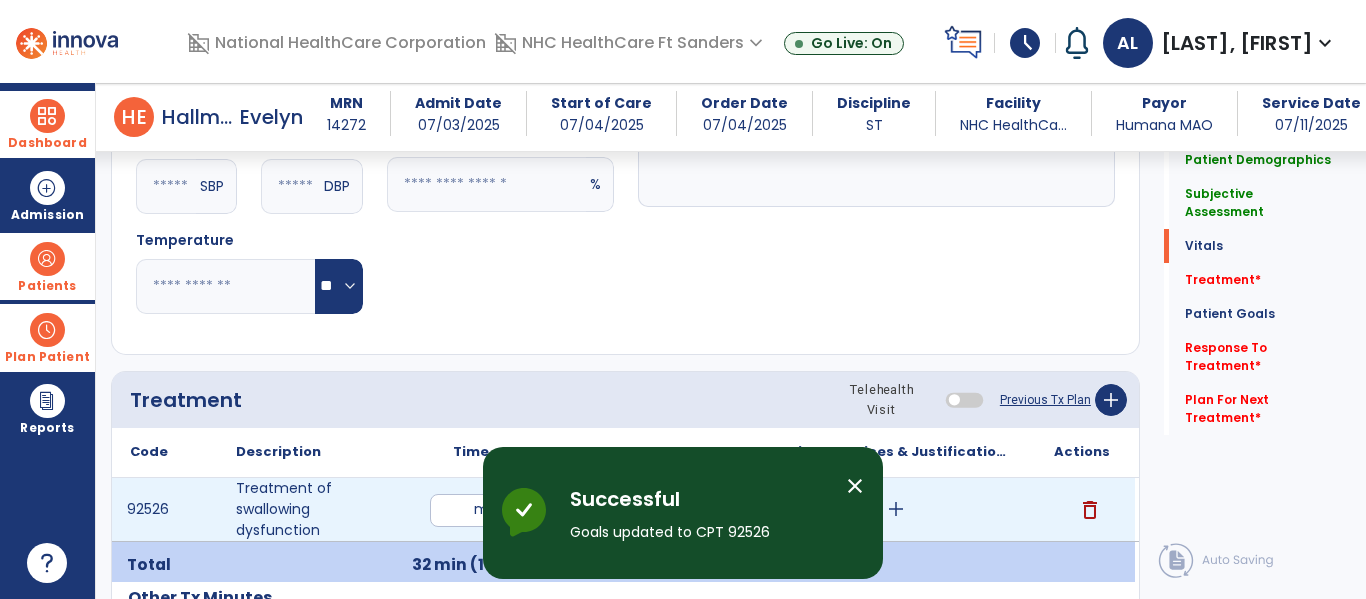 click on "add" at bounding box center [896, 509] 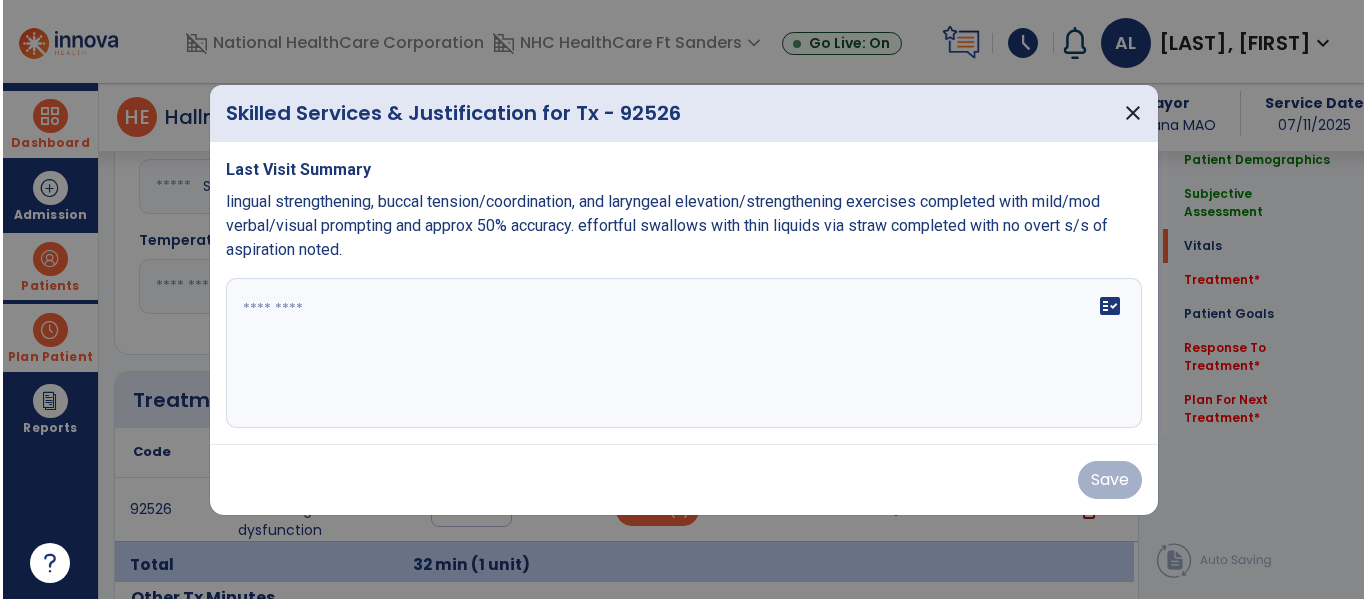 scroll, scrollTop: 918, scrollLeft: 0, axis: vertical 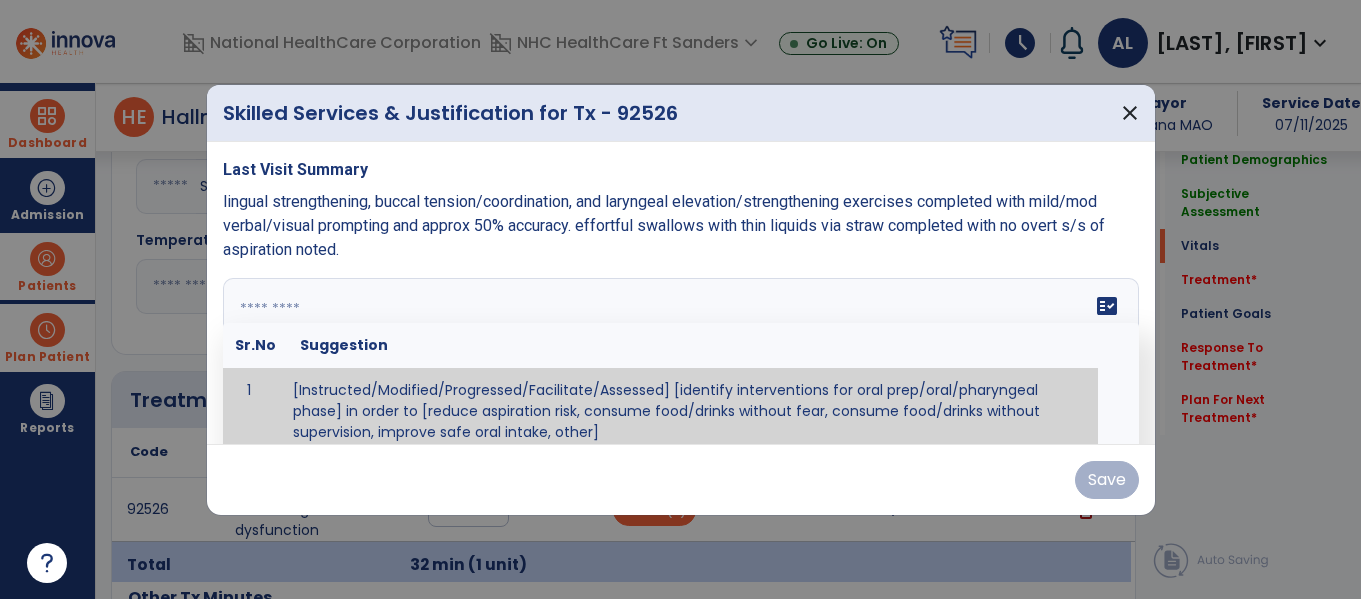 click on "fact_check  Sr.No Suggestion 1 [Instructed/Modified/Progressed/Facilitate/Assessed] [identify interventions for oral prep/oral/pharyngeal phase] in order to [reduce aspiration risk, consume food/drinks without fear, consume food/drinks without supervision, improve safe oral intake, other] 2 [Instructed/Modified/Progressed/Facilitate/Assessed] [identify compensatory methods such as alternating bites/sips, effortful swallow, other] in order to [reduce aspiration risk, consume food/drinks without fear, consume food/drinks without supervision, improve safe oral intake, other] 3 [Instructed/Modified/Progressed/Assessed] trials of [identify IDDSI Food/Drink Level or NDD Solid/Liquid Level] in order to [reduce aspiration risk, consume food/drinks without fear, consume food/drinks without supervision, improve safe oral intake, other] 4 5 Assessed swallow with administration of [identify test]" at bounding box center (681, 353) 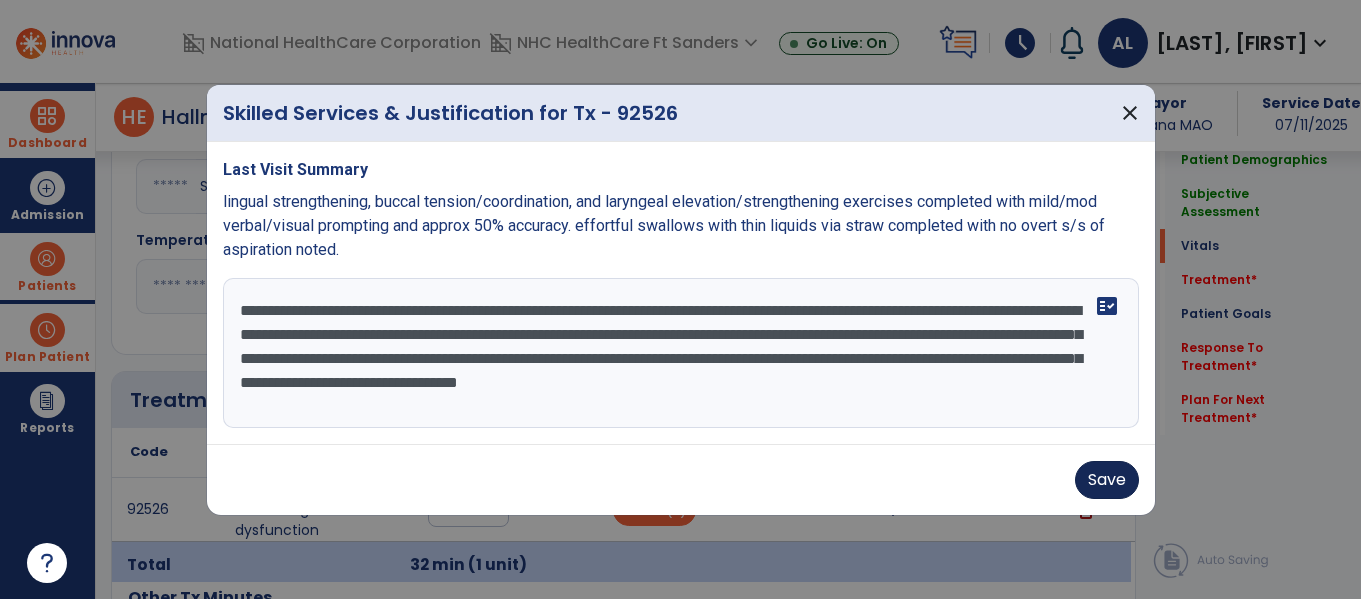 type on "**********" 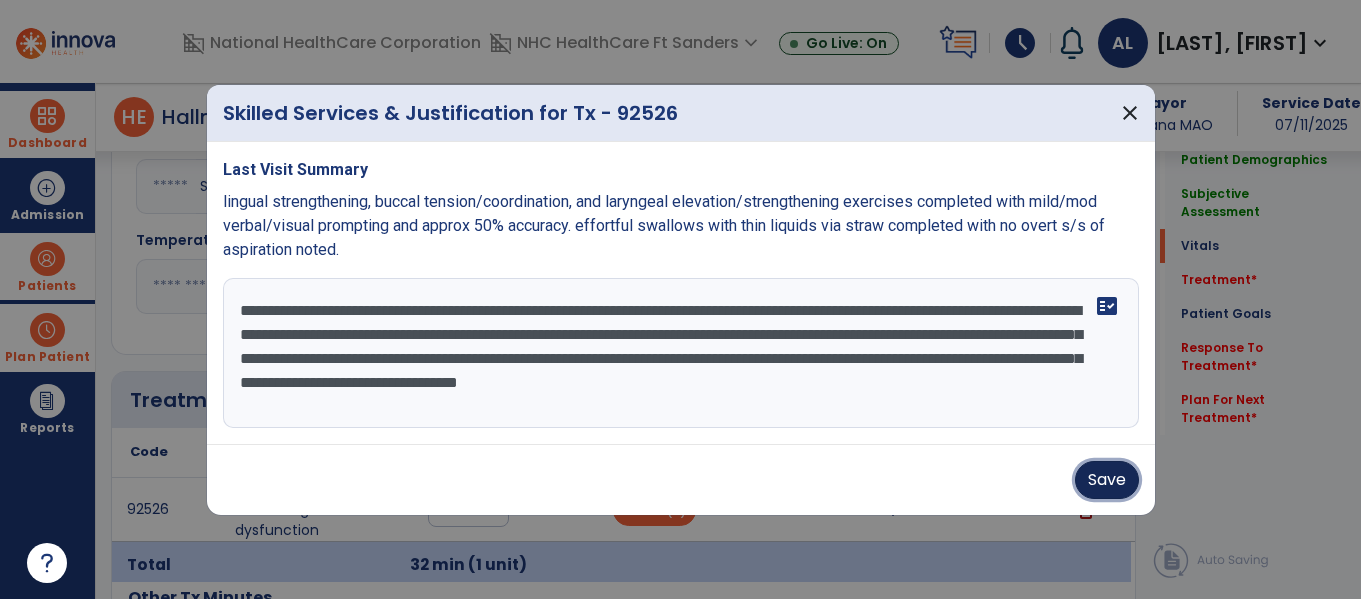 click on "Save" at bounding box center [1107, 480] 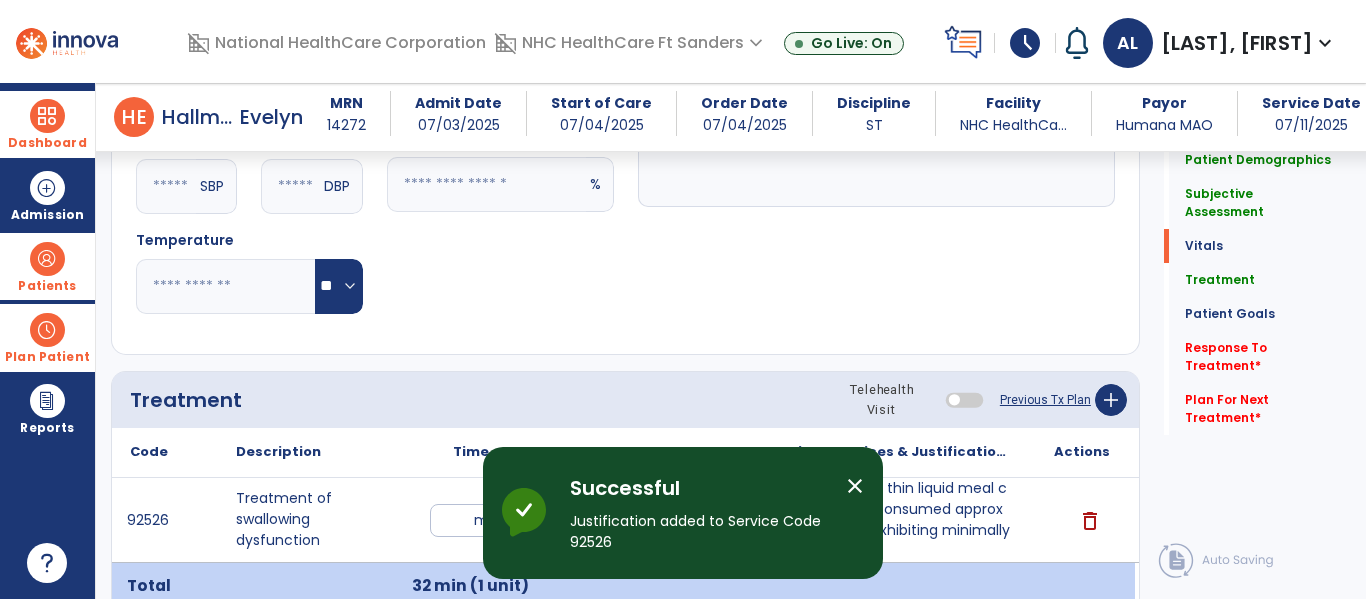 click on "close" at bounding box center (855, 486) 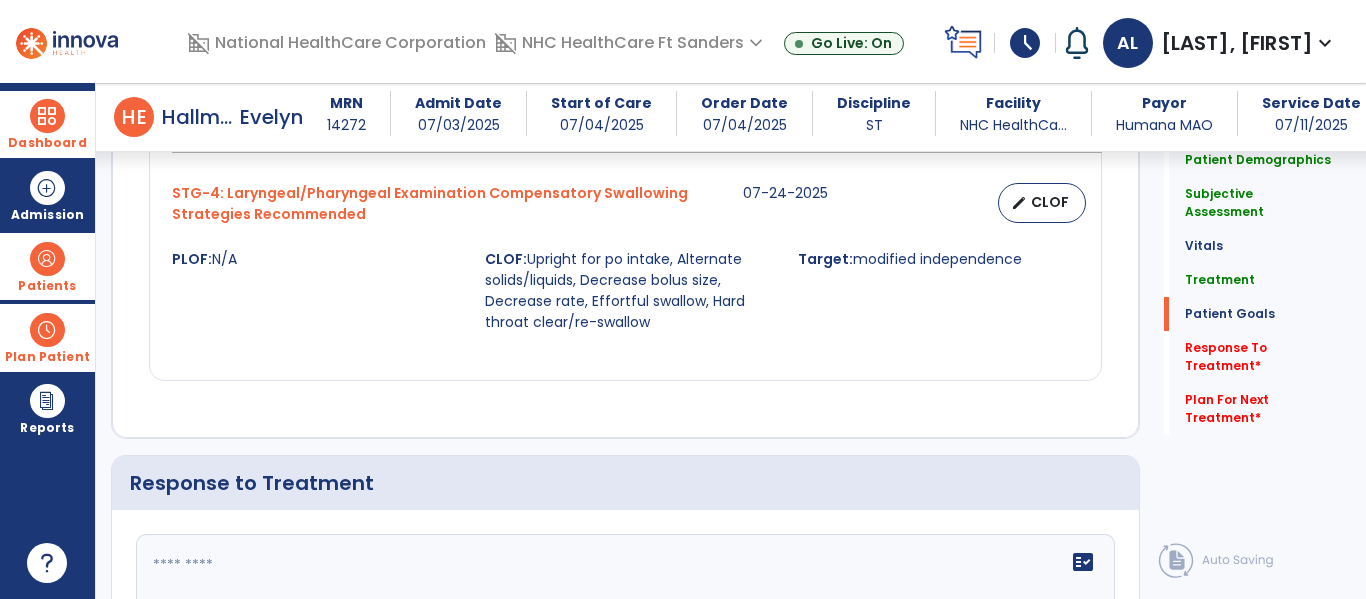 scroll, scrollTop: 2493, scrollLeft: 0, axis: vertical 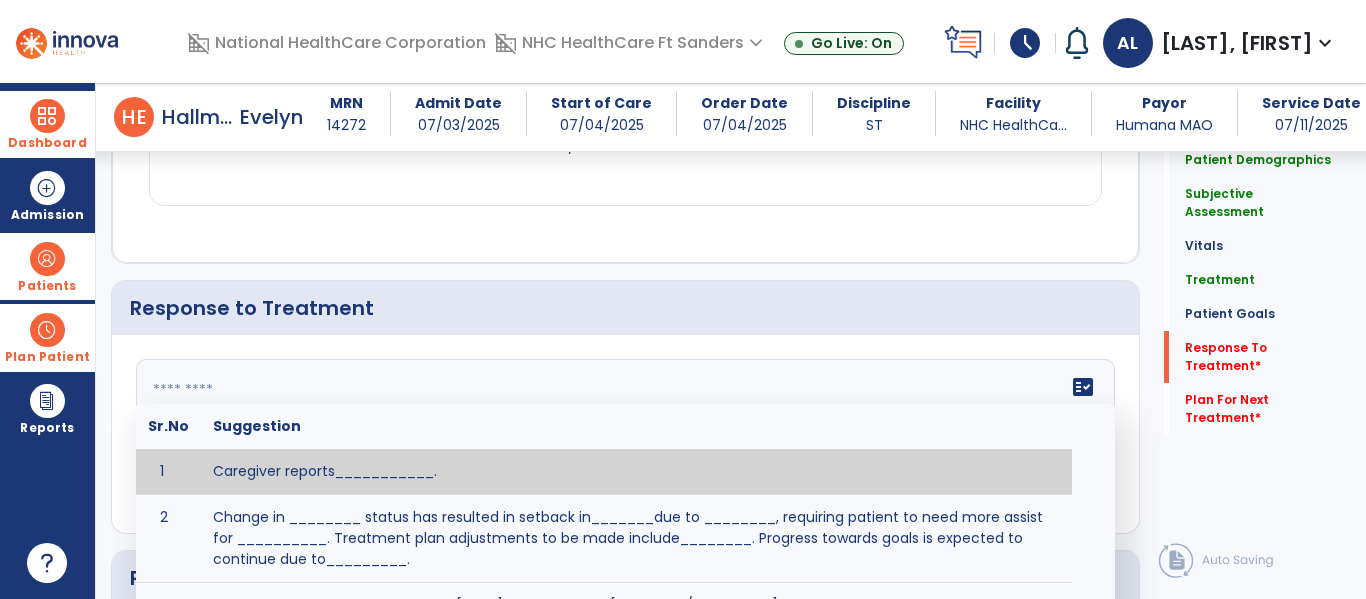 click on "fact_check  Sr.No Suggestion 1 Caregiver reports___________. 2 Change in ________ status has resulted in setback in_______due to ________, requiring patient to need more assist for __________.   Treatment plan adjustments to be made include________.  Progress towards goals is expected to continue due to_________. 3 Decreased pain in __________ to [LEVEL] in response to [MODALITY/TREATMENT] allows for improvement in _________. 4 Functional gains in _______ have impacted the patient's ability to perform_________ with a reduction in assist levels to_________. 5 Functional progress this week has been significant due to__________. 6 Gains in ________ have improved the patient's ability to perform ______with decreased levels of assist to___________. 7 Improvement in ________allows patient to tolerate higher levels of challenges in_________. 8 Pain in [AREA] has decreased to [LEVEL] in response to [TREATMENT/MODALITY], allowing fore ease in completing__________. 9 10 11 12 13 14 15 16 17 18 19 20 21" 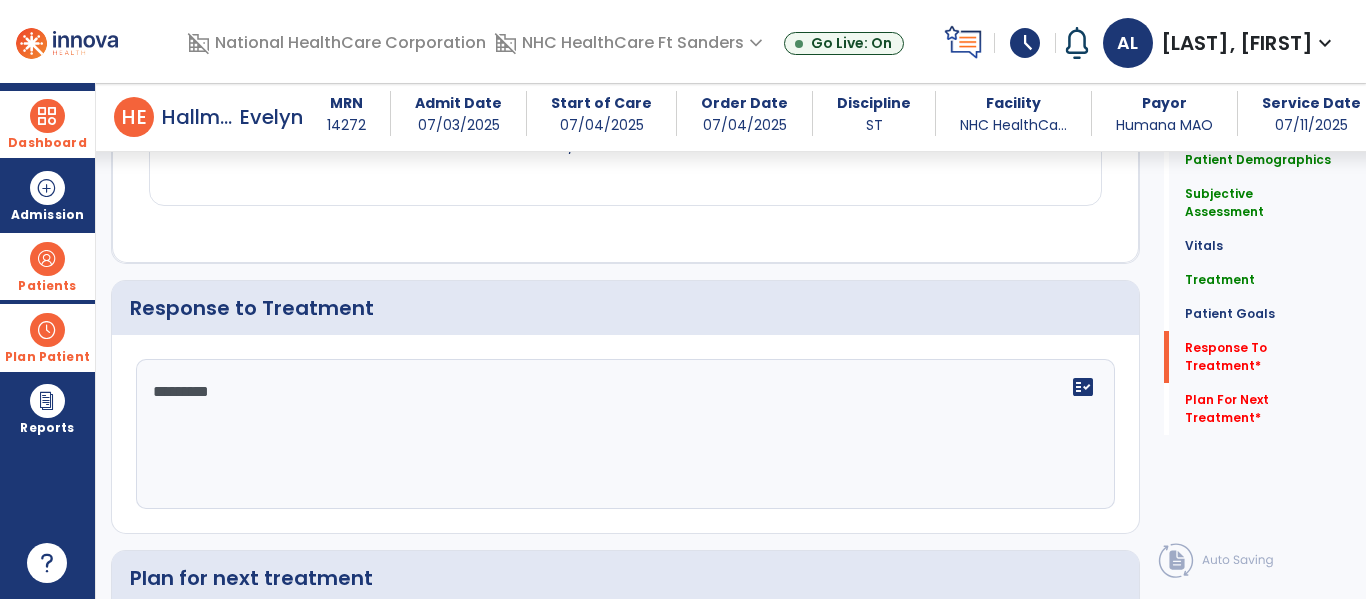 type on "*********" 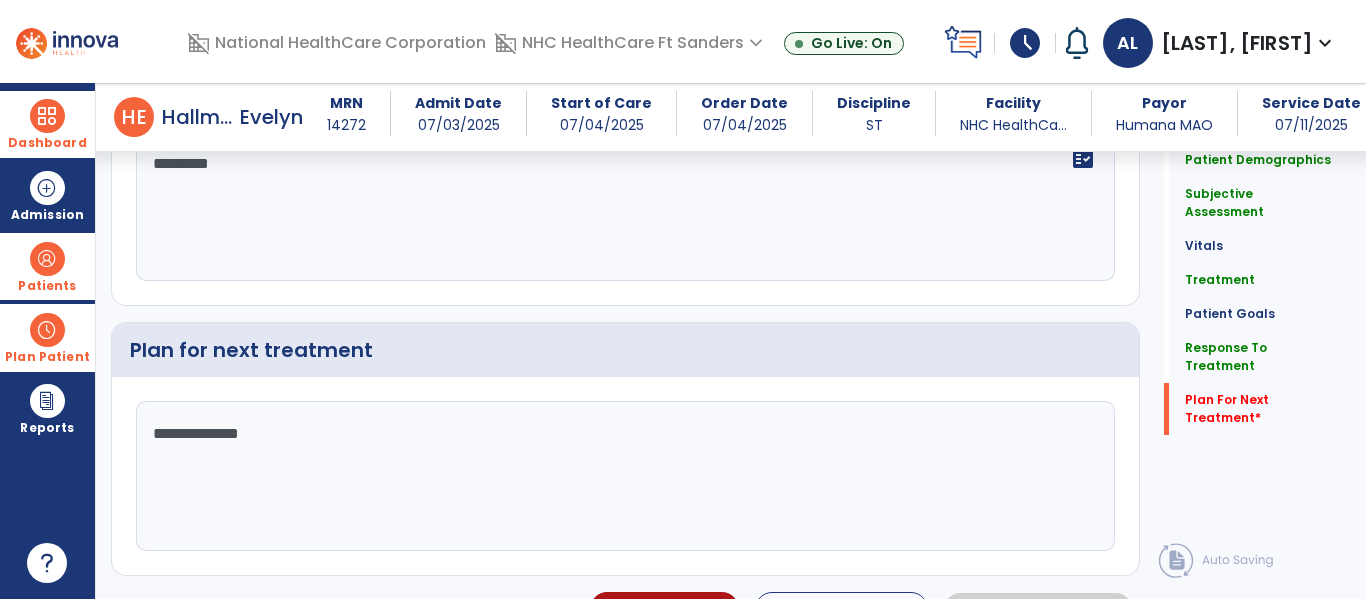 scroll, scrollTop: 2765, scrollLeft: 0, axis: vertical 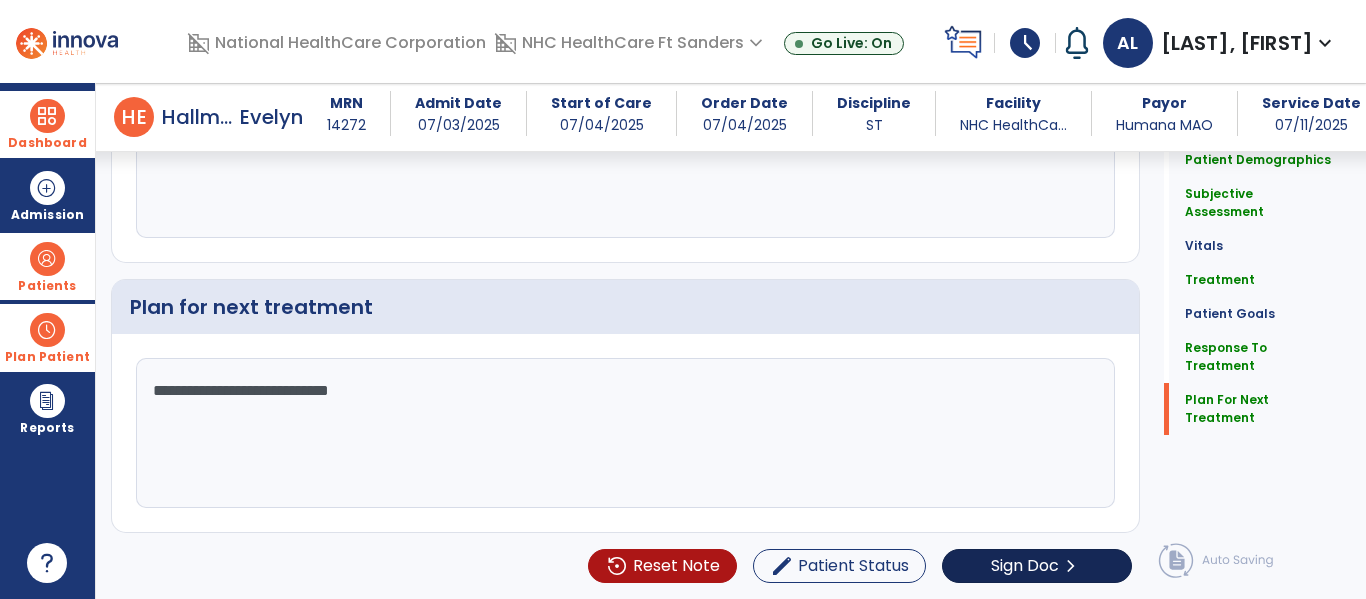 type on "**********" 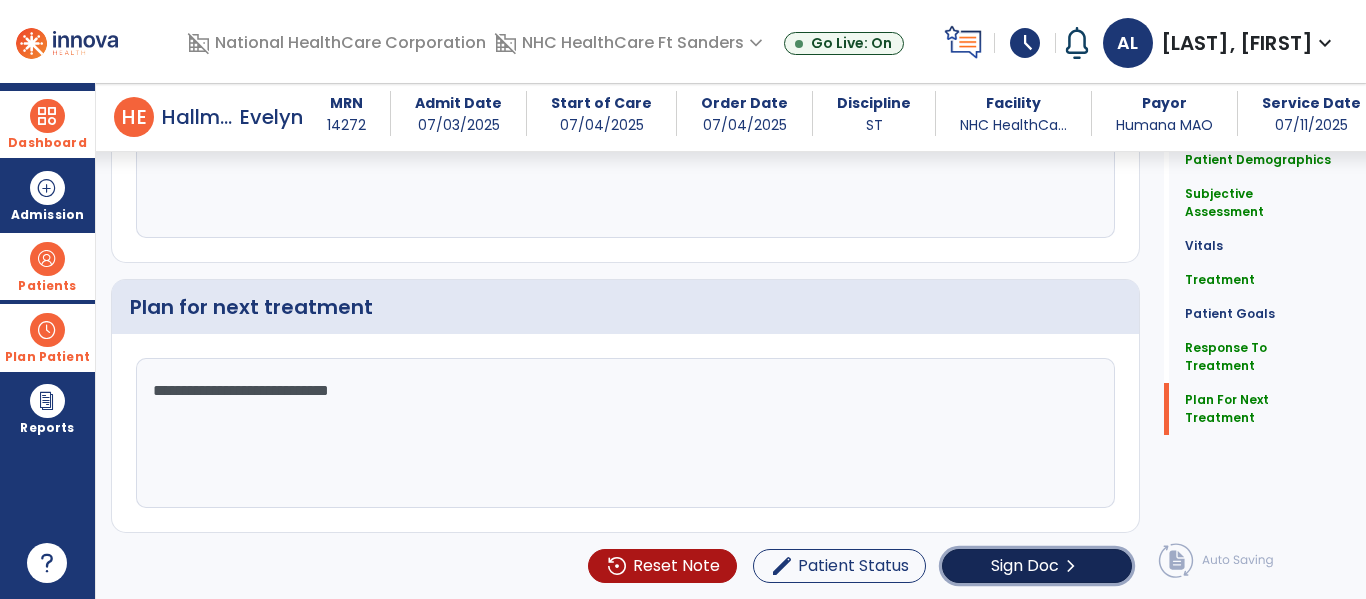 click on "Sign Doc" 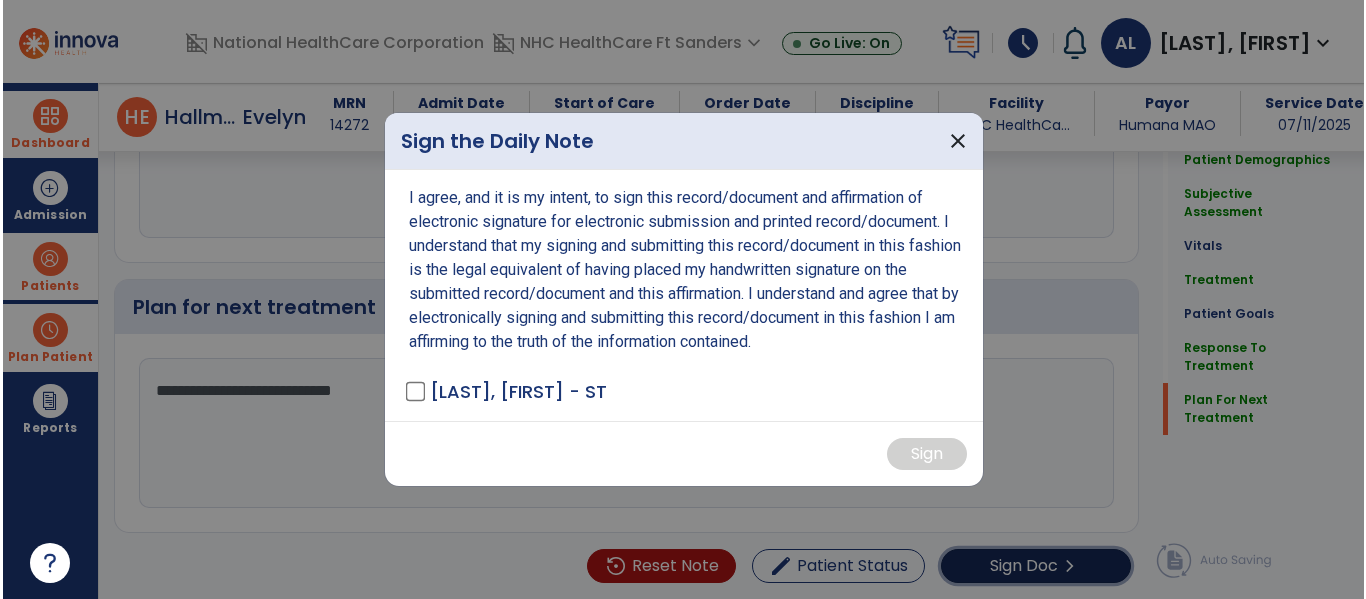 scroll, scrollTop: 2765, scrollLeft: 0, axis: vertical 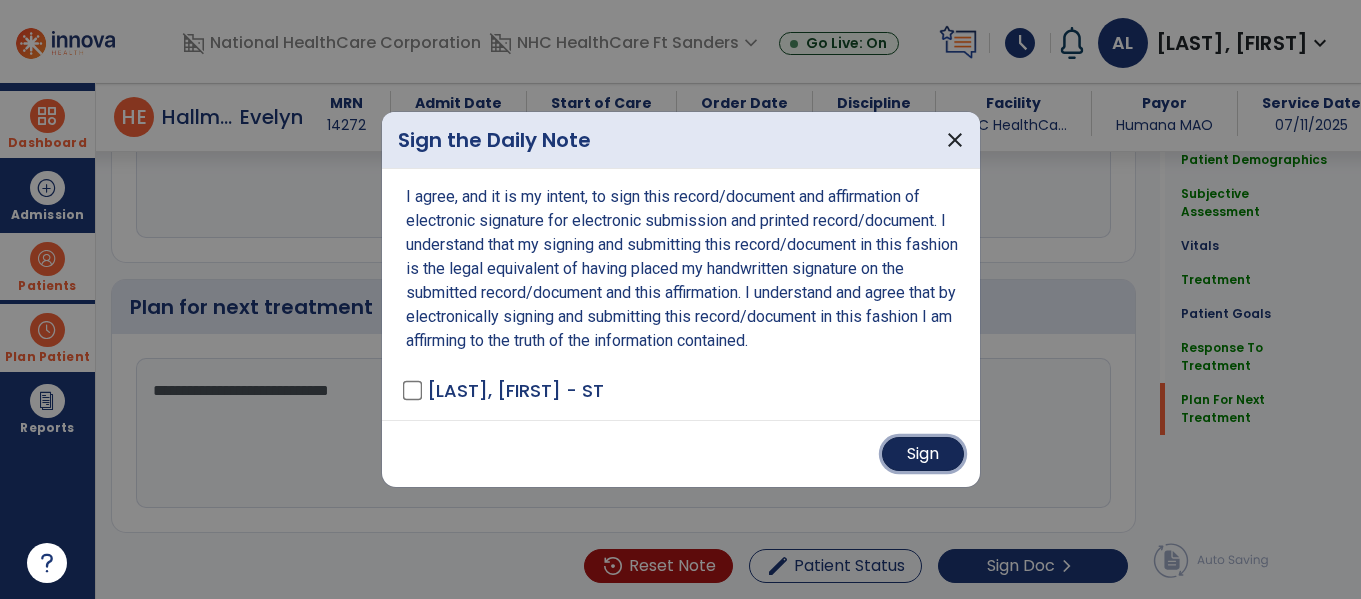 click on "Sign" at bounding box center [923, 454] 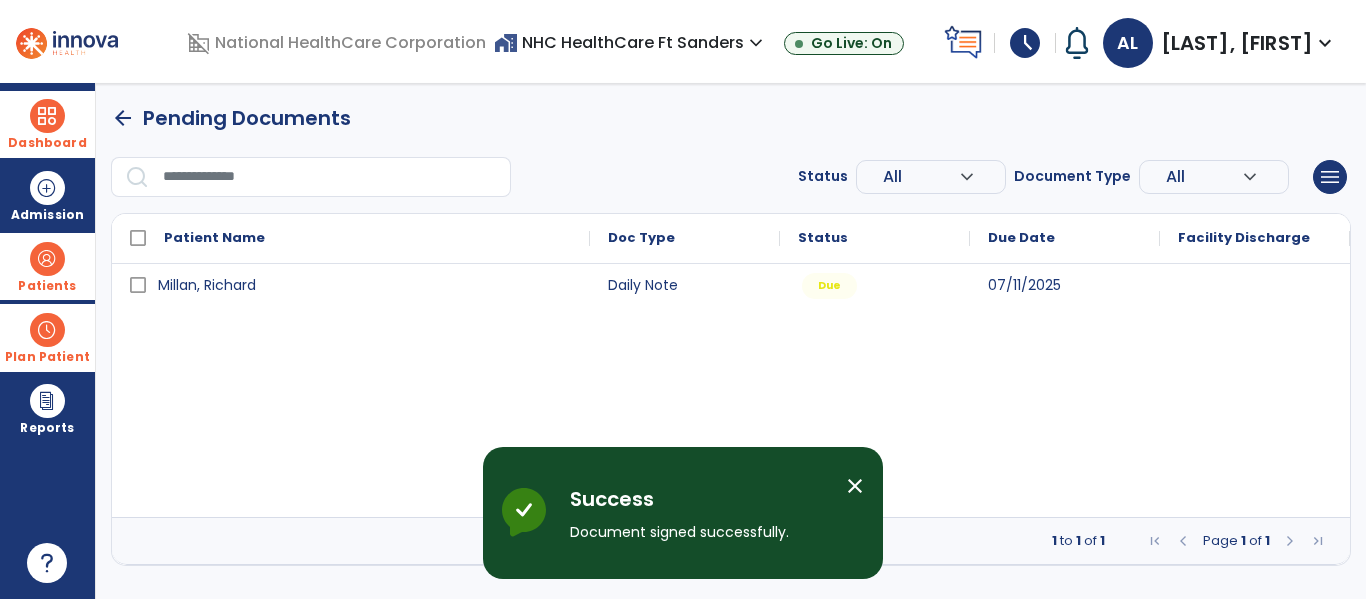 scroll, scrollTop: 0, scrollLeft: 0, axis: both 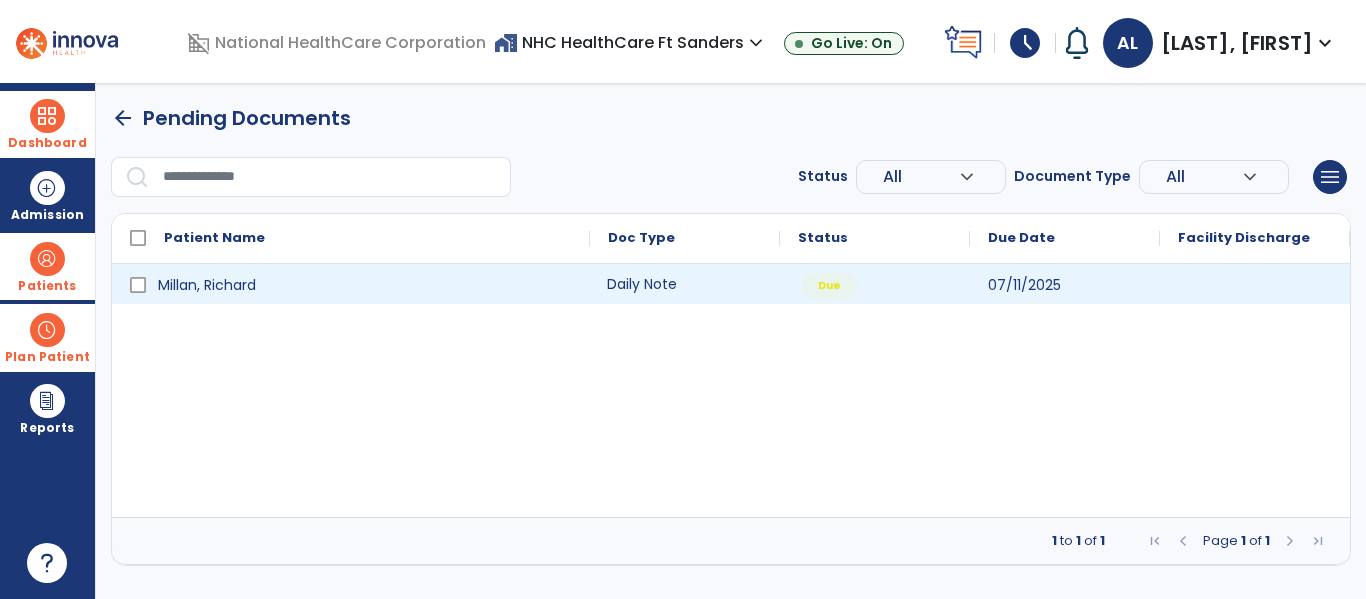 click on "Daily Note" at bounding box center [685, 284] 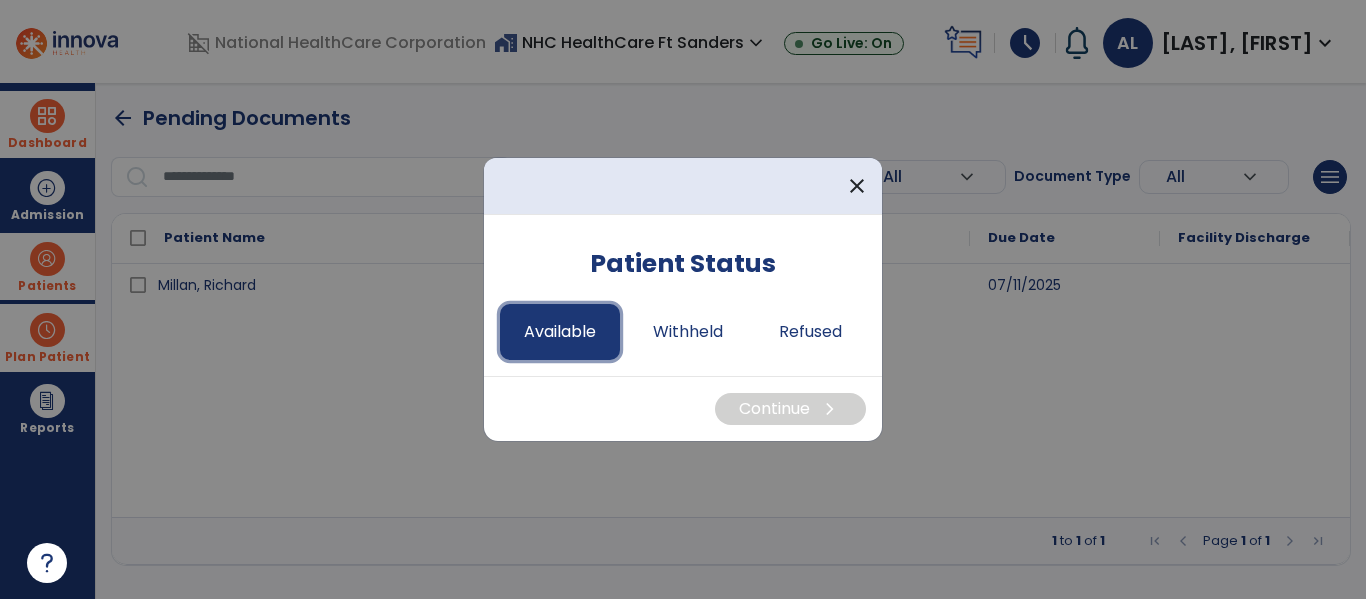 click on "Available" at bounding box center [560, 332] 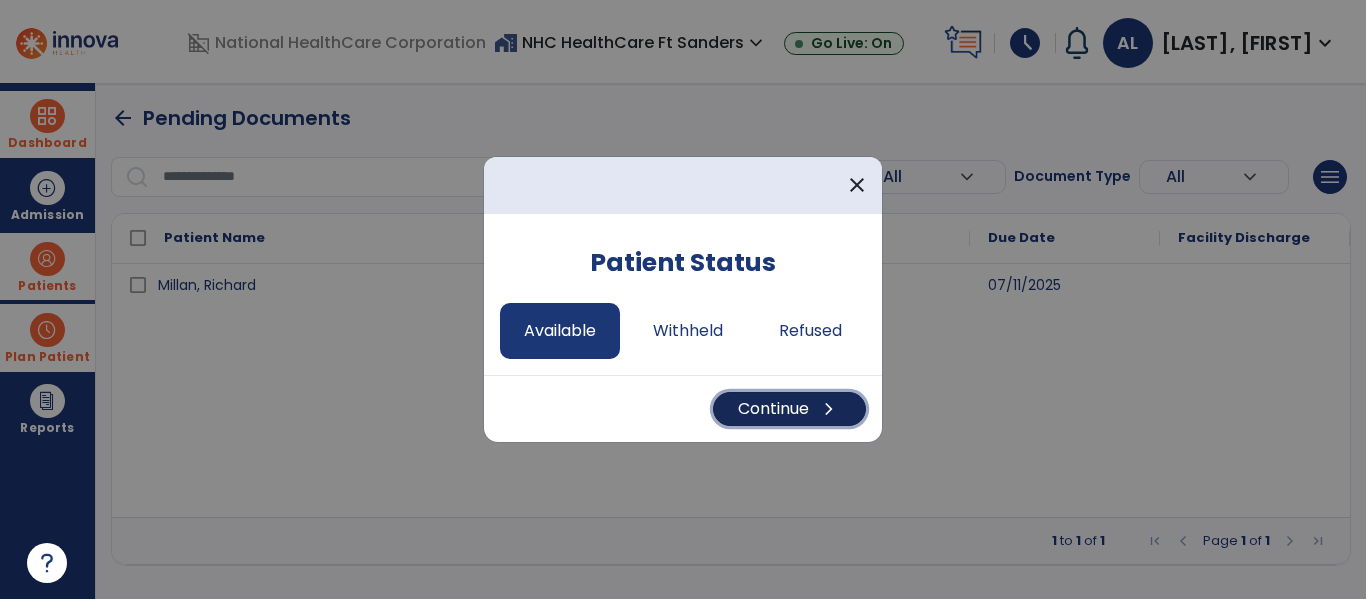 click on "Continue   chevron_right" at bounding box center [789, 409] 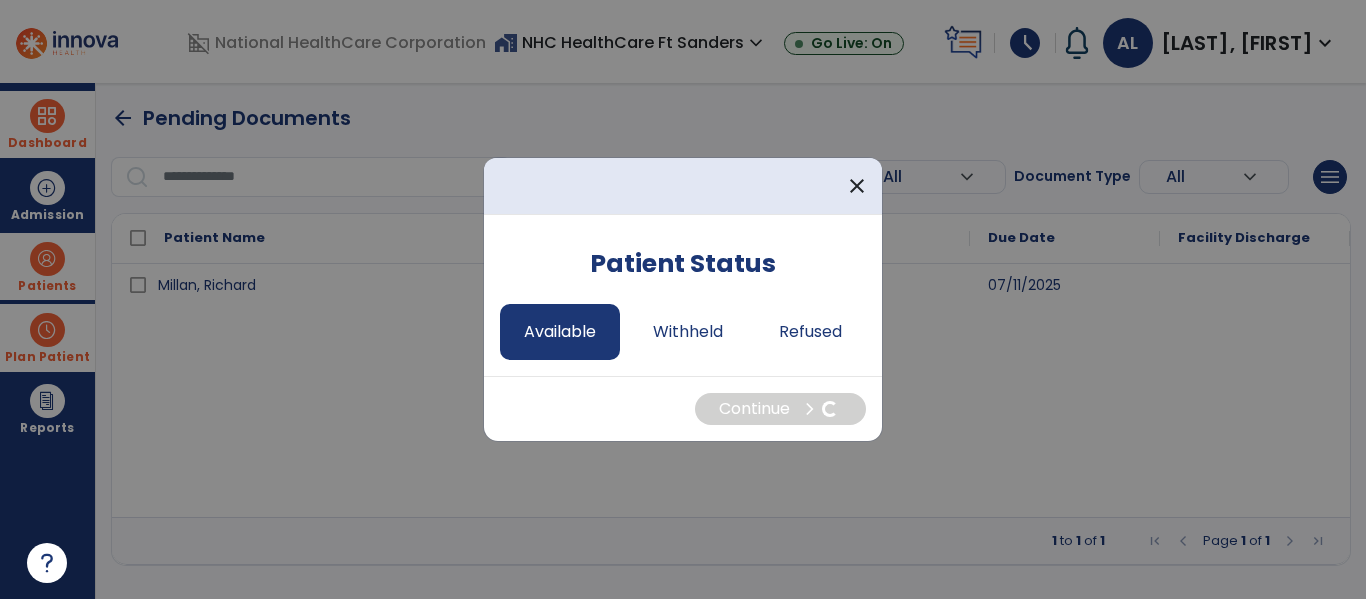 select on "*" 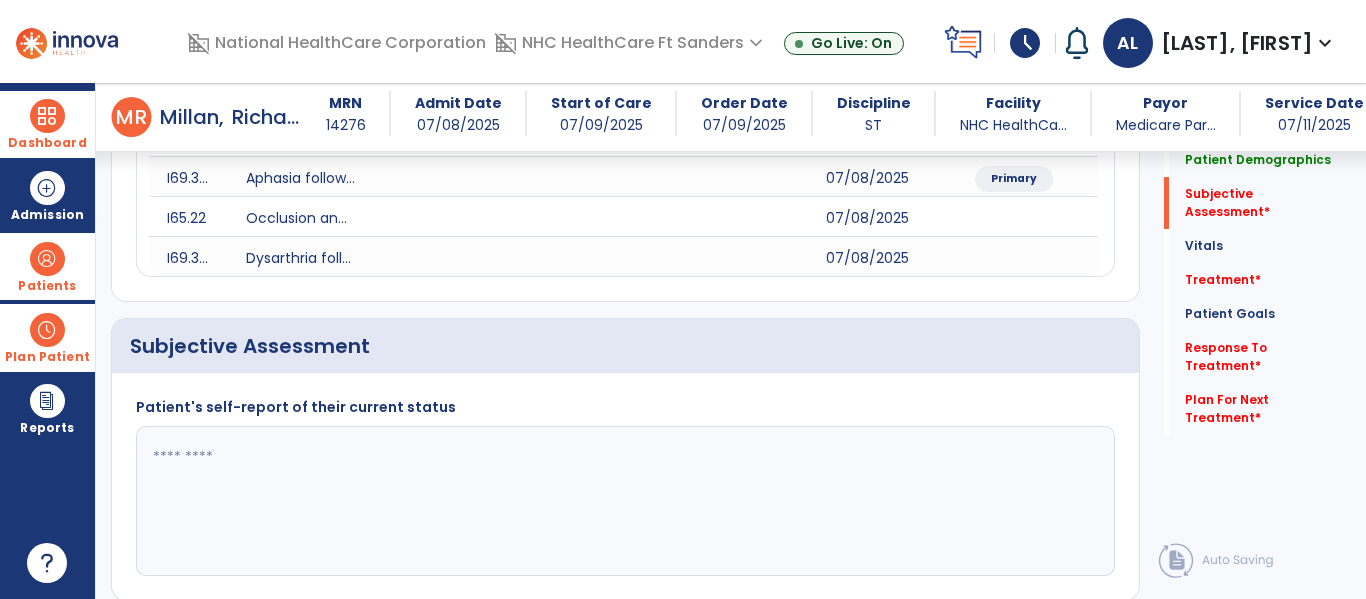 scroll, scrollTop: 418, scrollLeft: 0, axis: vertical 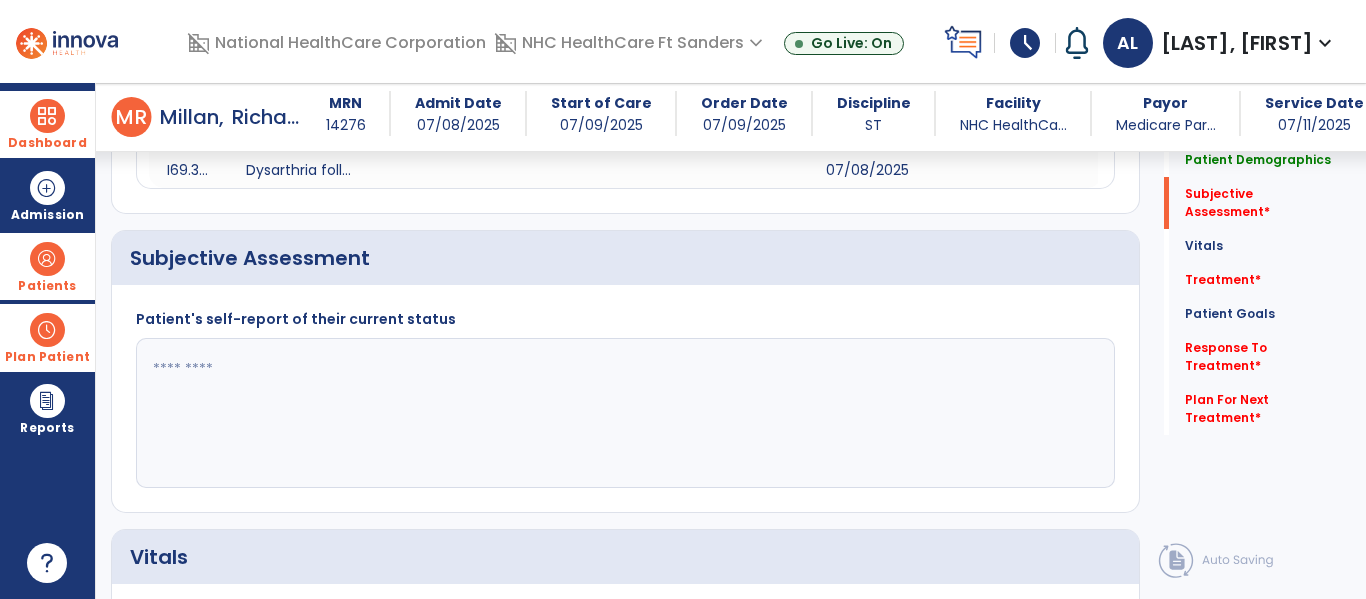 click 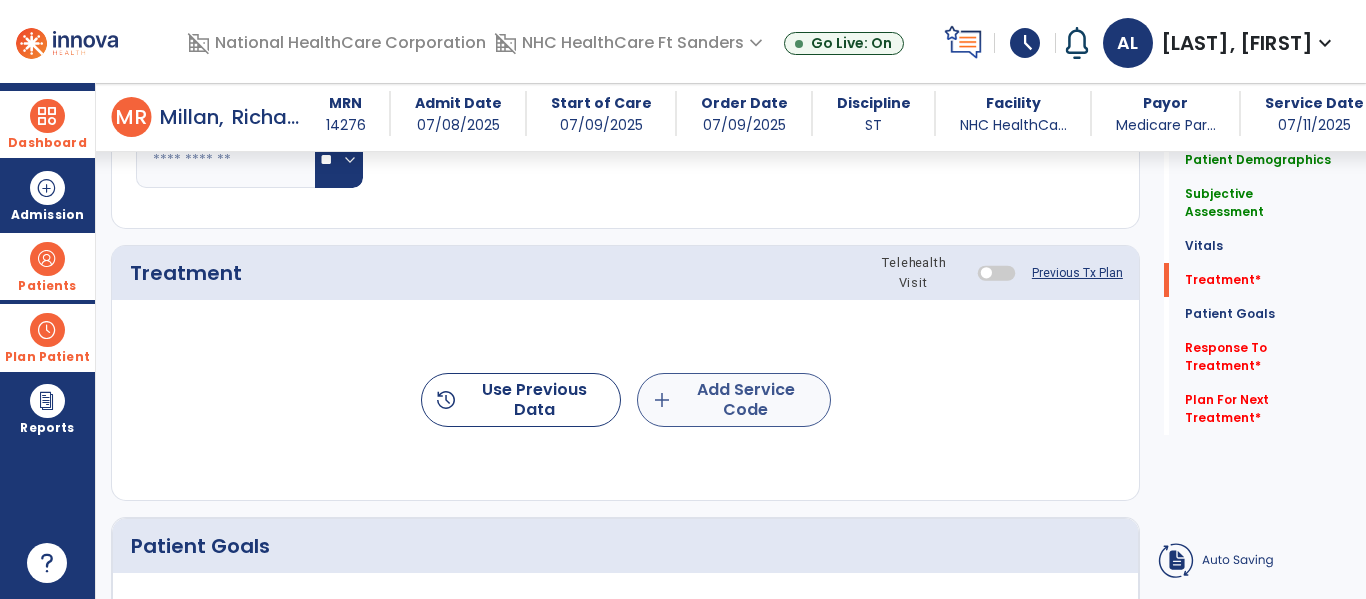 type on "**********" 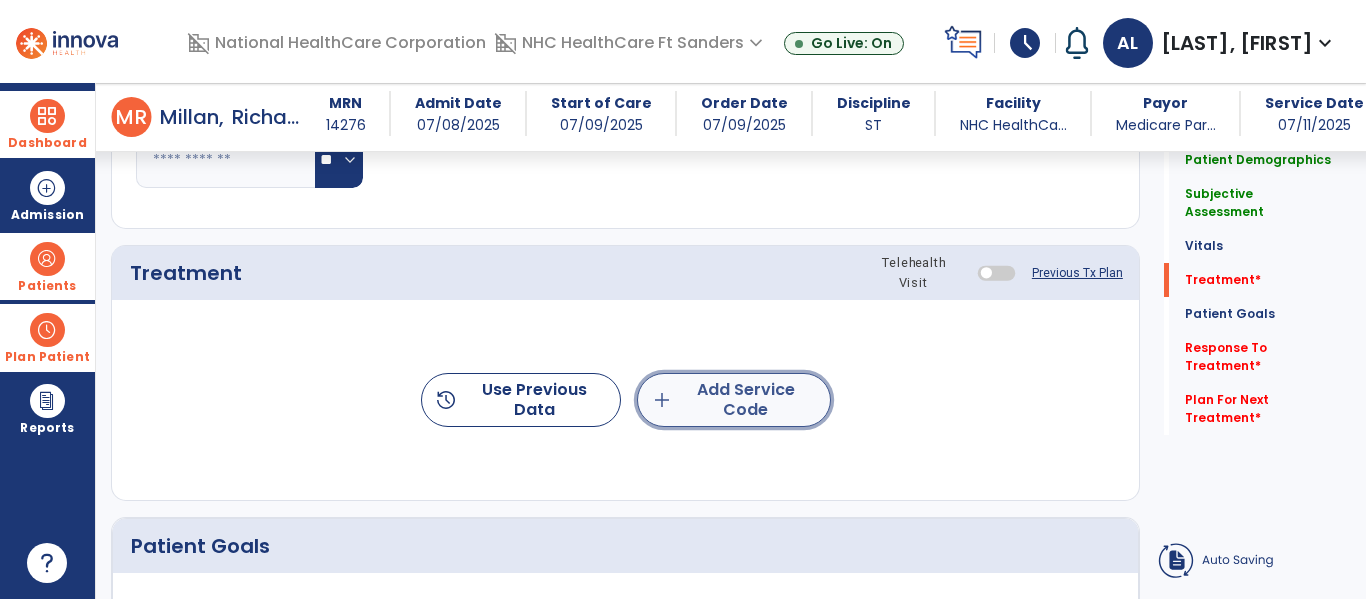 click on "add  Add Service Code" 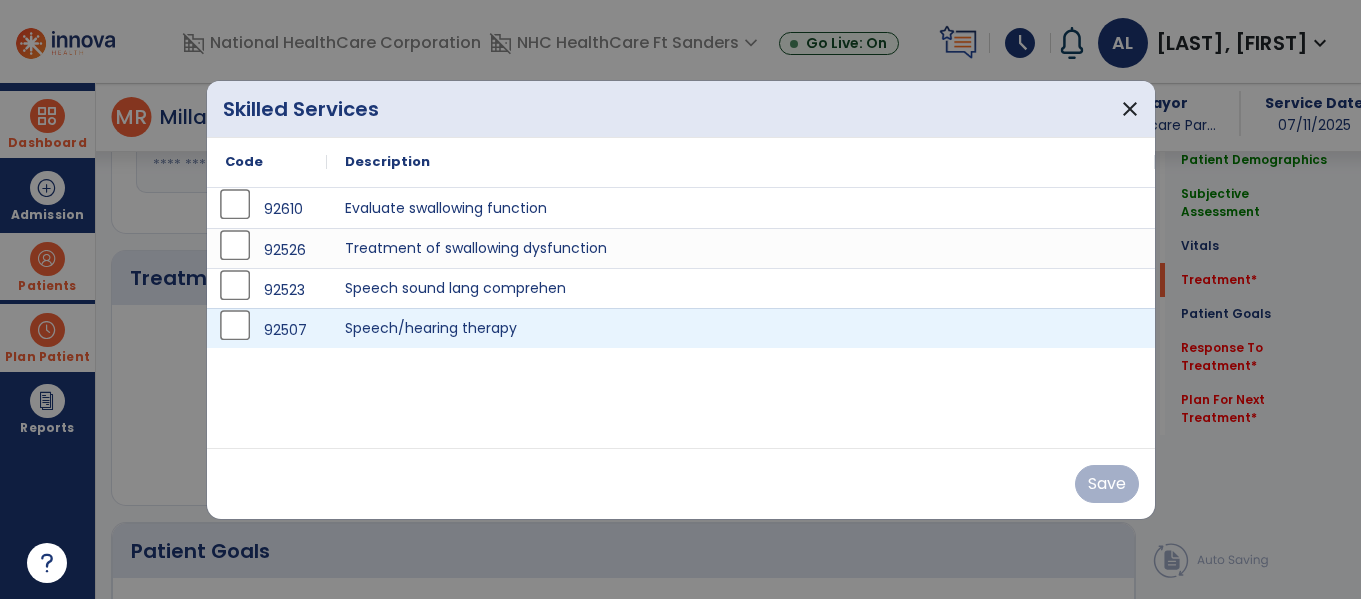 scroll, scrollTop: 1124, scrollLeft: 0, axis: vertical 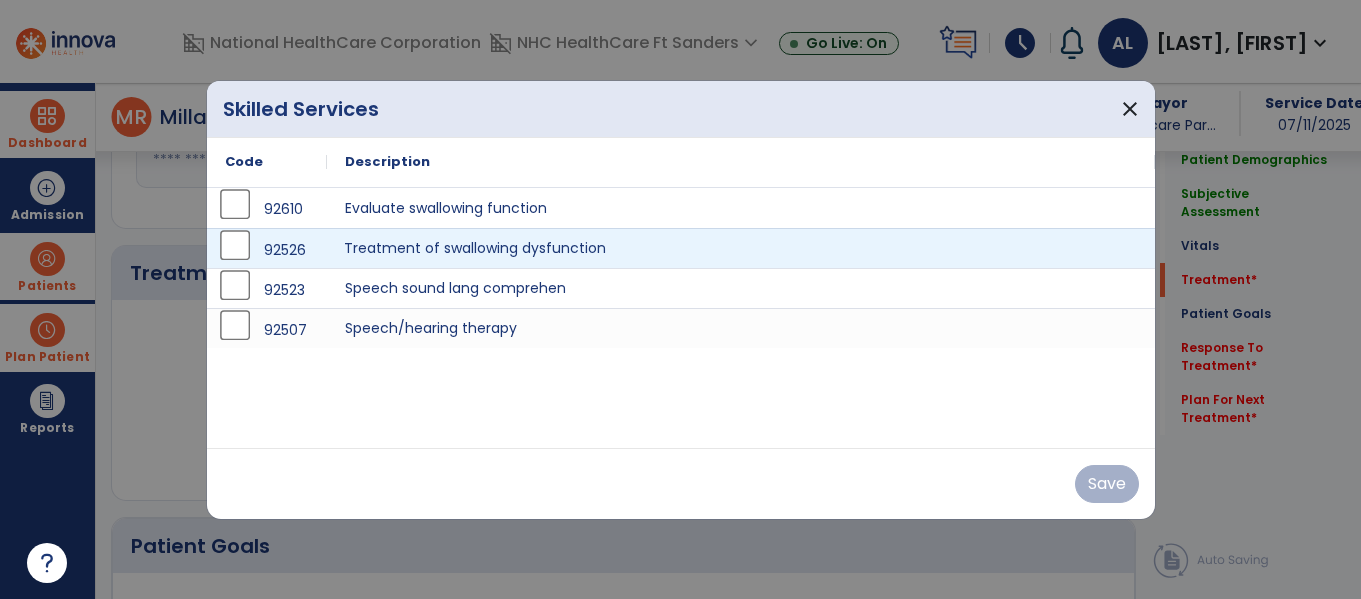 click on "Treatment of swallowing dysfunction" at bounding box center (741, 248) 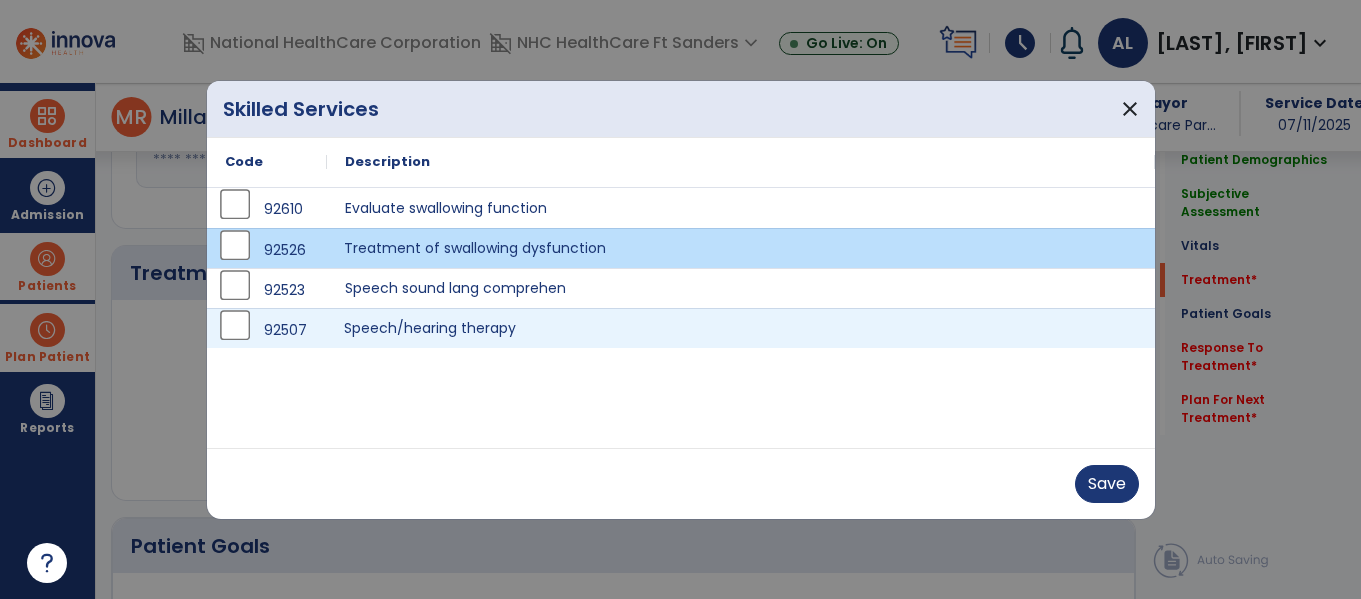 click on "Speech/hearing therapy" at bounding box center (741, 328) 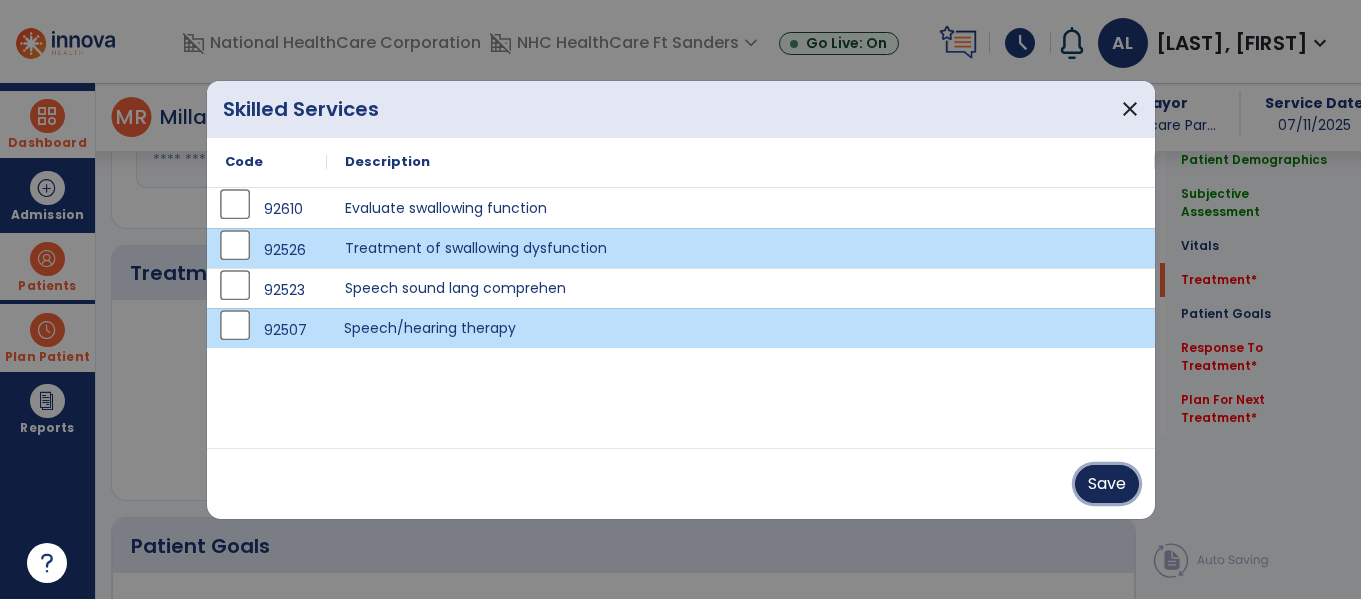 click on "Save" at bounding box center (1107, 484) 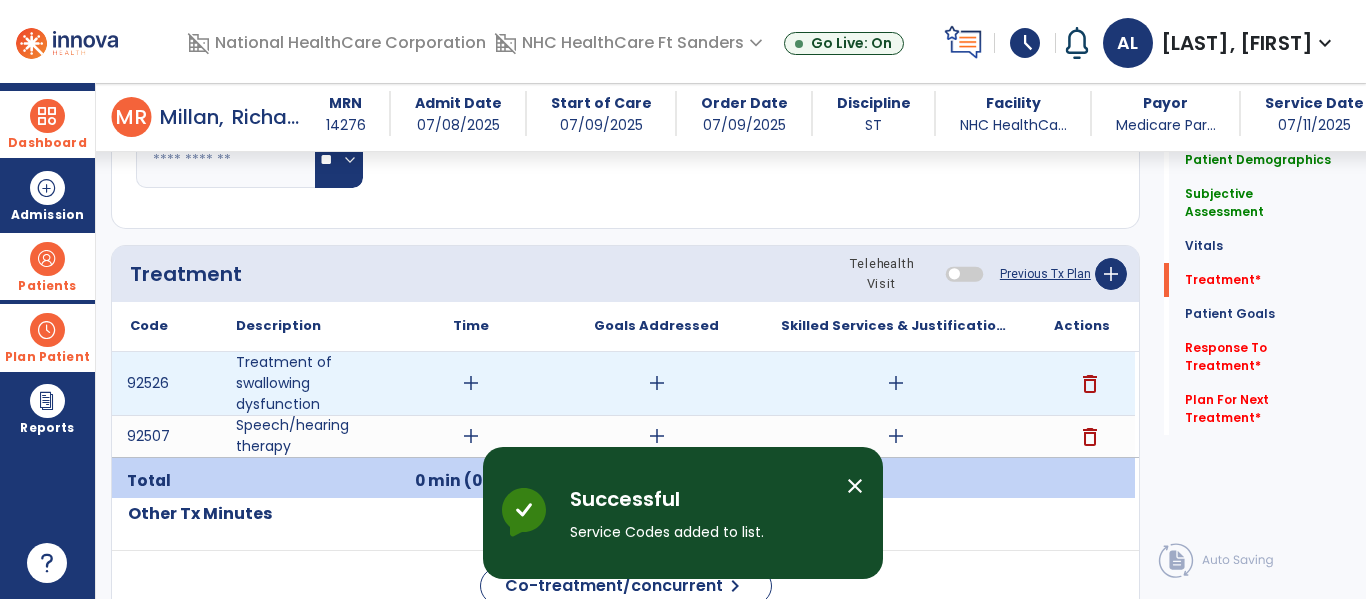 click on "add" at bounding box center (471, 383) 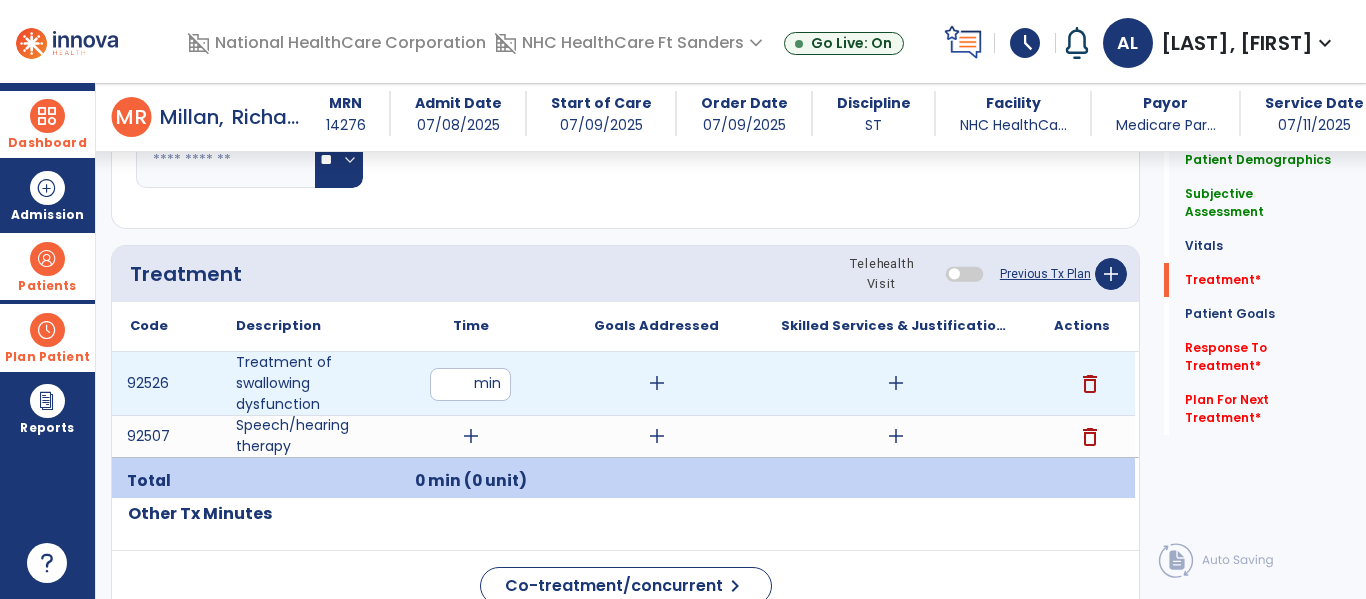 type on "**" 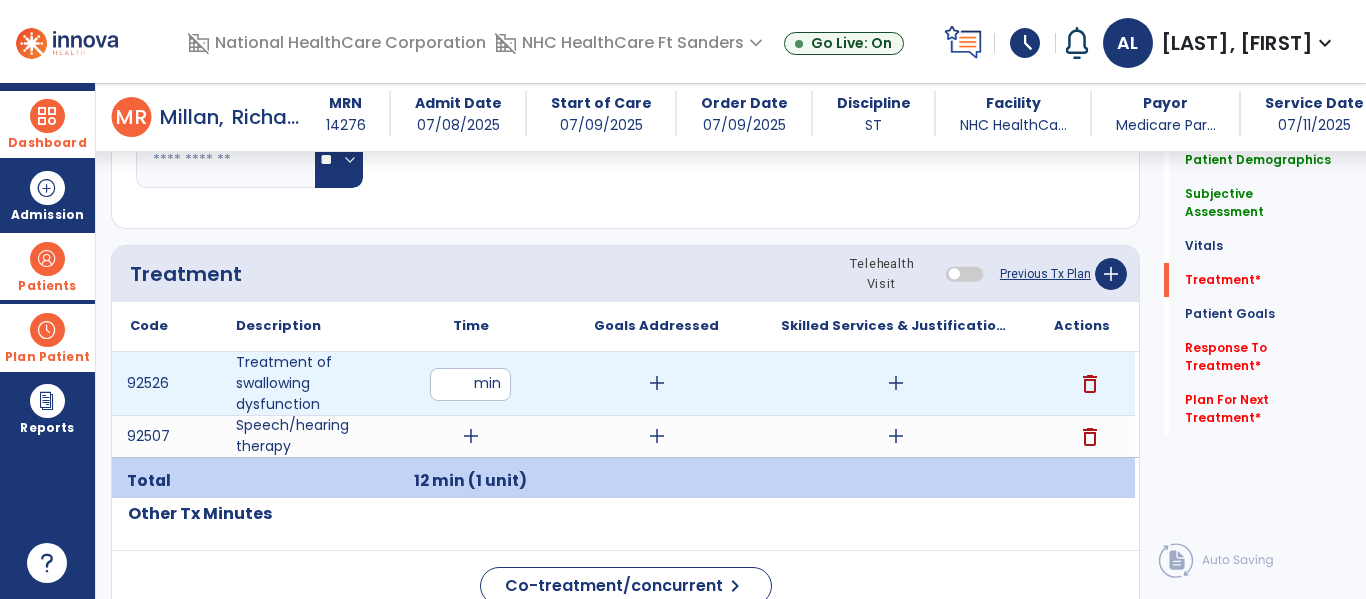 click on "**" at bounding box center (470, 384) 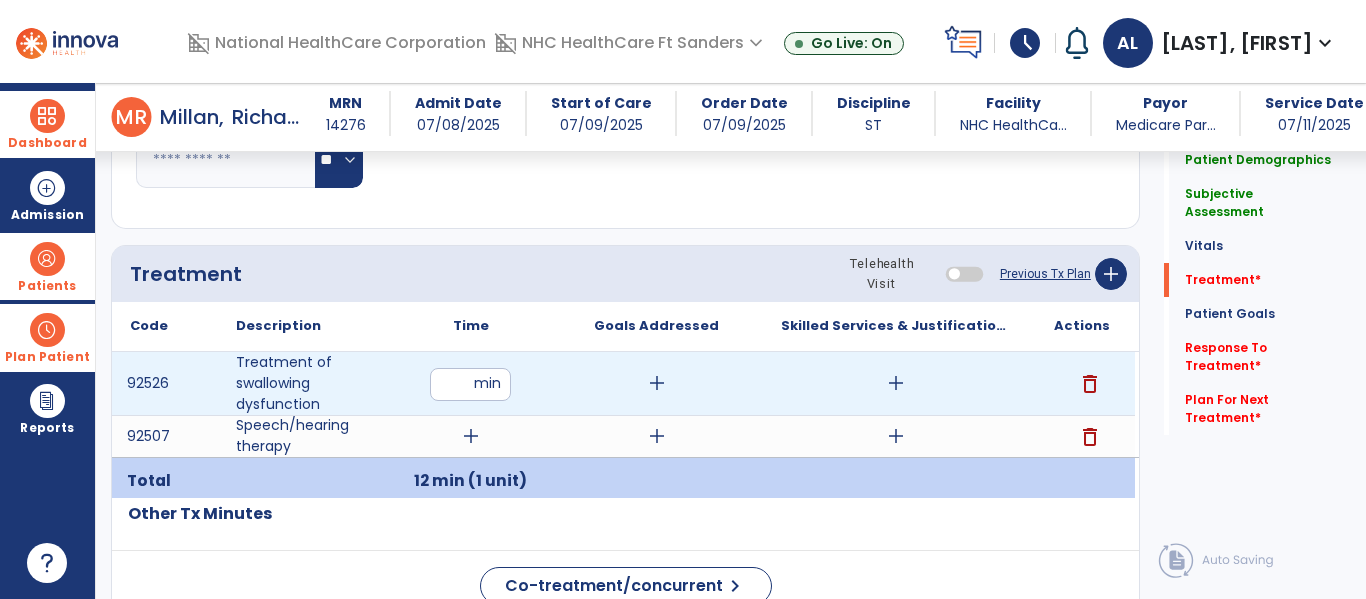 type on "*" 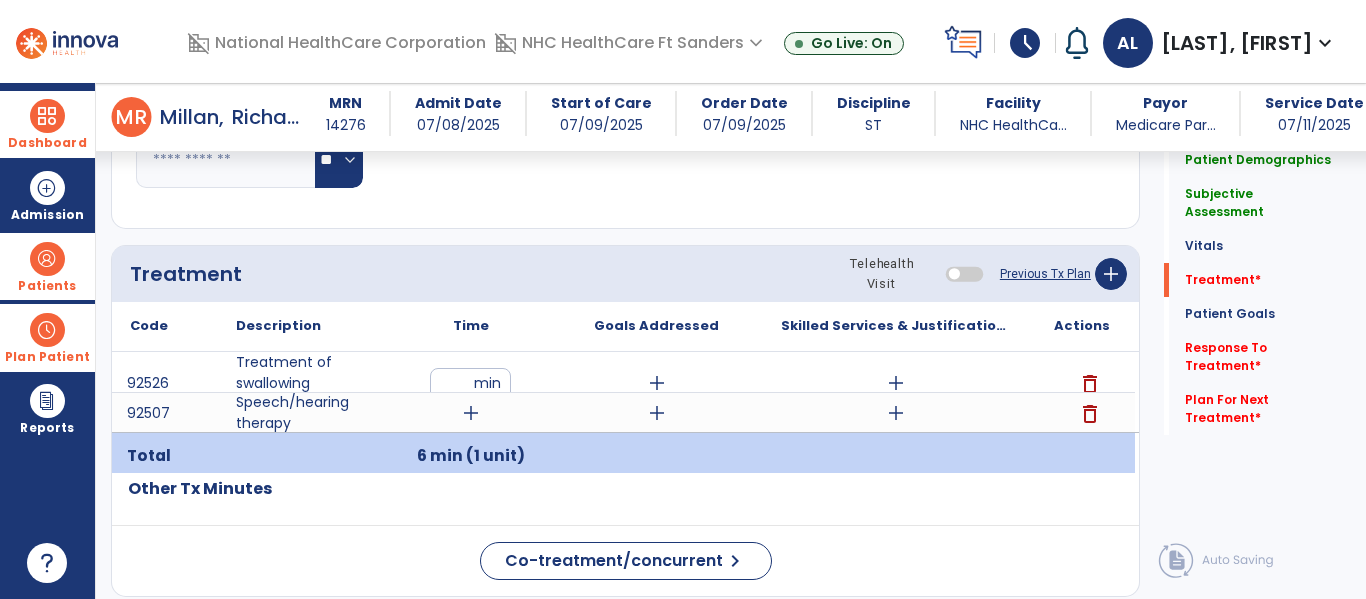 click on "6 min (1 unit)" at bounding box center (470, 456) 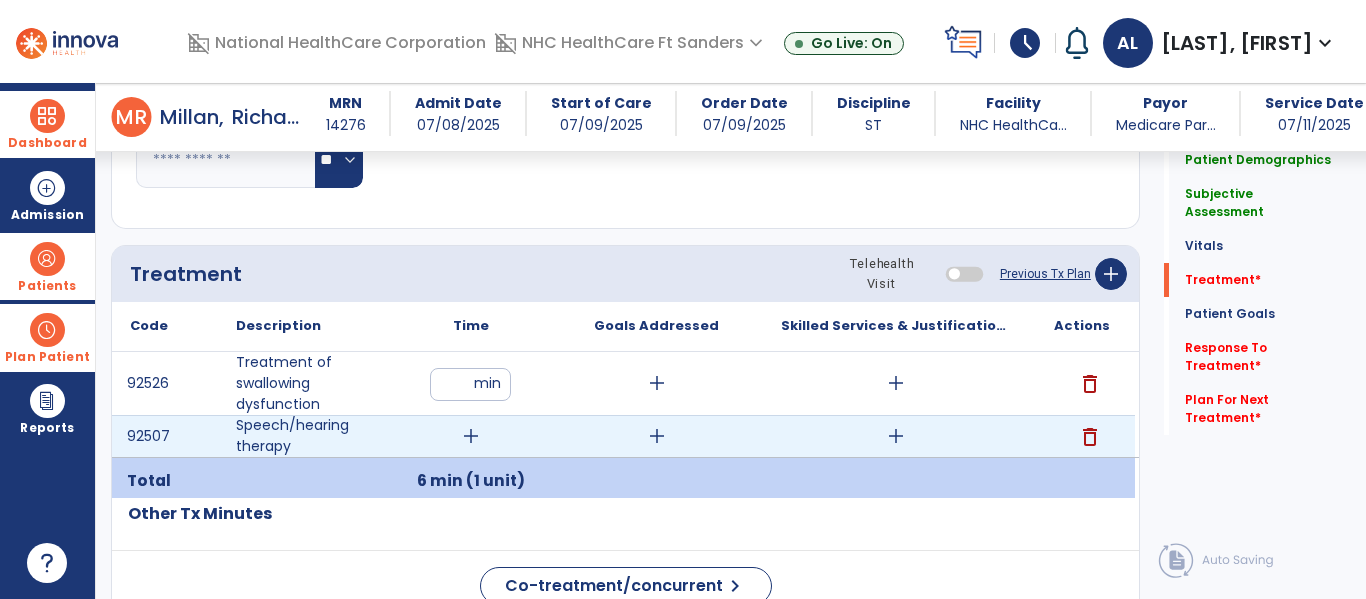 click on "add" at bounding box center [471, 436] 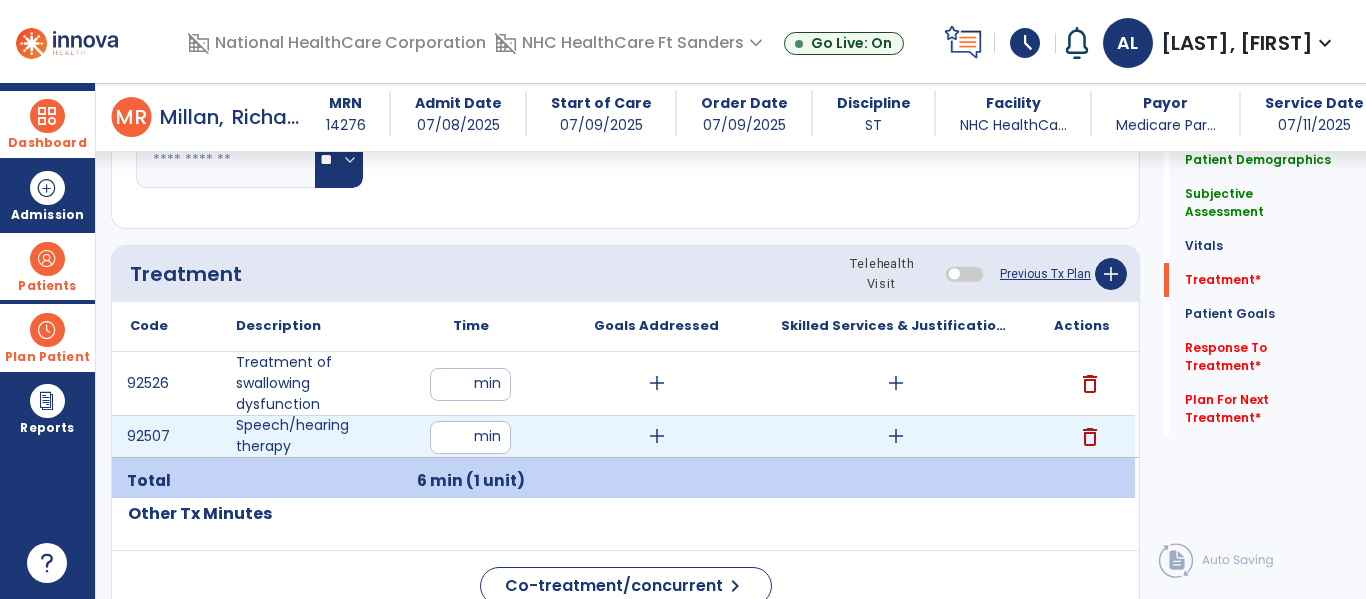type on "**" 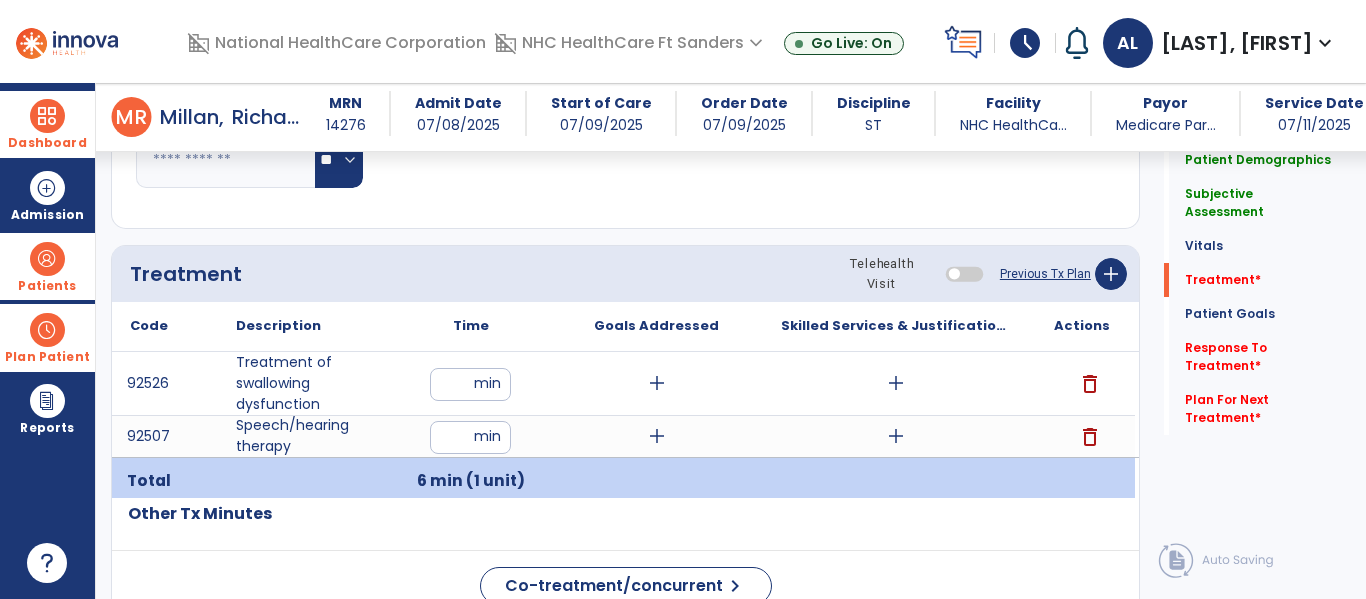 click on "Treatment Telehealth Visit  Previous Tx Plan   add" 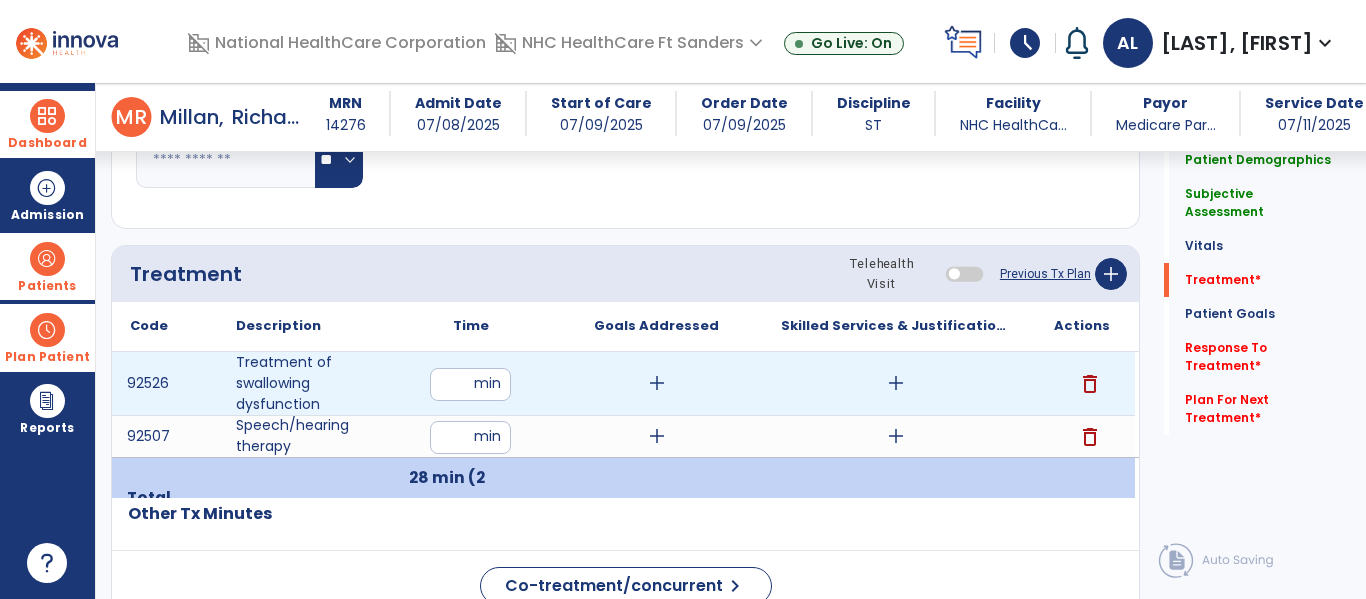 click on "add" at bounding box center [657, 383] 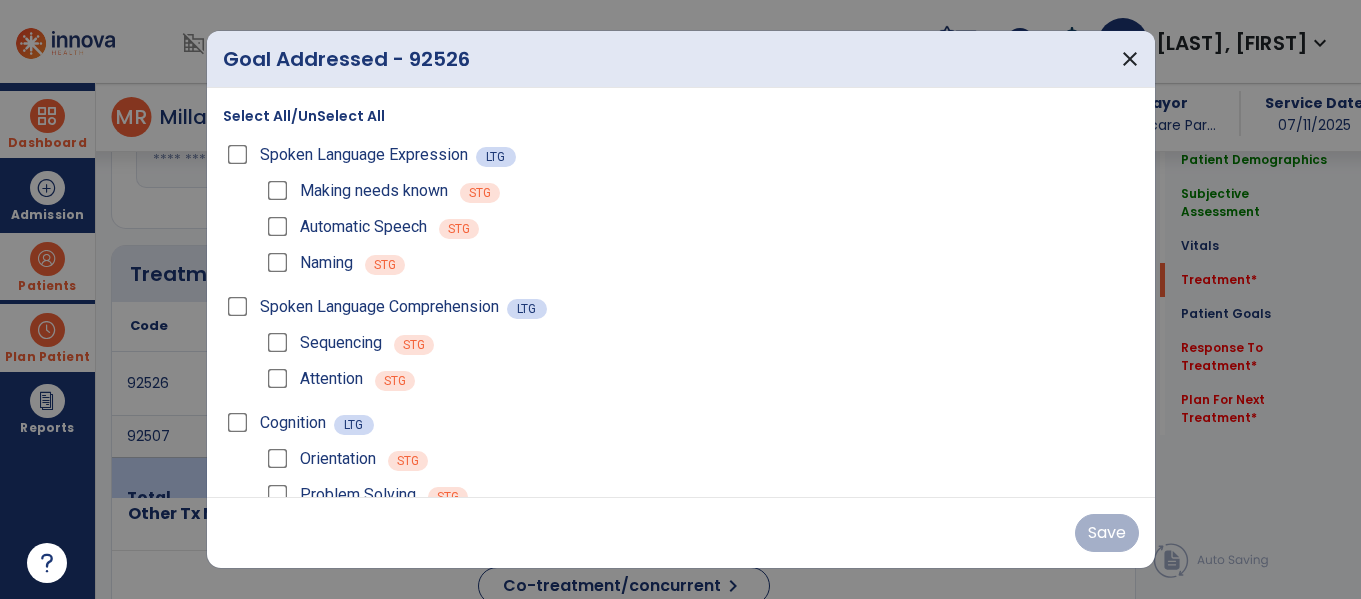 scroll, scrollTop: 1124, scrollLeft: 0, axis: vertical 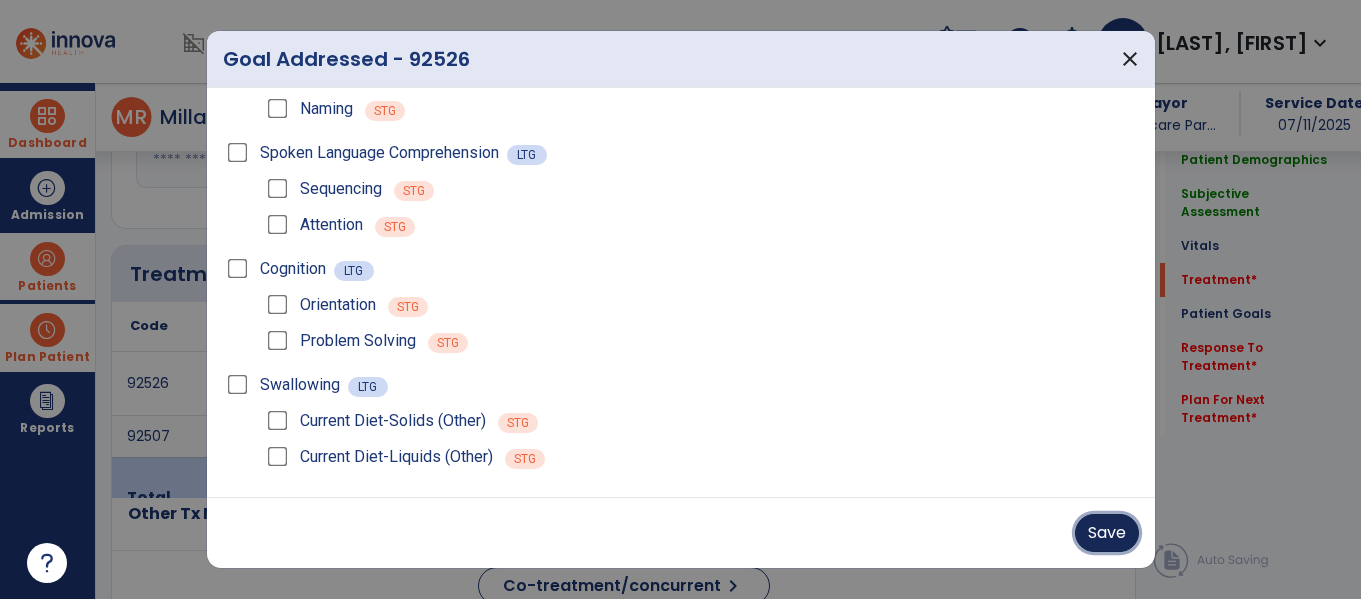 click on "Save" at bounding box center [1107, 533] 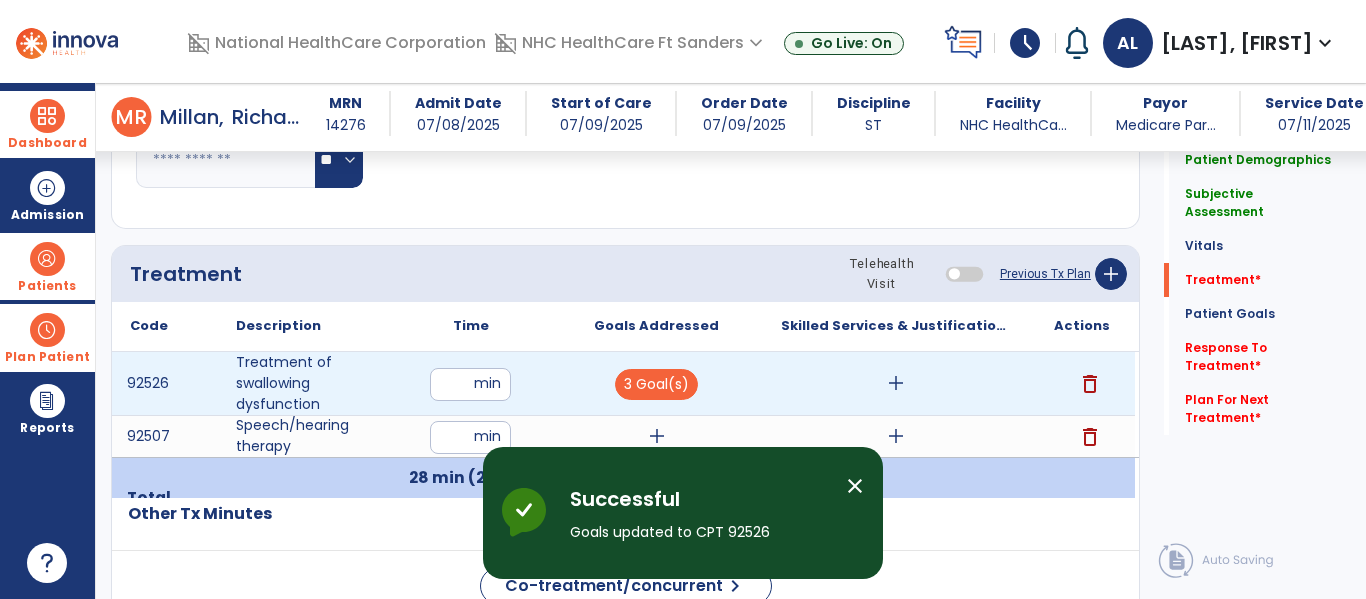 click on "add" at bounding box center (896, 383) 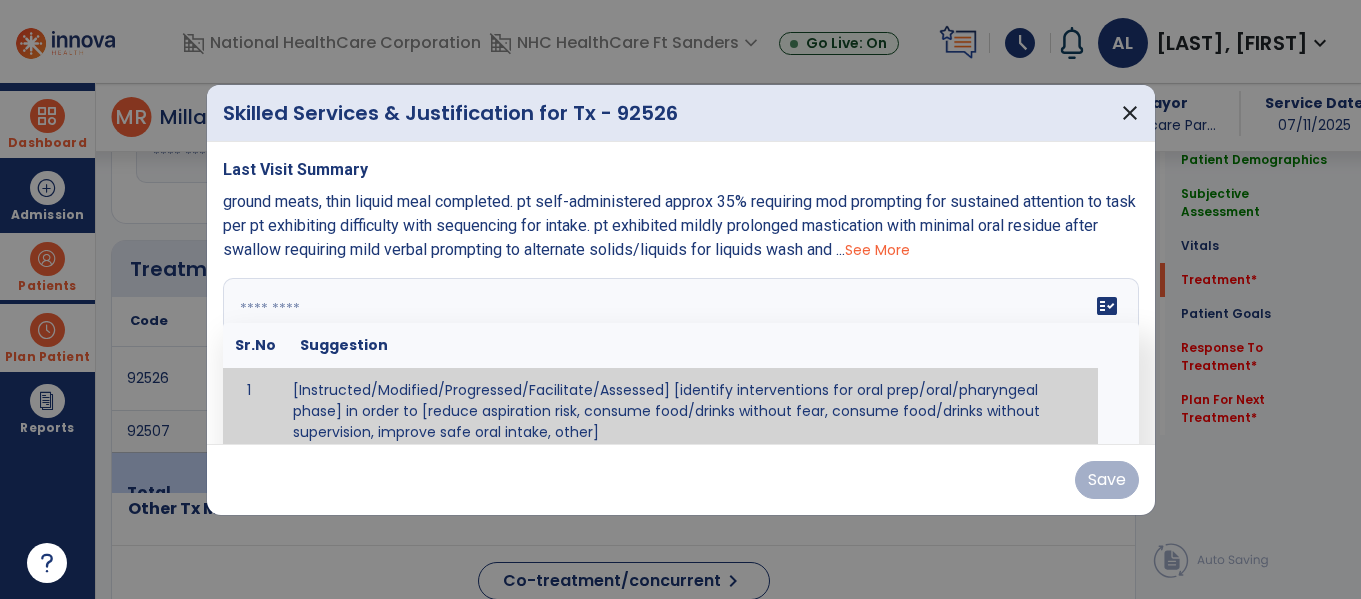 click on "fact_check  Sr.No Suggestion 1 [Instructed/Modified/Progressed/Facilitate/Assessed] [identify interventions for oral prep/oral/pharyngeal phase] in order to [reduce aspiration risk, consume food/drinks without fear, consume food/drinks without supervision, improve safe oral intake, other] 2 [Instructed/Modified/Progressed/Facilitate/Assessed] [identify compensatory methods such as alternating bites/sips, effortful swallow, other] in order to [reduce aspiration risk, consume food/drinks without fear, consume food/drinks without supervision, improve safe oral intake, other] 3 [Instructed/Modified/Progressed/Assessed] trials of [identify IDDSI Food/Drink Level or NDD Solid/Liquid Level] in order to [reduce aspiration risk, consume food/drinks without fear, consume food/drinks without supervision, improve safe oral intake, other] 4 5 Assessed swallow with administration of [identify test]" at bounding box center [681, 353] 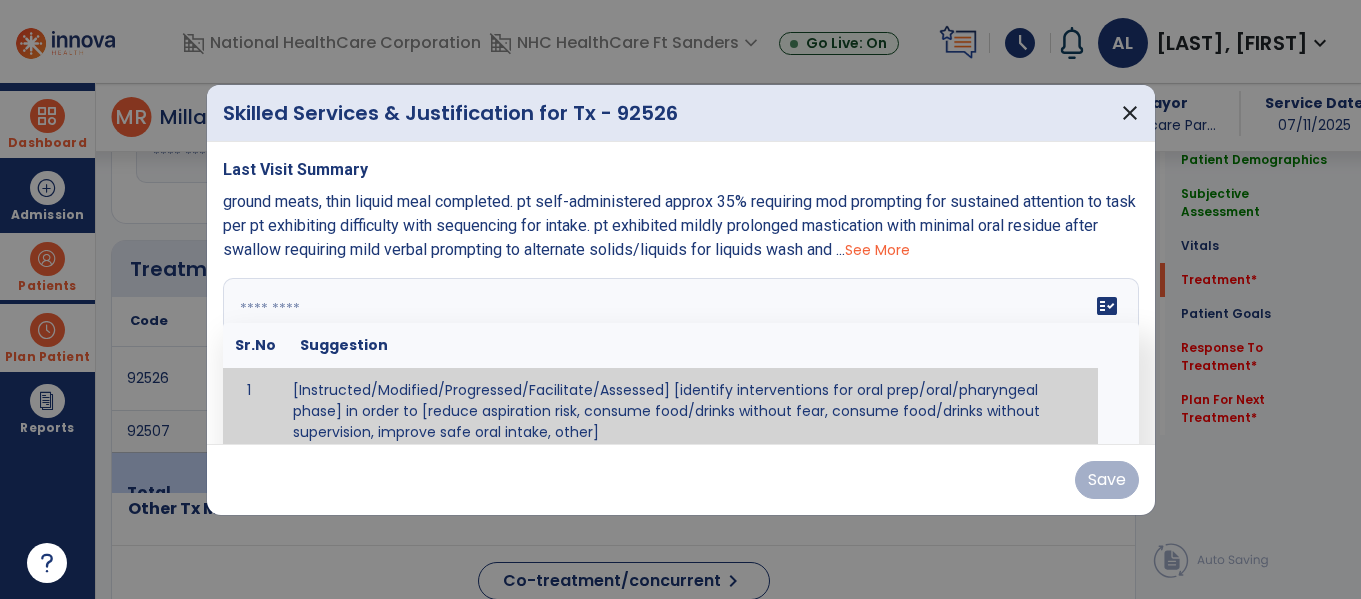 scroll, scrollTop: 1124, scrollLeft: 0, axis: vertical 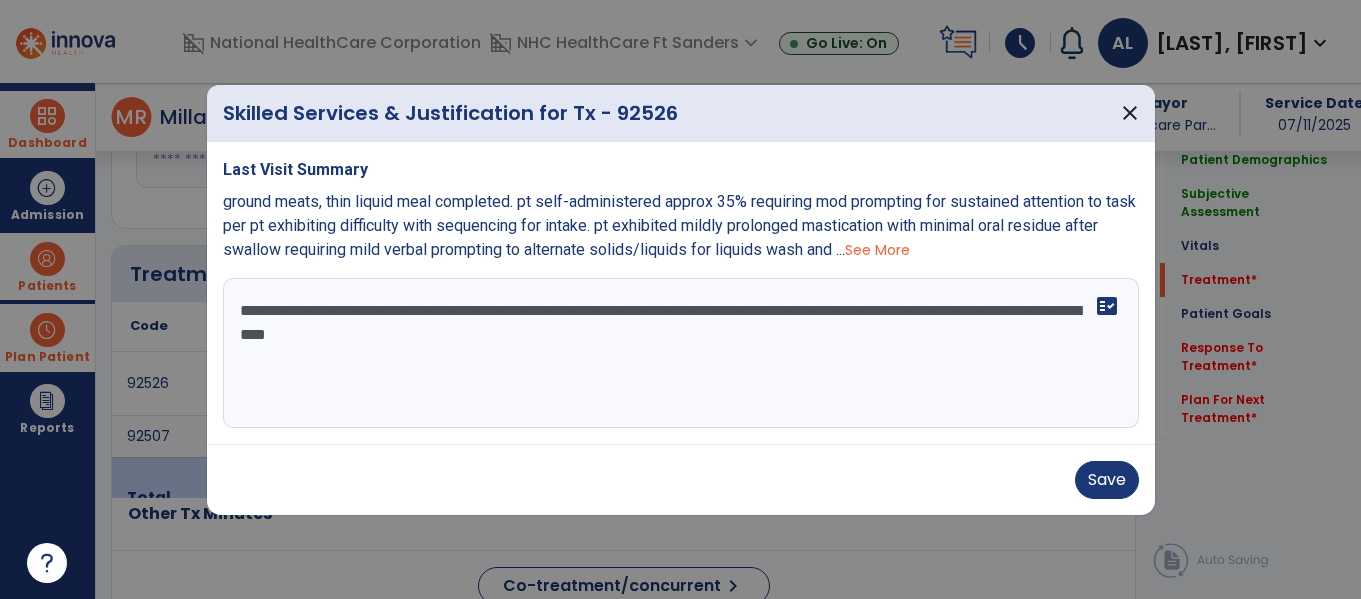 click on "**********" at bounding box center (681, 353) 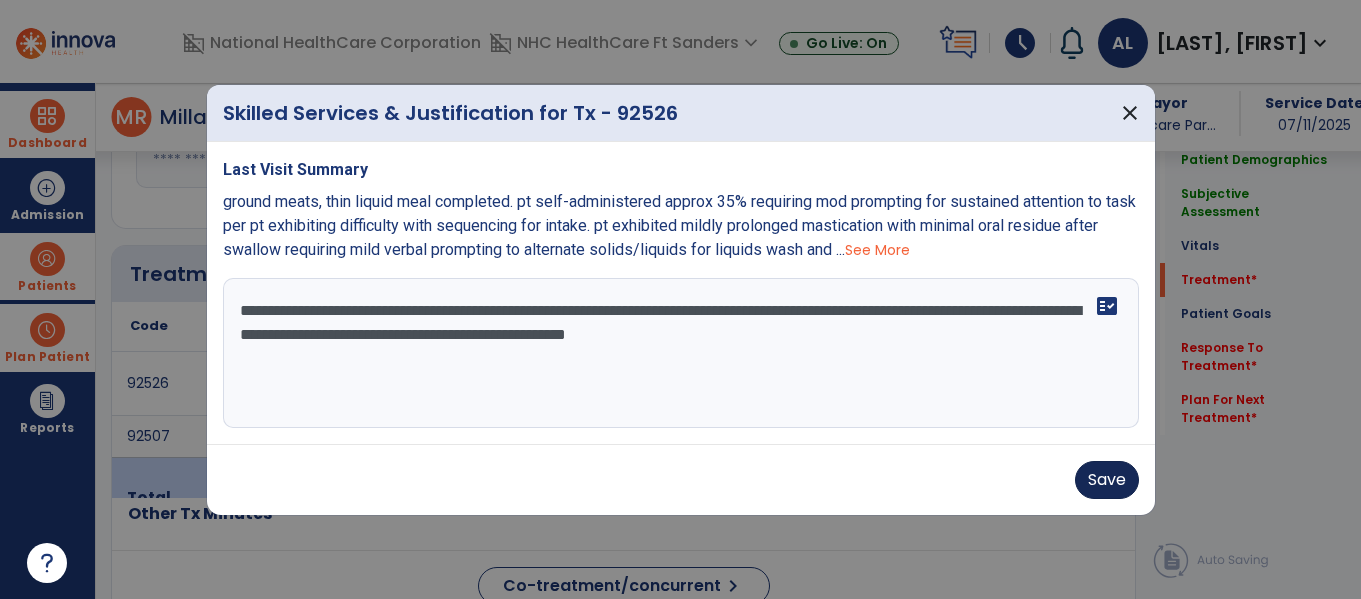 type on "**********" 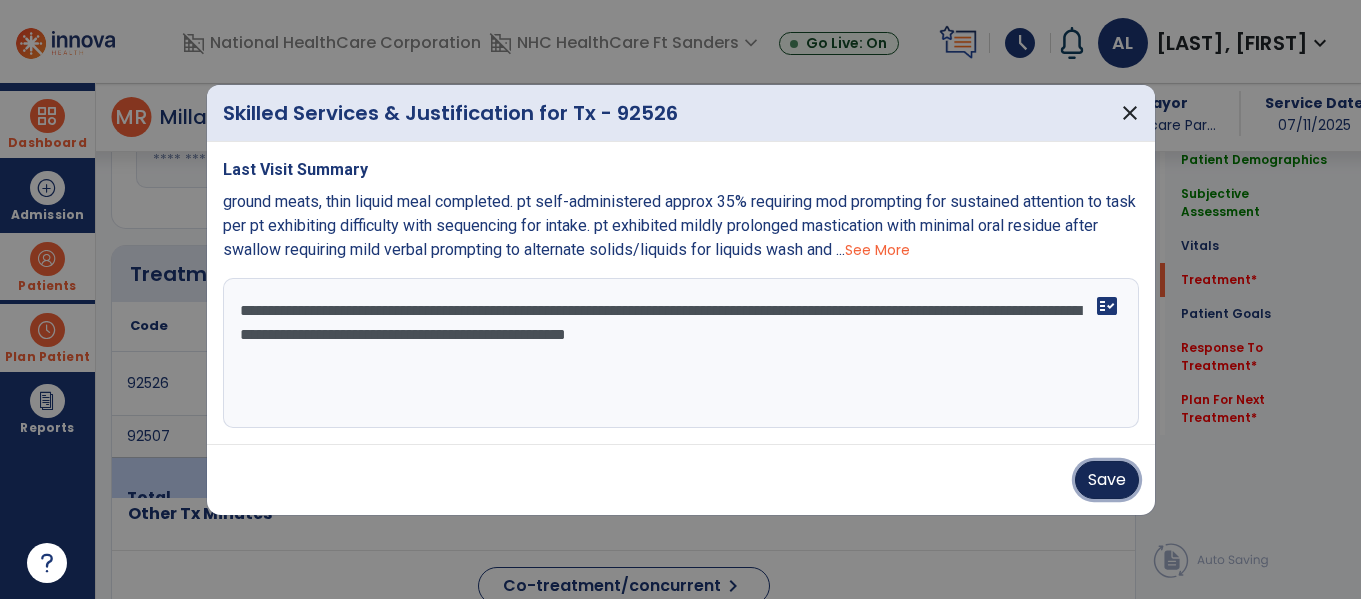 click on "Save" at bounding box center [1107, 480] 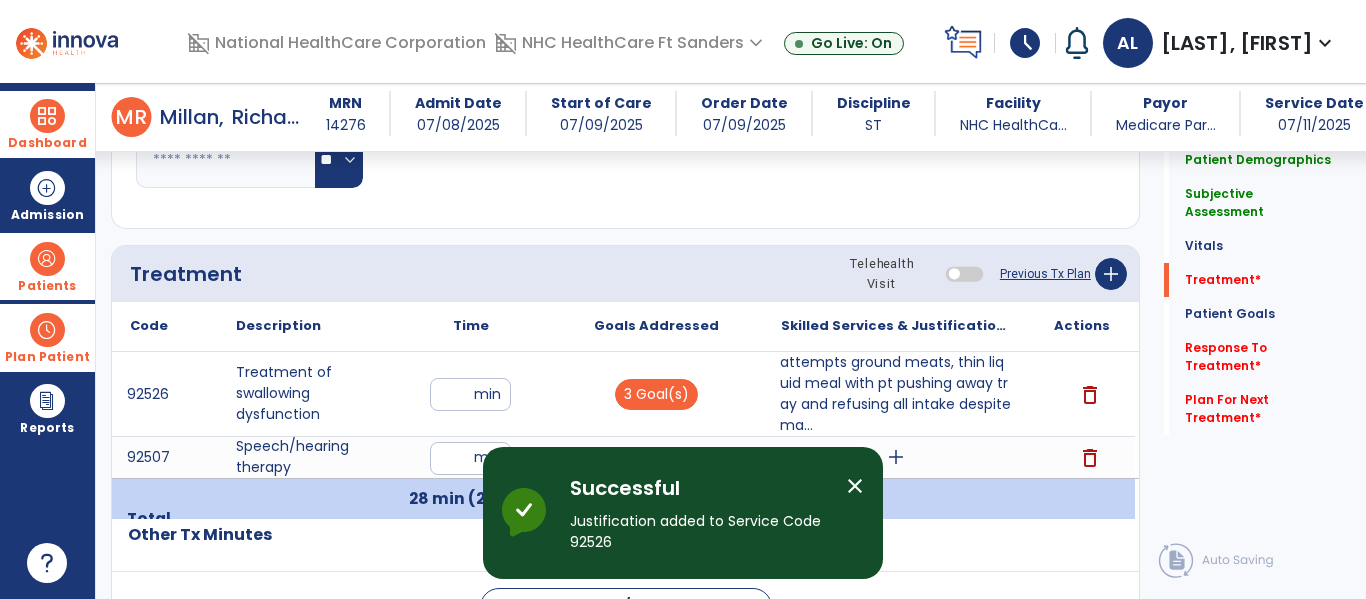 click on "close" at bounding box center [855, 486] 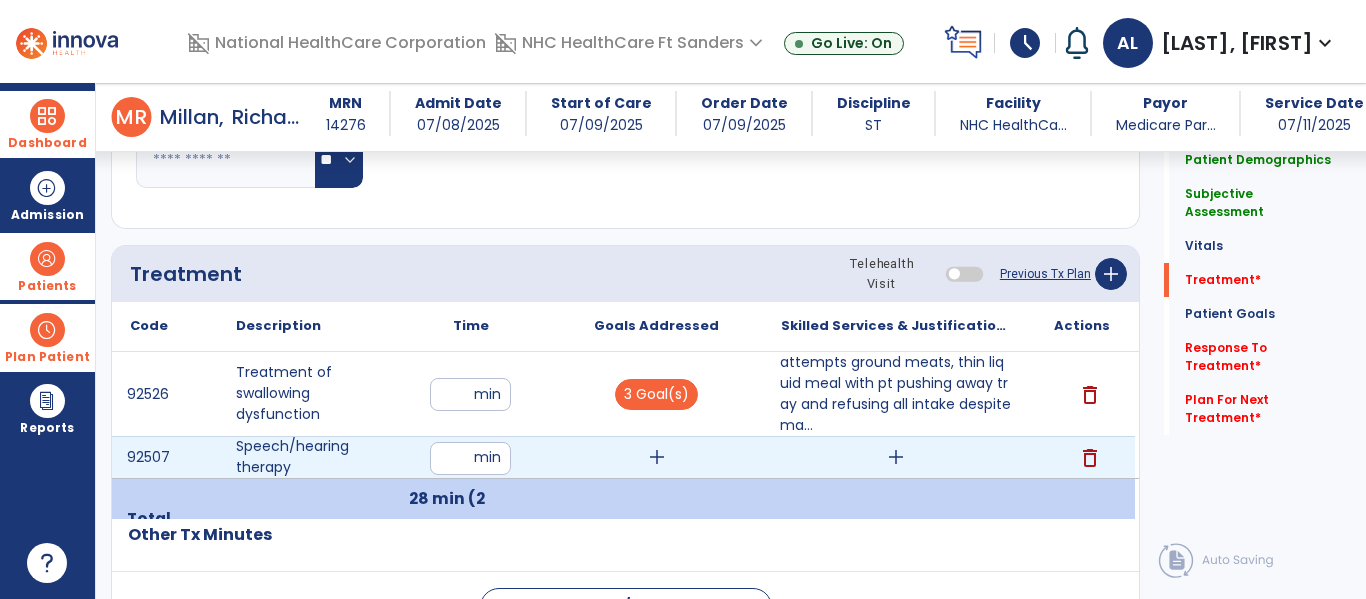 click on "add" at bounding box center (657, 457) 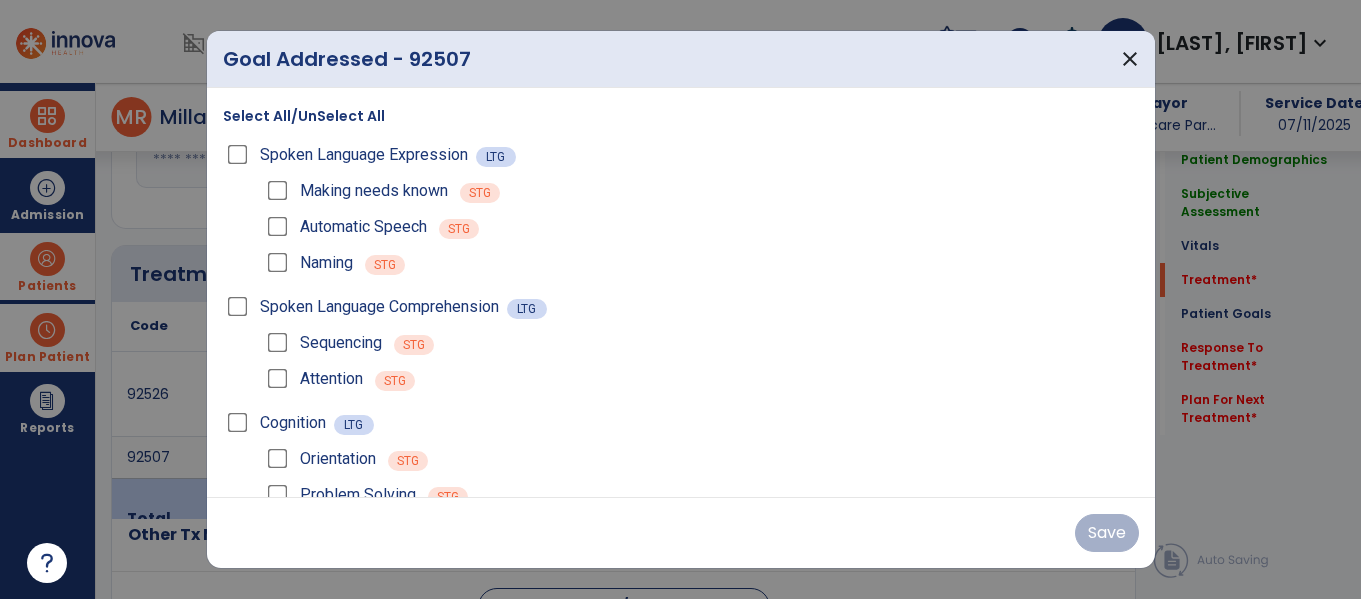 scroll, scrollTop: 1124, scrollLeft: 0, axis: vertical 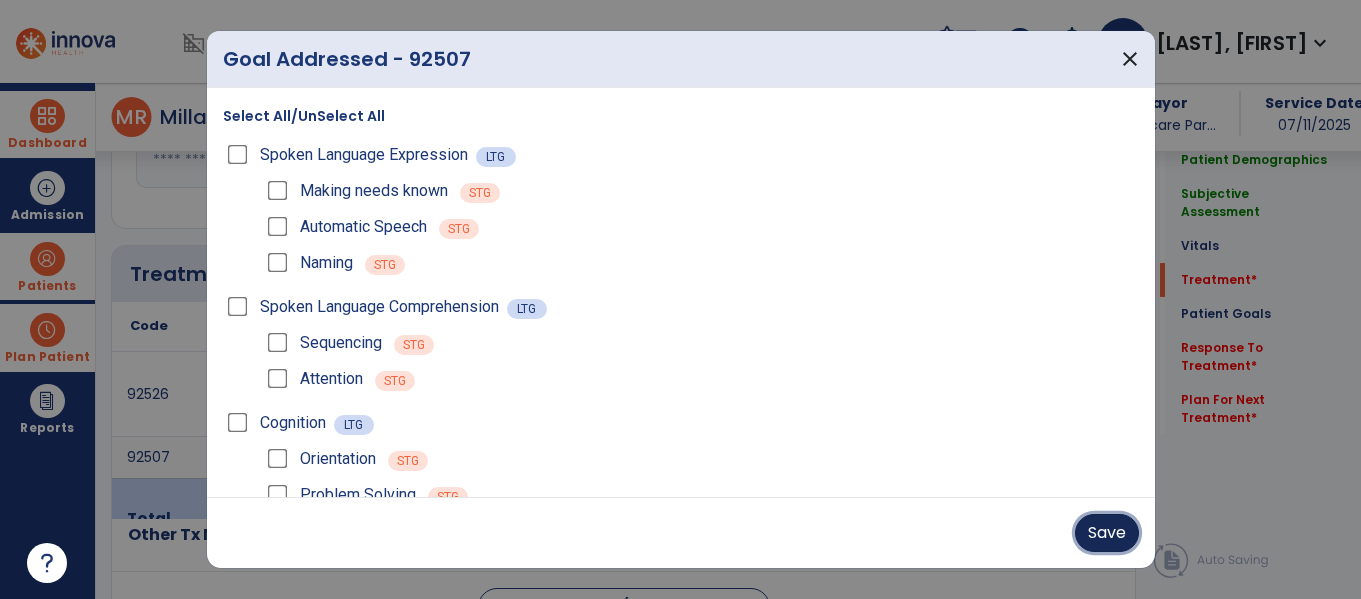 click on "Save" at bounding box center [1107, 533] 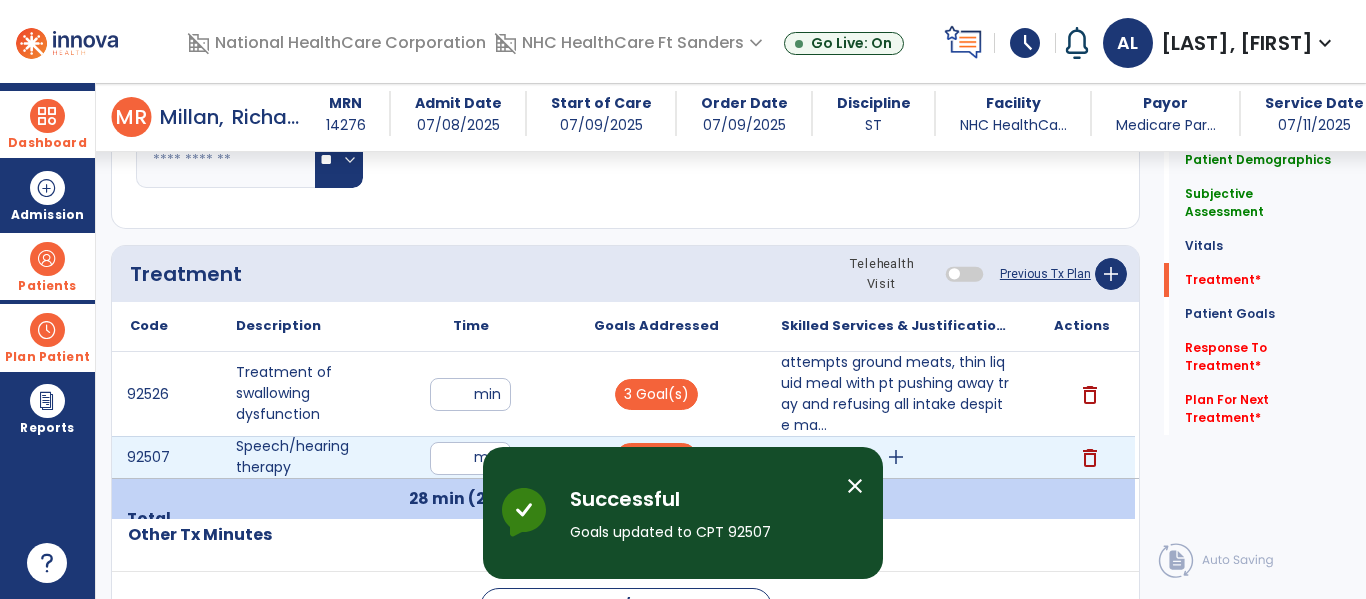 click on "add" at bounding box center (896, 457) 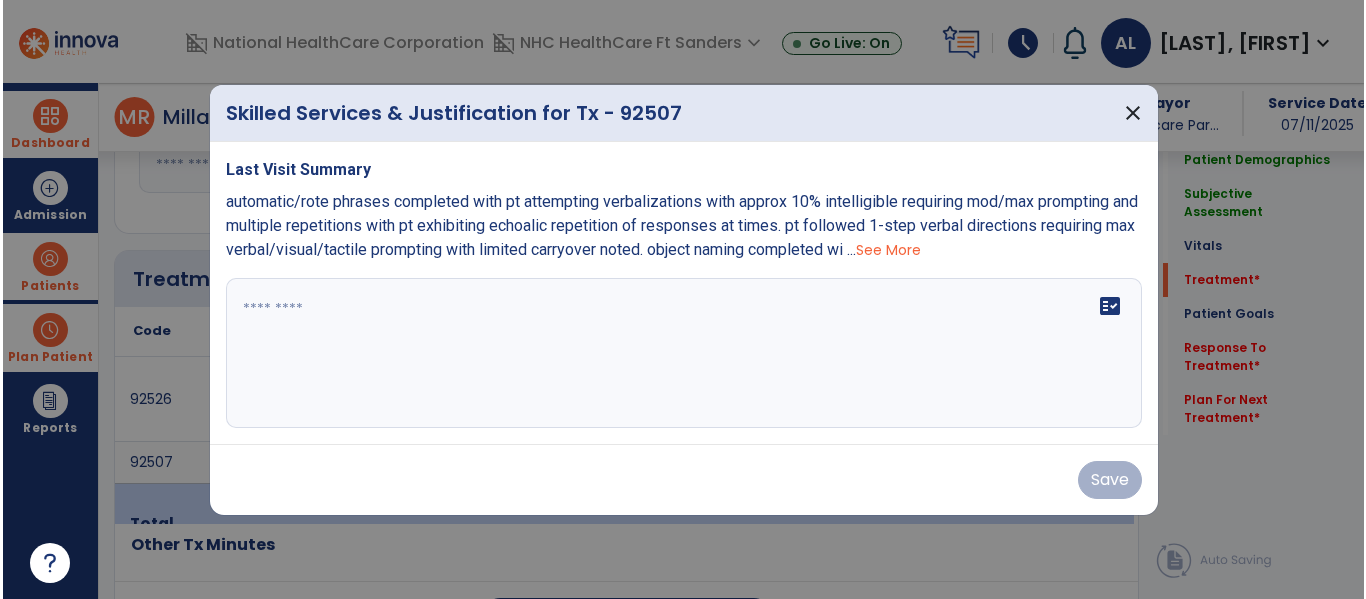 scroll, scrollTop: 1124, scrollLeft: 0, axis: vertical 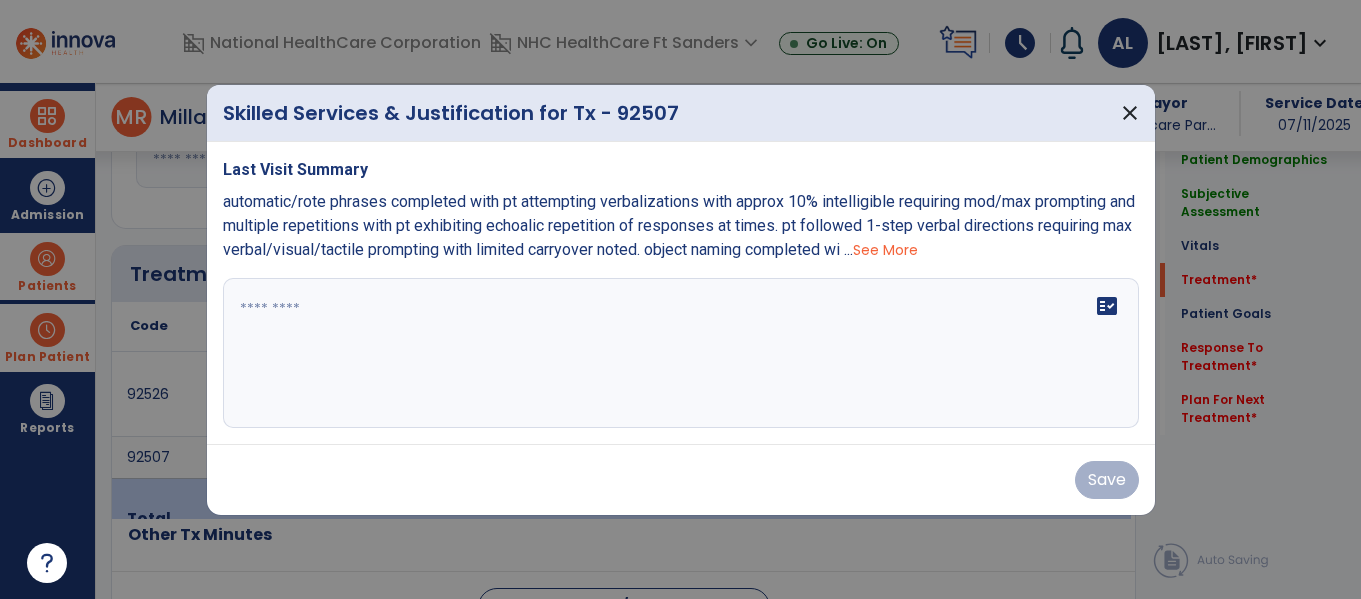 click on "fact_check" at bounding box center [681, 353] 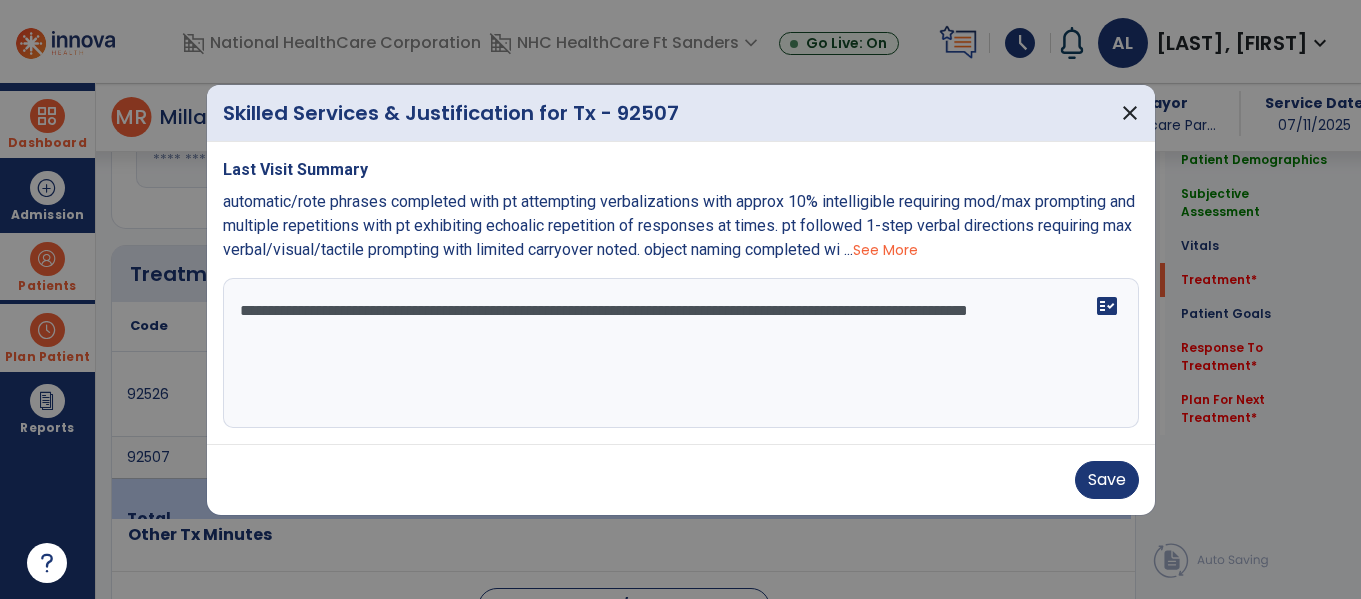 click on "**********" at bounding box center (681, 353) 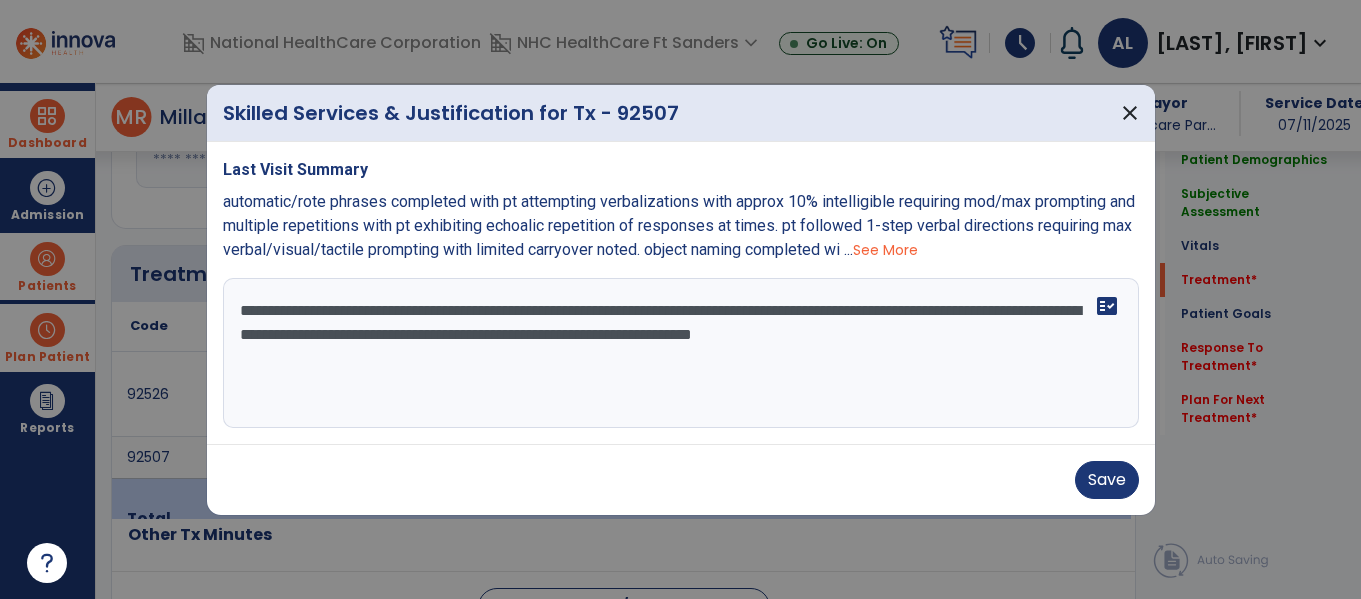 click on "**********" at bounding box center (681, 353) 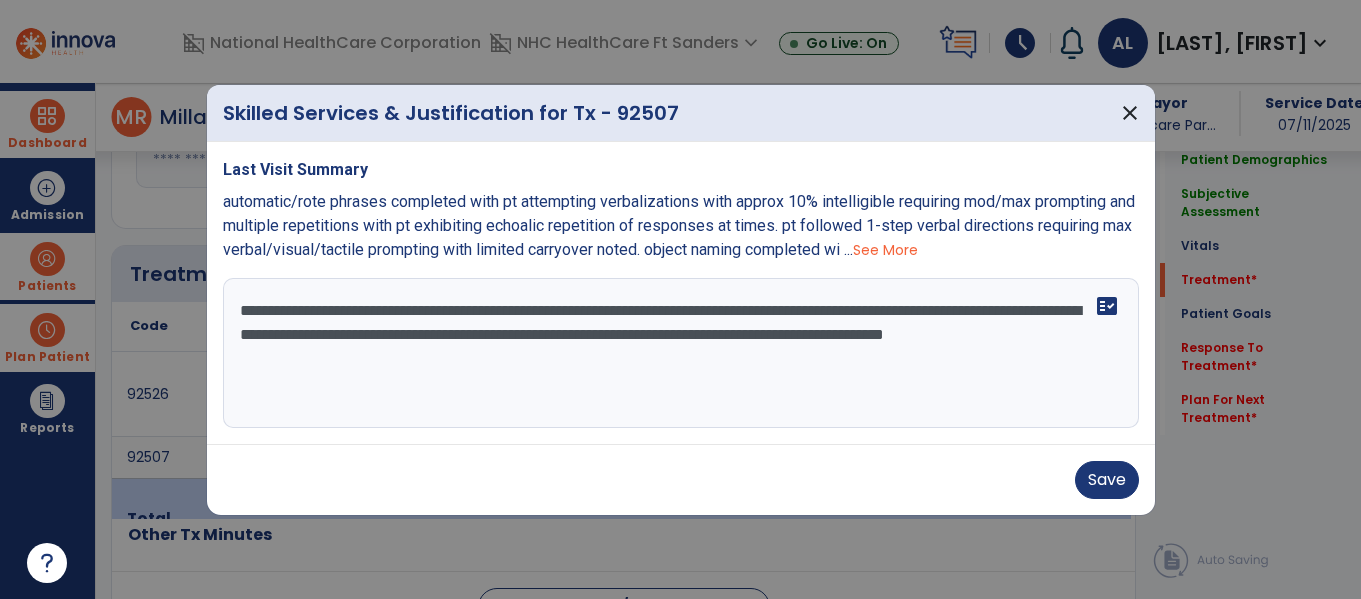 click on "See More" at bounding box center [885, 250] 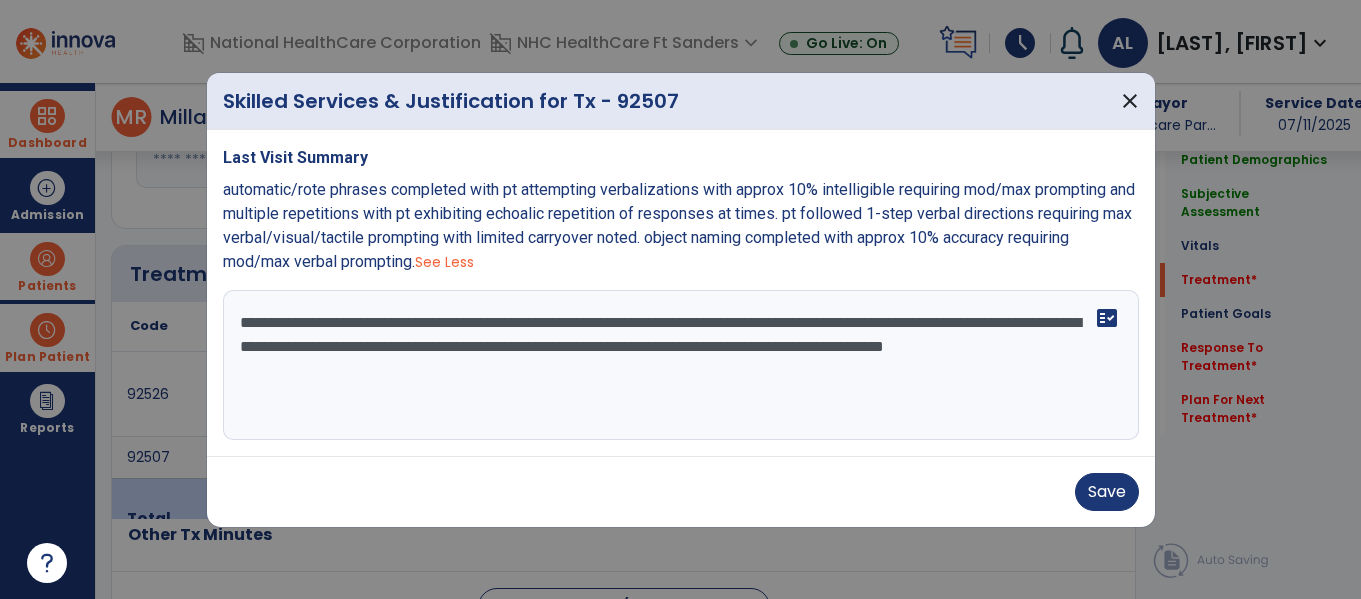 click on "**********" at bounding box center (681, 365) 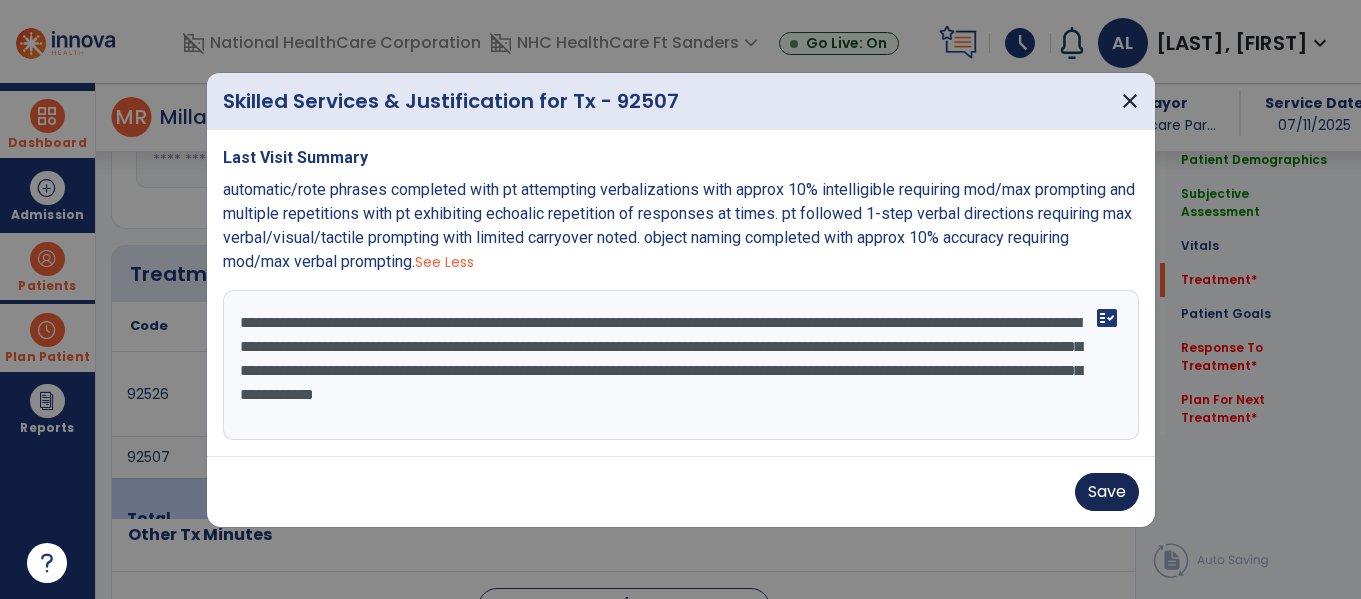 type on "**********" 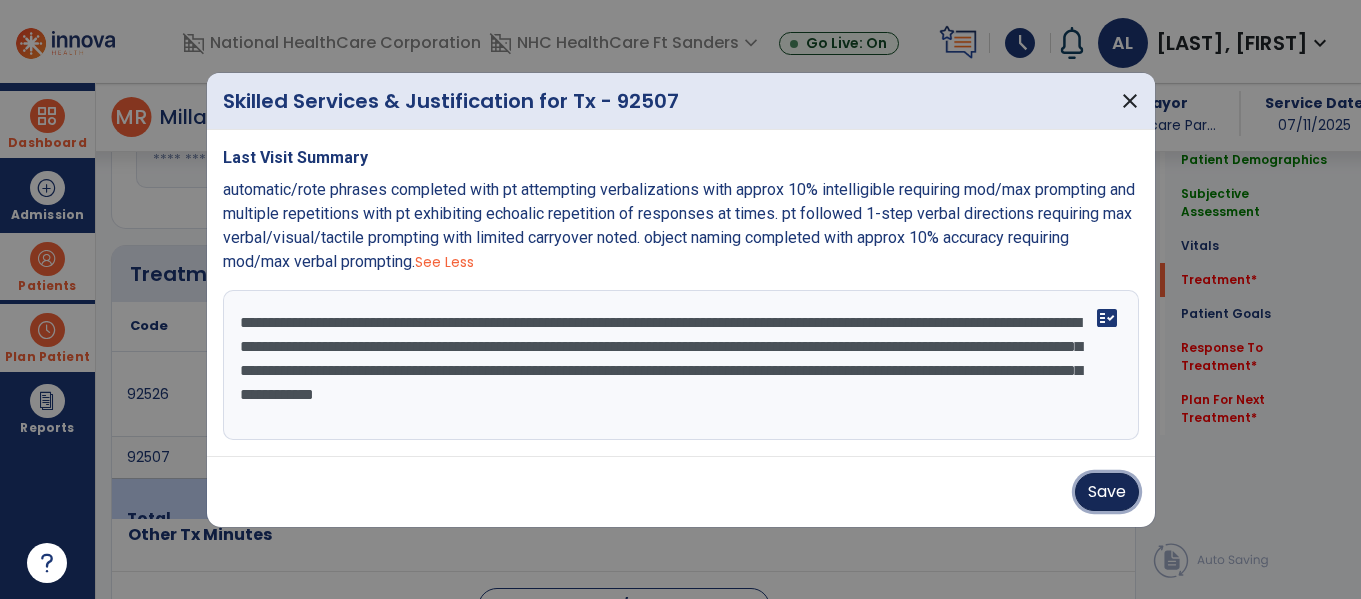 click on "Save" at bounding box center [1107, 492] 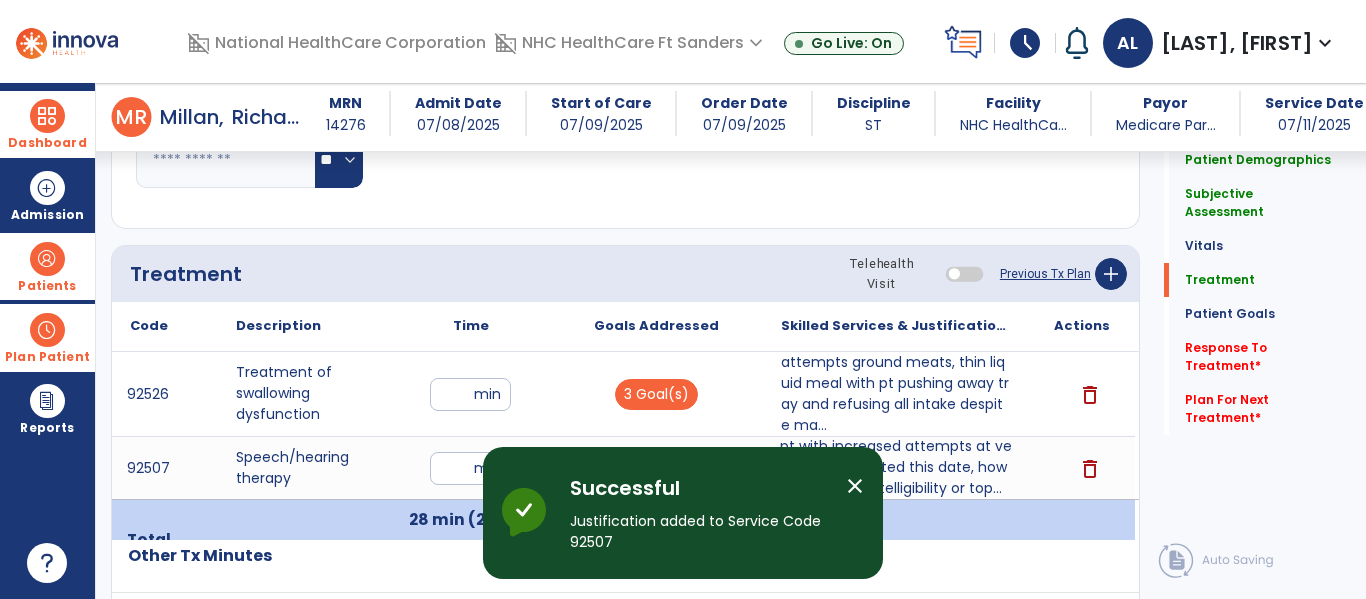click on "close" at bounding box center [855, 486] 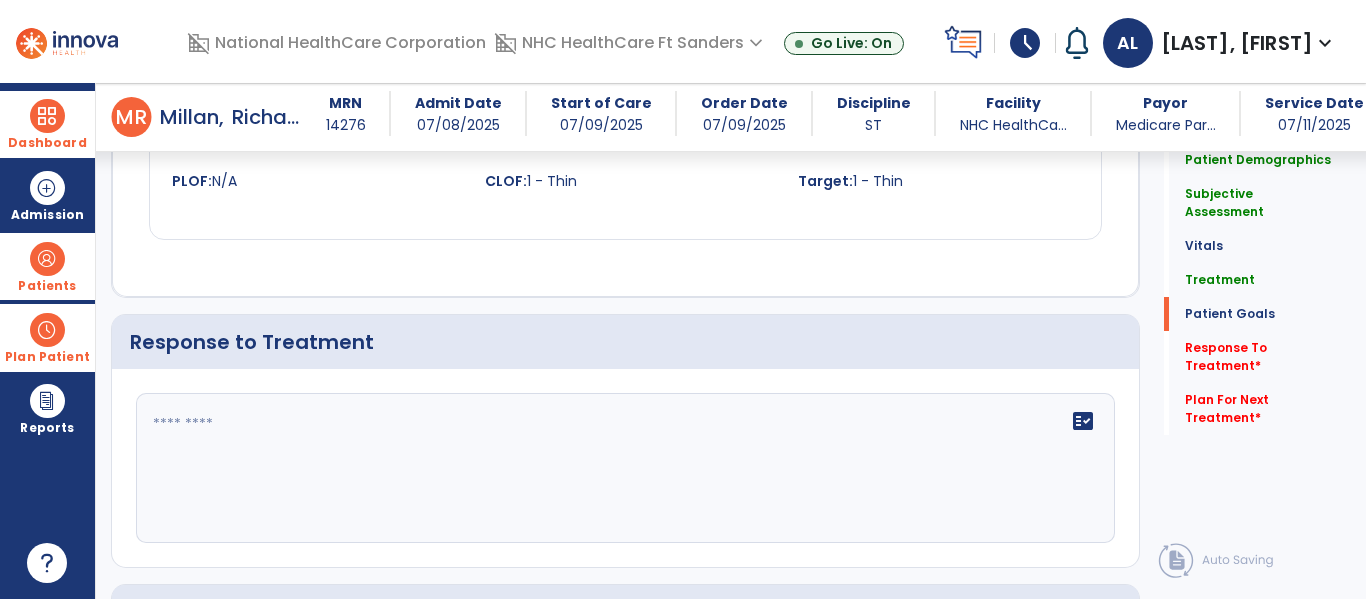 scroll, scrollTop: 3941, scrollLeft: 0, axis: vertical 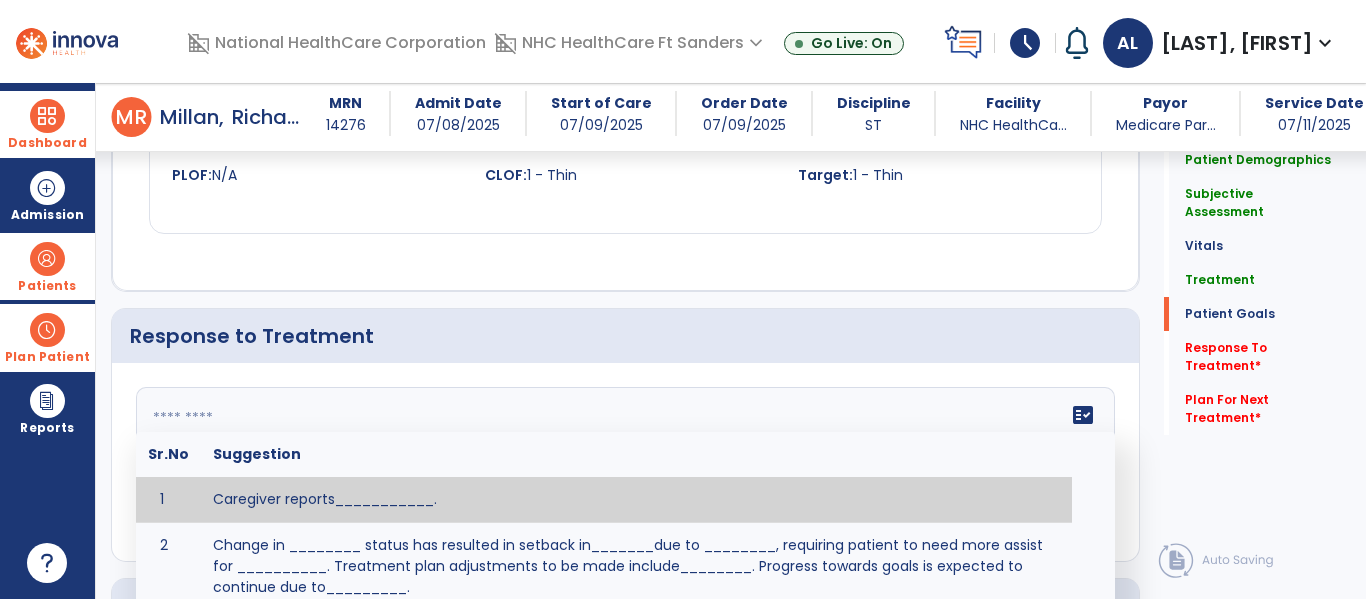click on "fact_check  Sr.No Suggestion 1 Caregiver reports___________. 2 Change in ________ status has resulted in setback in_______due to ________, requiring patient to need more assist for __________.   Treatment plan adjustments to be made include________.  Progress towards goals is expected to continue due to_________. 3 Decreased pain in __________ to [LEVEL] in response to [MODALITY/TREATMENT] allows for improvement in _________. 4 Functional gains in _______ have impacted the patient's ability to perform_________ with a reduction in assist levels to_________. 5 Functional progress this week has been significant due to__________. 6 Gains in ________ have improved the patient's ability to perform ______with decreased levels of assist to___________. 7 Improvement in ________allows patient to tolerate higher levels of challenges in_________. 8 Pain in [AREA] has decreased to [LEVEL] in response to [TREATMENT/MODALITY], allowing fore ease in completing__________. 9 10 11 12 13 14 15 16 17 18 19 20 21" 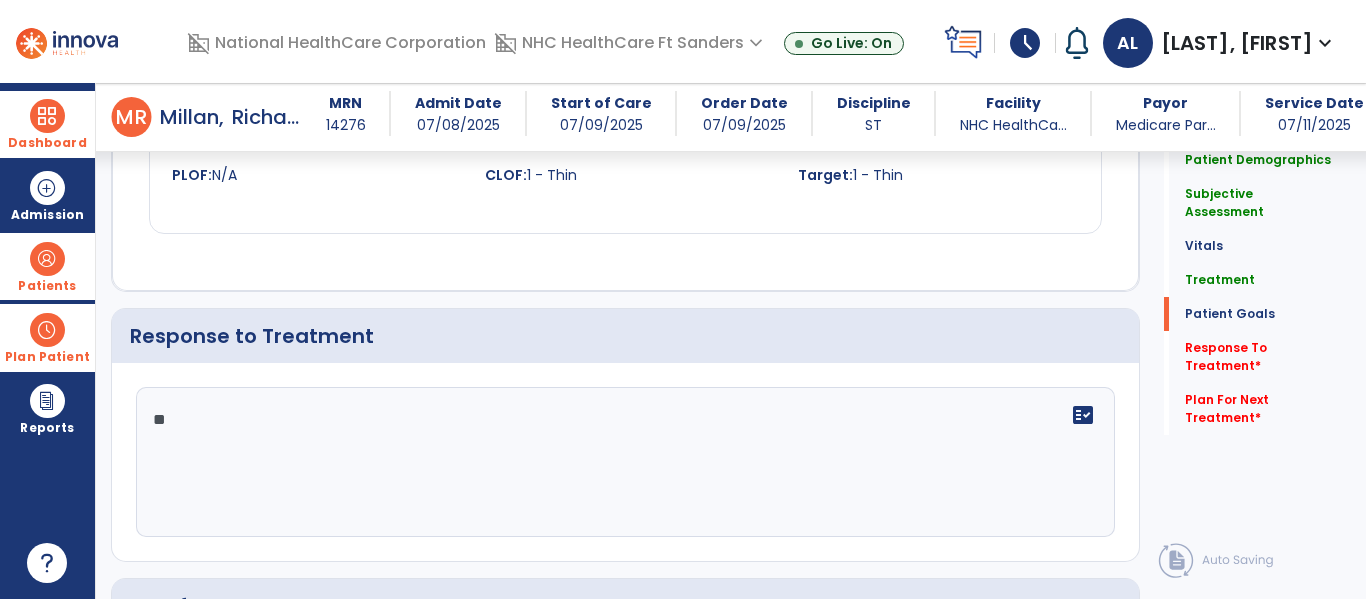 type on "*" 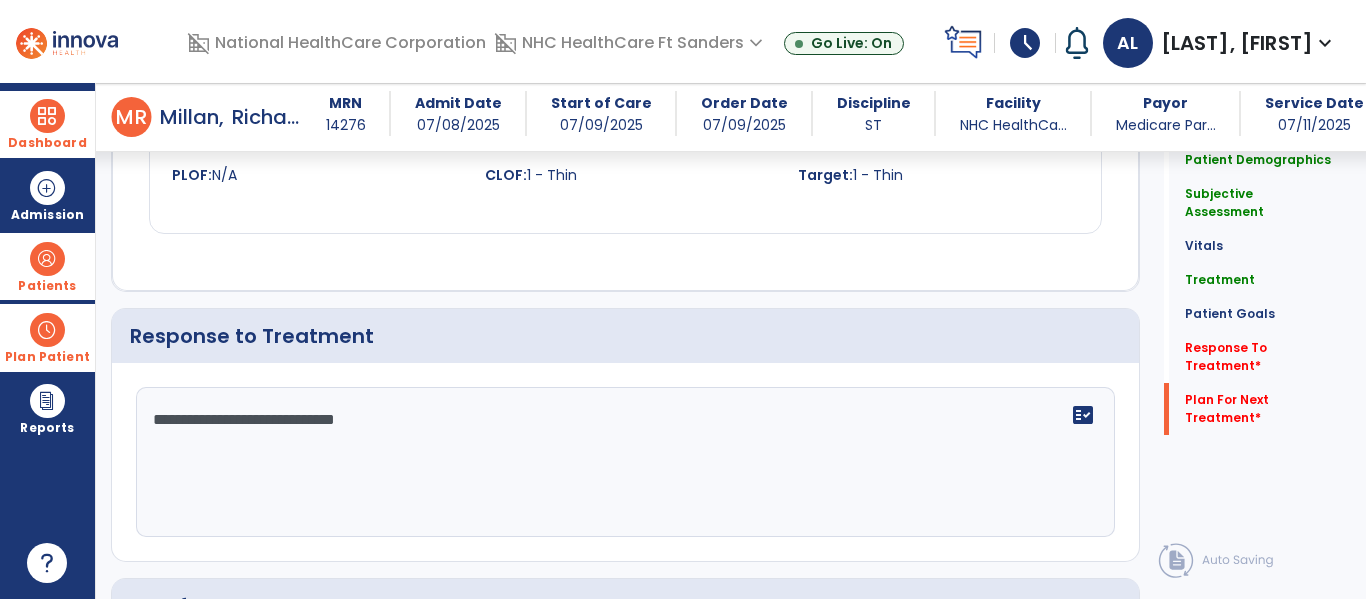 scroll, scrollTop: 4262, scrollLeft: 0, axis: vertical 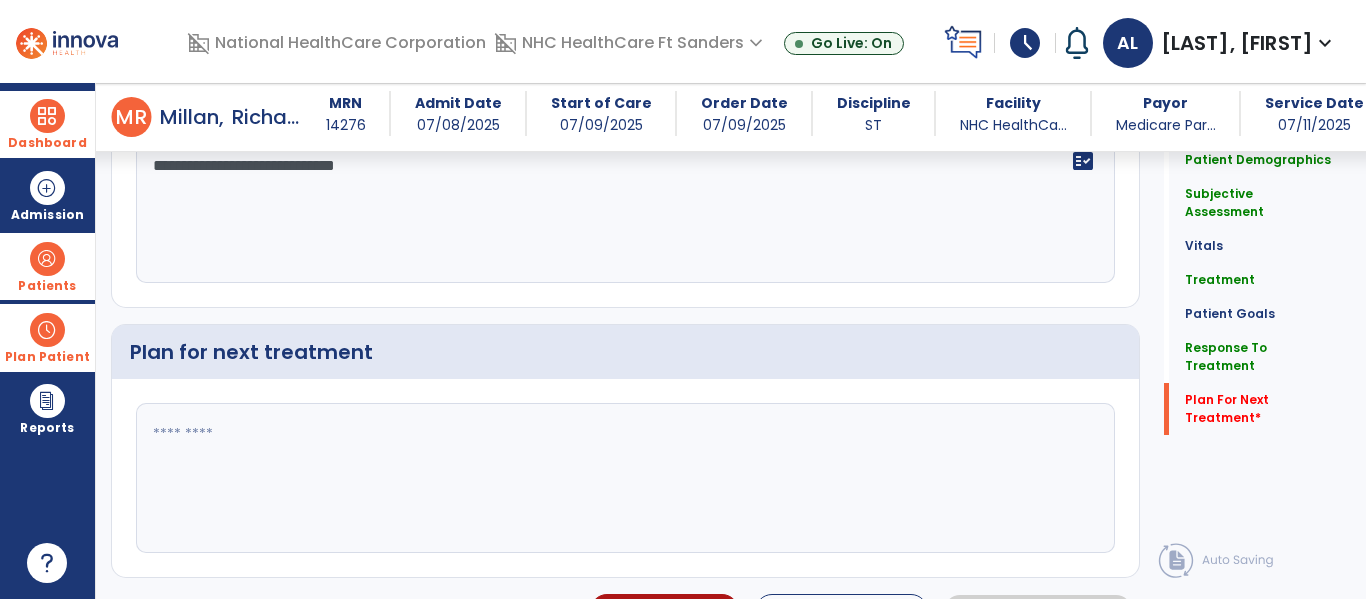 type on "**********" 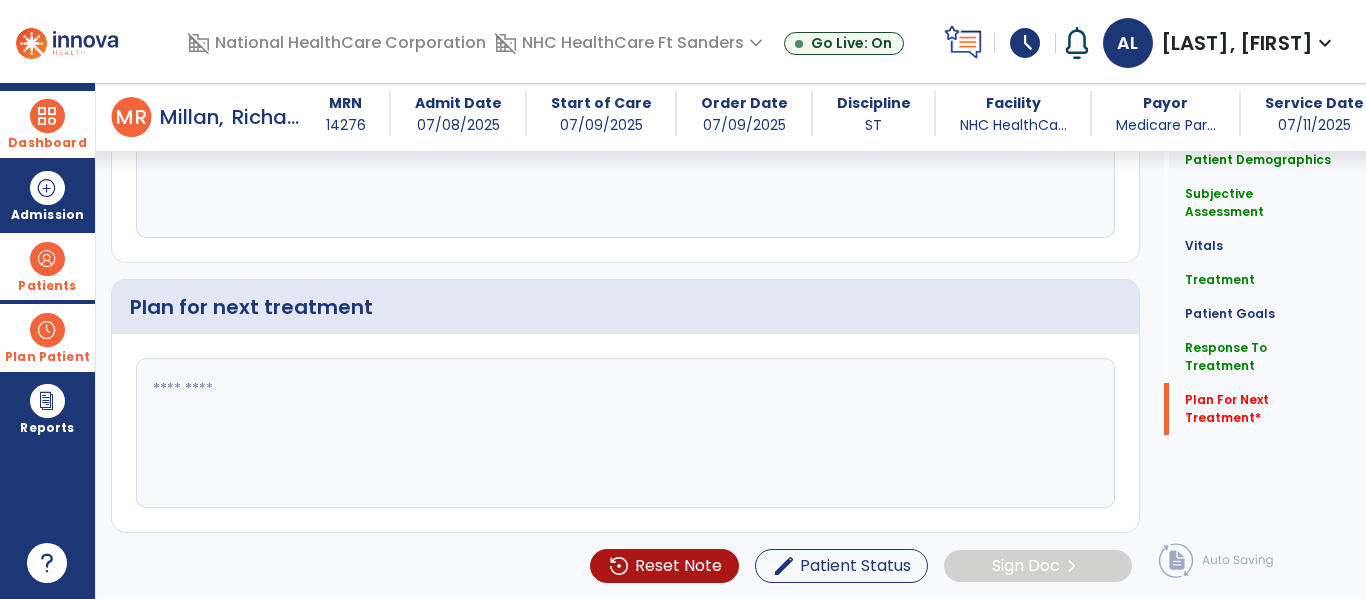 click 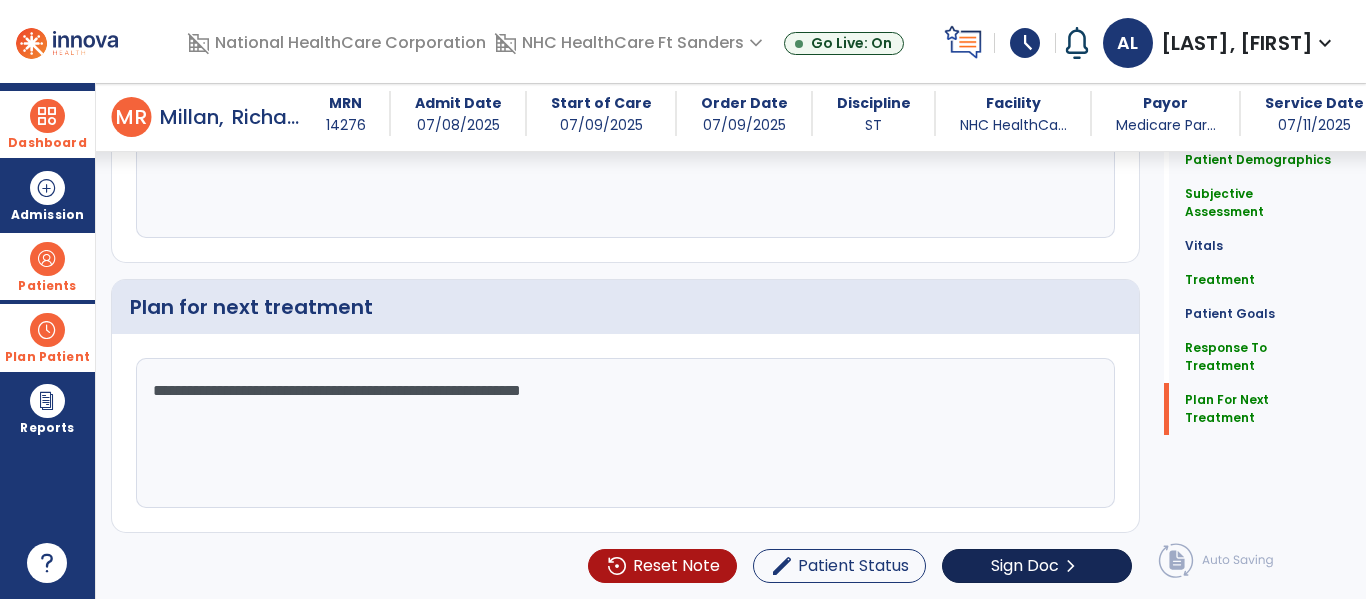 type on "**********" 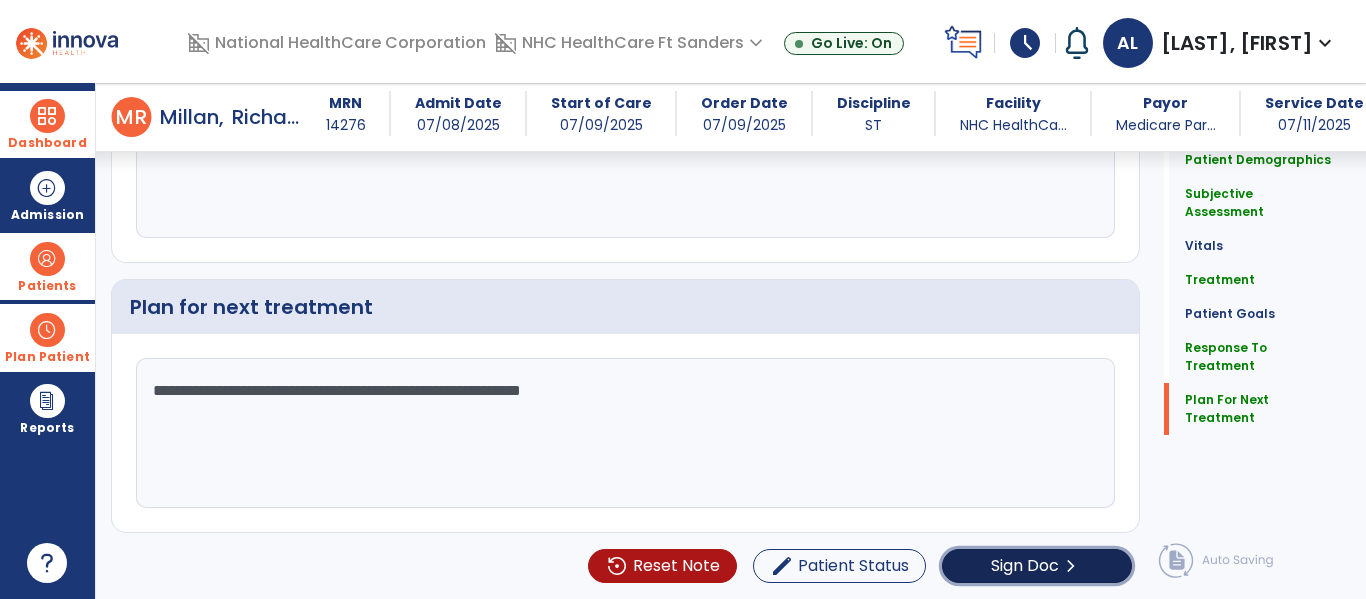 click on "Sign Doc" 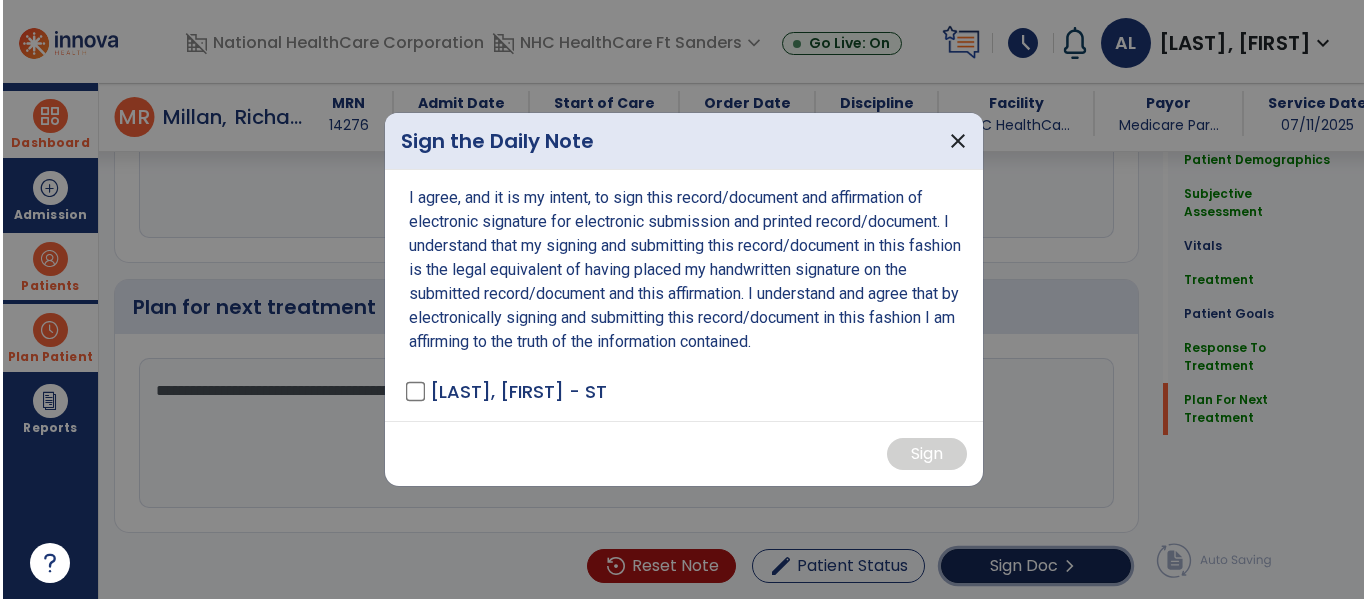 scroll, scrollTop: 4262, scrollLeft: 0, axis: vertical 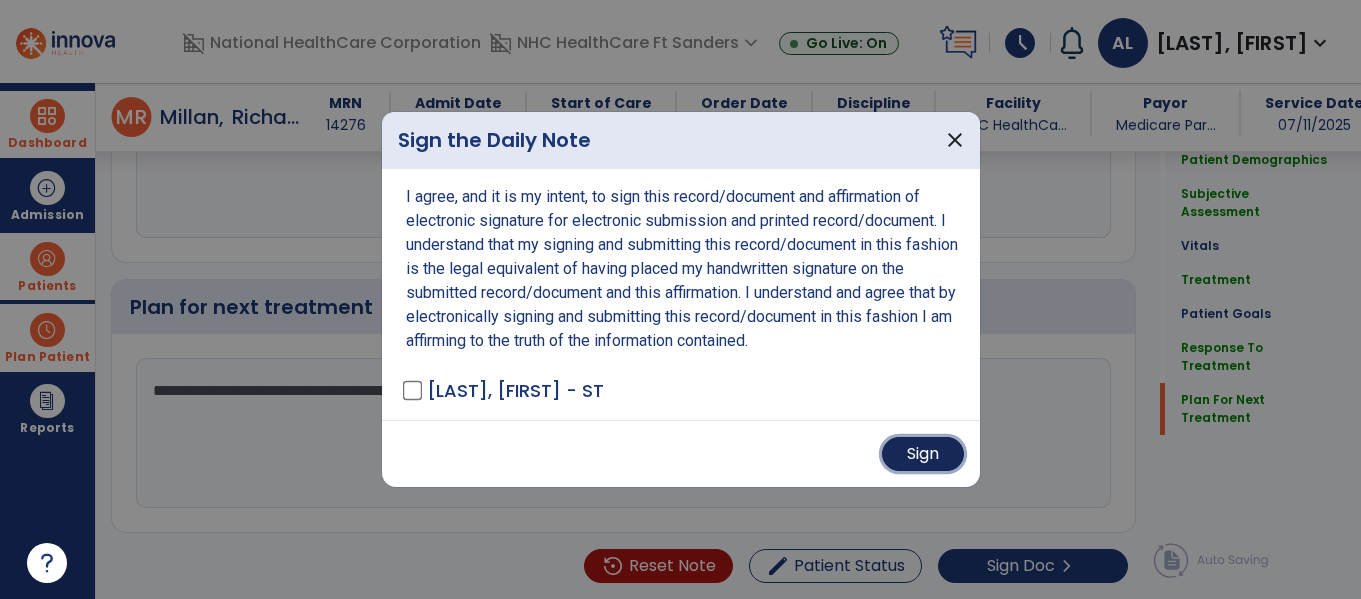 click on "Sign" at bounding box center (923, 454) 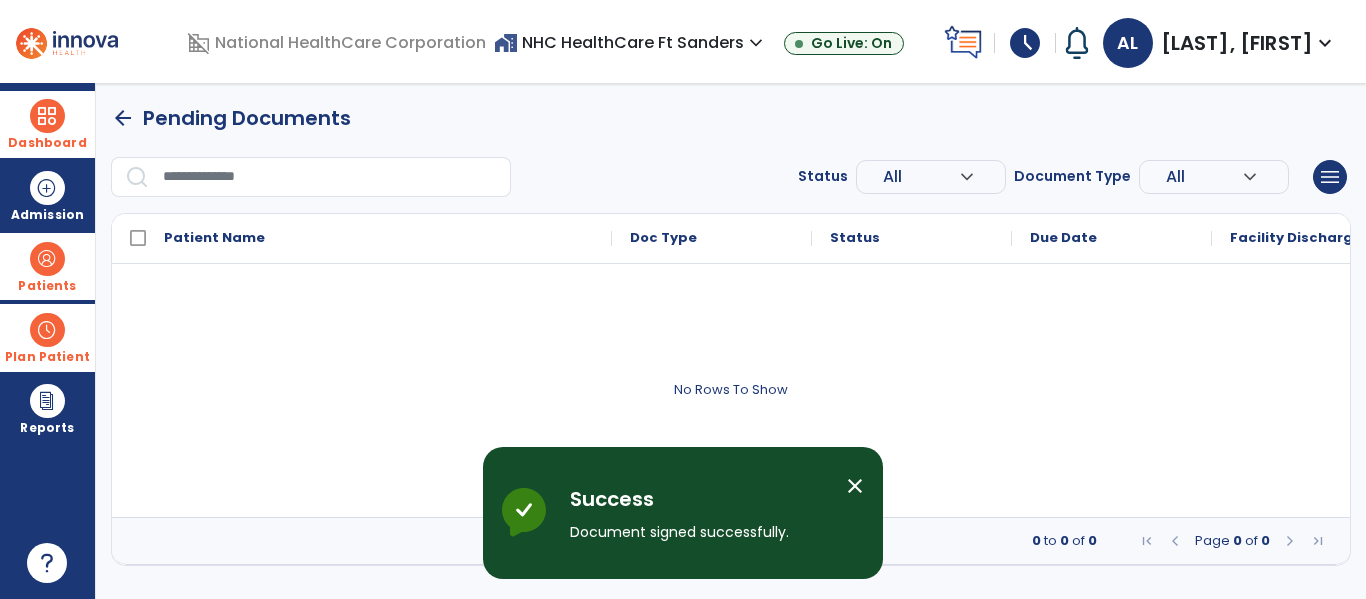 scroll, scrollTop: 0, scrollLeft: 0, axis: both 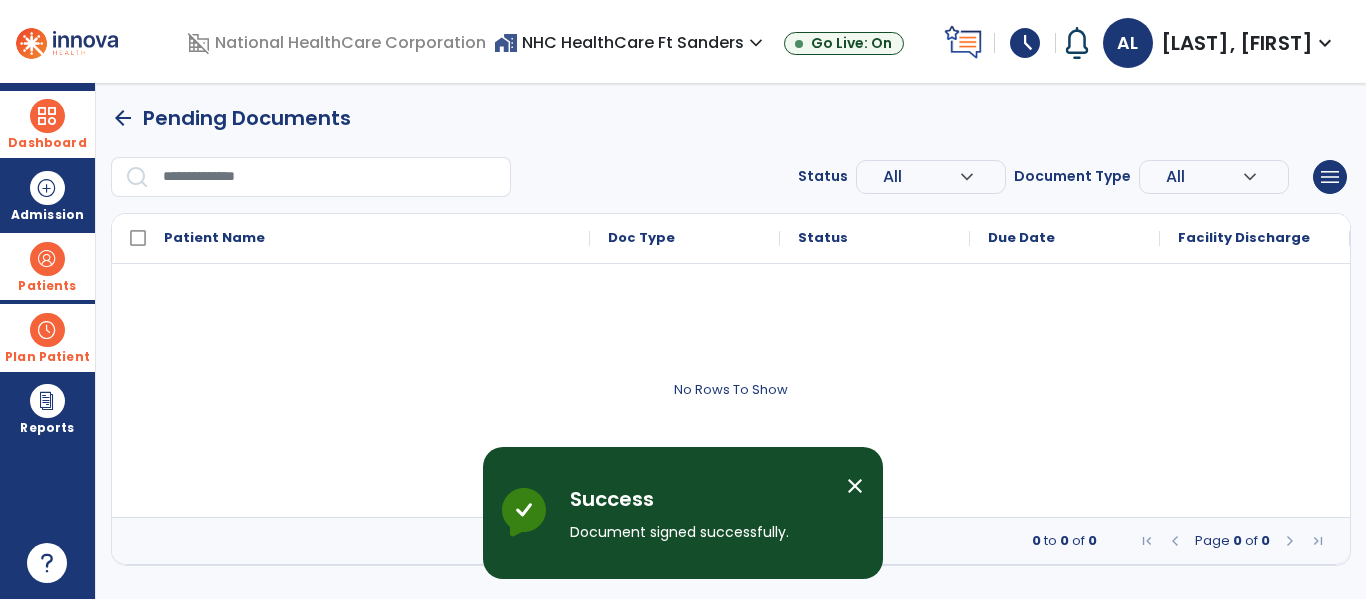 click on "close" at bounding box center [855, 486] 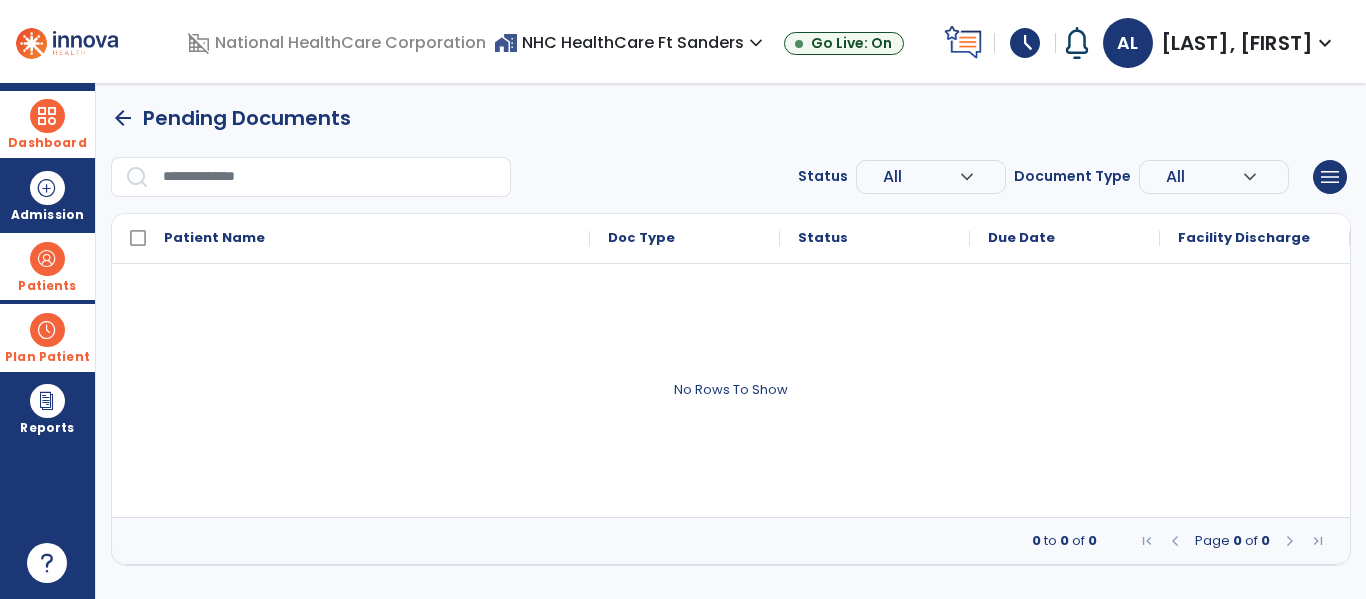click at bounding box center (47, 116) 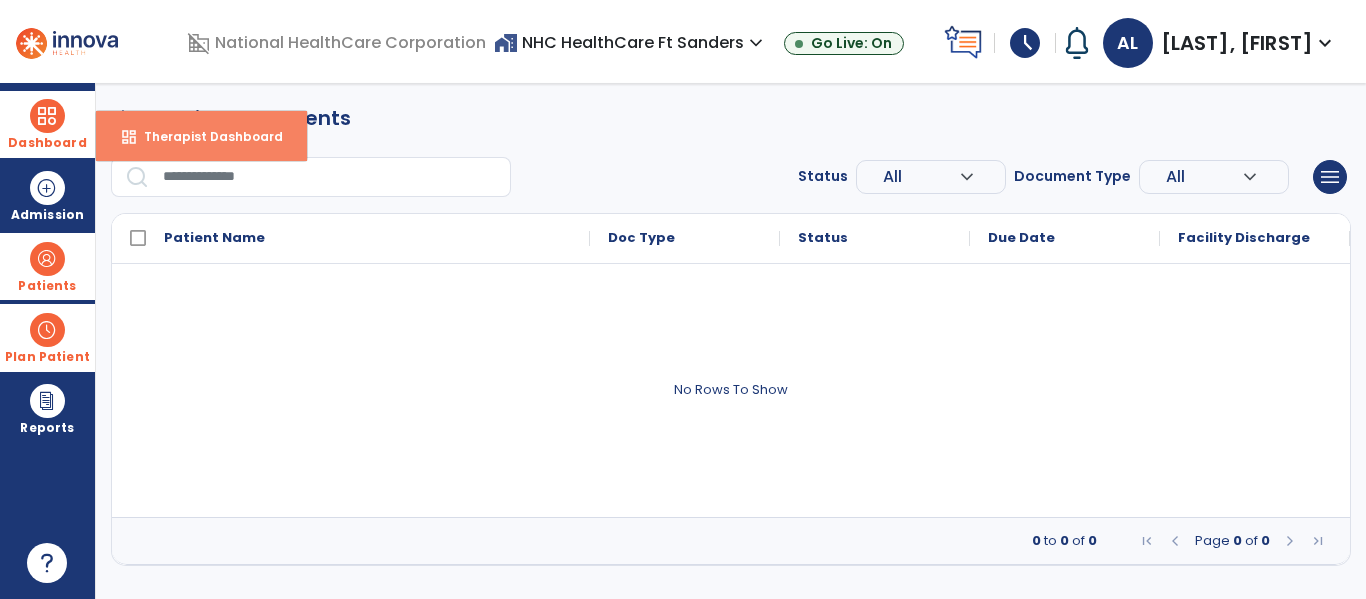 click on "Therapist Dashboard" at bounding box center (205, 136) 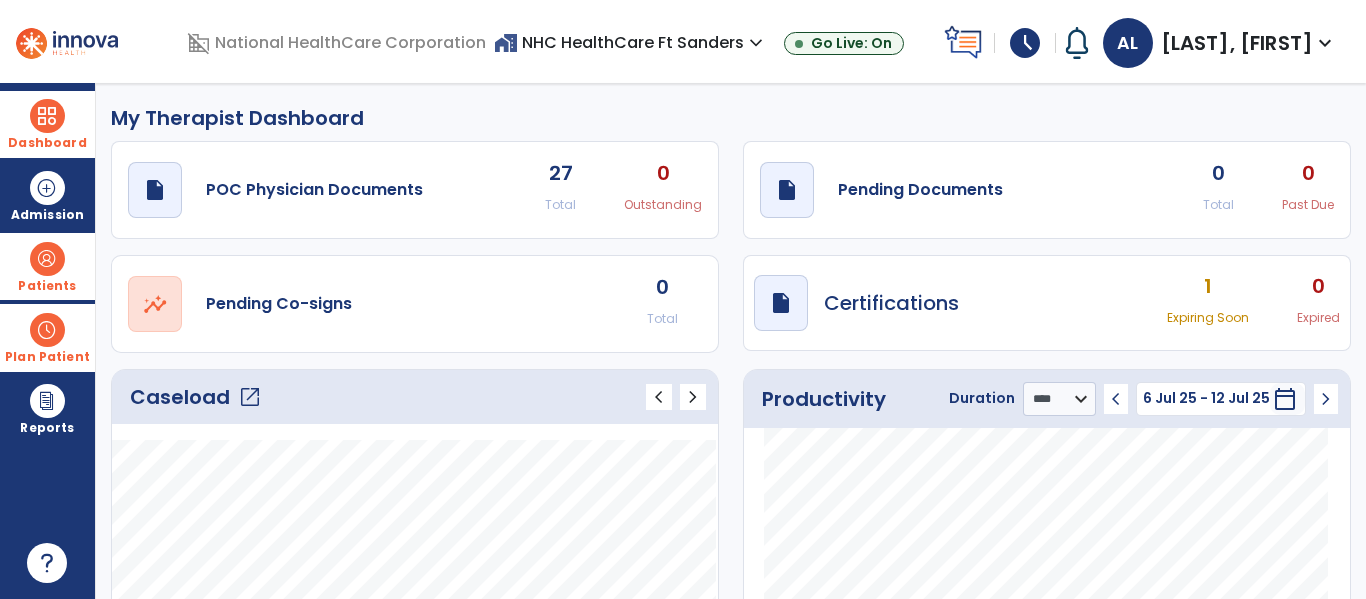 click on "schedule" at bounding box center [1025, 43] 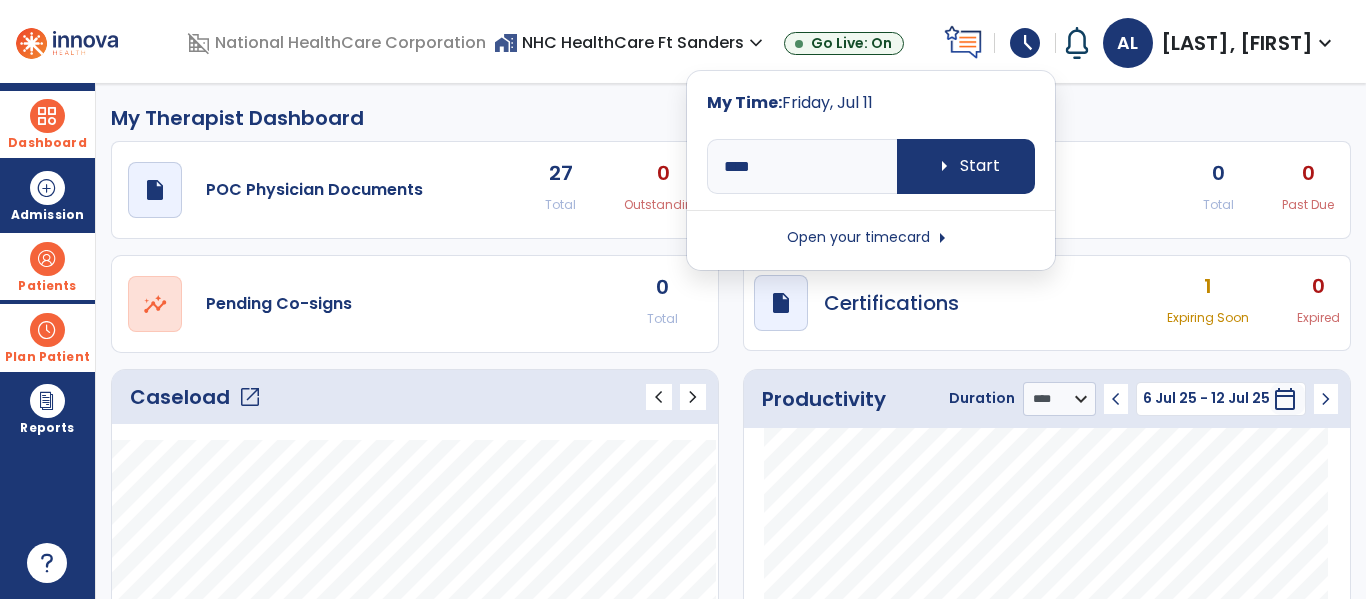 click on "Open your timecard  arrow_right" at bounding box center [871, 238] 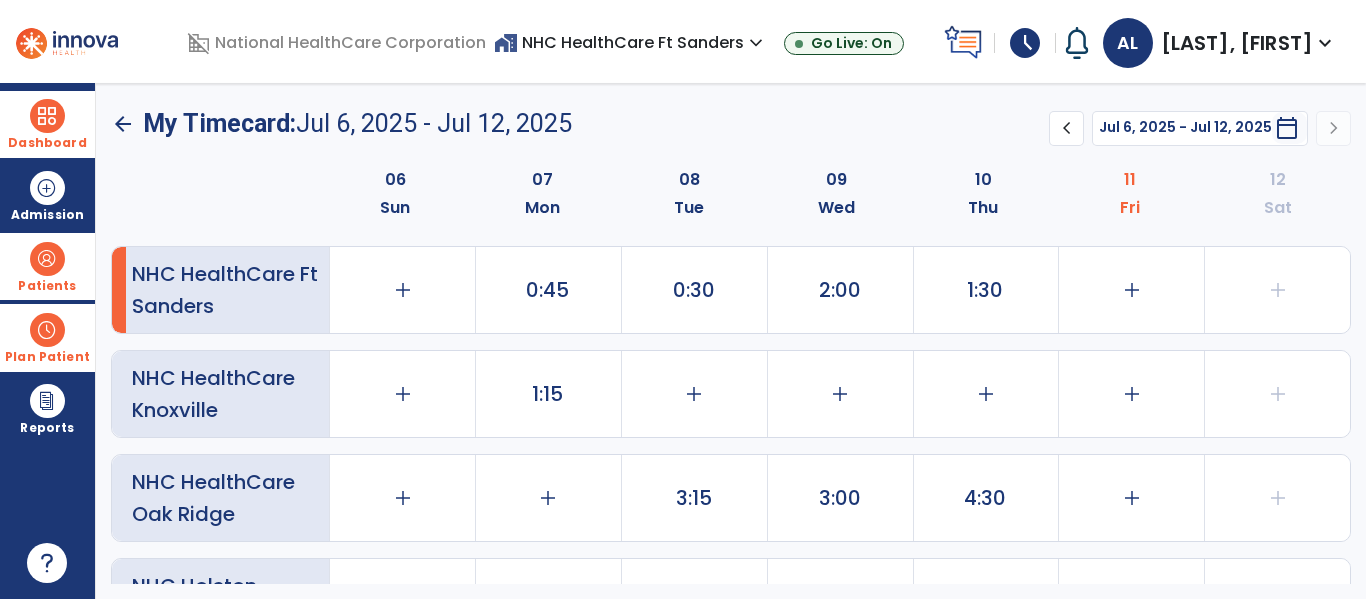 scroll, scrollTop: 1, scrollLeft: 0, axis: vertical 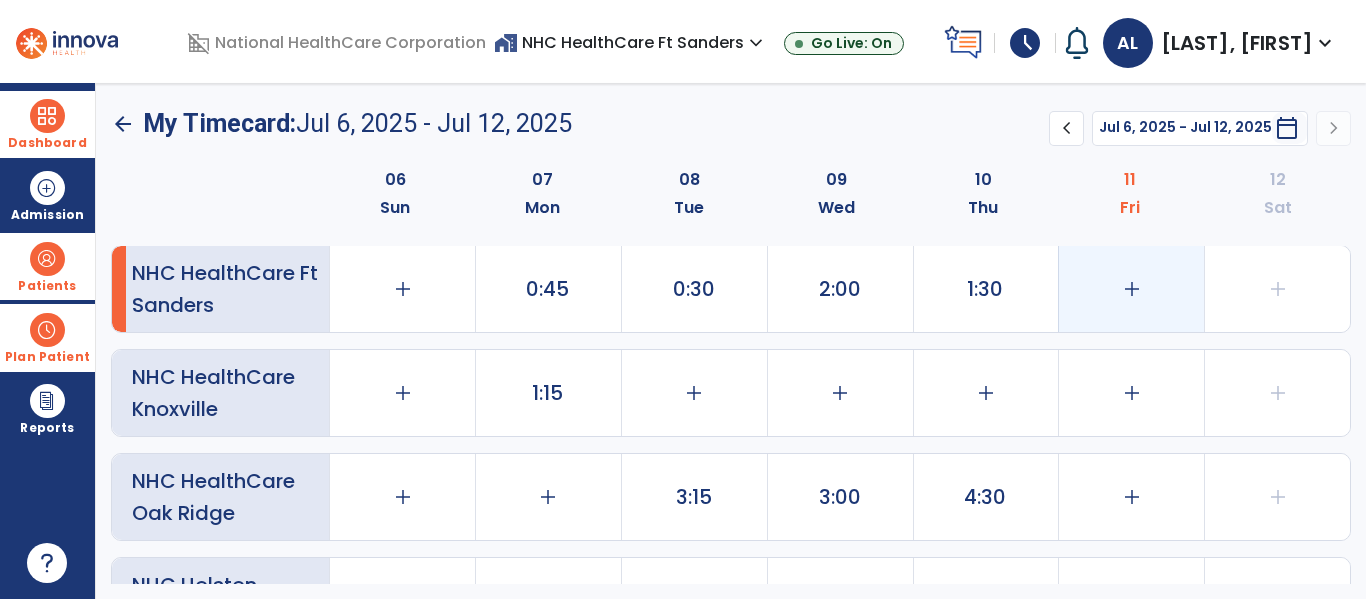 click on "add" 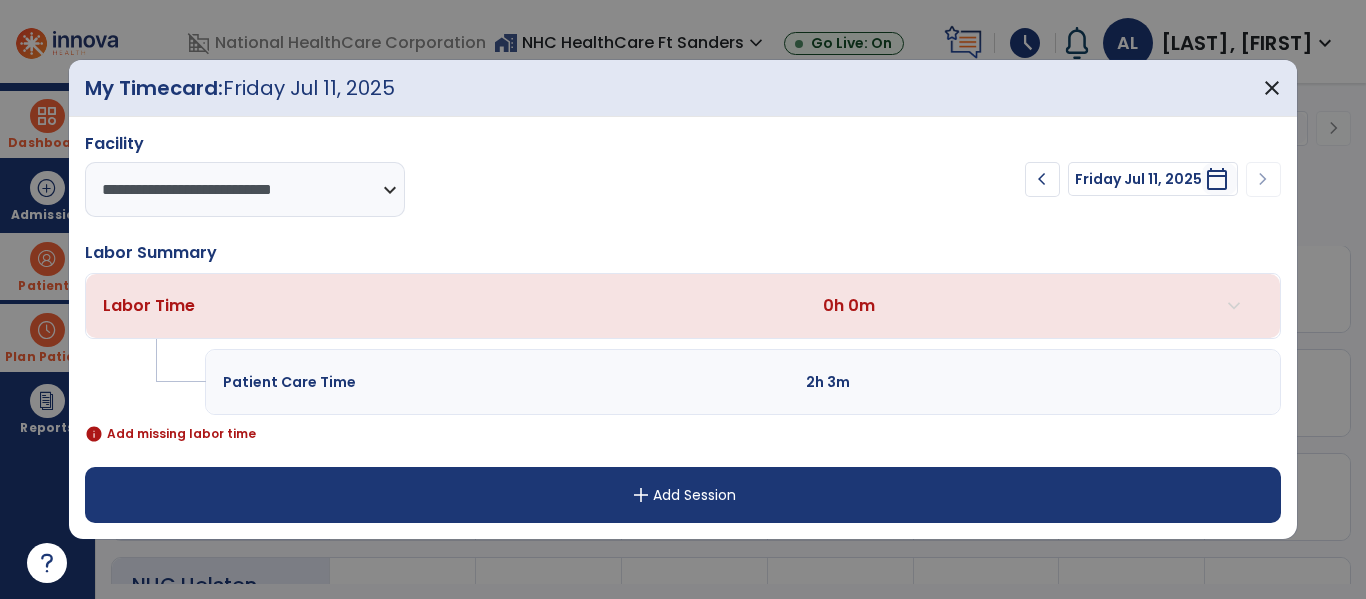 click on "add  Add Session" at bounding box center [682, 495] 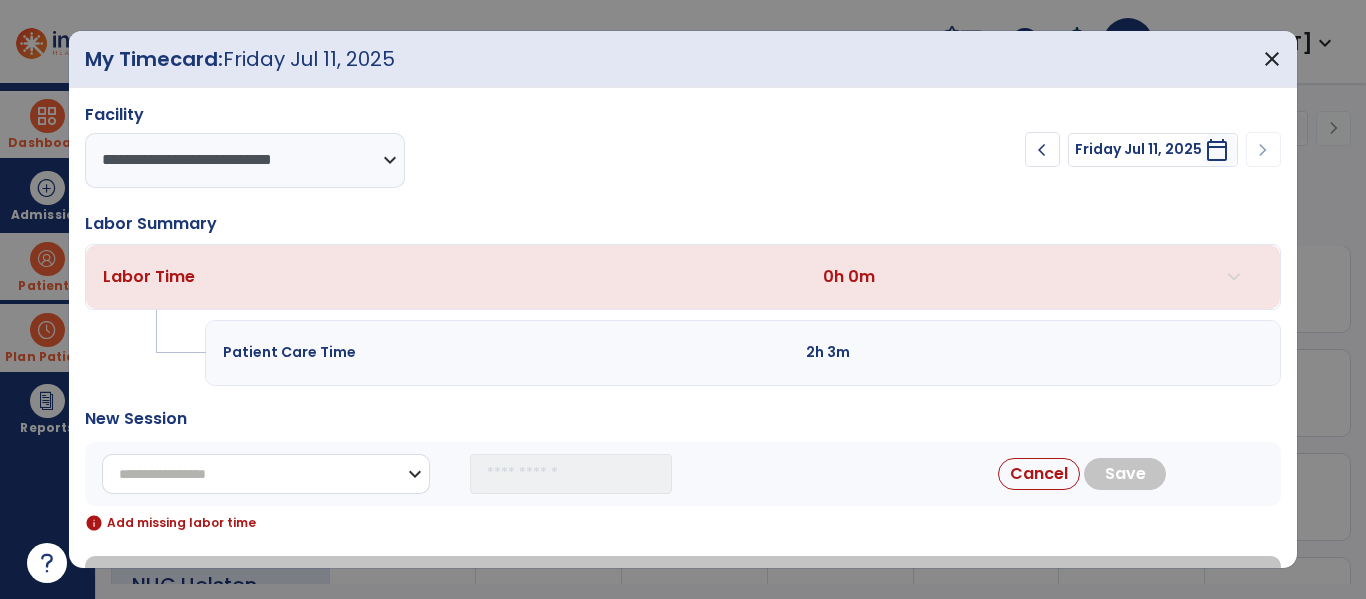 click on "**********" at bounding box center [266, 474] 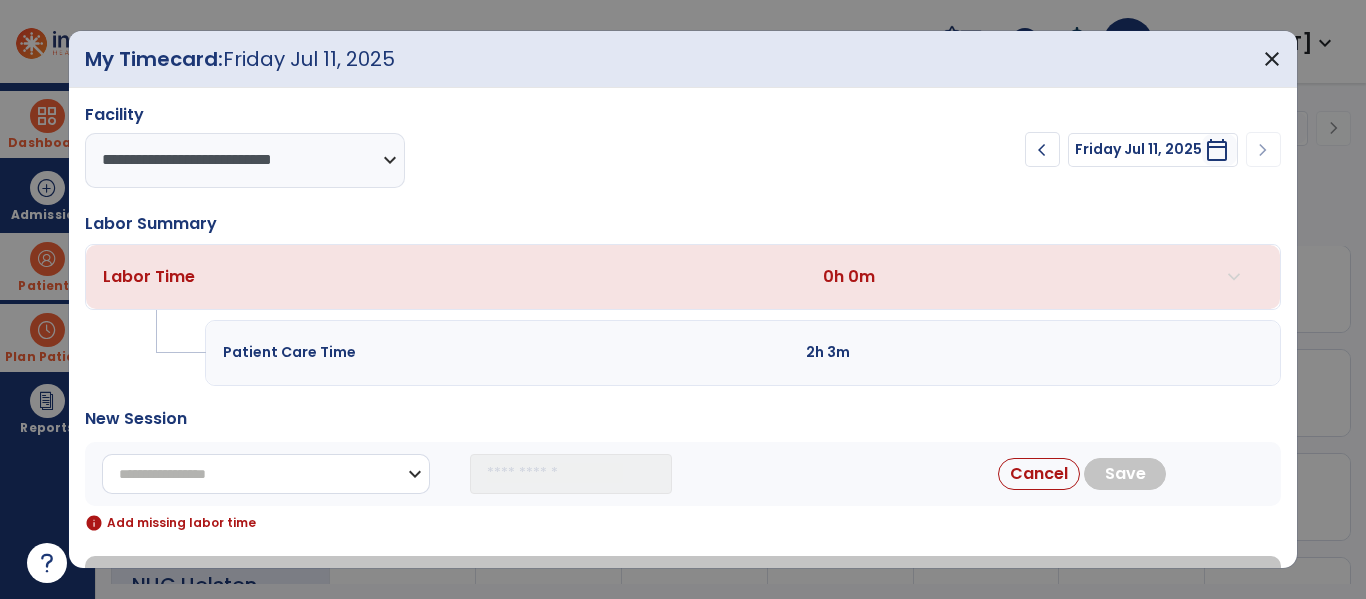 select on "**********" 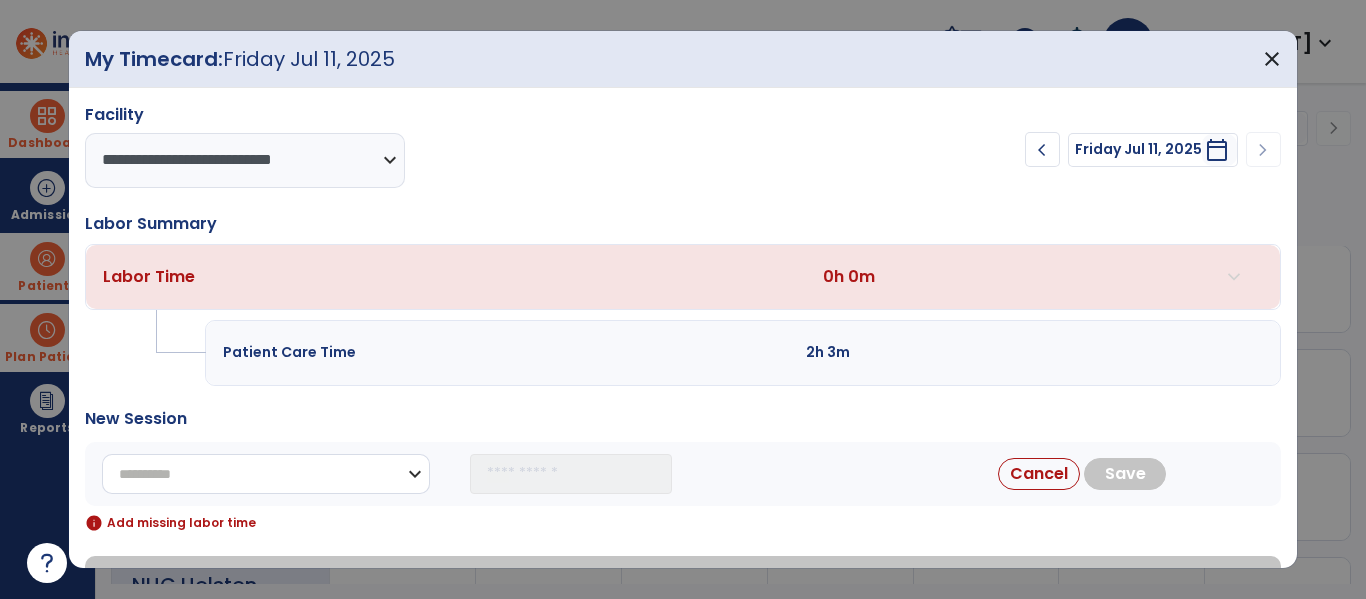 click on "**********" at bounding box center [266, 474] 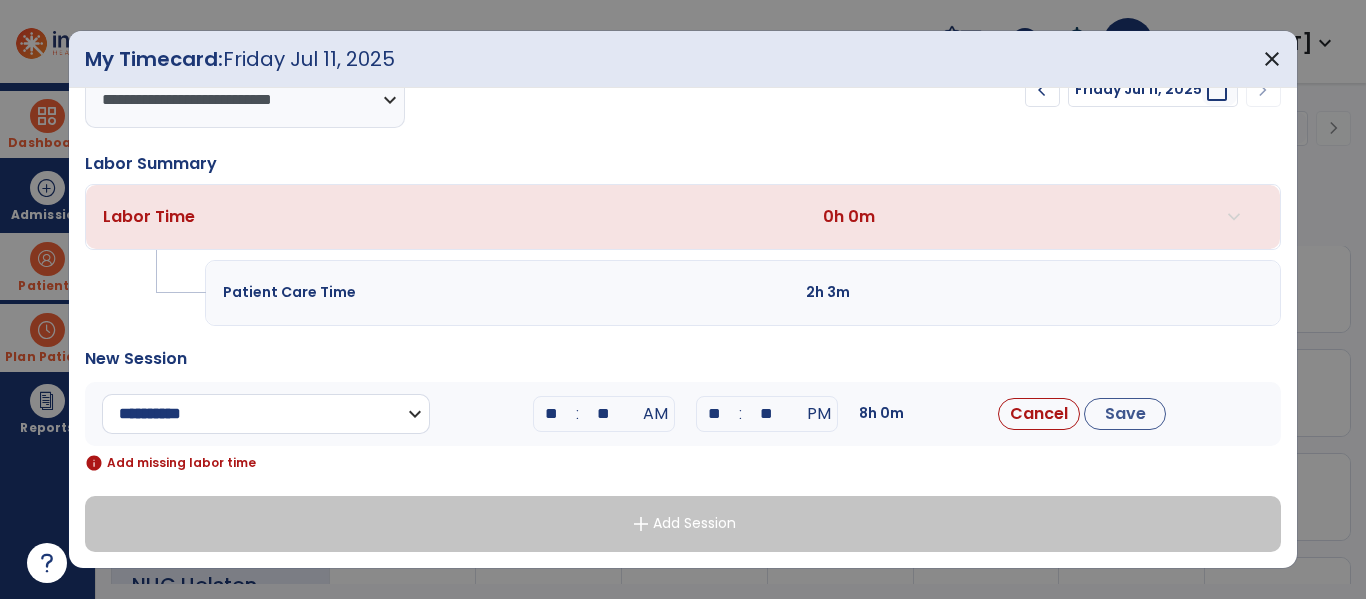 scroll, scrollTop: 60, scrollLeft: 0, axis: vertical 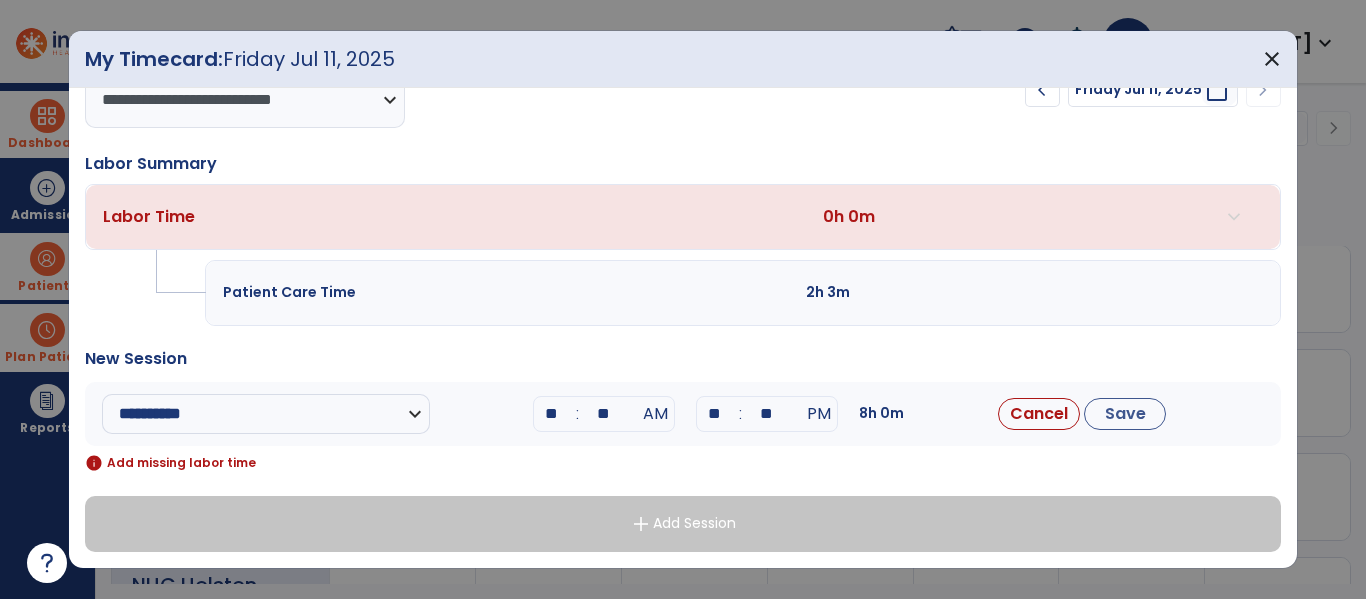 click on ":" at bounding box center (578, 414) 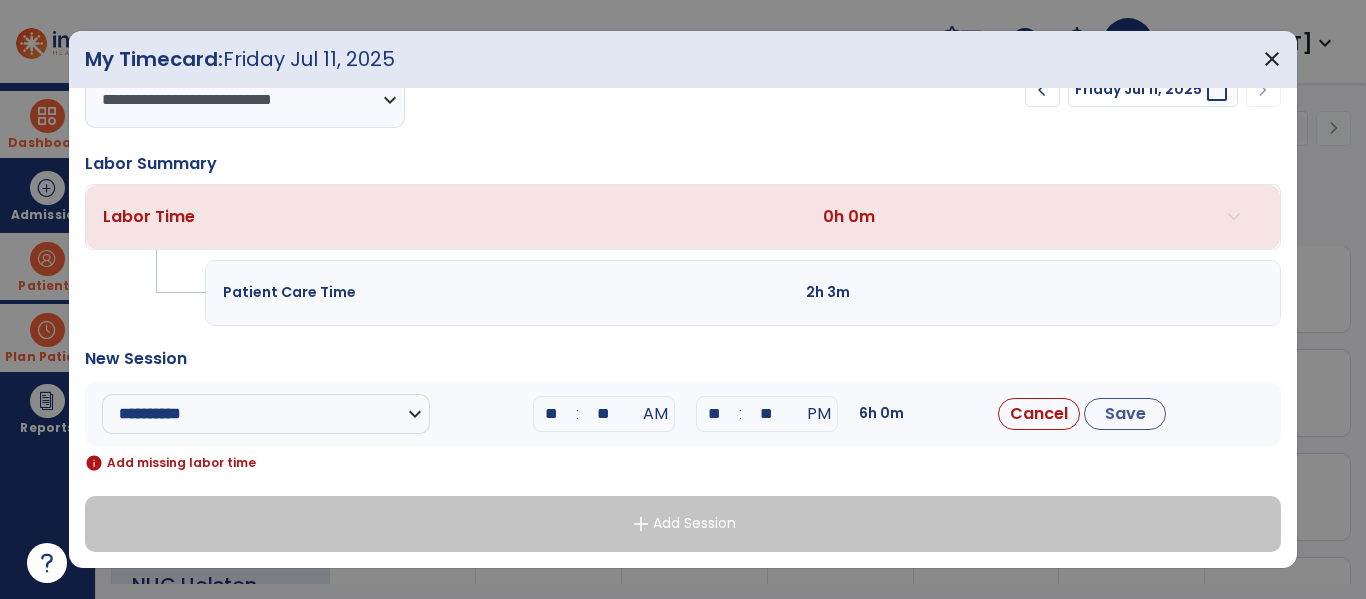 type on "**" 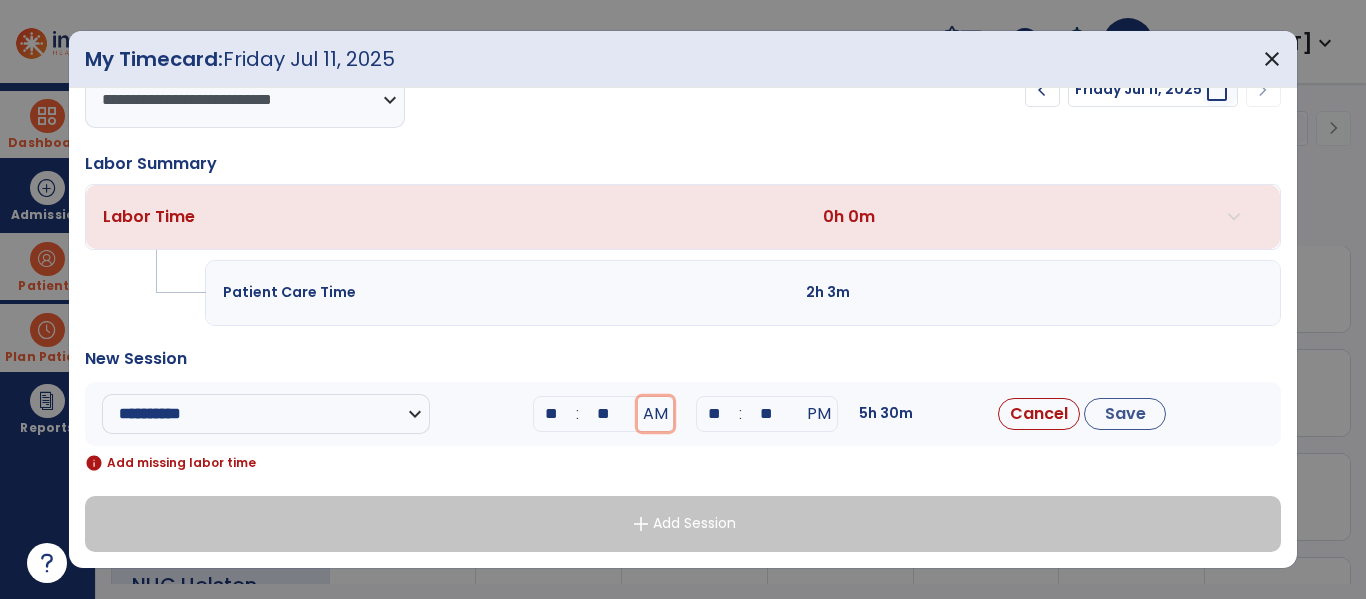 type 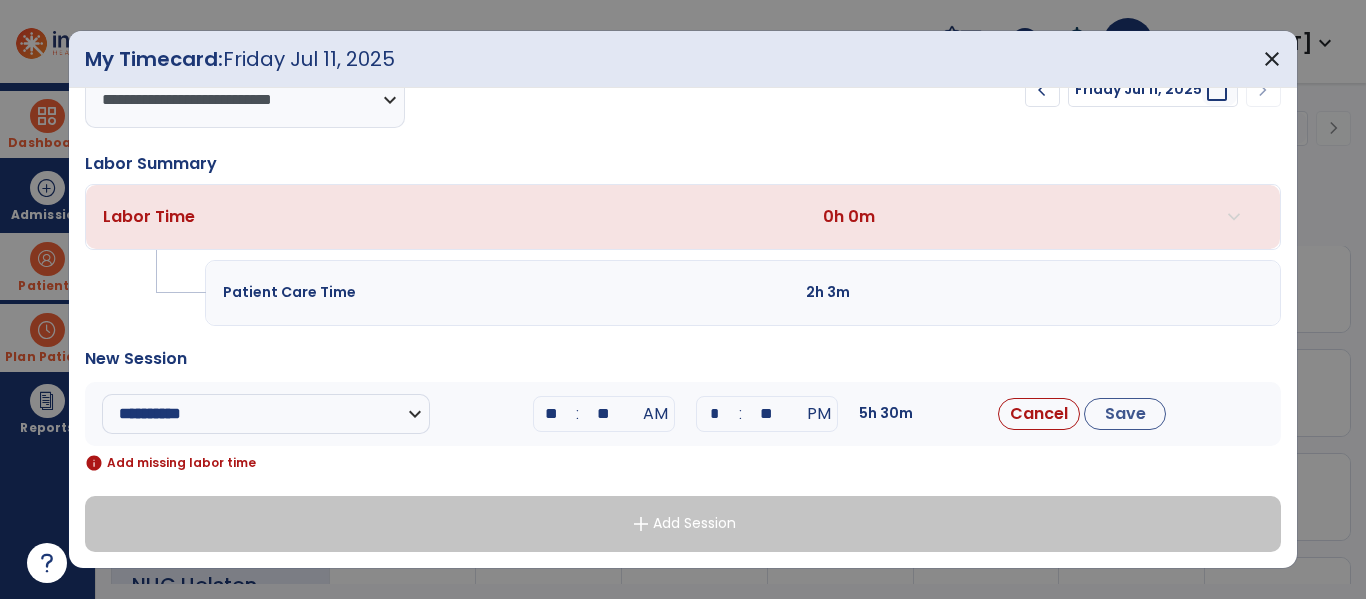 type on "**" 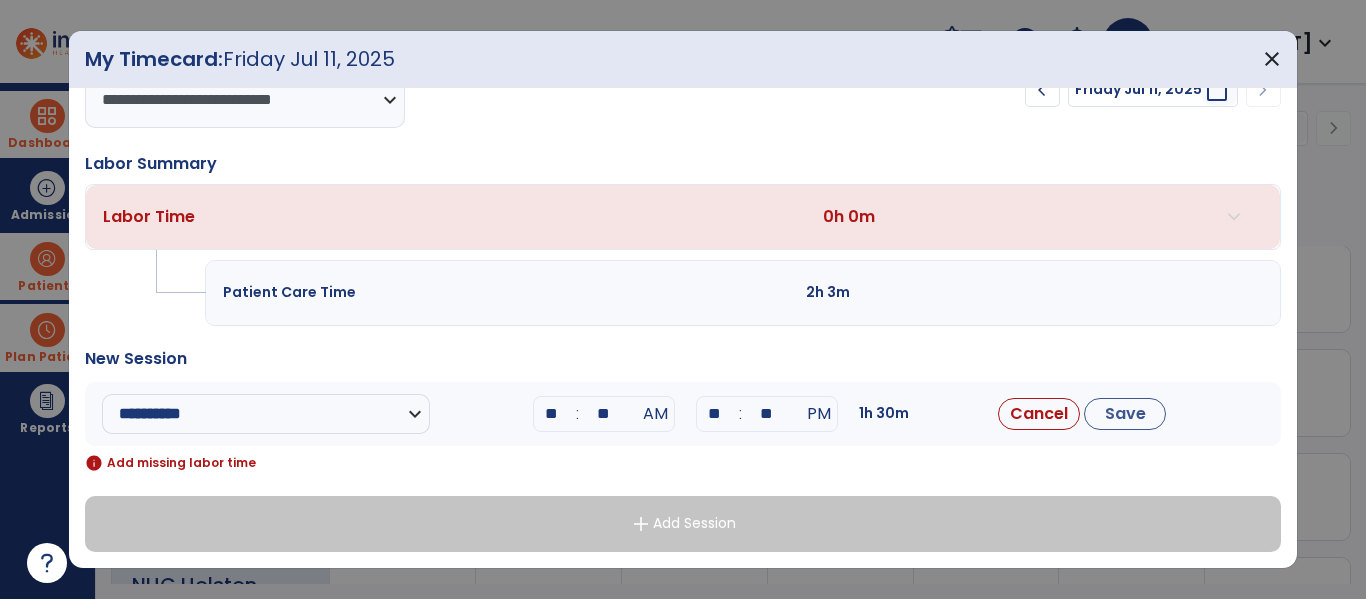 drag, startPoint x: 724, startPoint y: 417, endPoint x: 685, endPoint y: 417, distance: 39 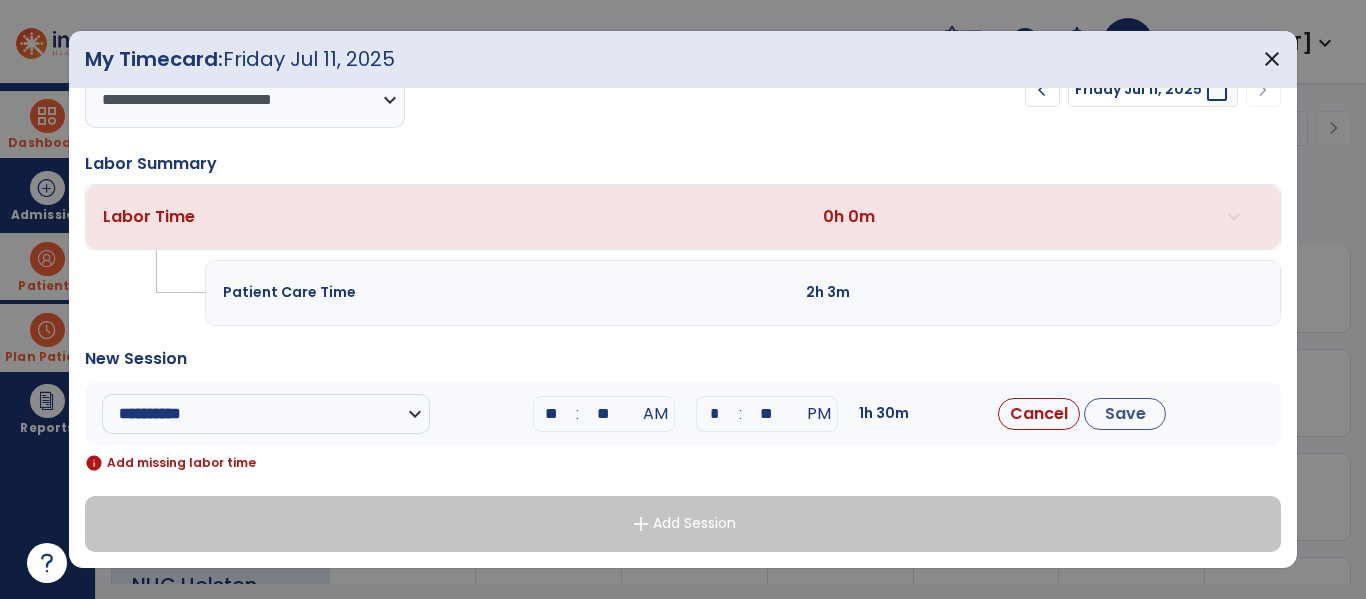 type on "**" 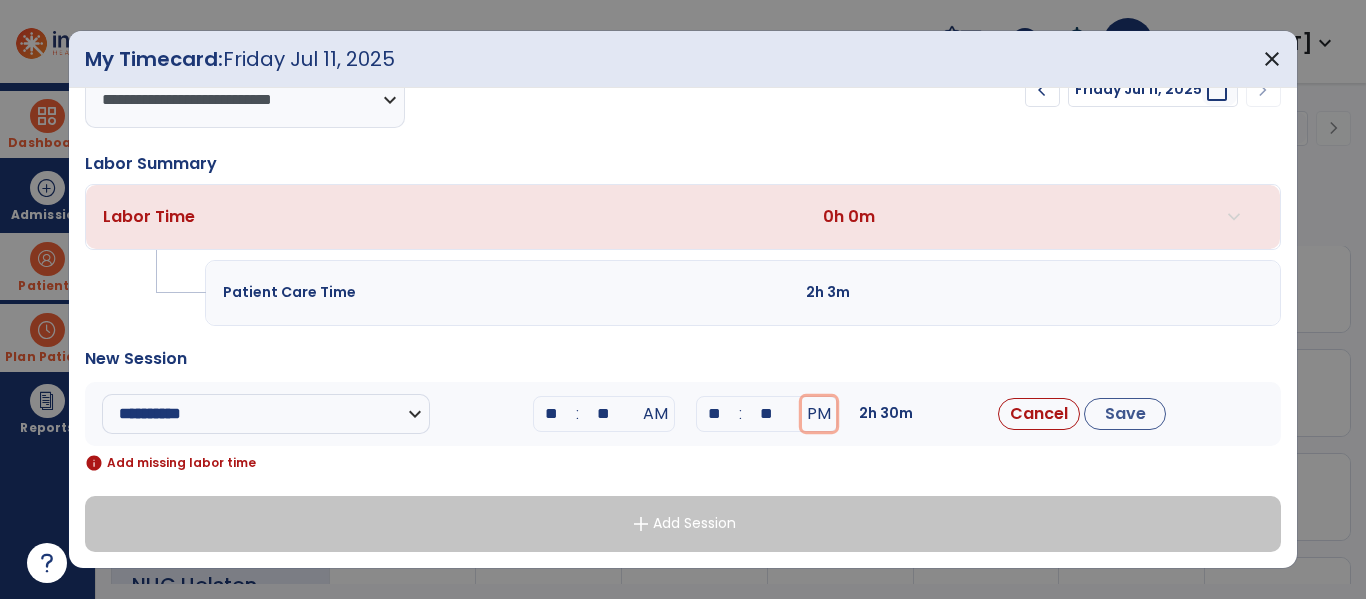 type 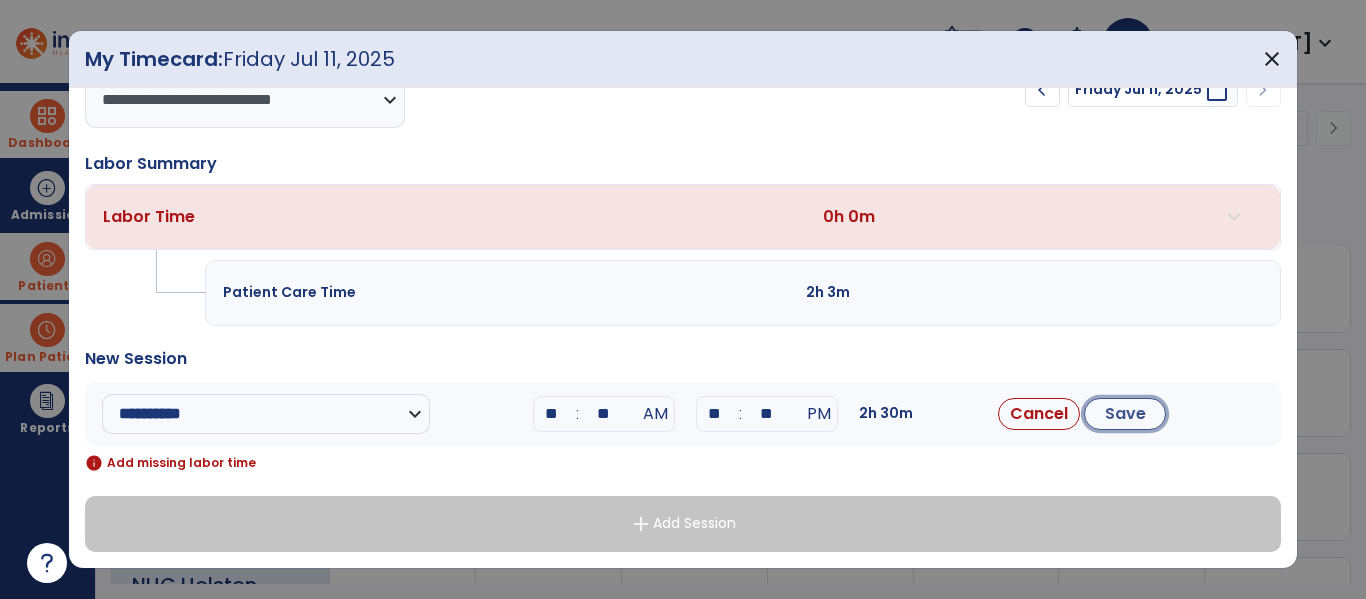 click on "Save" at bounding box center (1125, 414) 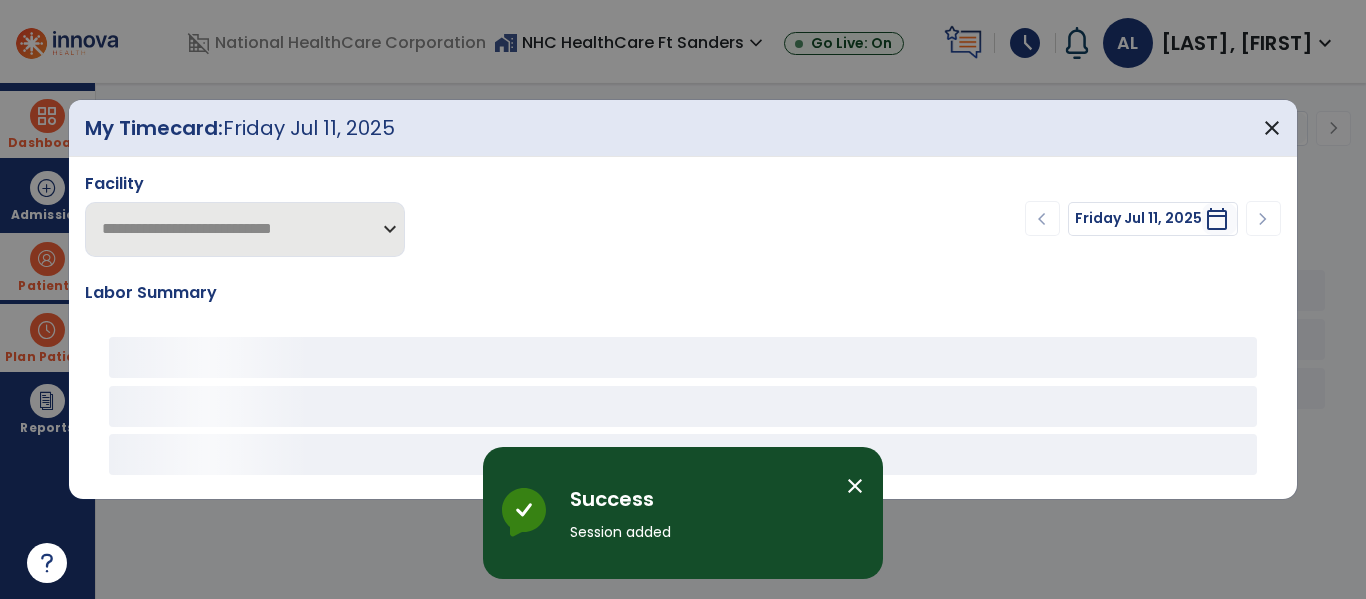 scroll, scrollTop: 0, scrollLeft: 0, axis: both 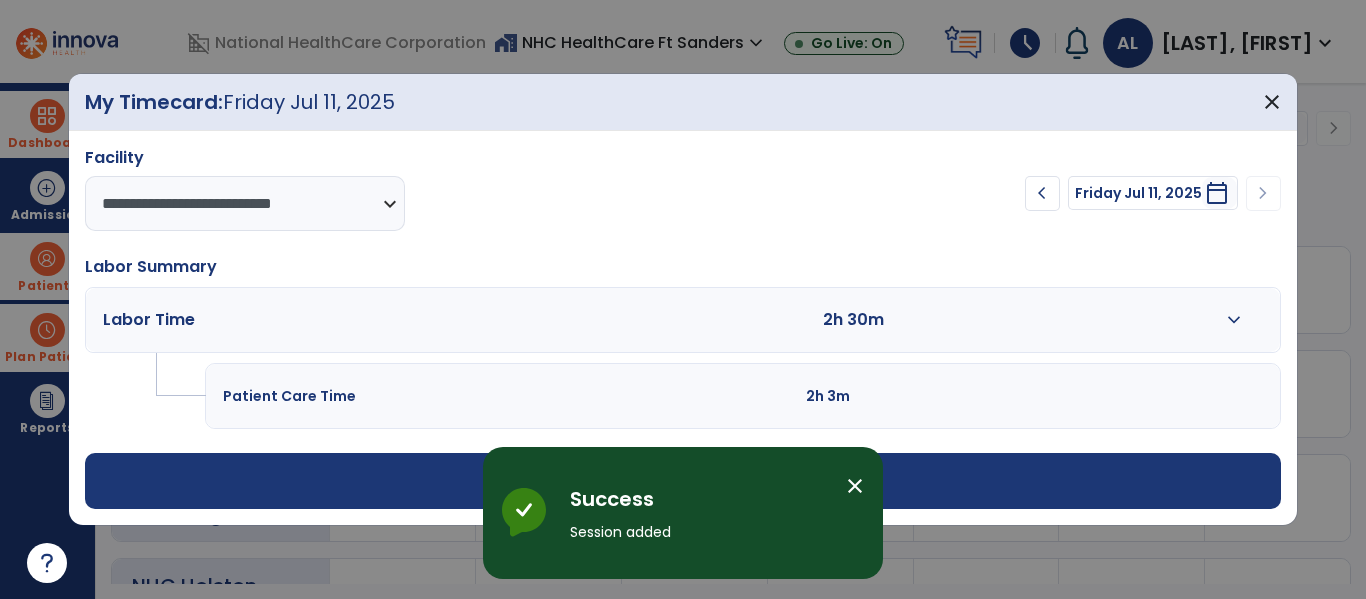 click on "close" at bounding box center (855, 486) 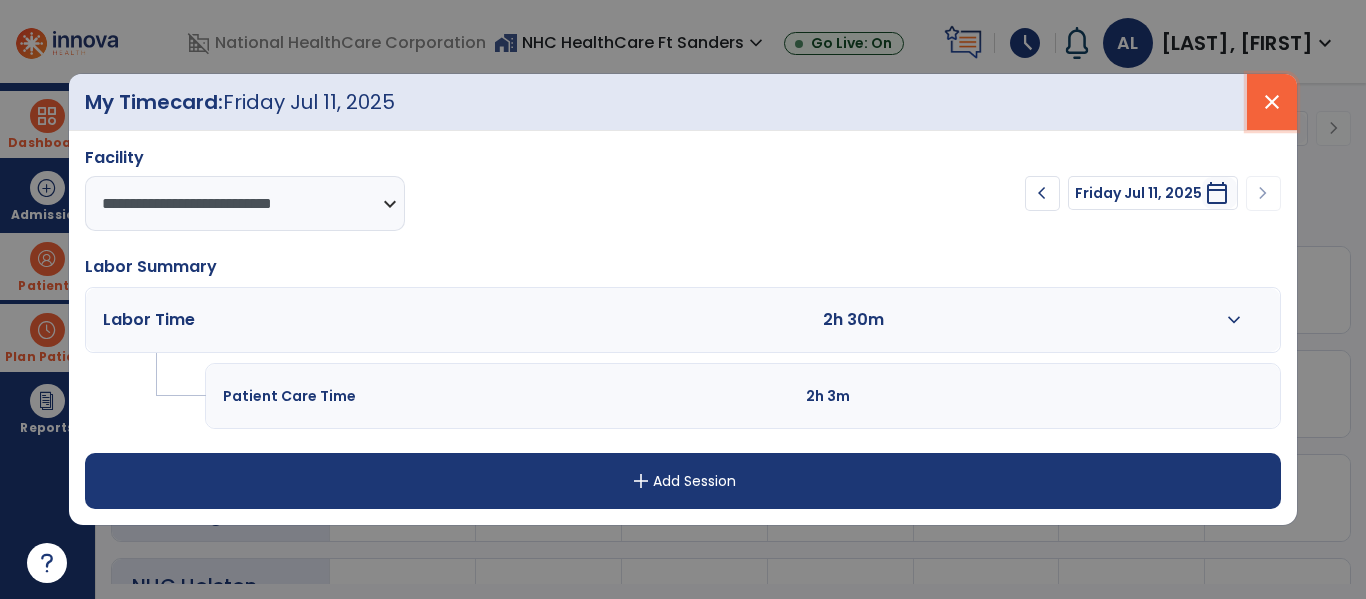 click on "close" at bounding box center (1272, 102) 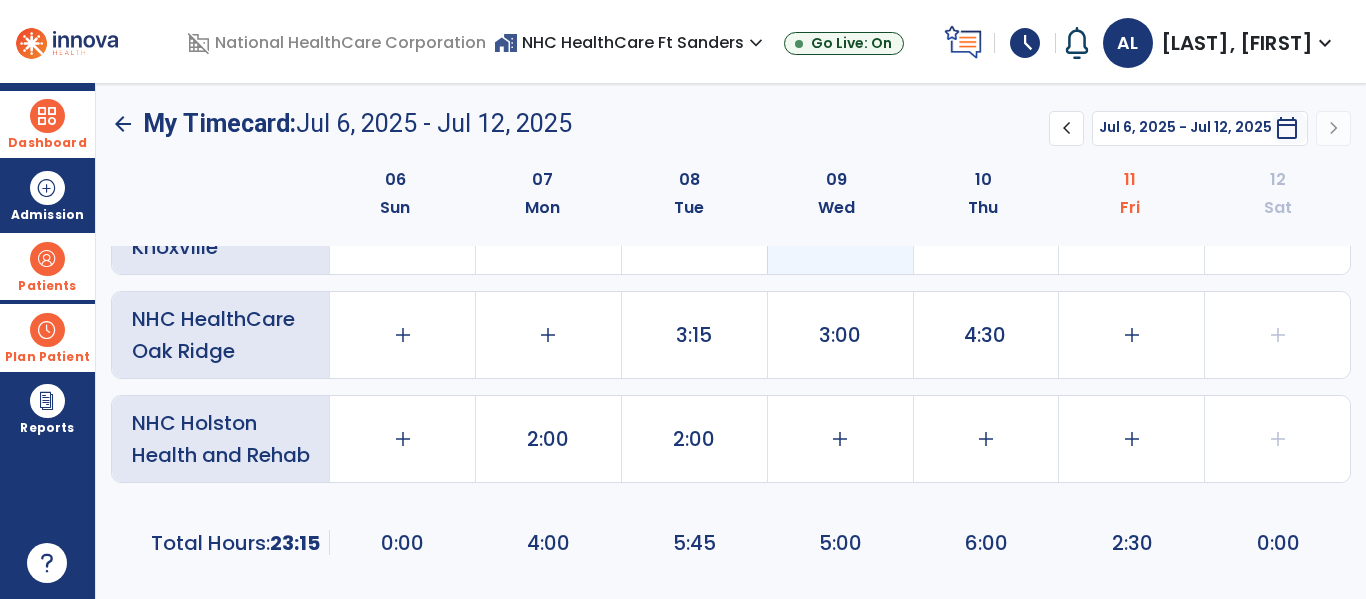 scroll, scrollTop: 0, scrollLeft: 0, axis: both 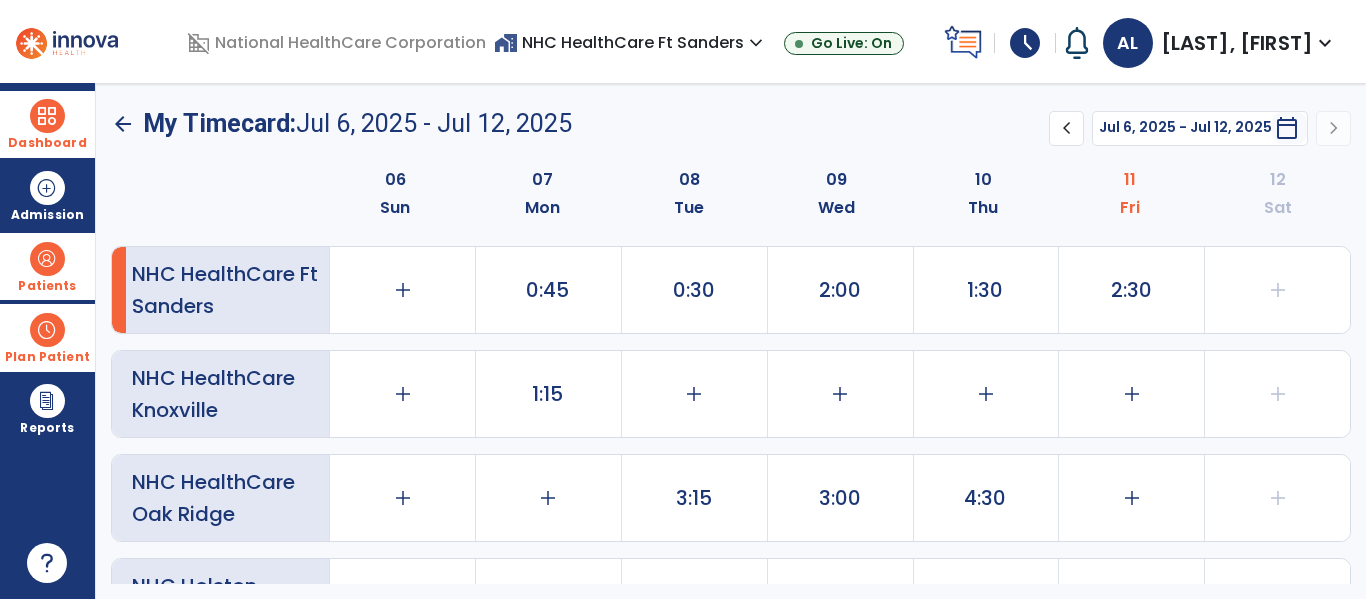 click at bounding box center (47, 116) 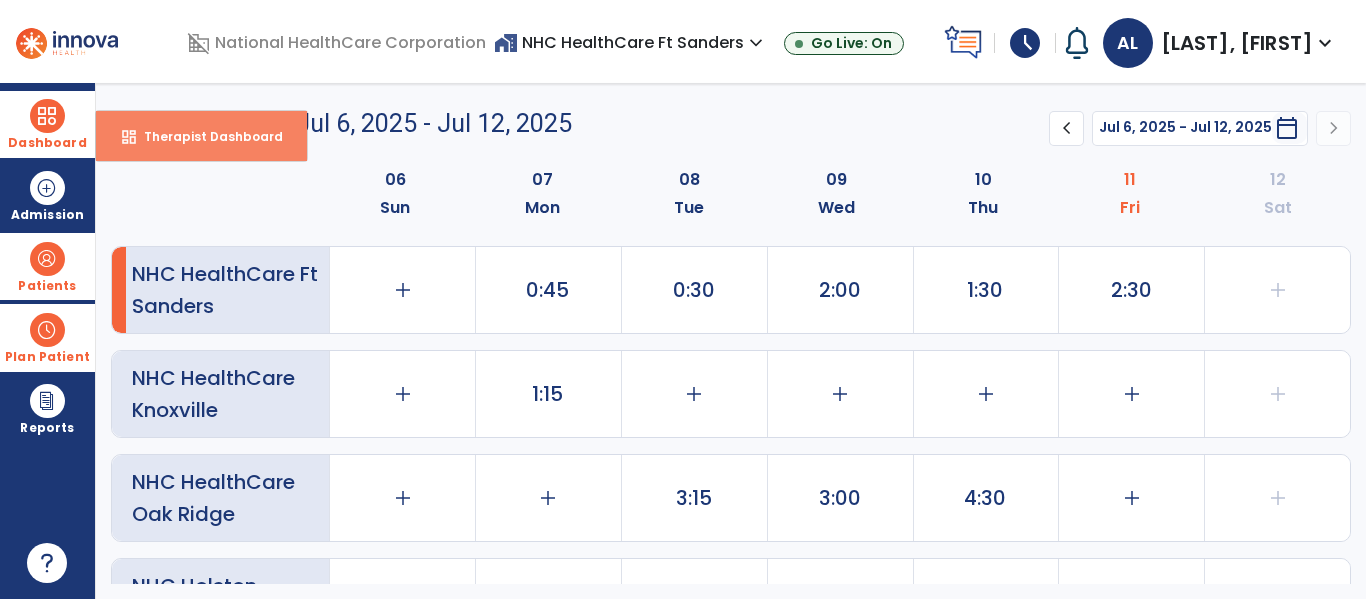 click on "dashboard" at bounding box center [129, 137] 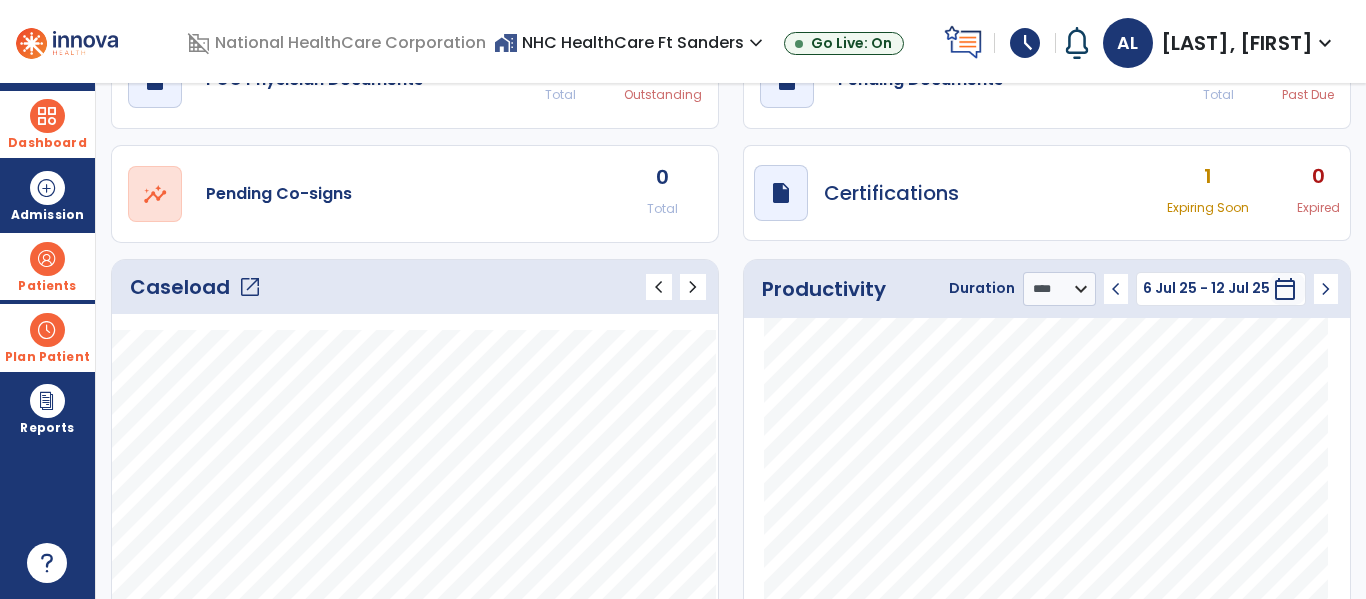 scroll, scrollTop: 0, scrollLeft: 0, axis: both 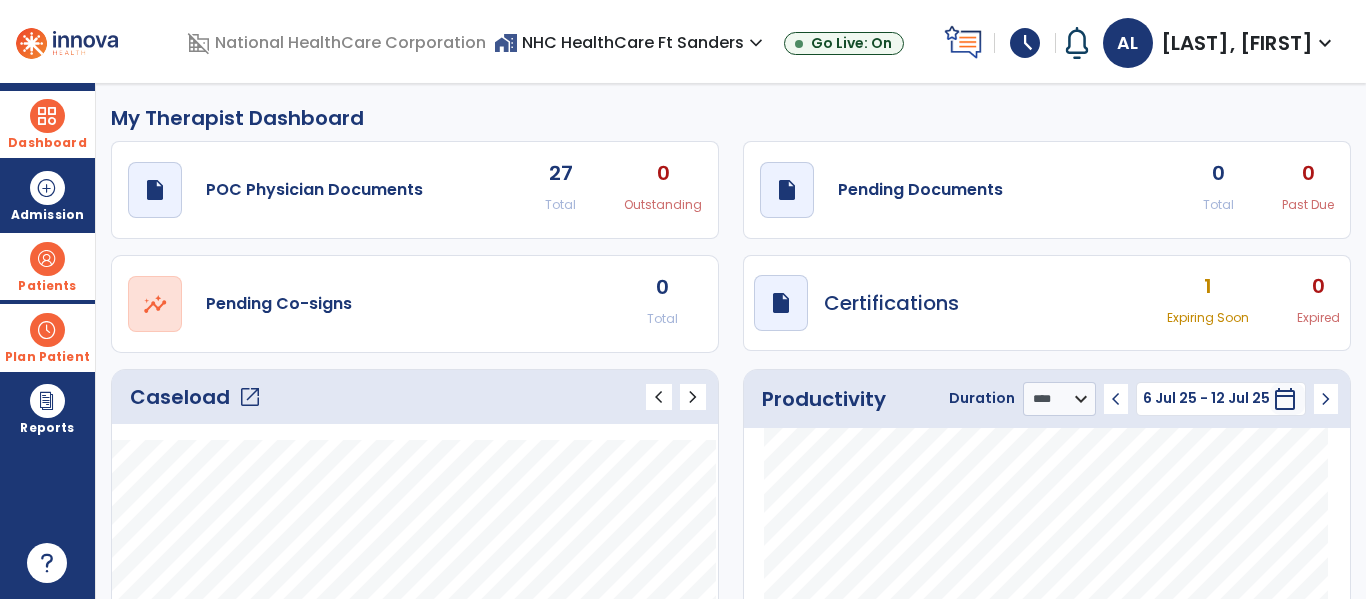 click on "home_work   NHC HealthCare Ft Sanders    expand_more" at bounding box center [631, 42] 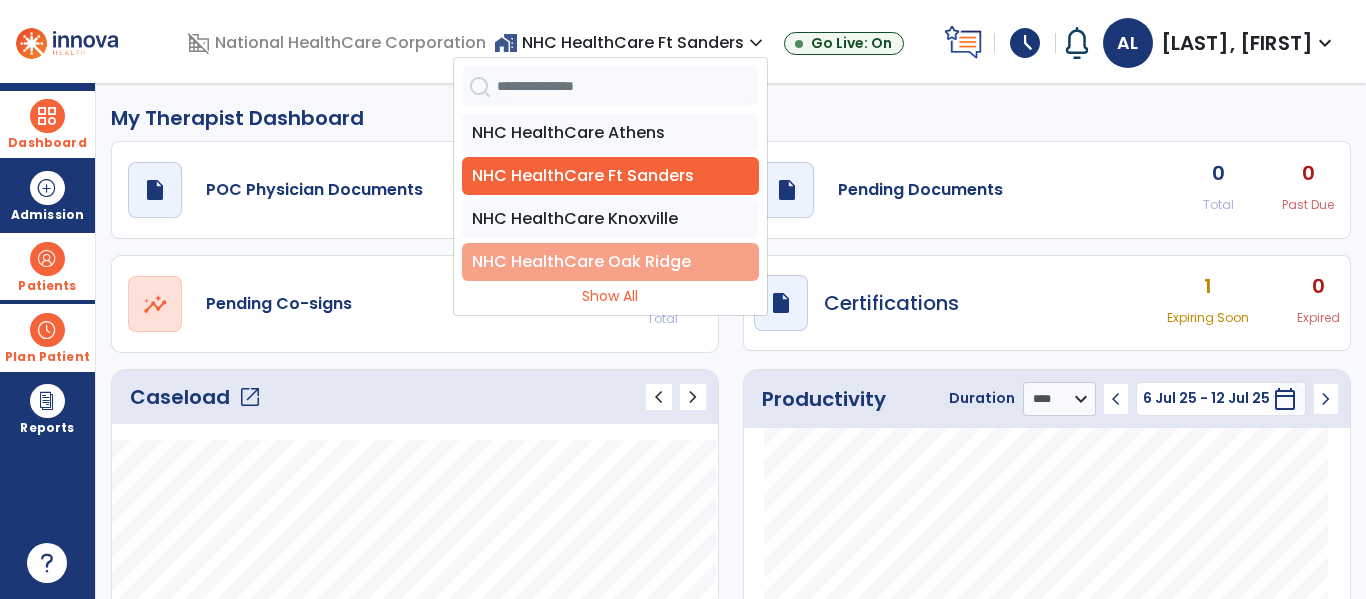 click on "NHC HealthCare Oak Ridge" at bounding box center (610, 262) 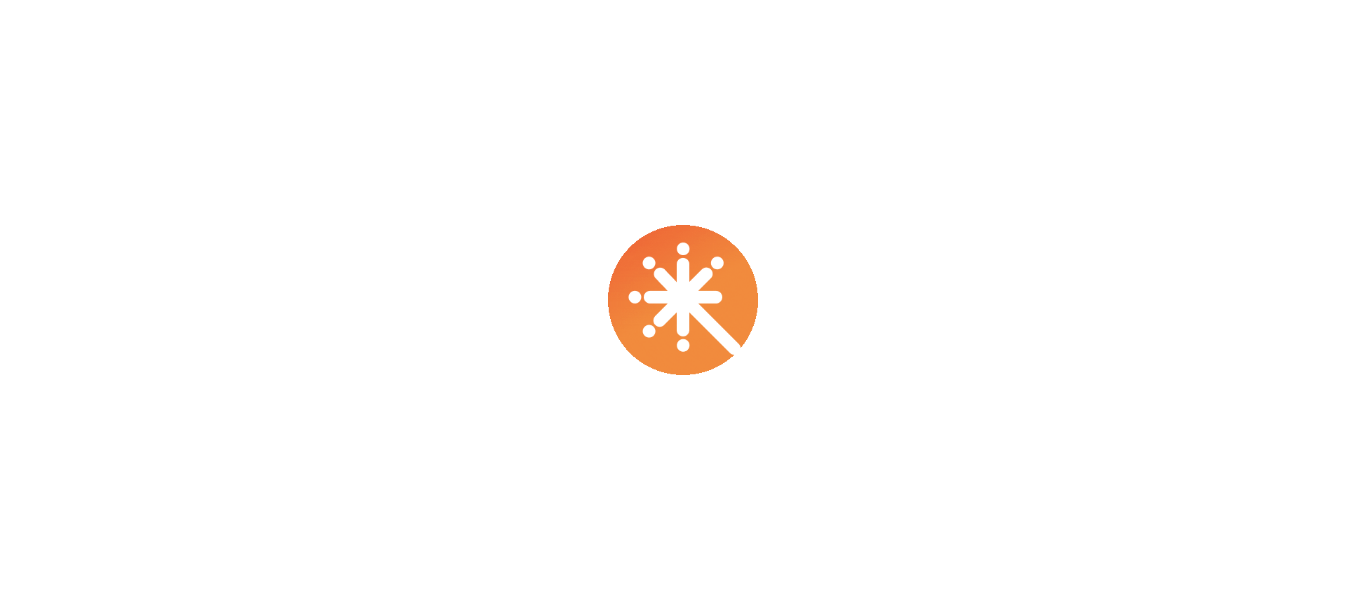 scroll, scrollTop: 0, scrollLeft: 0, axis: both 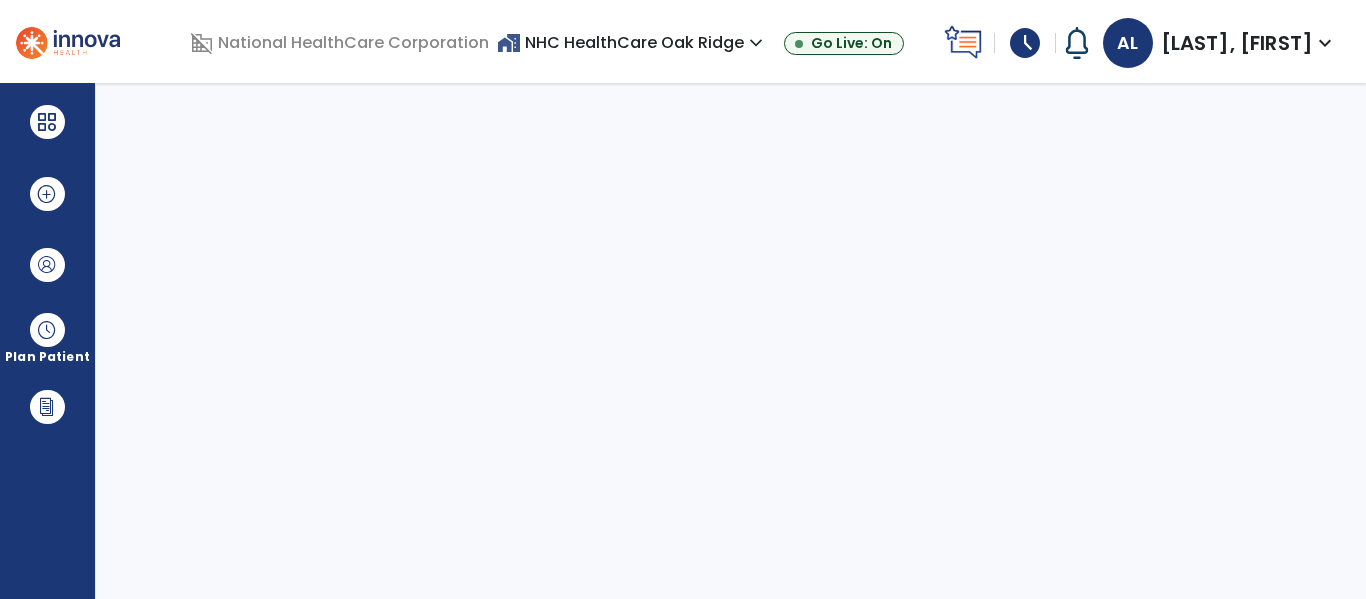 select on "****" 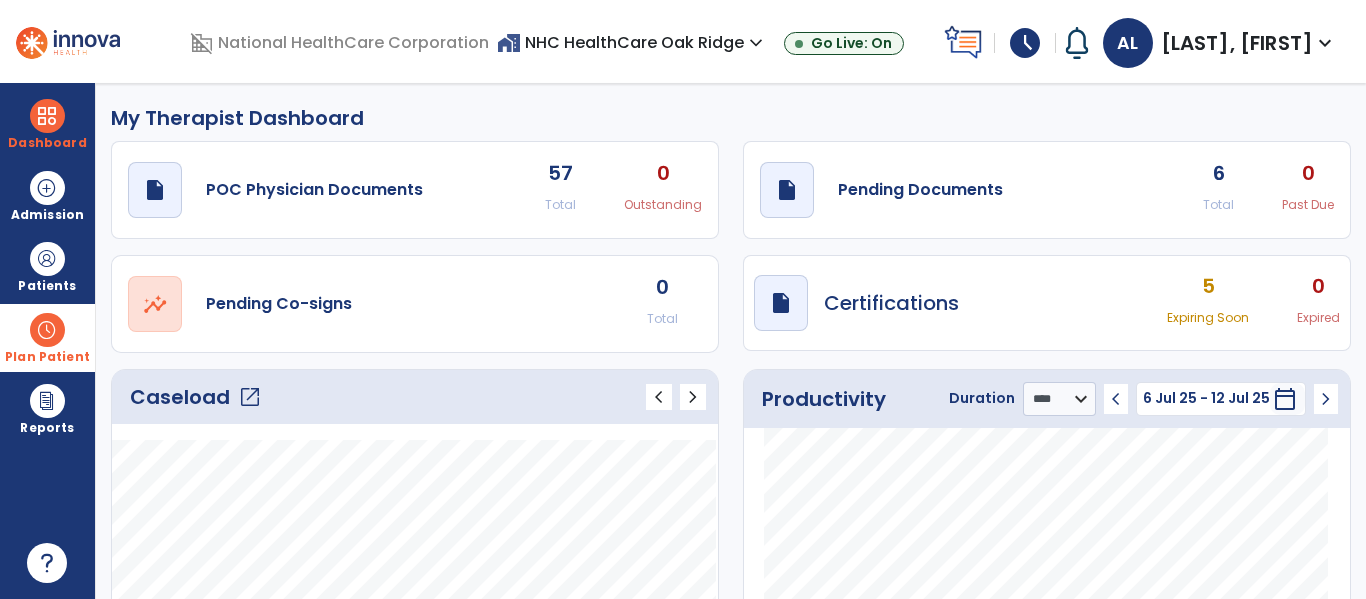 click at bounding box center (47, 330) 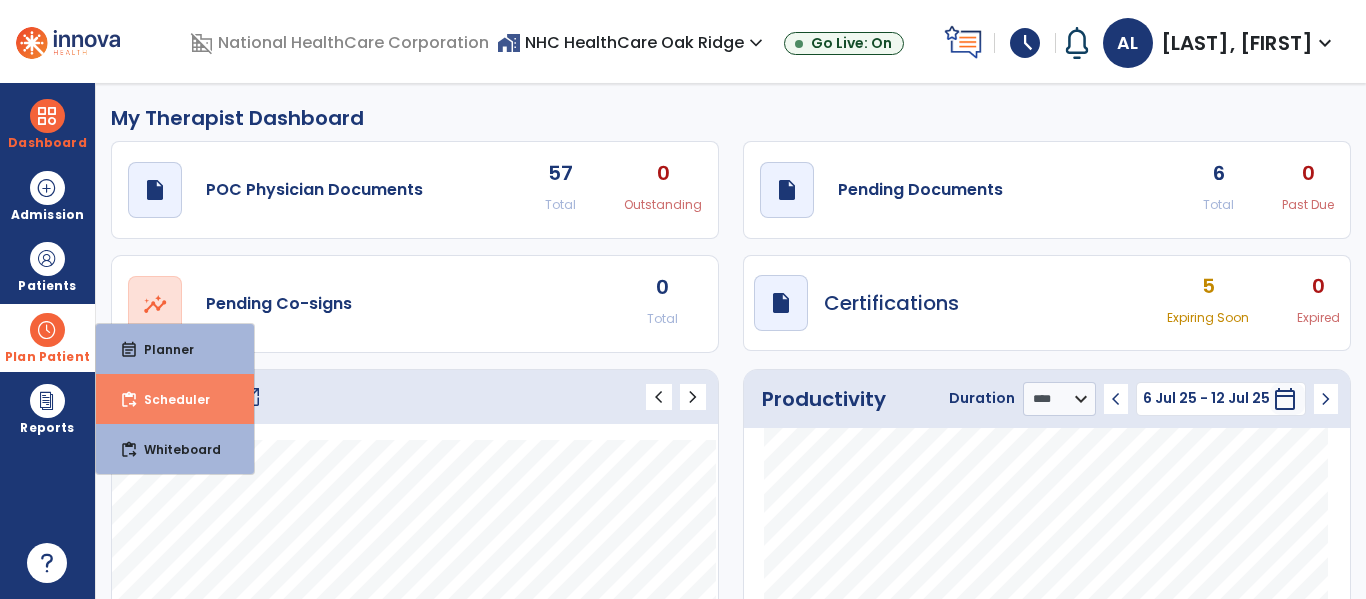 click on "Scheduler" at bounding box center [169, 399] 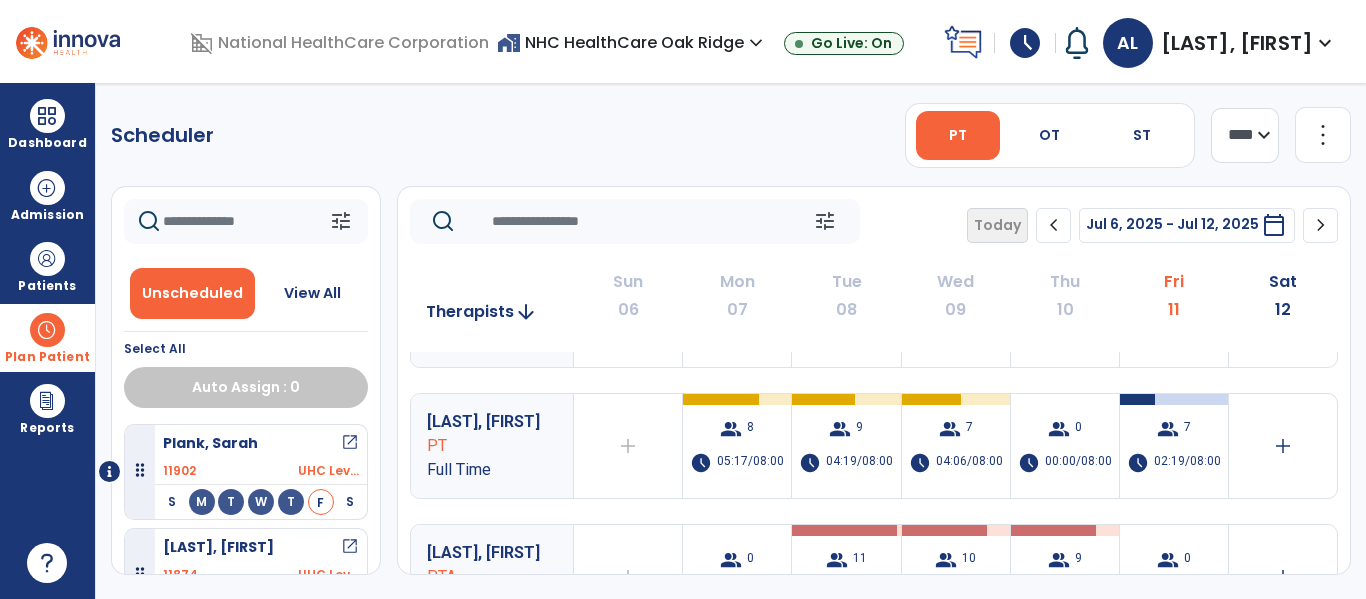 scroll, scrollTop: 356, scrollLeft: 0, axis: vertical 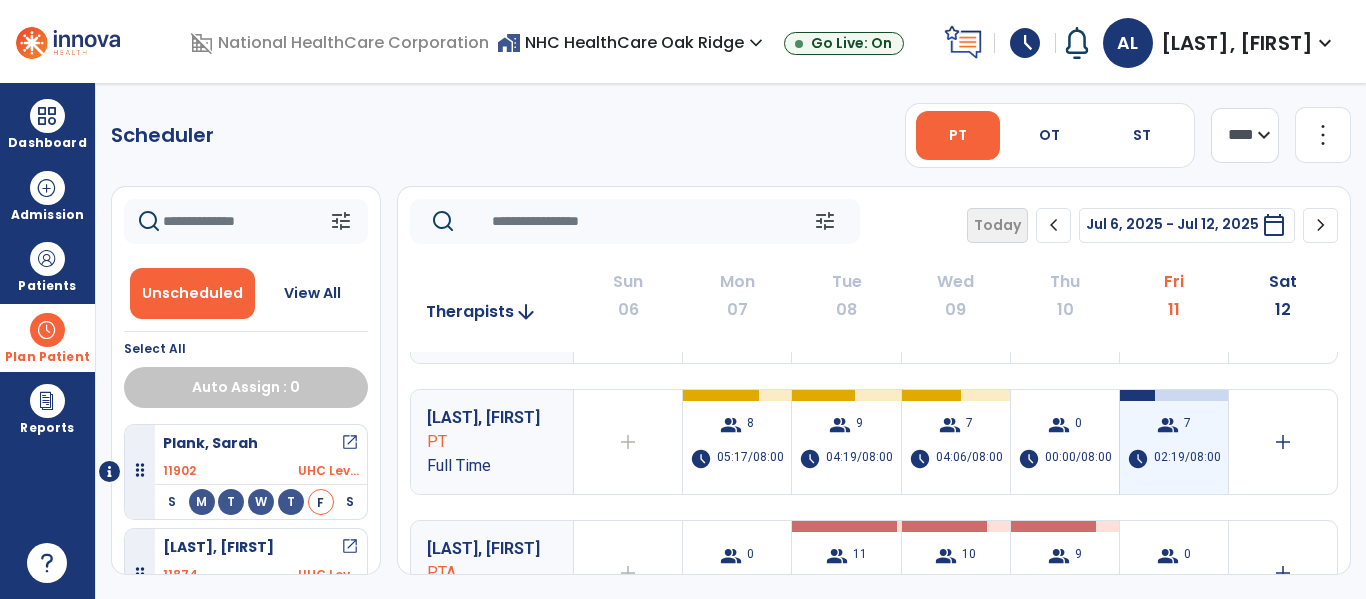 click on "02:19/08:00" at bounding box center [1187, 459] 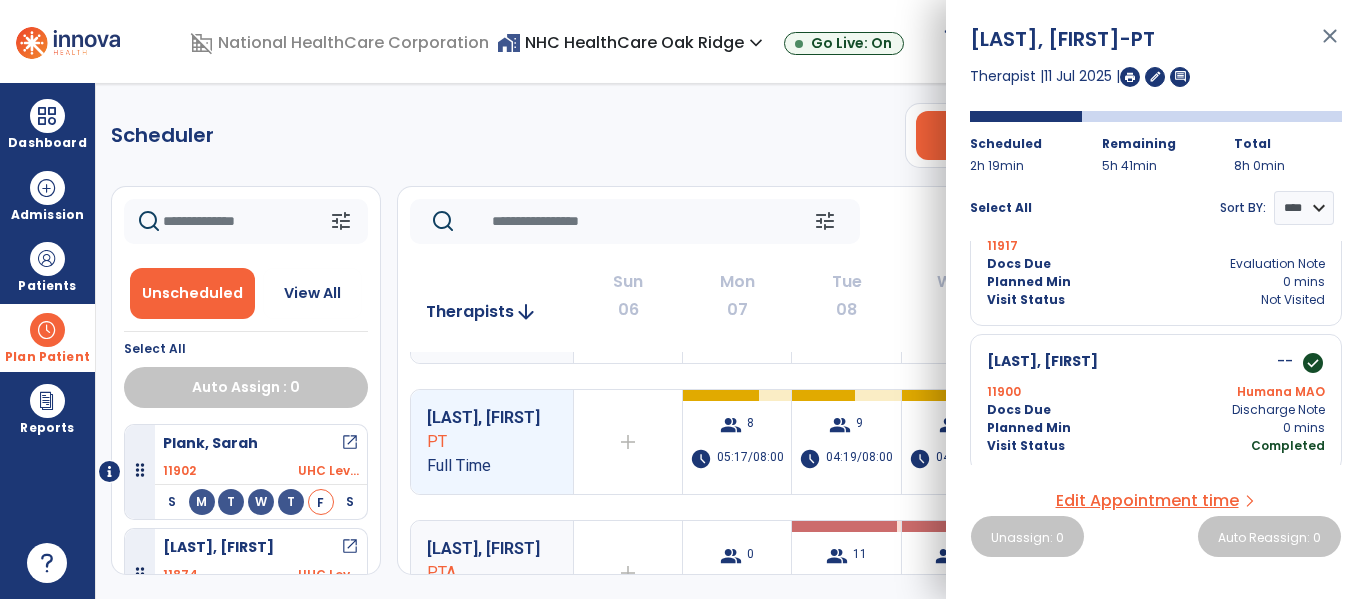 scroll, scrollTop: 790, scrollLeft: 0, axis: vertical 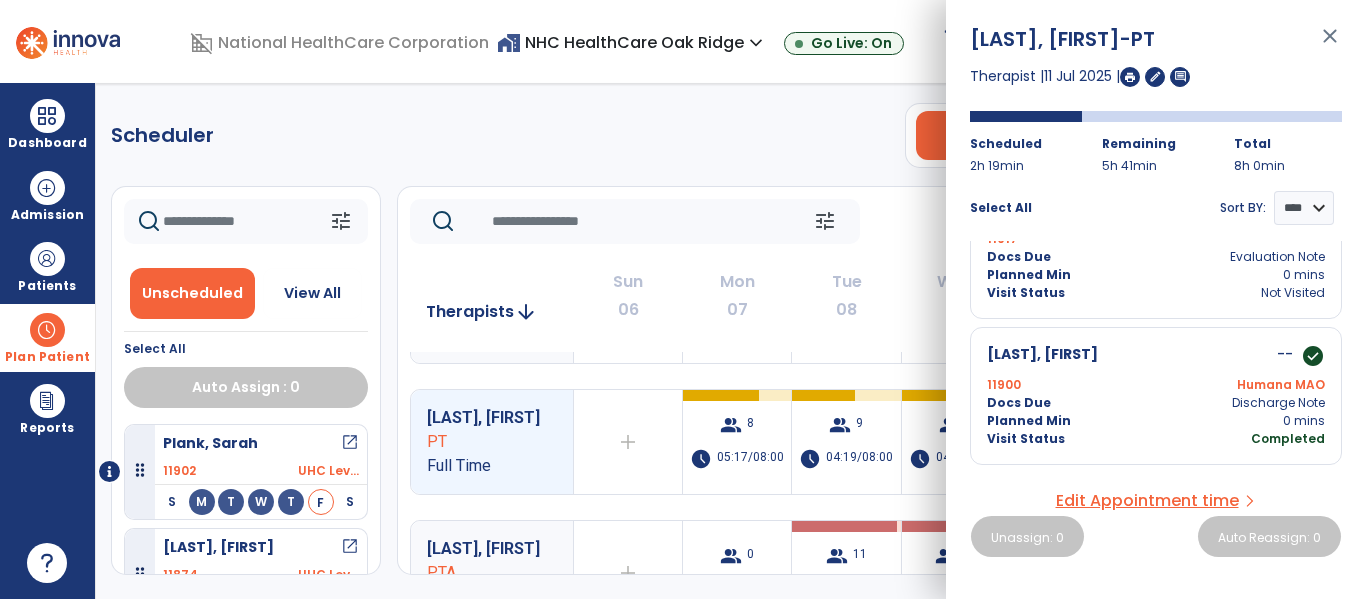 click on "Scheduler   PT   OT   ST  **** *** more_vert  Manage Labor   View All Therapists   Print" 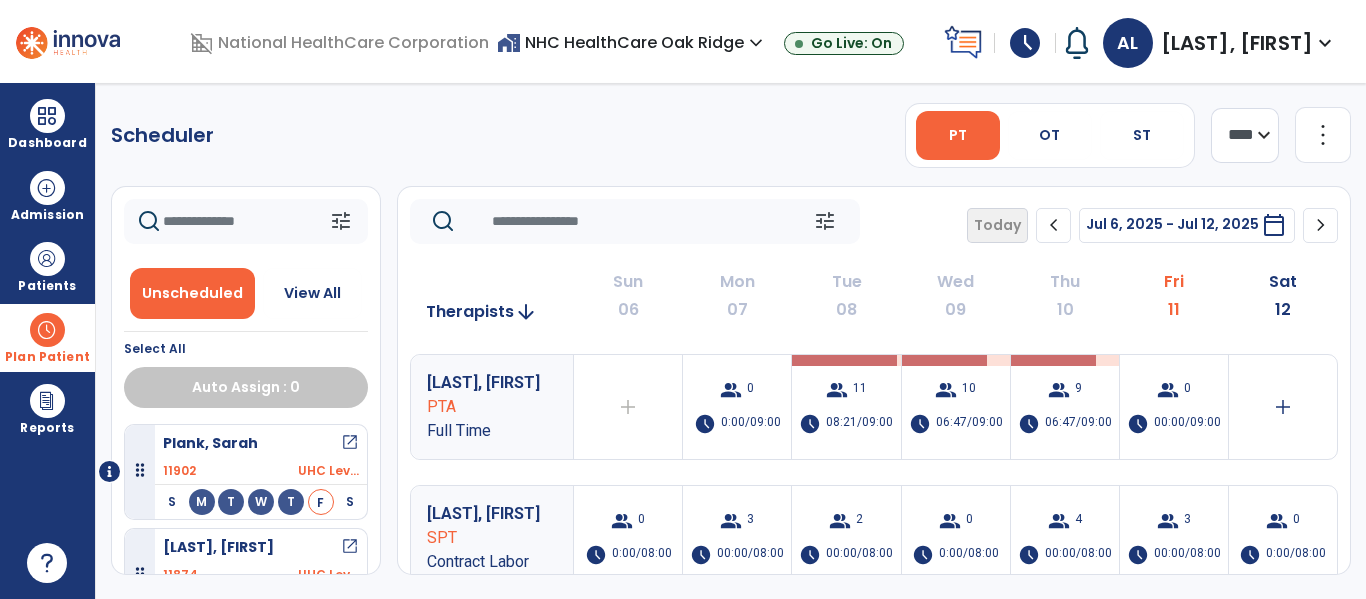 scroll, scrollTop: 600, scrollLeft: 0, axis: vertical 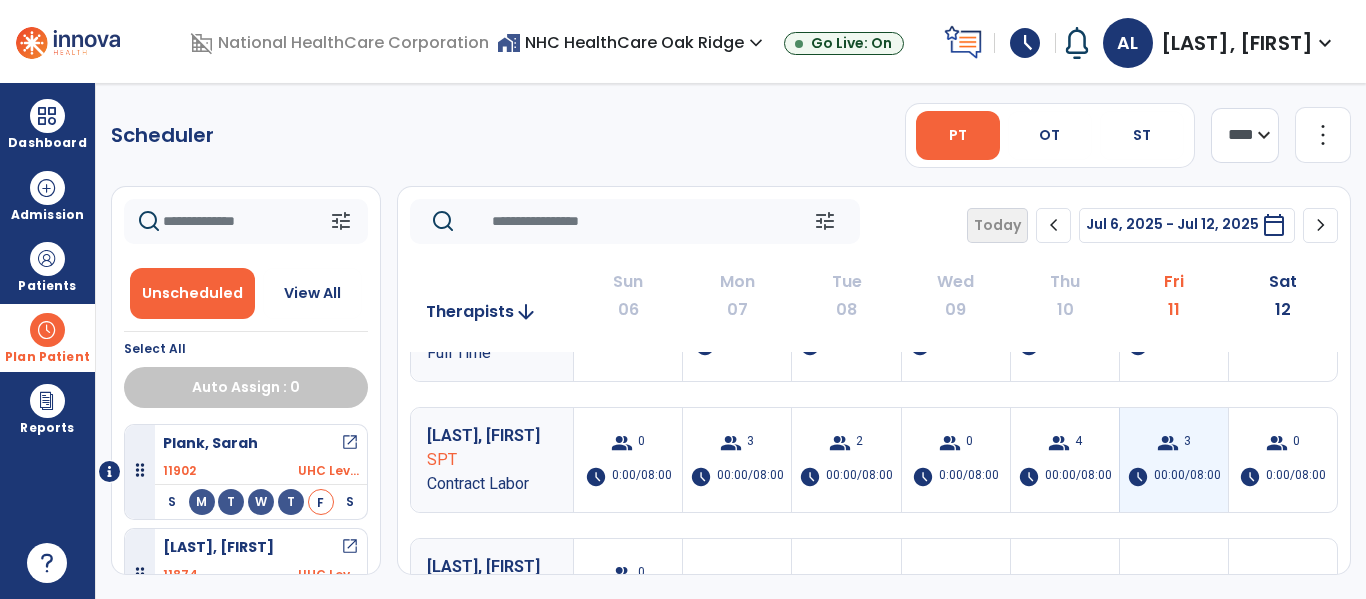 click on "schedule  00:00/08:00" at bounding box center [1174, 477] 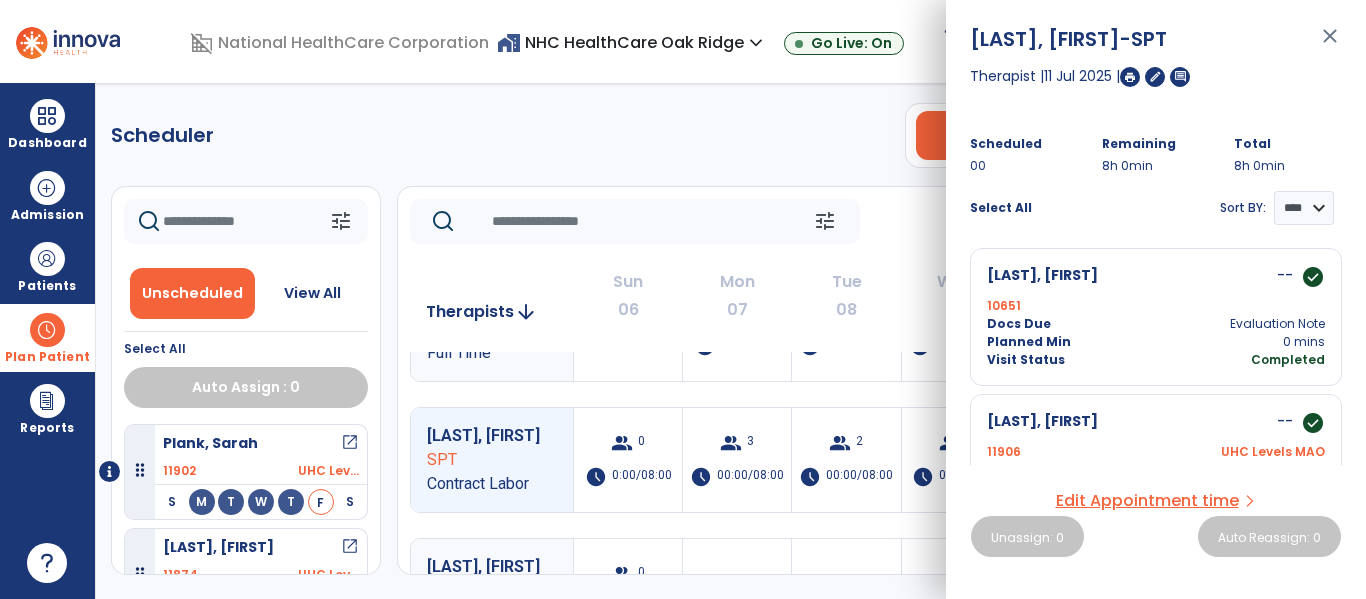 scroll, scrollTop: 145, scrollLeft: 0, axis: vertical 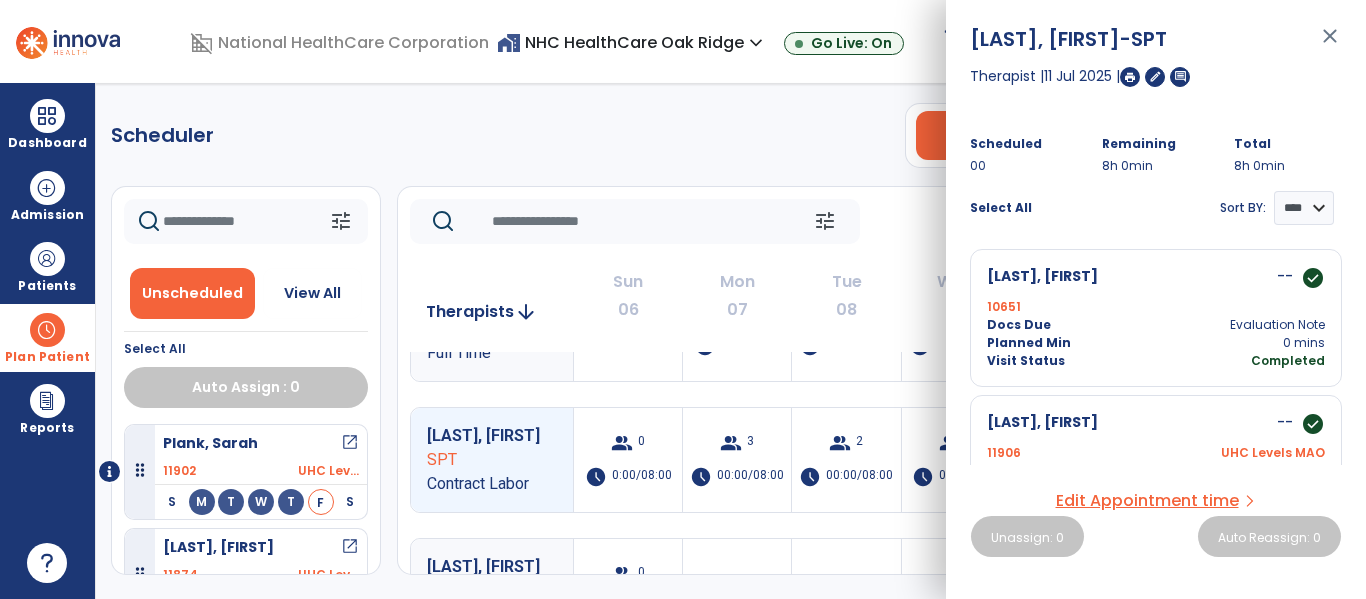 click on "Scheduler   PT   OT   ST  **** *** more_vert  Manage Labor   View All Therapists   Print" 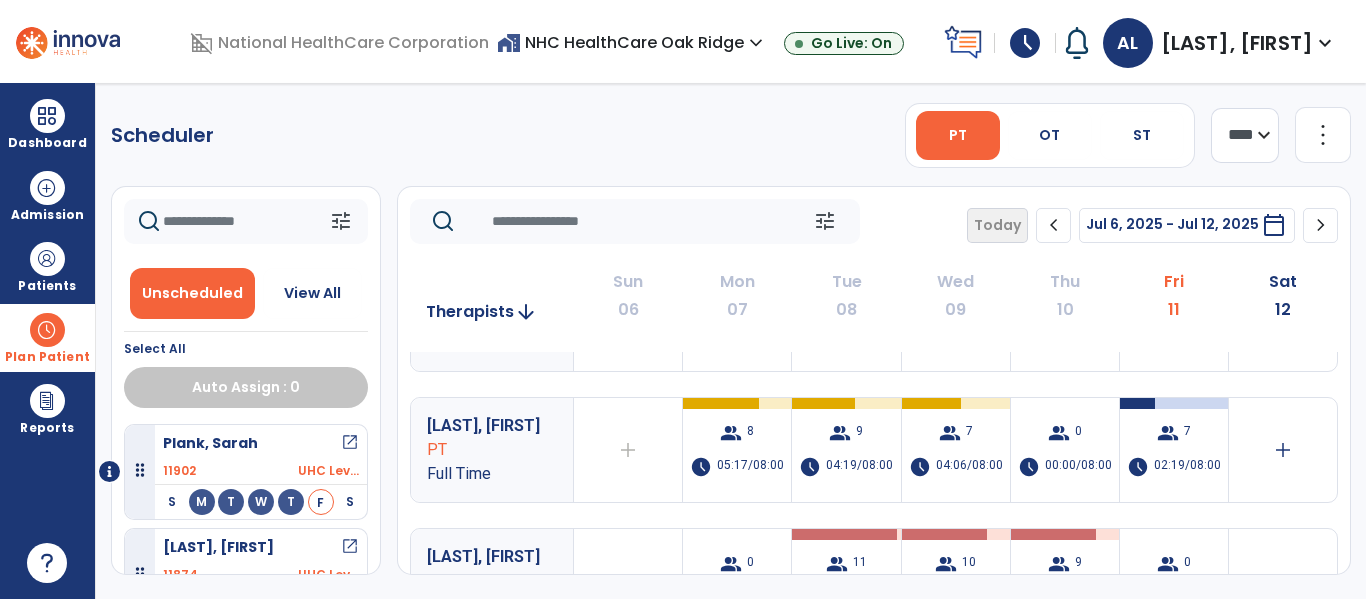 scroll, scrollTop: 347, scrollLeft: 0, axis: vertical 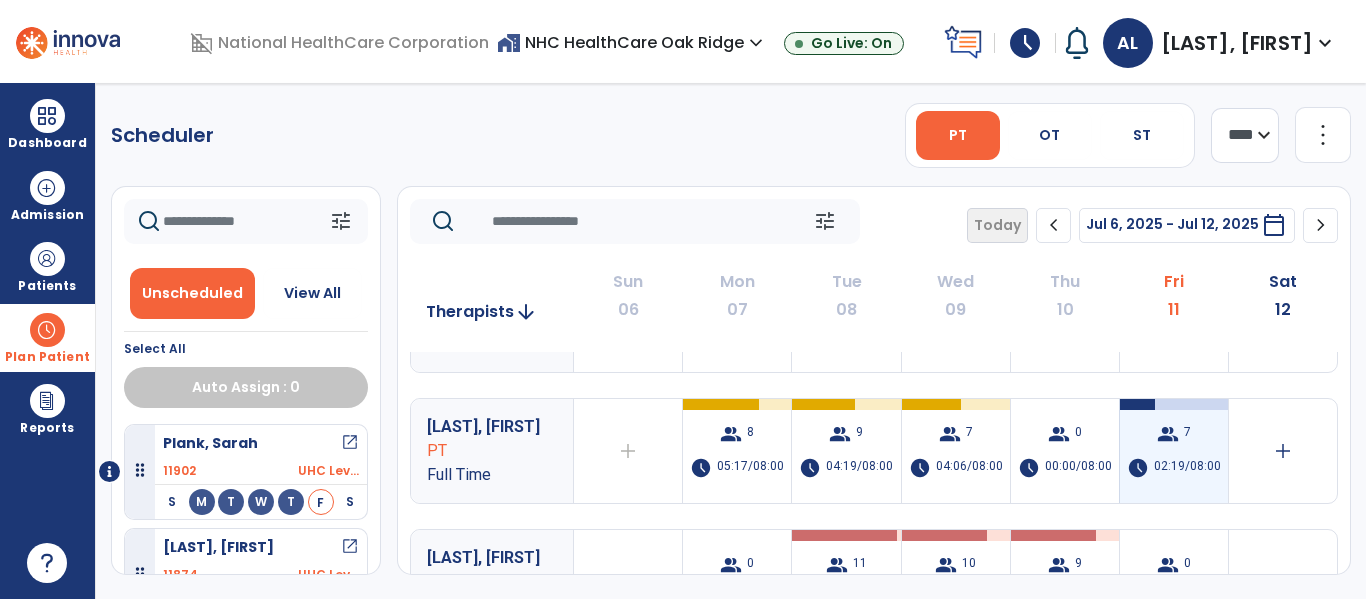 click on "group  7  schedule  02:19/08:00" at bounding box center [1174, 451] 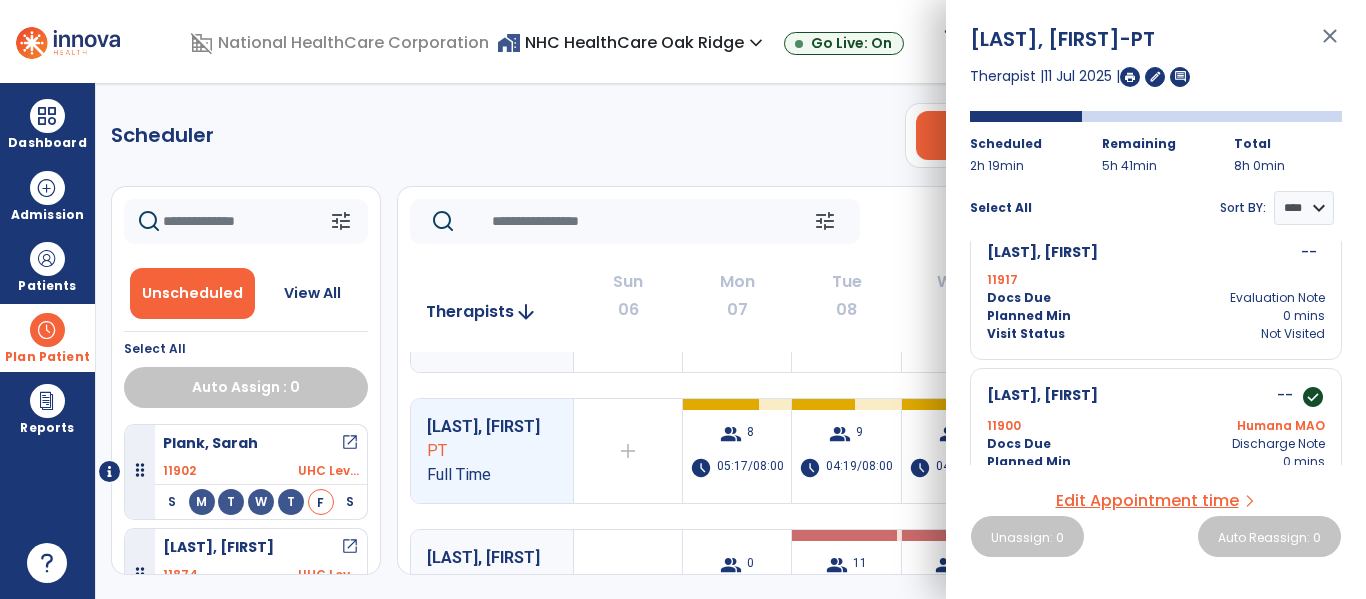 scroll, scrollTop: 790, scrollLeft: 0, axis: vertical 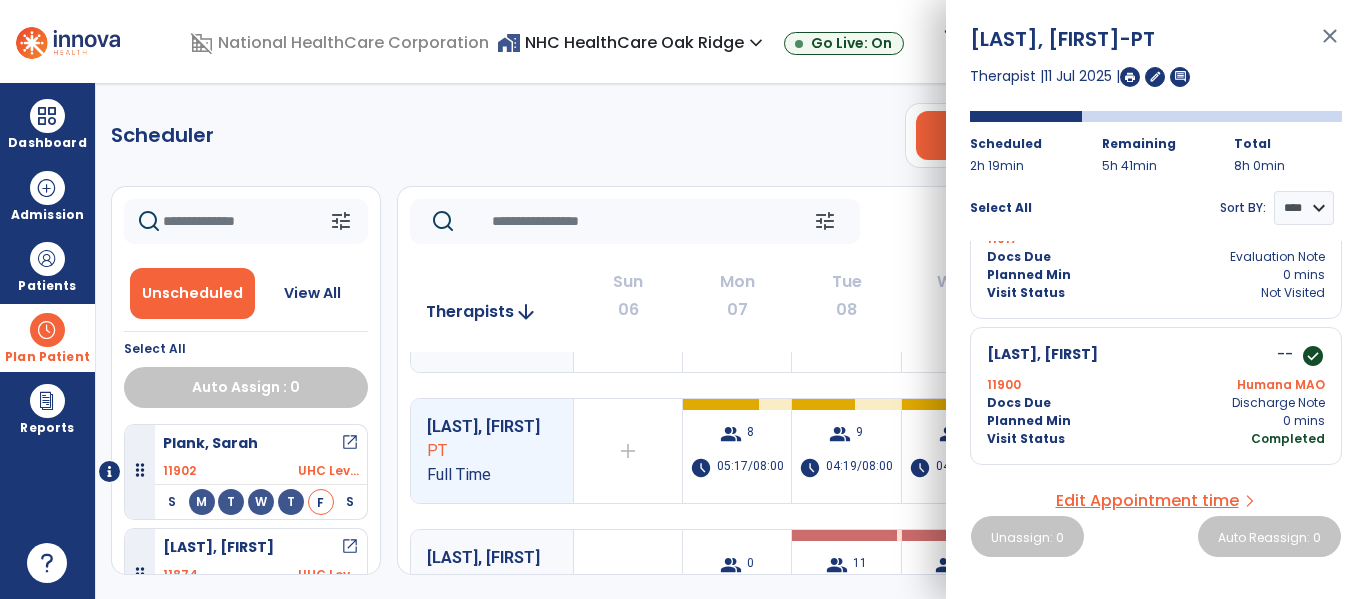 click on "Scheduler   PT   OT   ST  **** *** more_vert  Manage Labor   View All Therapists   Print" 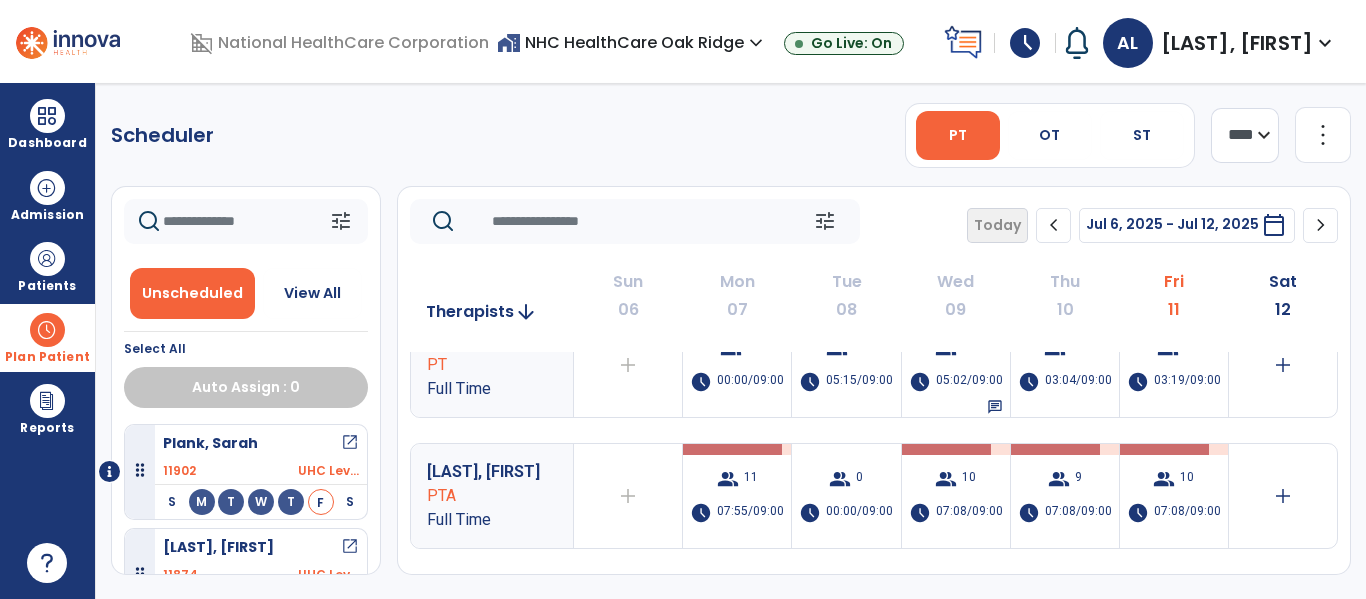 scroll, scrollTop: 39, scrollLeft: 0, axis: vertical 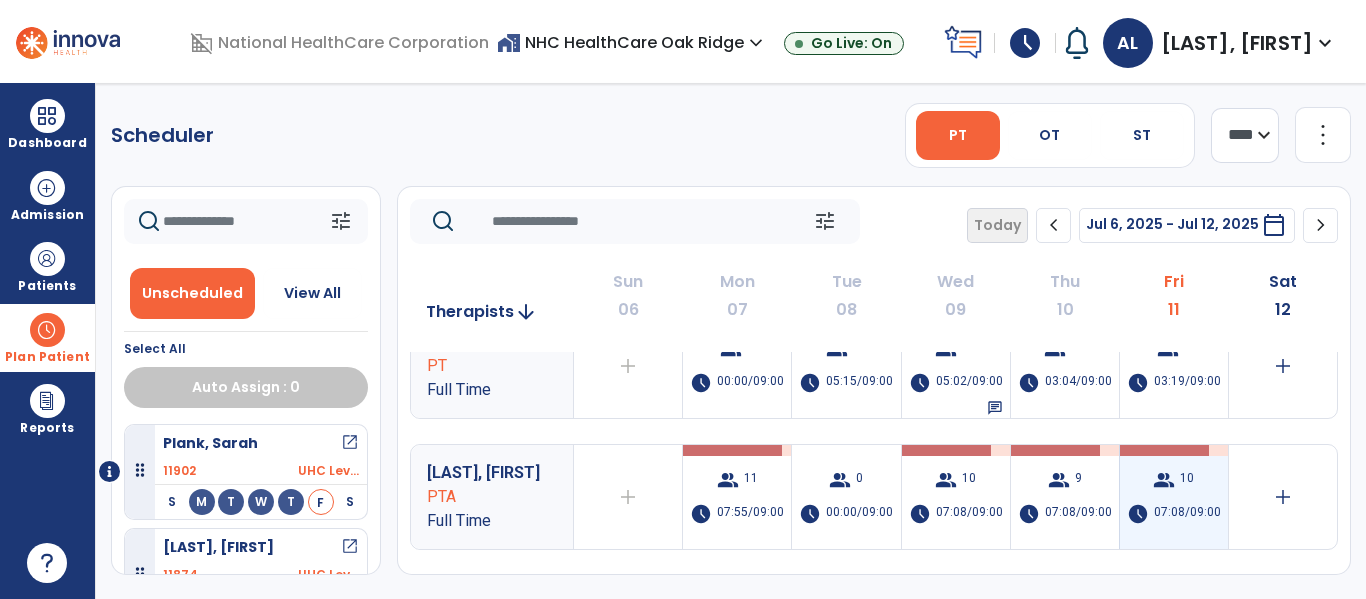 click on "10" at bounding box center (1187, 480) 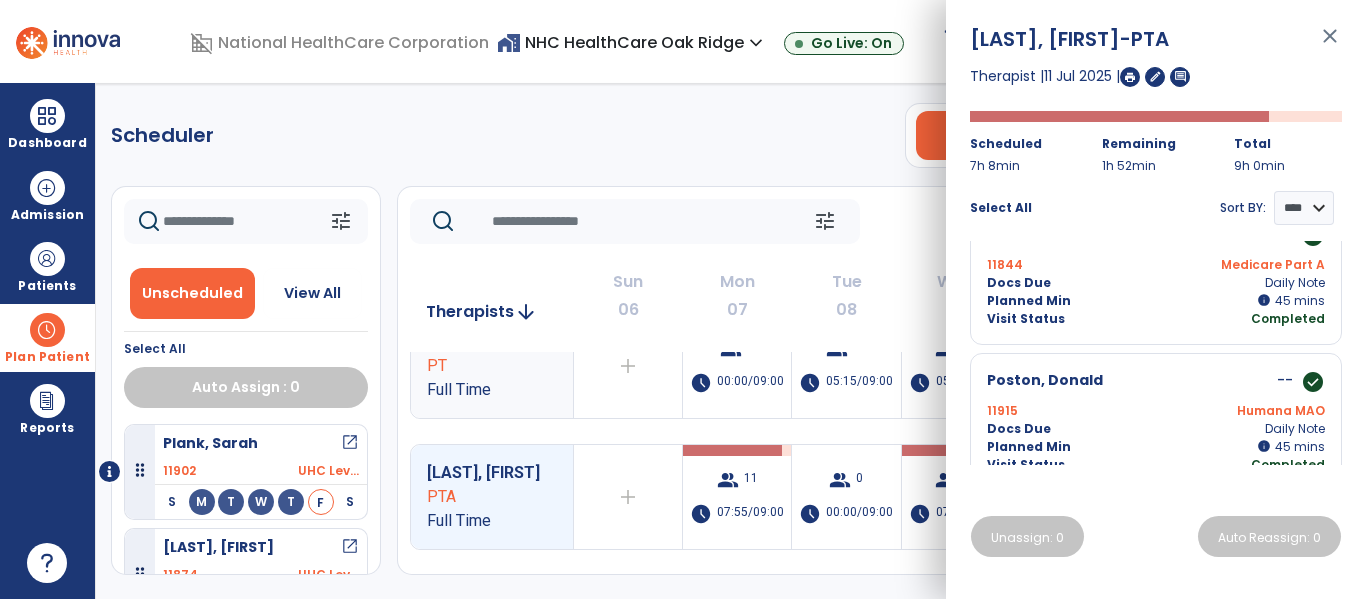 scroll, scrollTop: 1233, scrollLeft: 0, axis: vertical 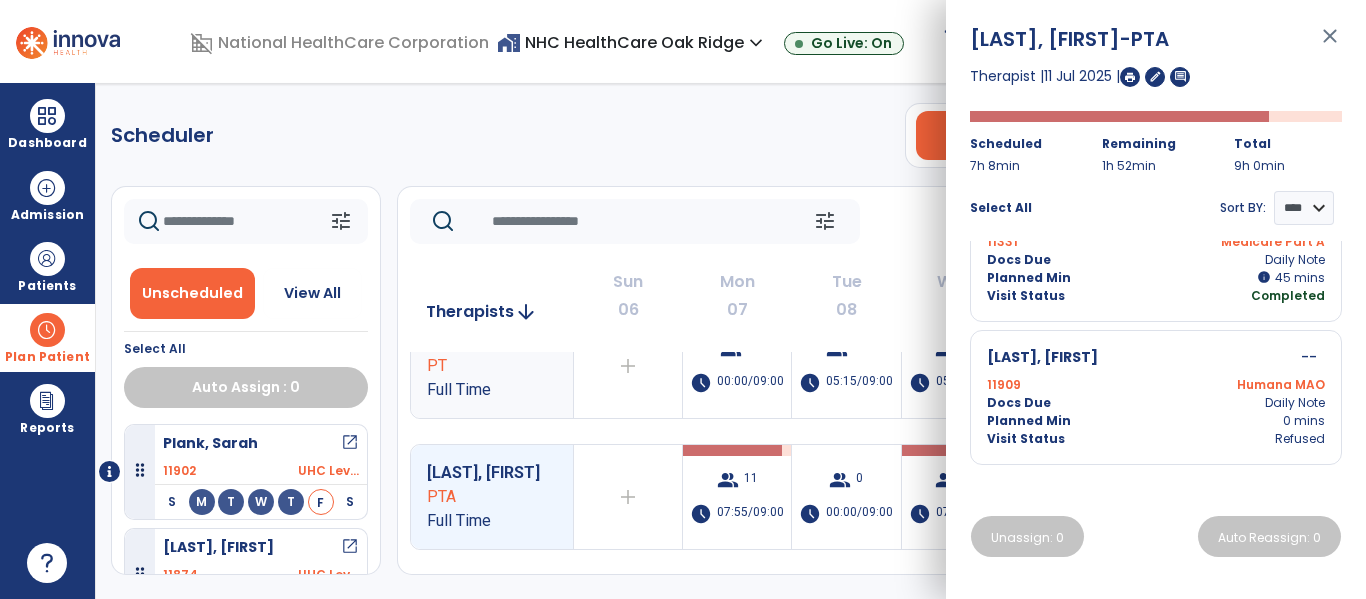 click on "Scheduler   PT   OT   ST  **** *** more_vert  Manage Labor   View All Therapists   Print" 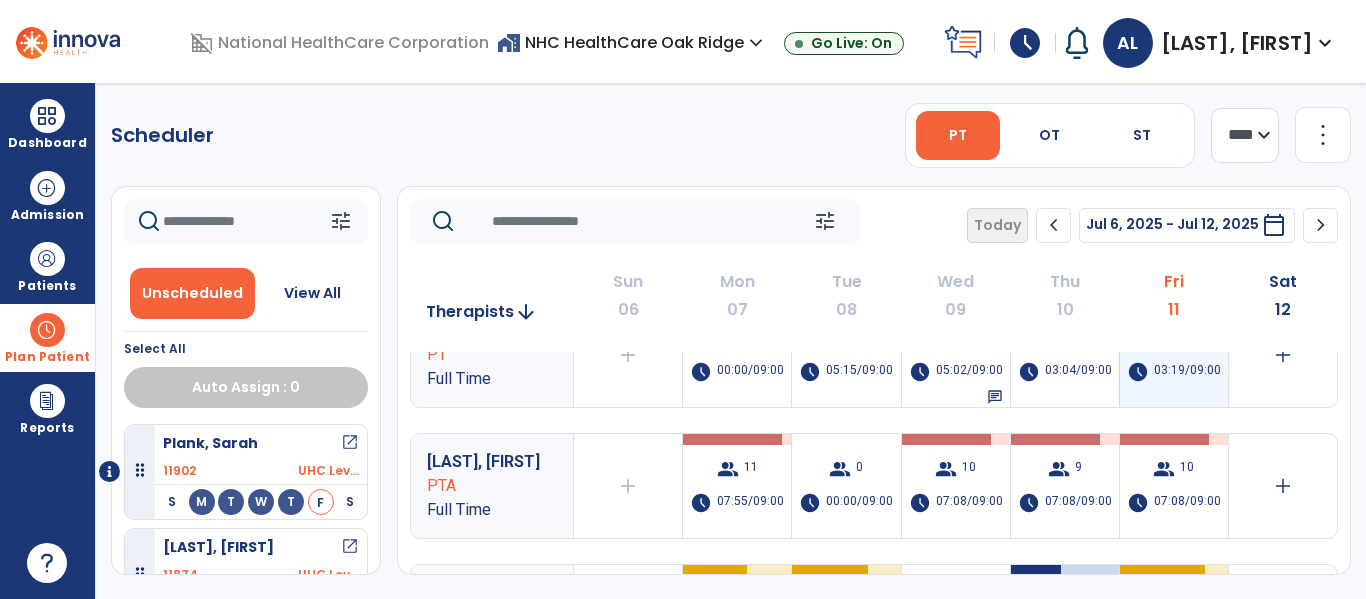 scroll, scrollTop: 0, scrollLeft: 0, axis: both 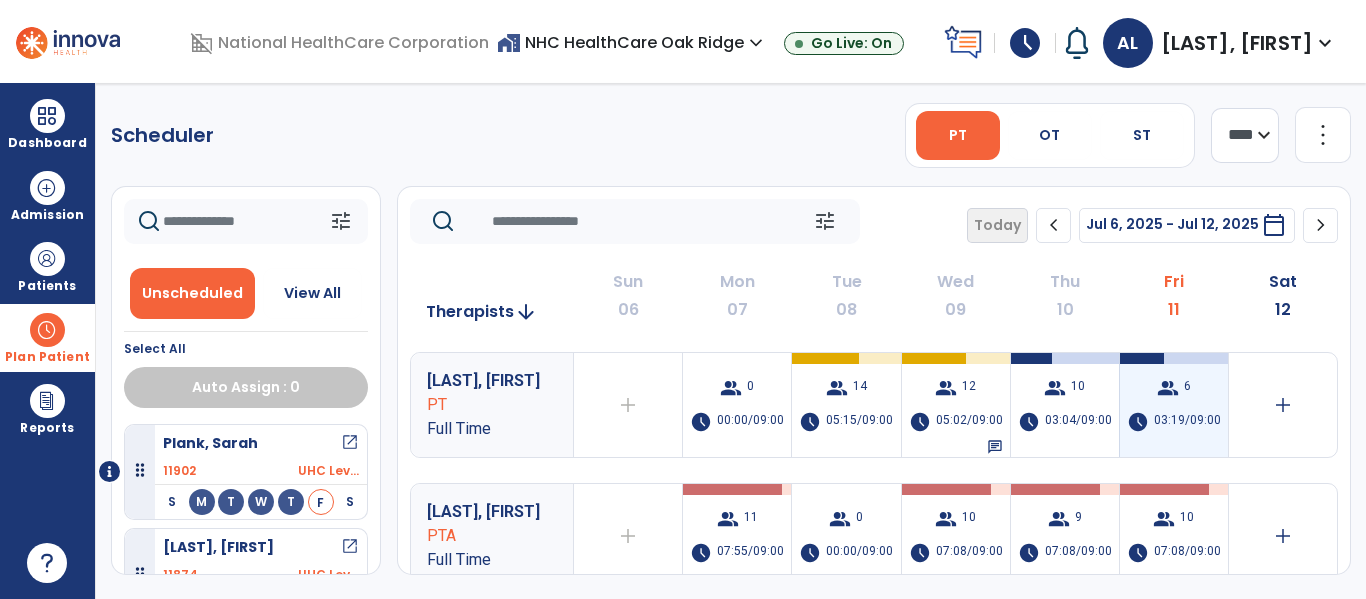 click on "group" at bounding box center [1168, 388] 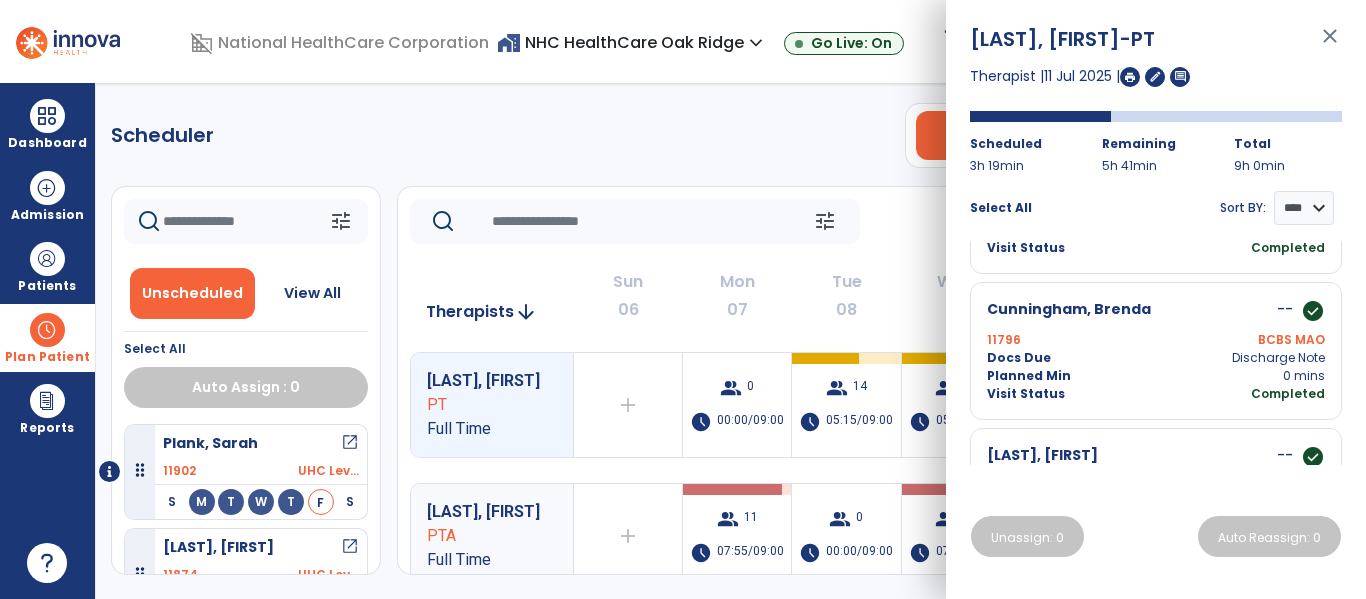 scroll, scrollTop: 652, scrollLeft: 0, axis: vertical 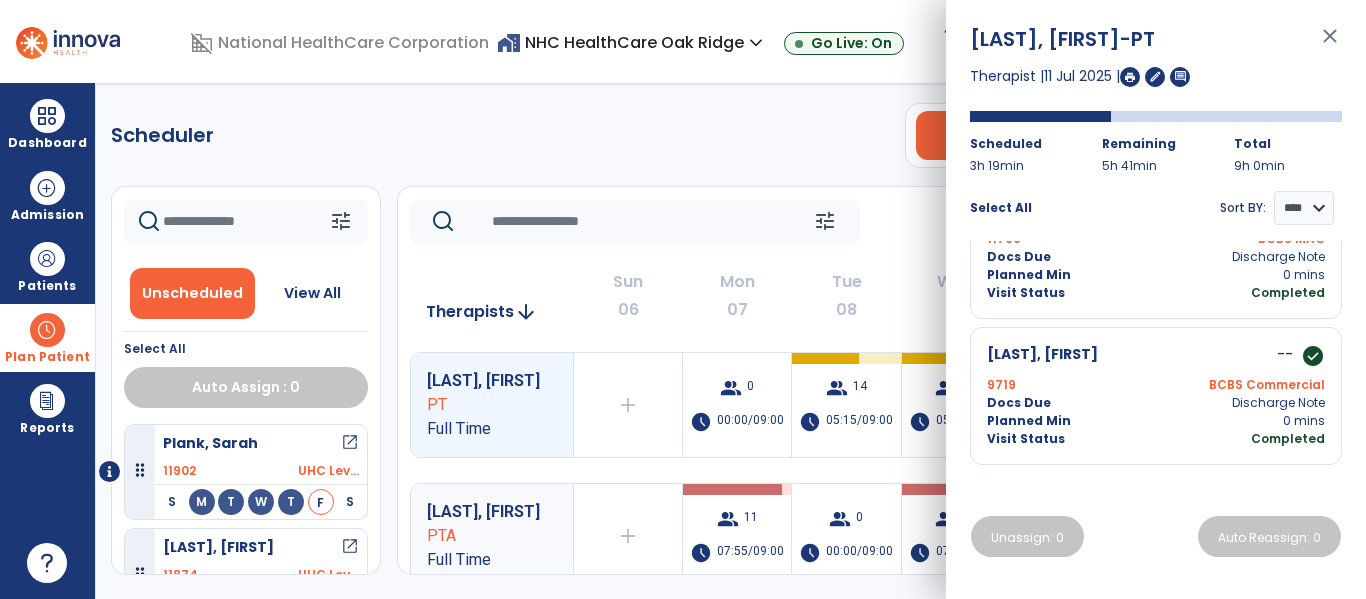 click on "Scheduler   PT   OT   ST  **** *** more_vert  Manage Labor   View All Therapists   Print" 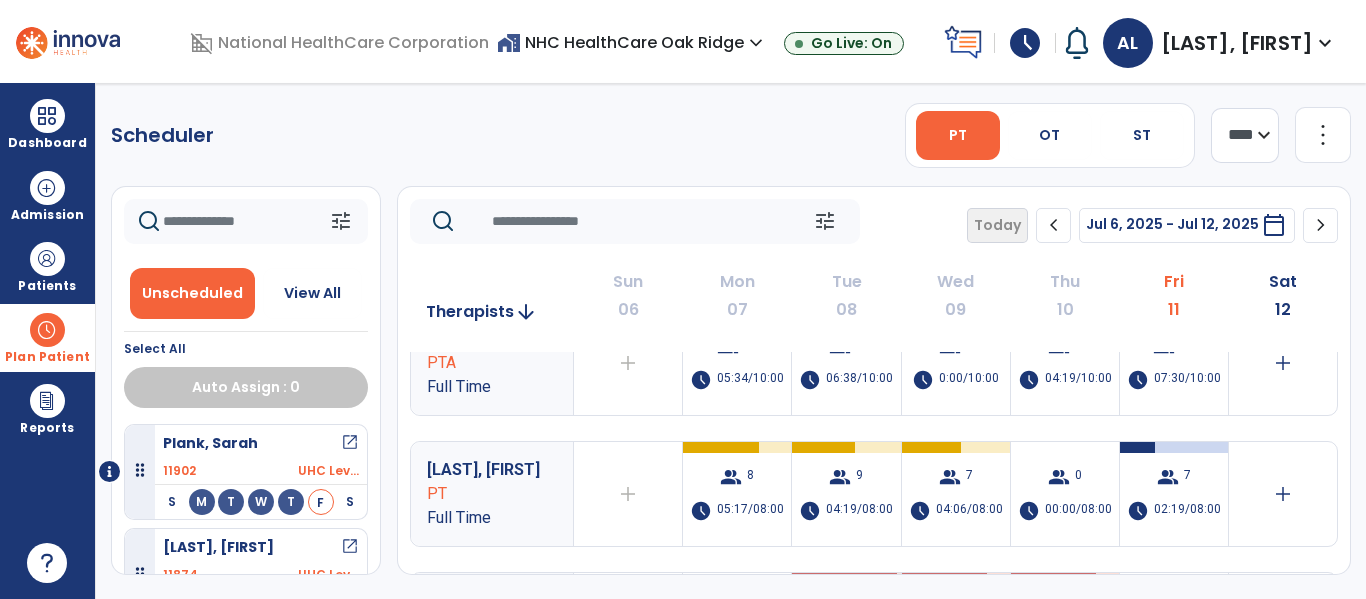 scroll, scrollTop: 305, scrollLeft: 0, axis: vertical 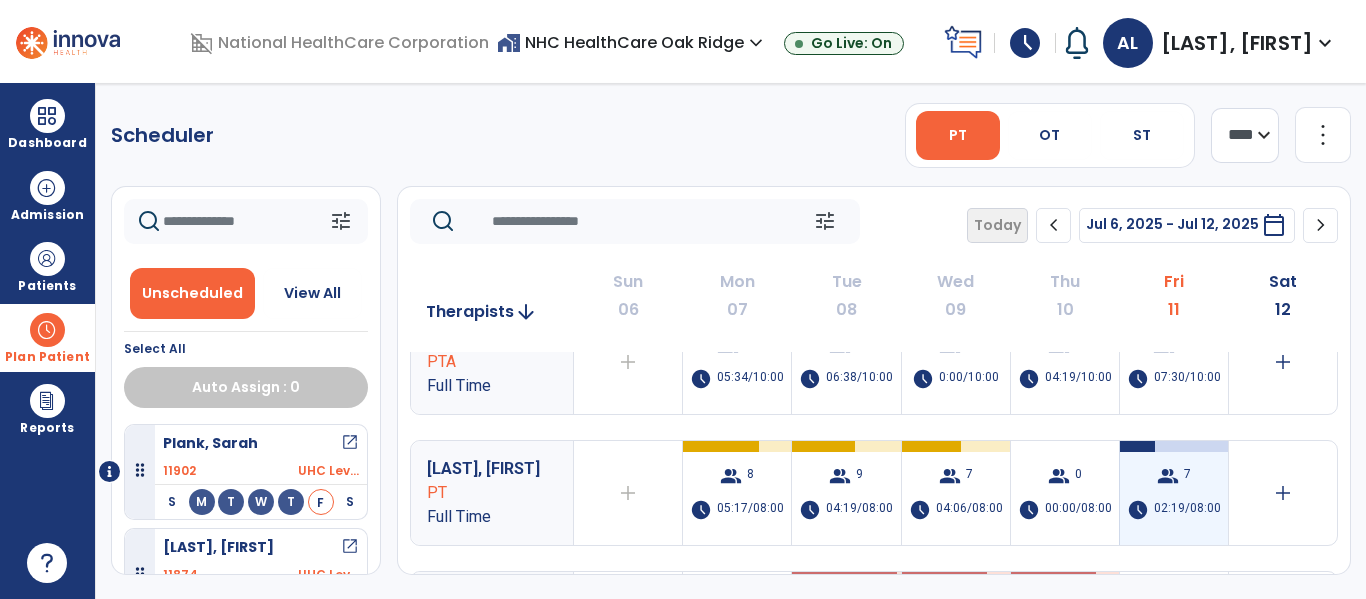 click on "schedule" at bounding box center (1138, 510) 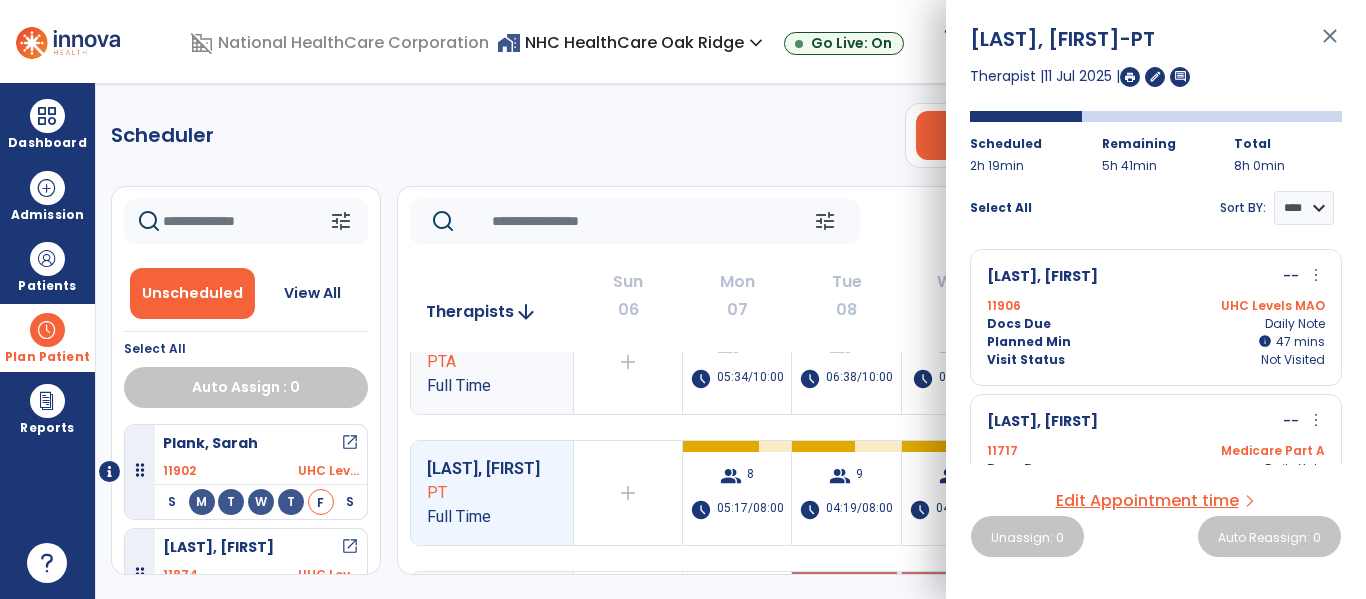 click on "Plan Patient" at bounding box center (47, 337) 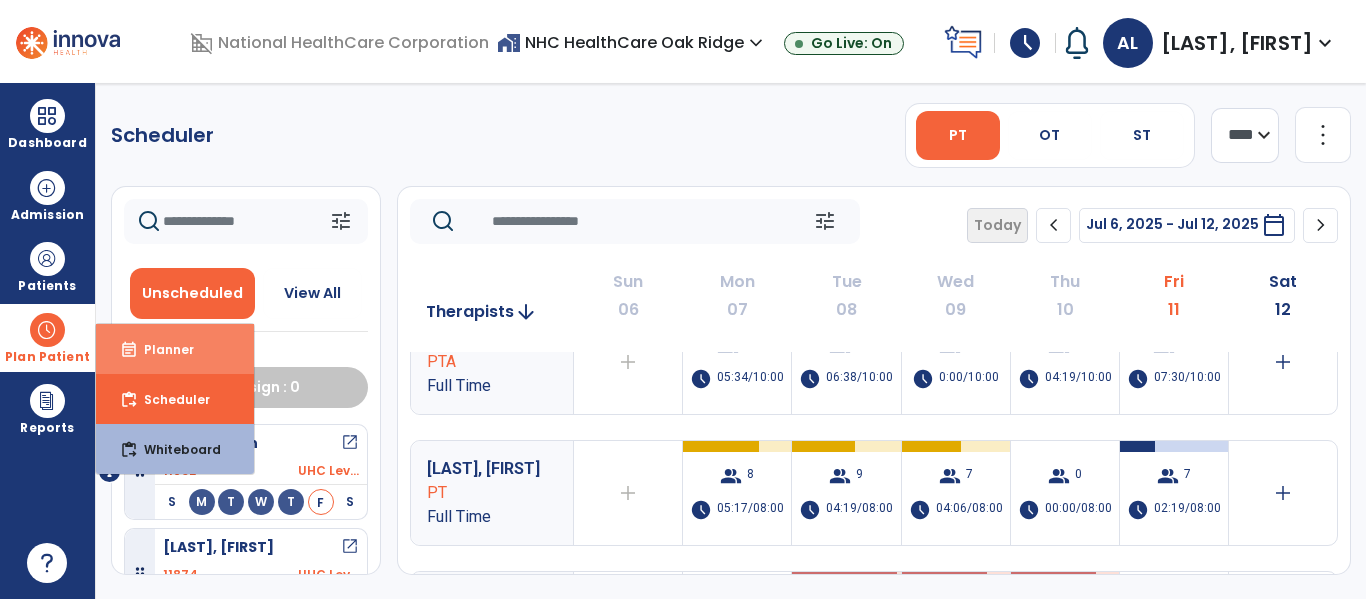 click on "event_note  Planner" at bounding box center (175, 349) 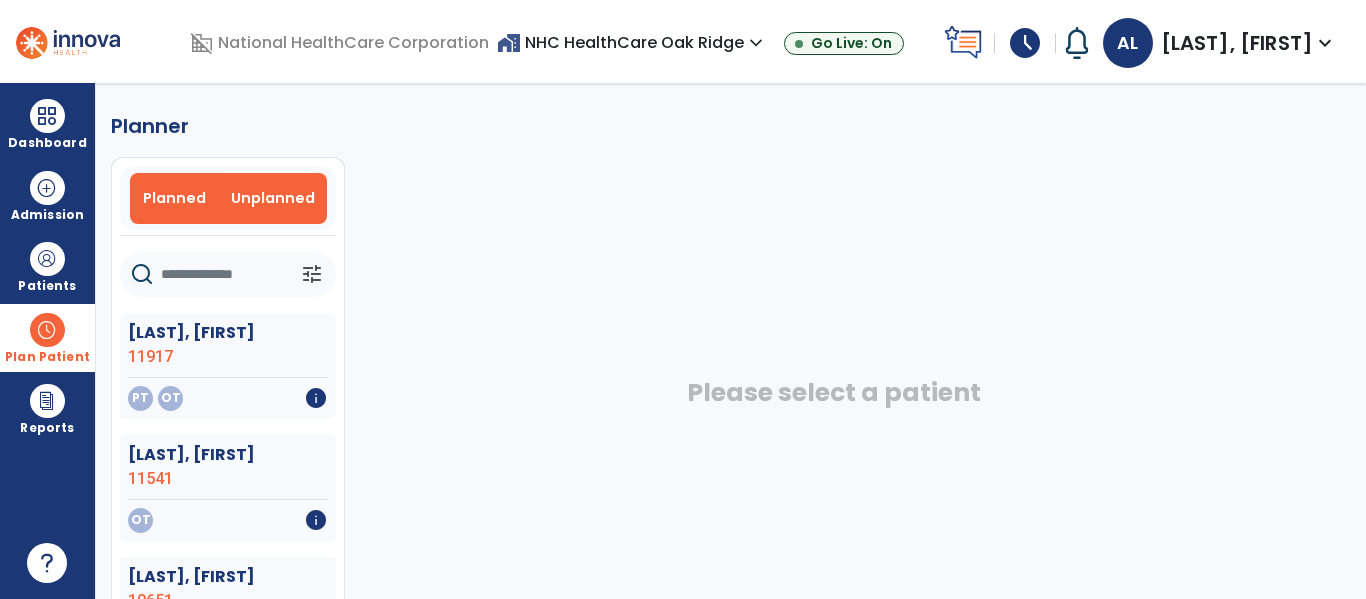 click on "Planned" at bounding box center (174, 198) 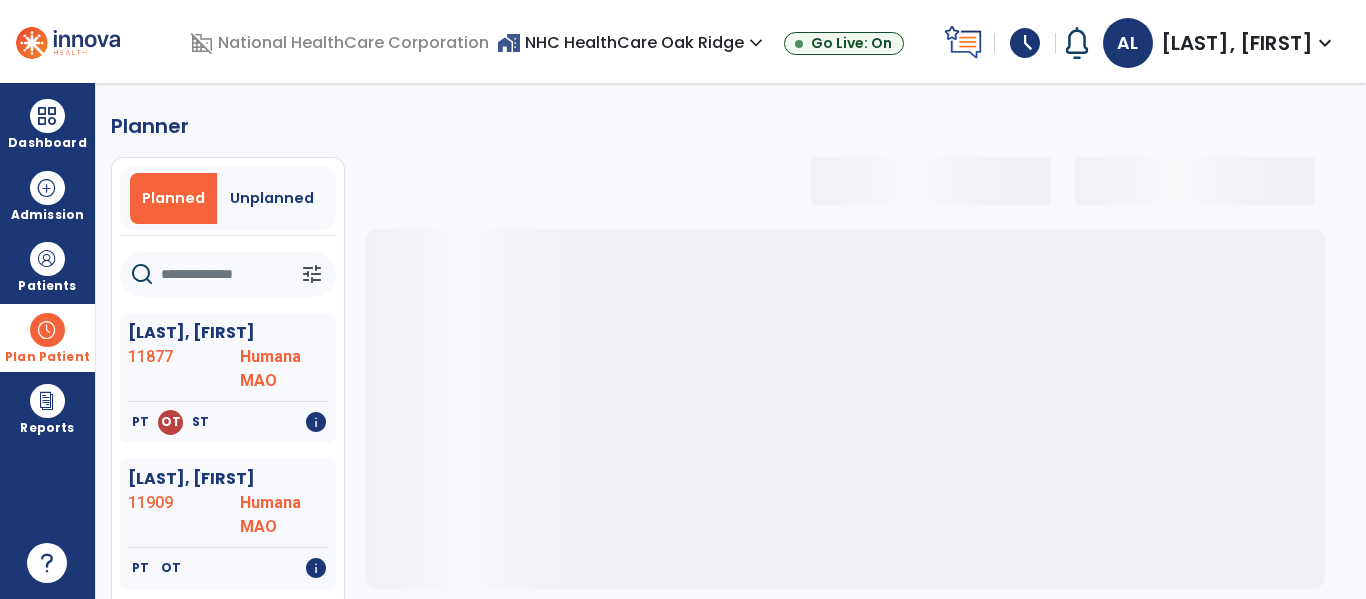 click 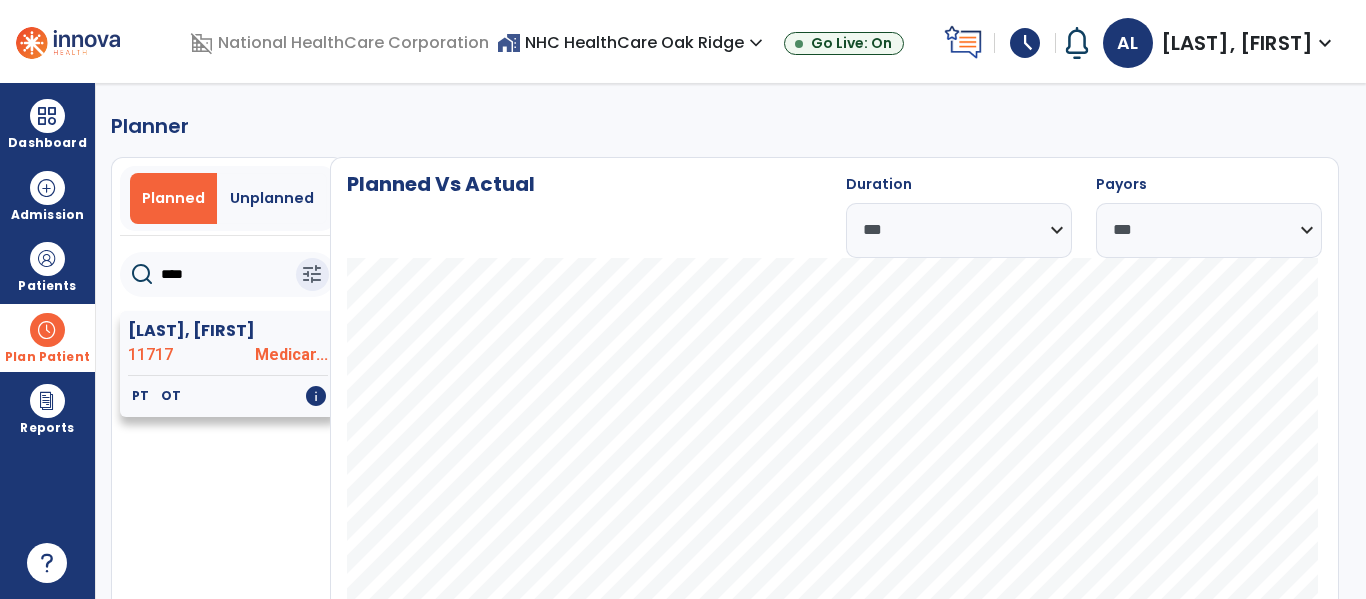 type on "****" 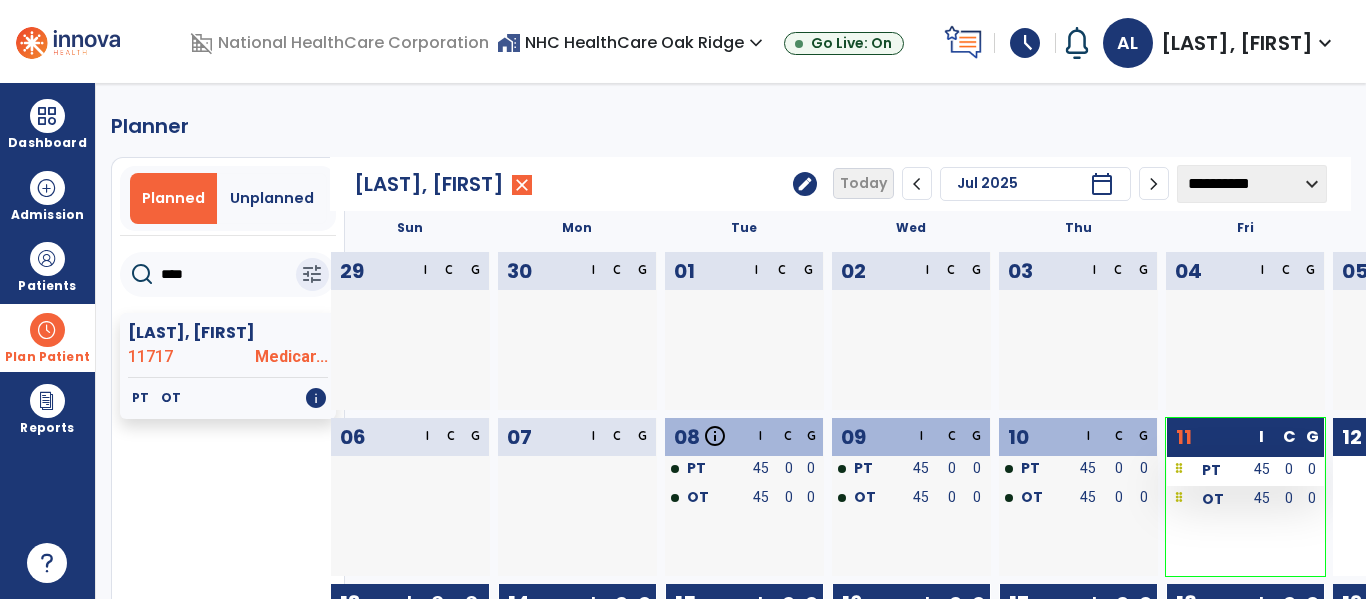 click at bounding box center (1179, 470) 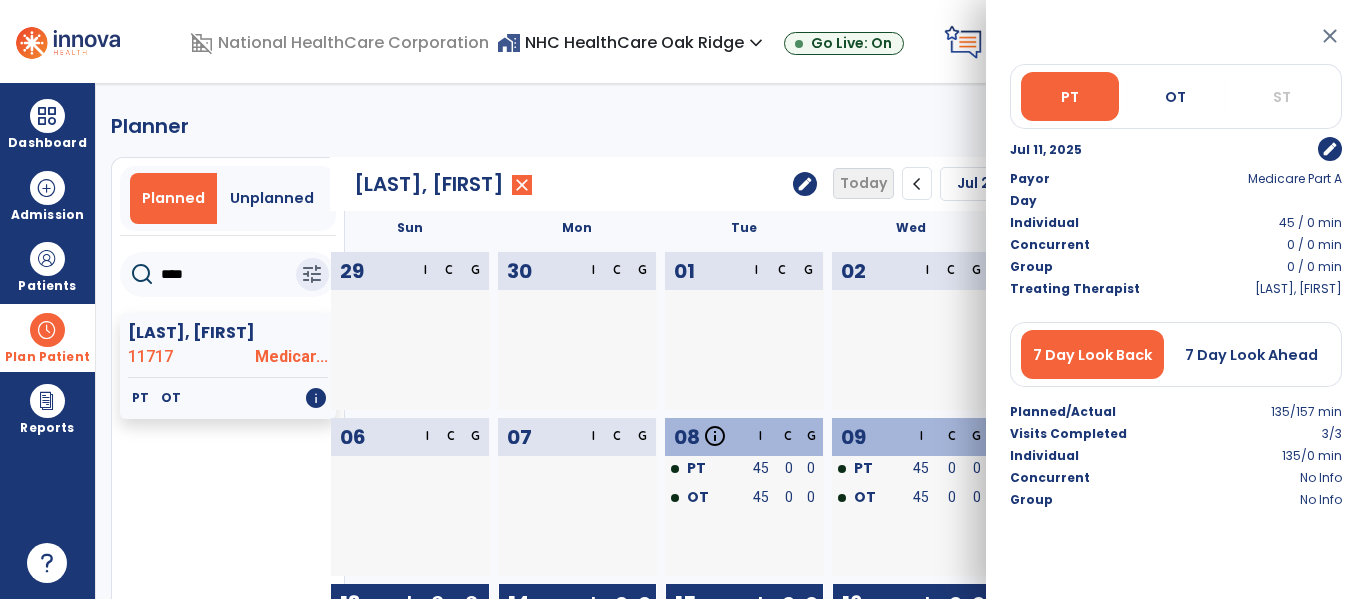 click on "close PT OT ST [DATE] edit Payor Medicare Part A Day Individual 45 / 0 min Concurrent 0 / 0 min Group 0 / 0 min Treating Therapist [LAST], [FIRST] 7 Day Look Back 7 Day Look Ahead Planned/Actual 135/157 min Visits Completed 3/3 Individual 135/0 min Concurrent No Info Group No Info" at bounding box center [1176, 299] 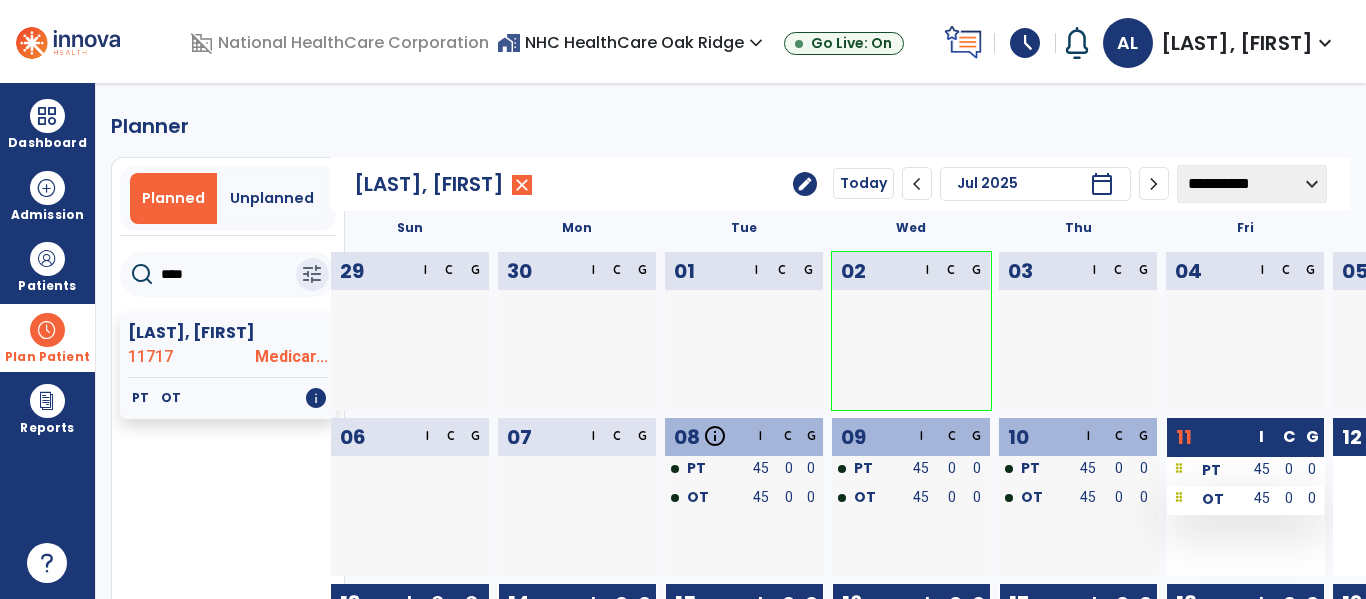 click on "OT" at bounding box center [1206, 498] 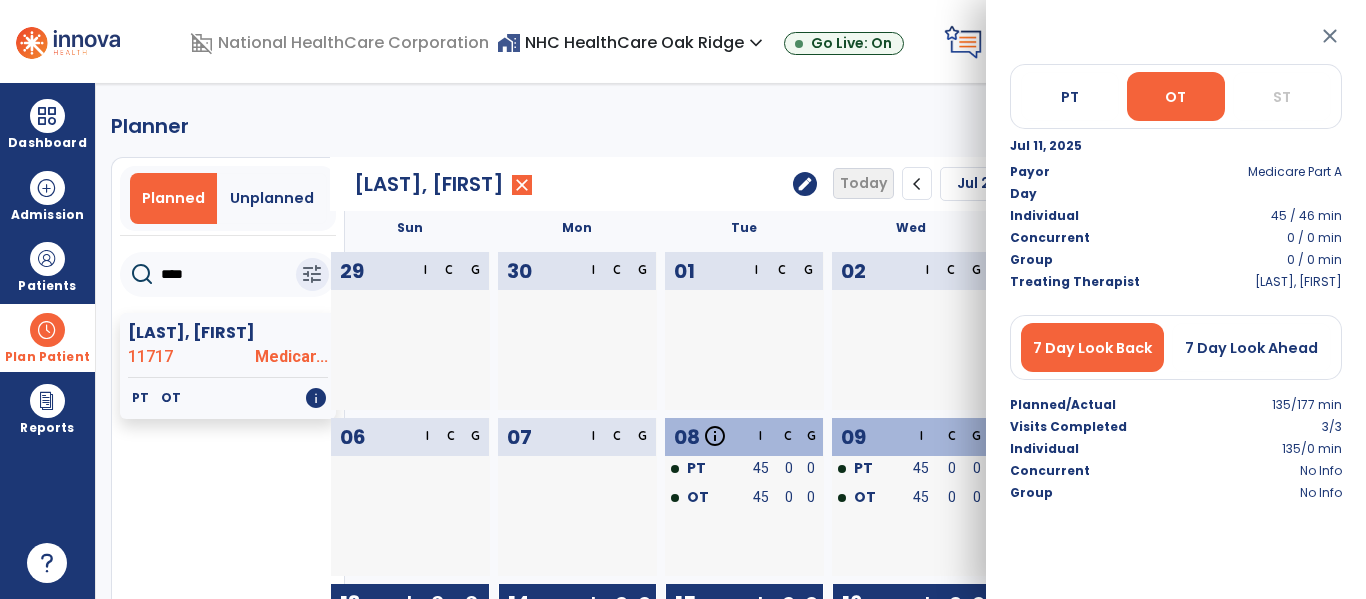 click at bounding box center [873, 362] 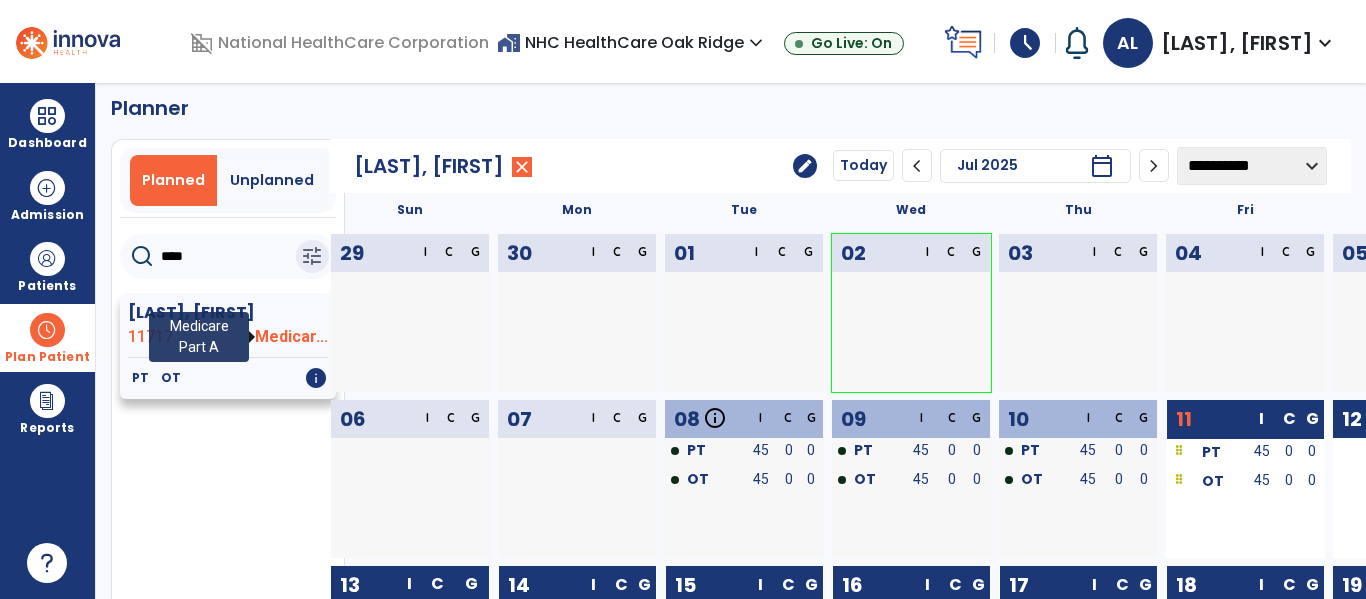 scroll, scrollTop: 0, scrollLeft: 0, axis: both 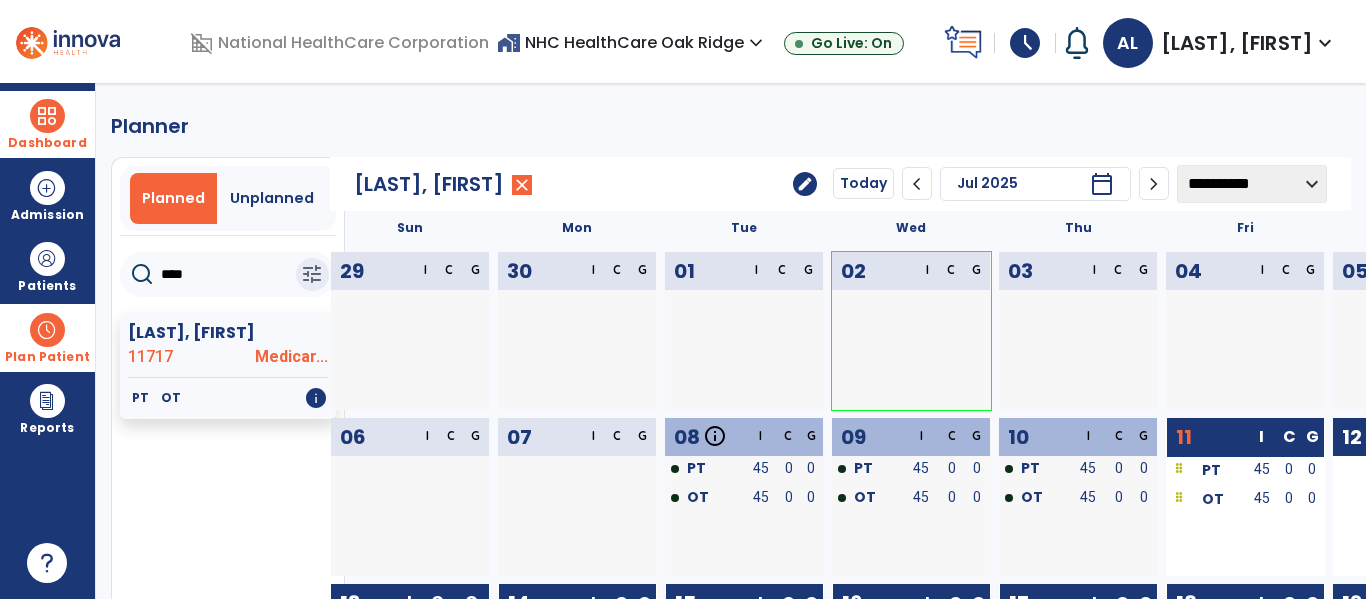 click at bounding box center [47, 116] 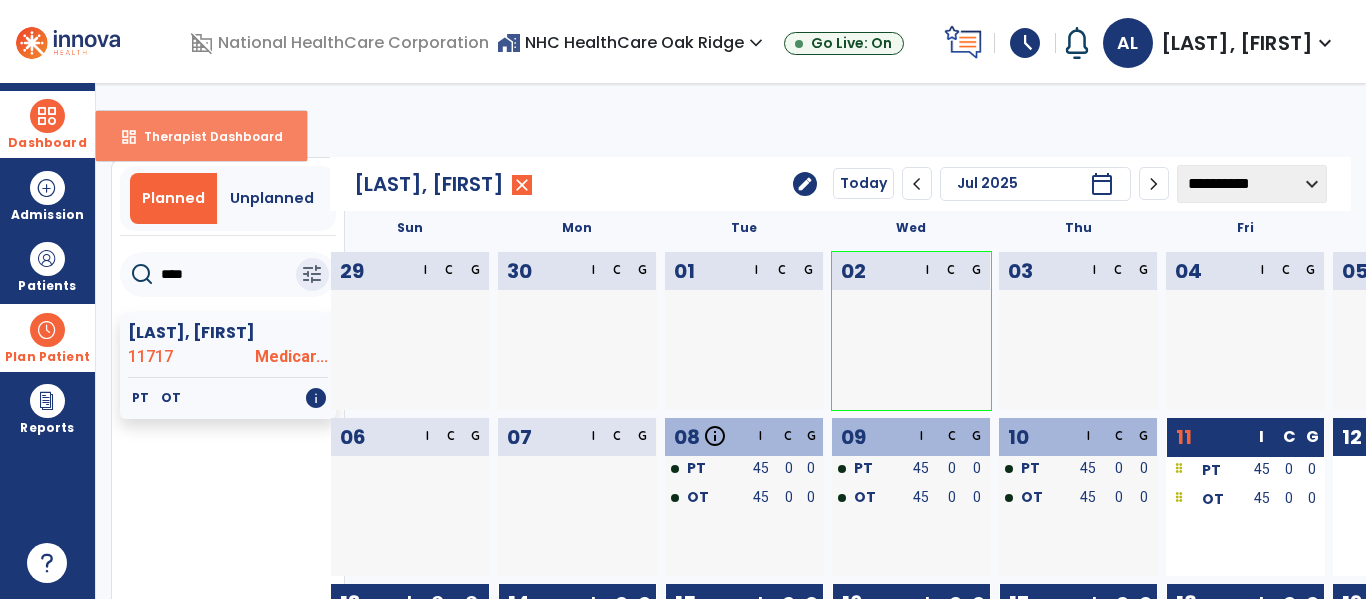 click on "dashboard" at bounding box center (129, 137) 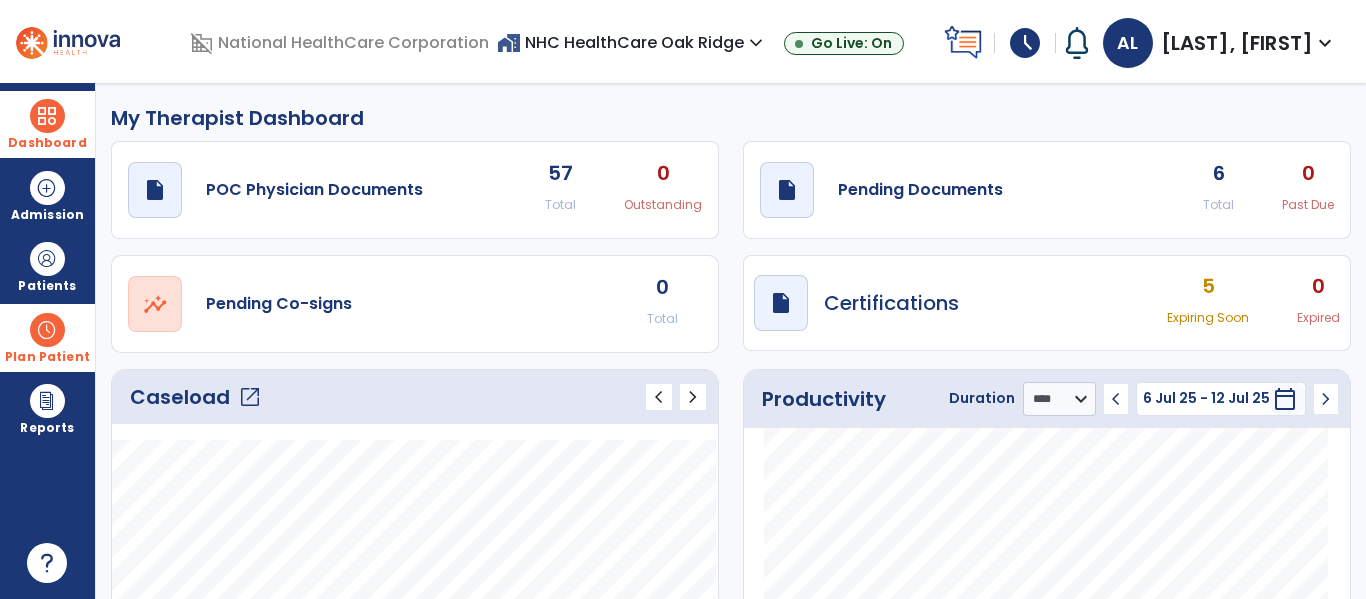 click on "Plan Patient" at bounding box center [47, 266] 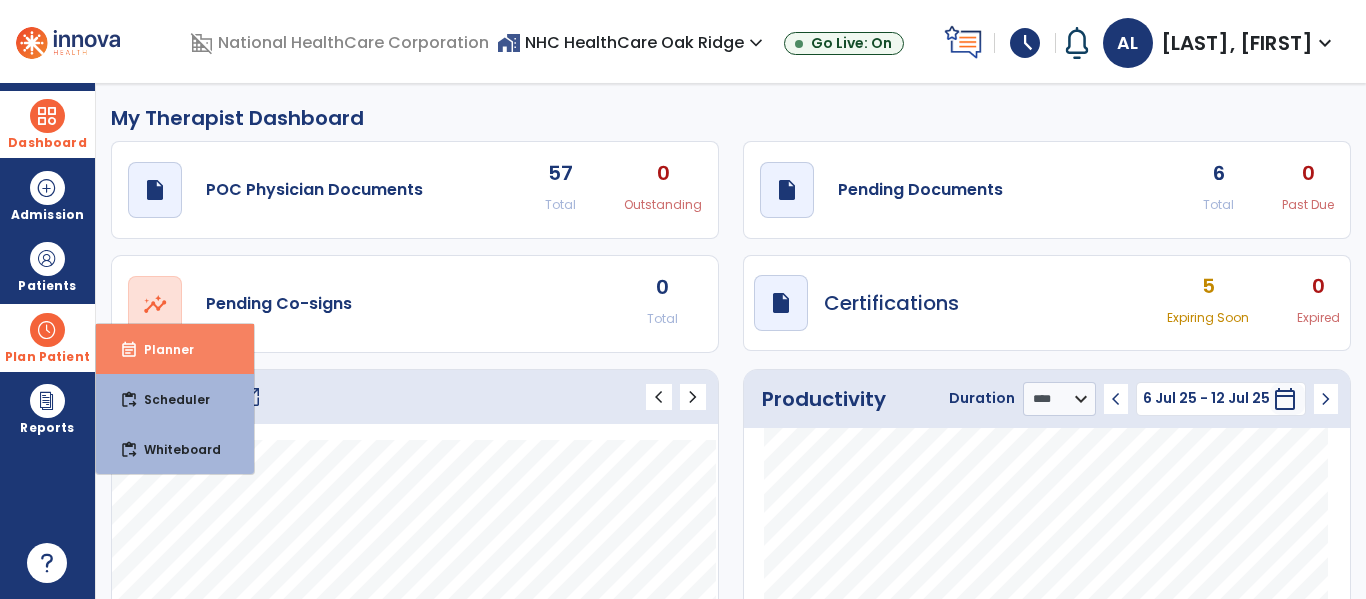 click on "event_note  Planner" at bounding box center [175, 349] 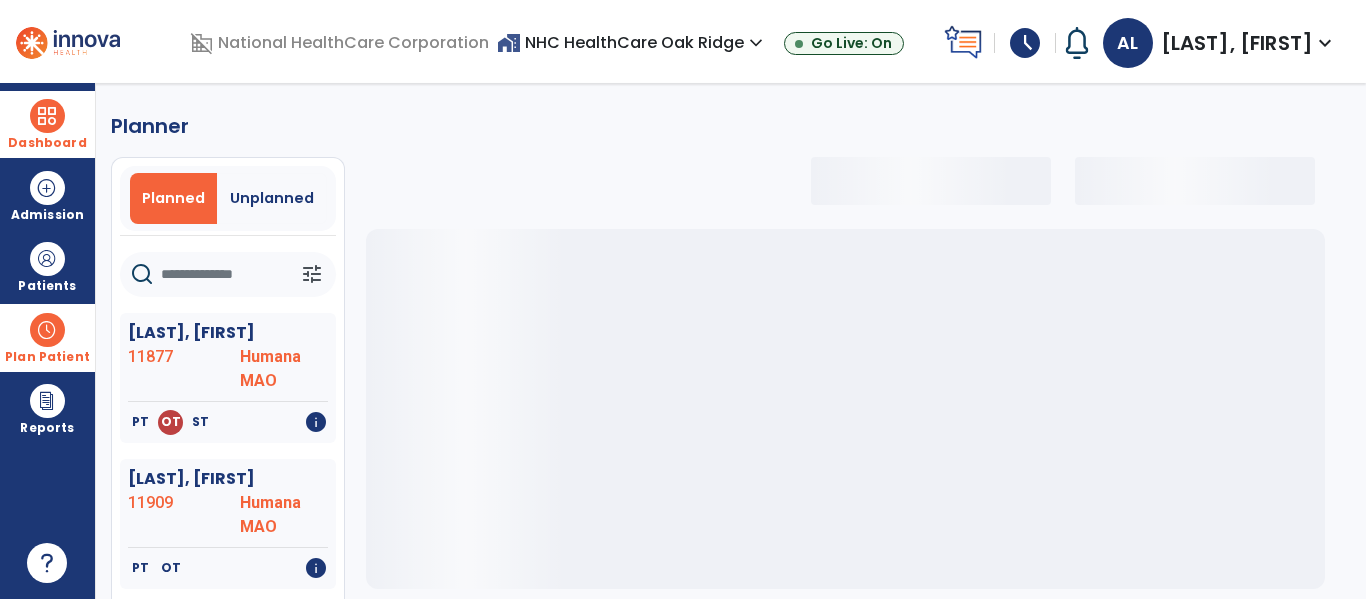 select on "***" 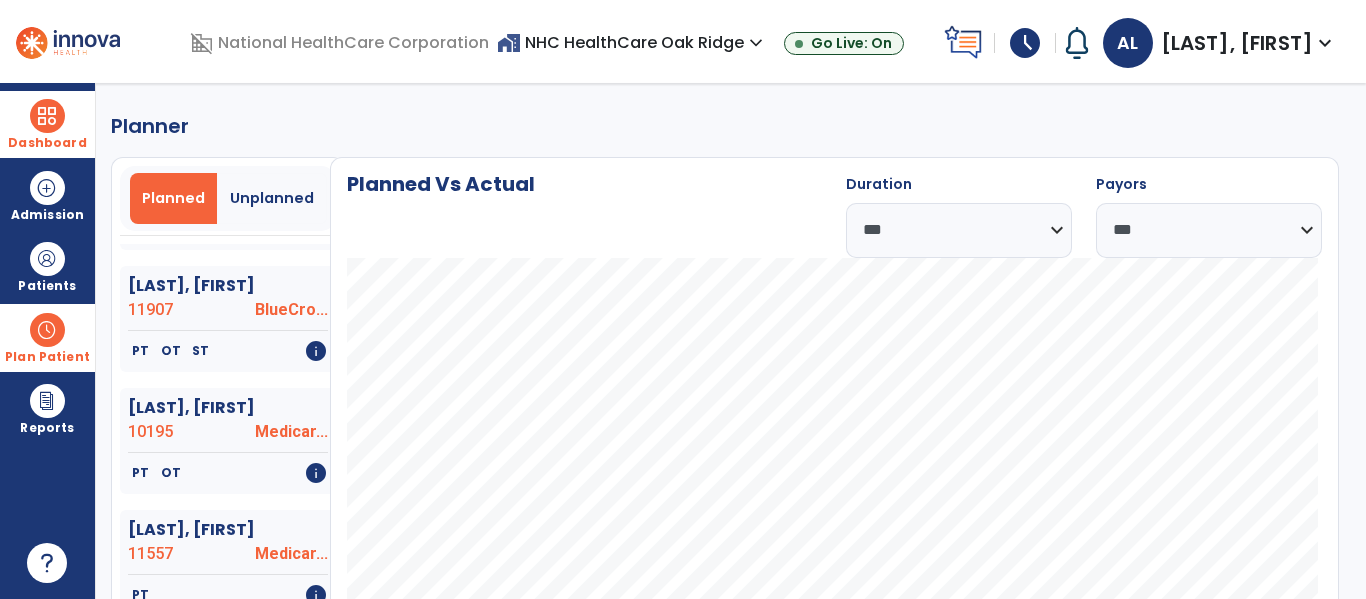 scroll, scrollTop: 1852, scrollLeft: 0, axis: vertical 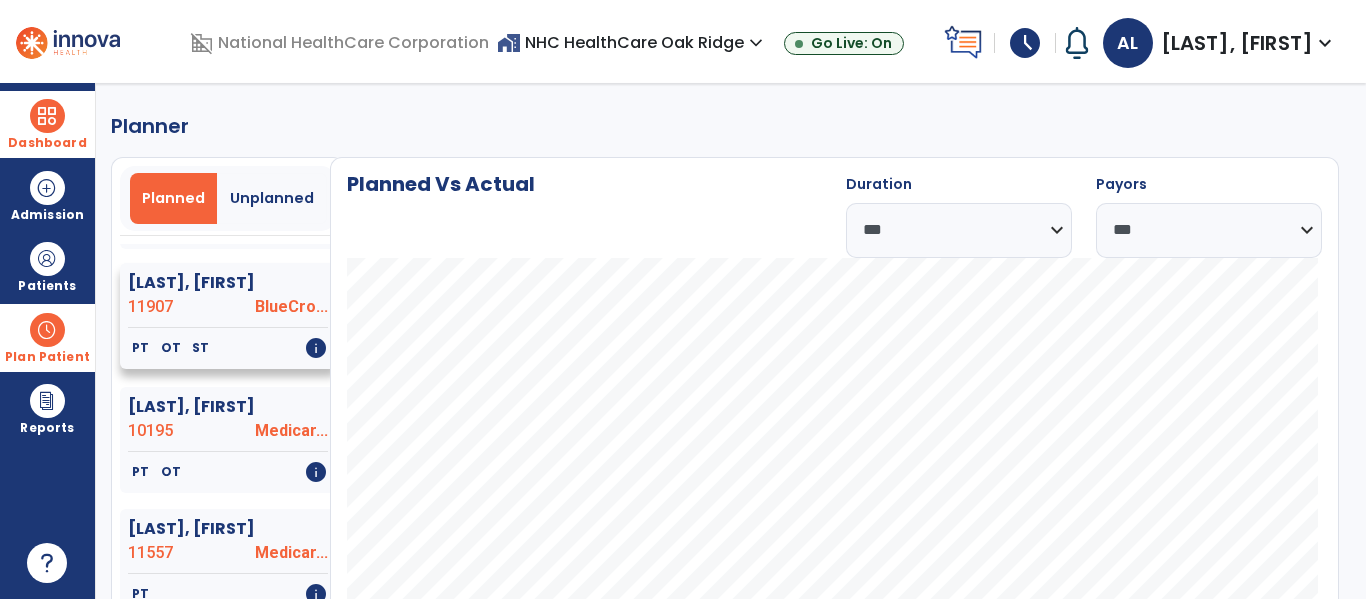 click on "11907" 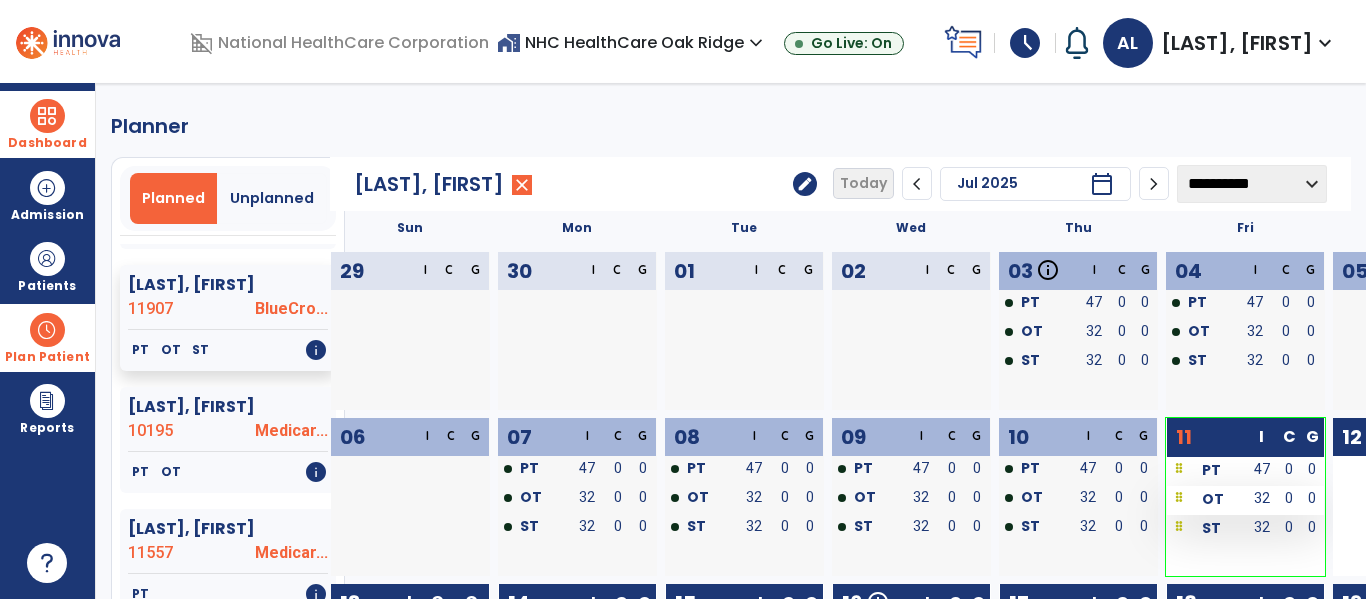 click on "OT" at bounding box center (1213, 499) 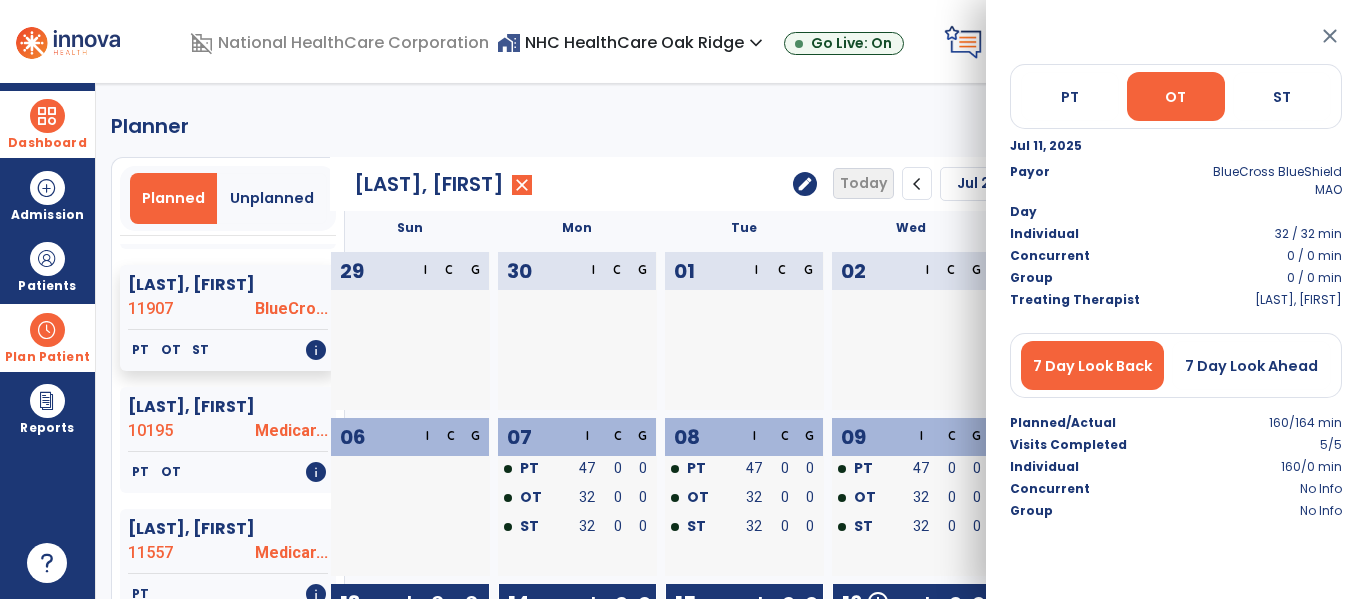 click at bounding box center [927, 362] 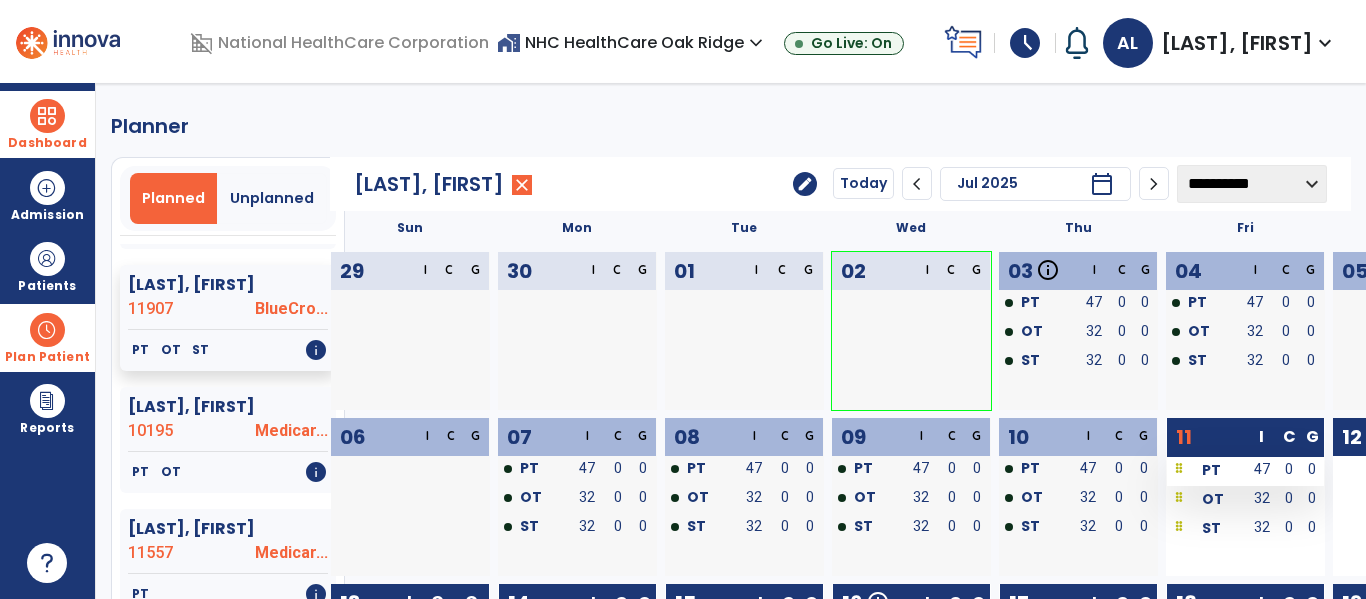 click on "PT" at bounding box center (1206, 469) 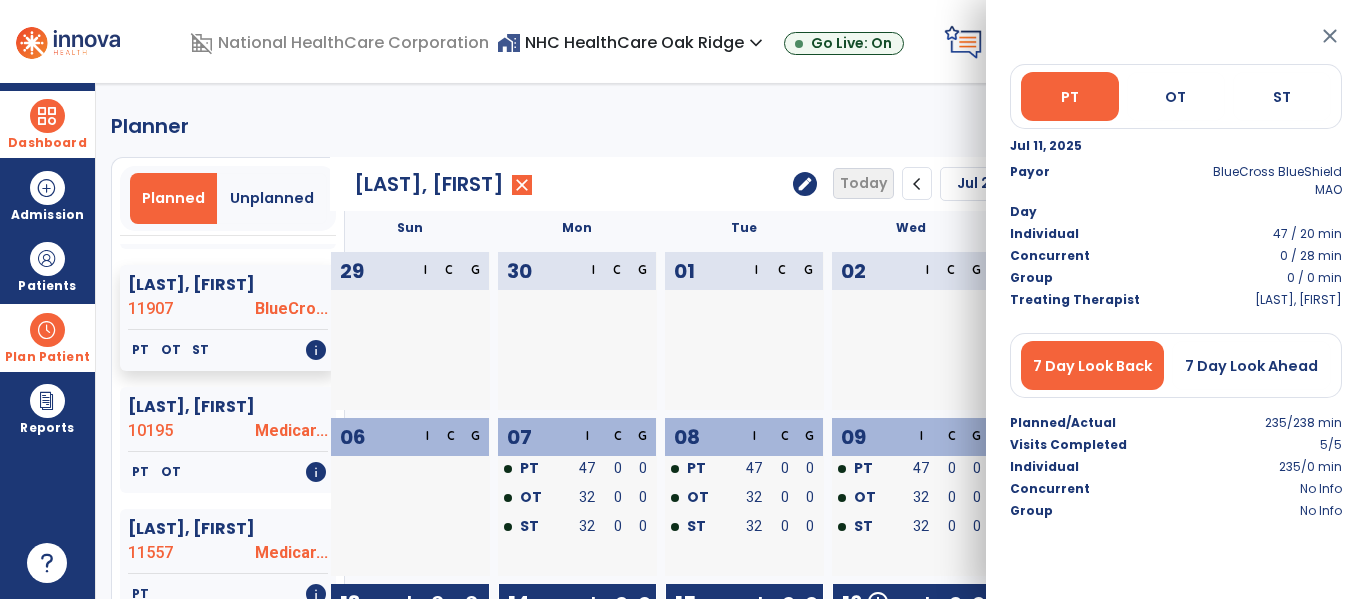 click at bounding box center (873, 333) 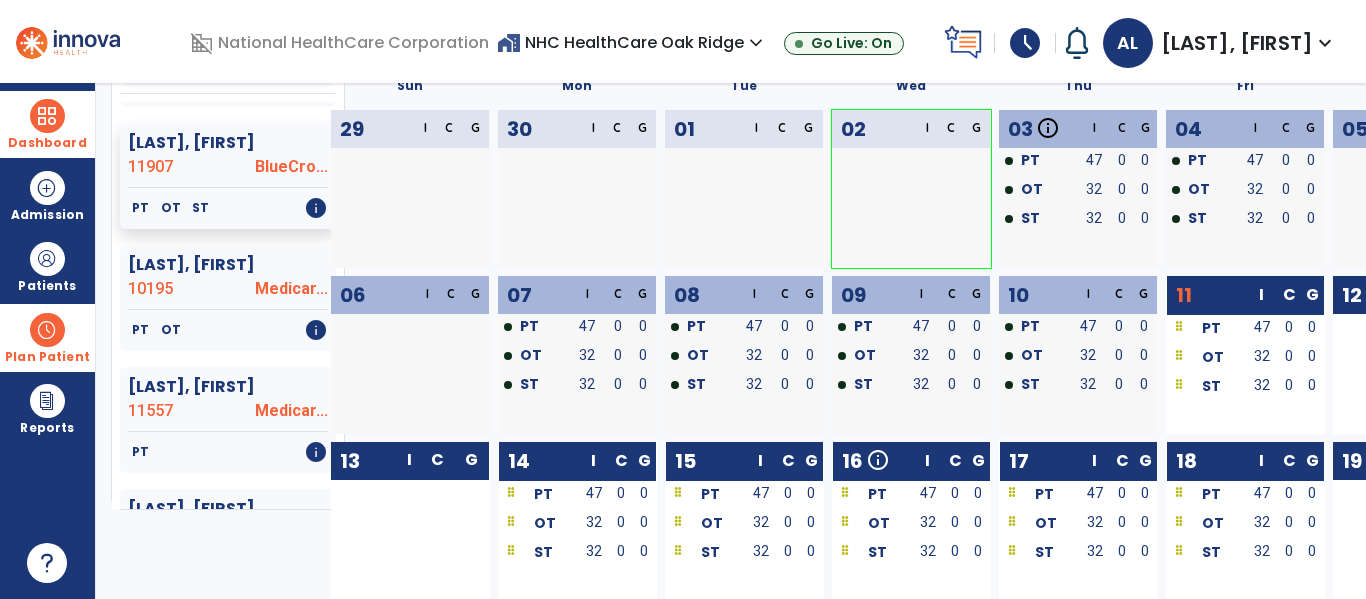 scroll, scrollTop: 143, scrollLeft: 0, axis: vertical 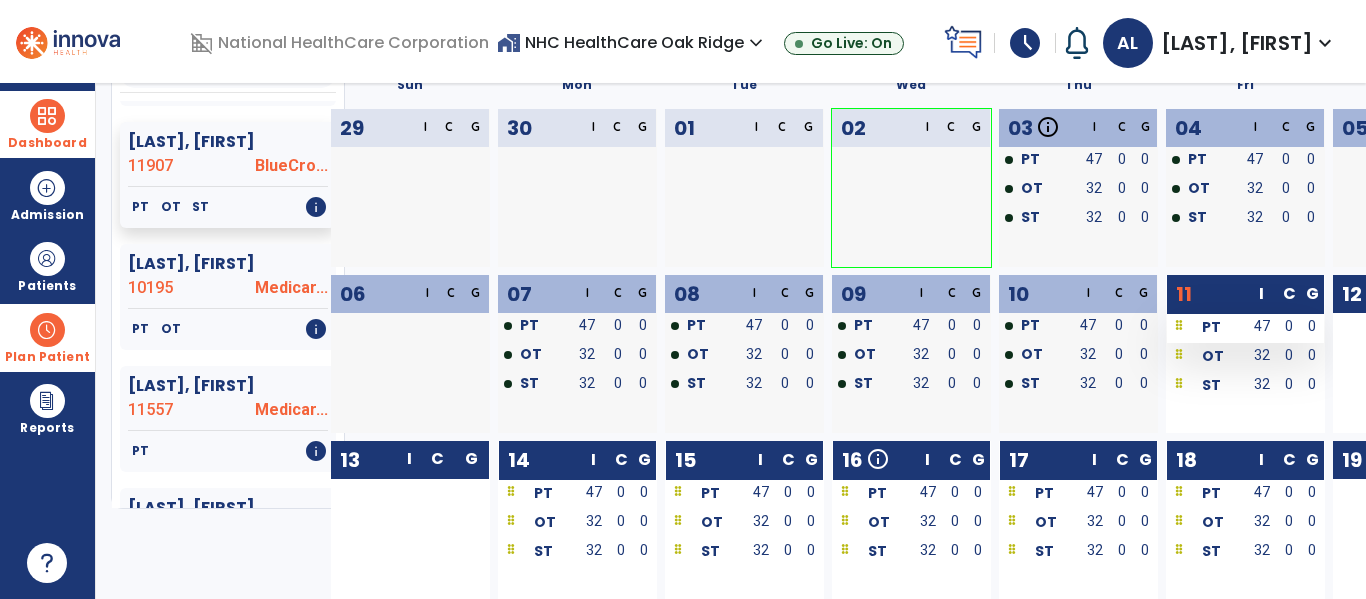 click on "PT" at bounding box center [1206, 328] 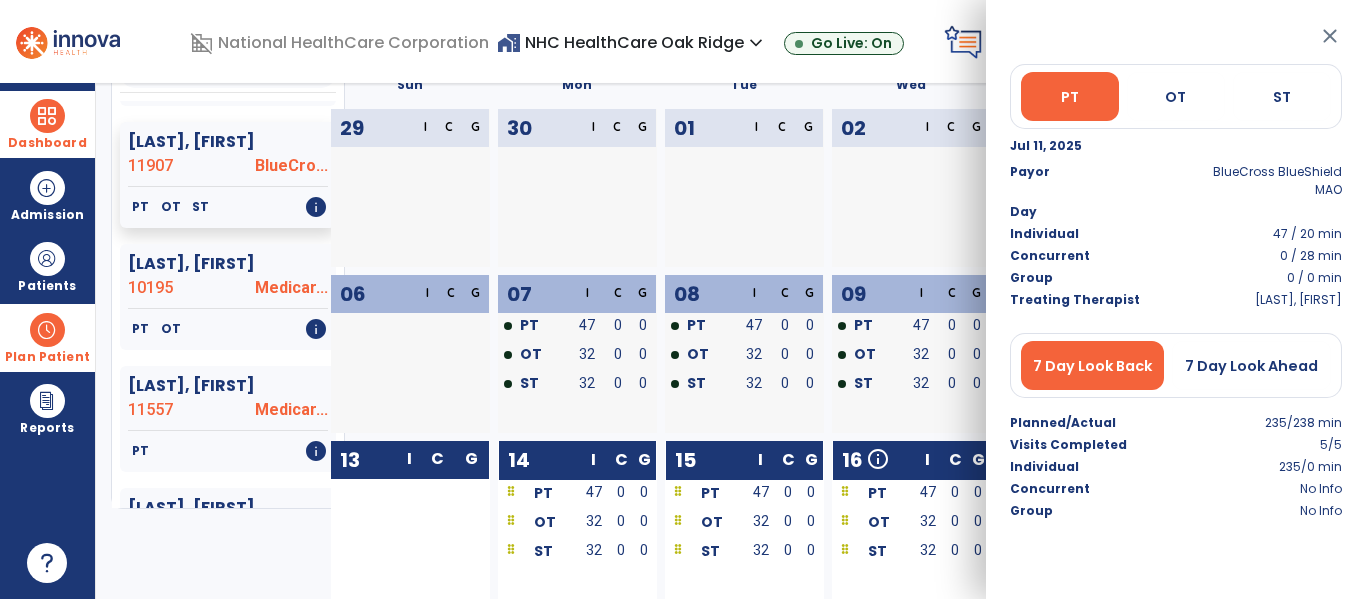 click at bounding box center (846, 217) 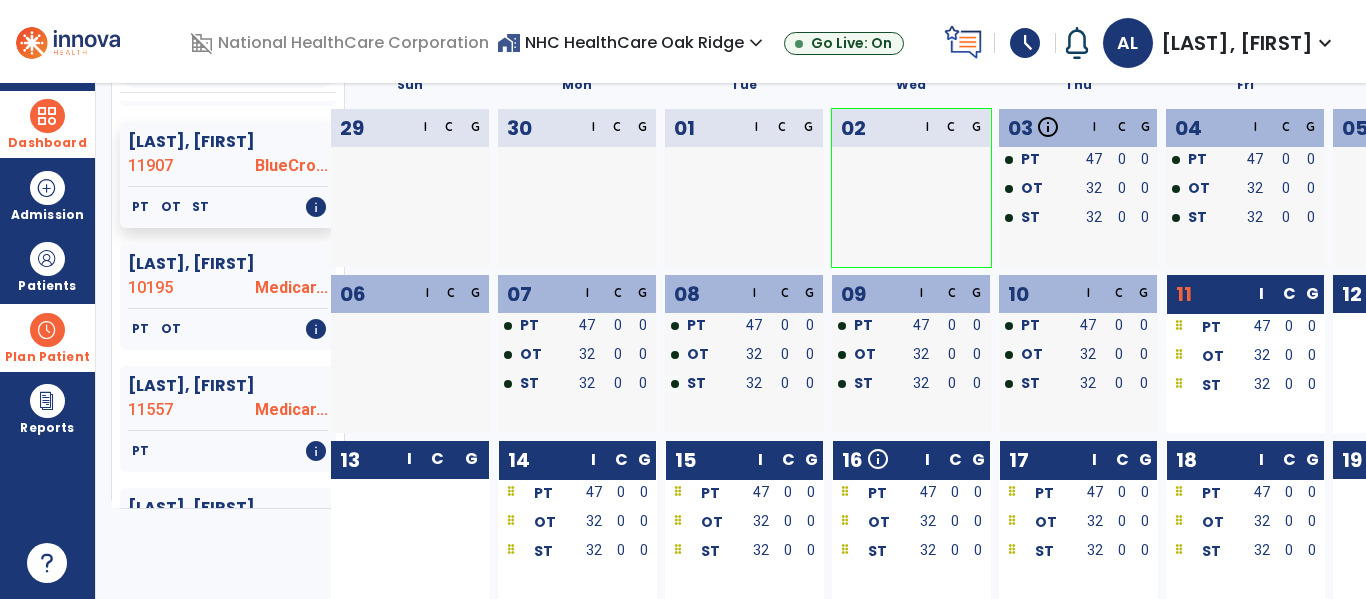 scroll, scrollTop: 0, scrollLeft: 0, axis: both 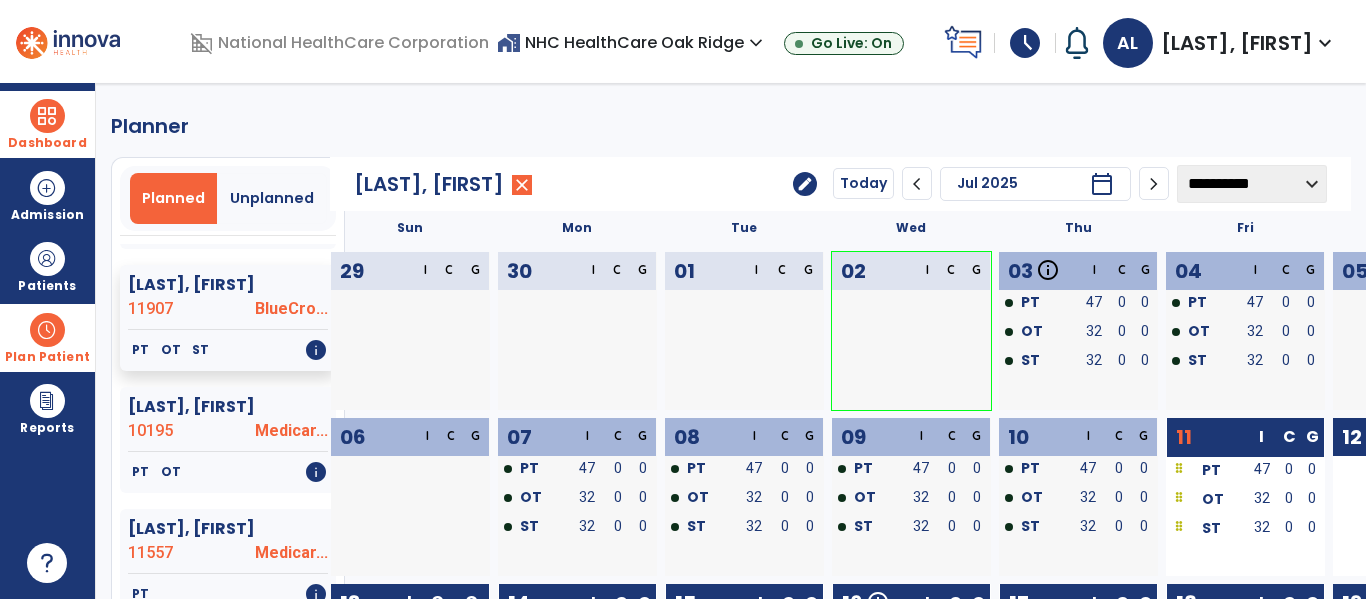 click on "Dashboard" at bounding box center (47, 143) 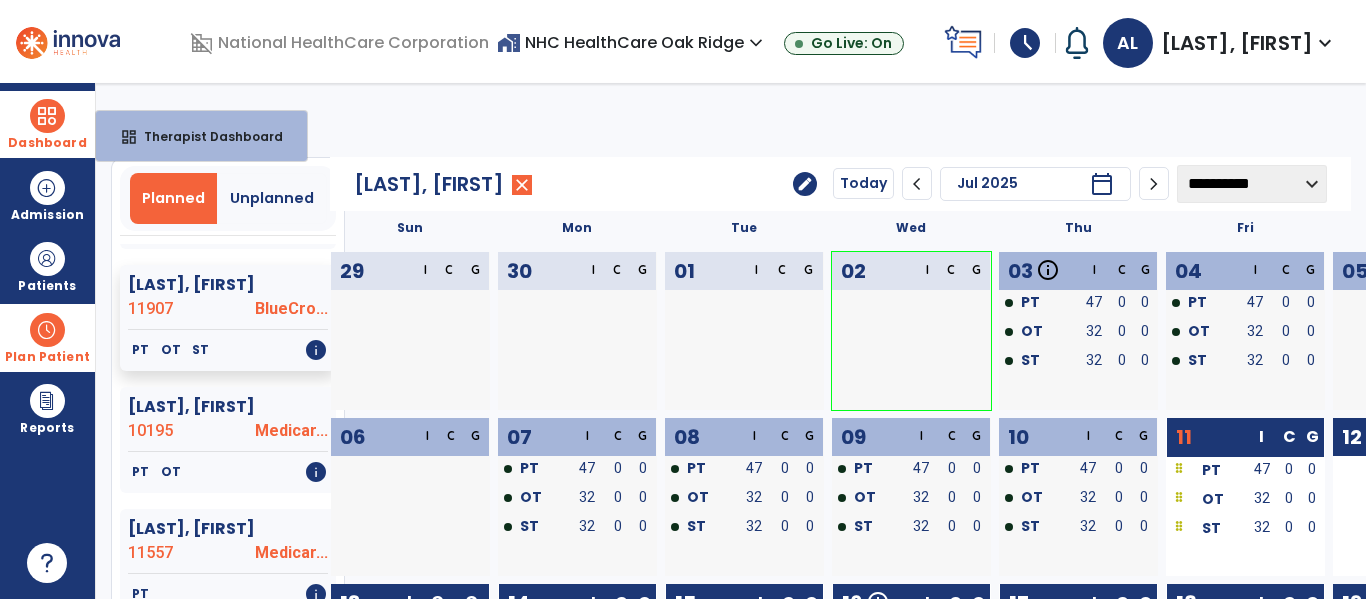 click on "dashboard  Therapist Dashboard" at bounding box center [201, 136] 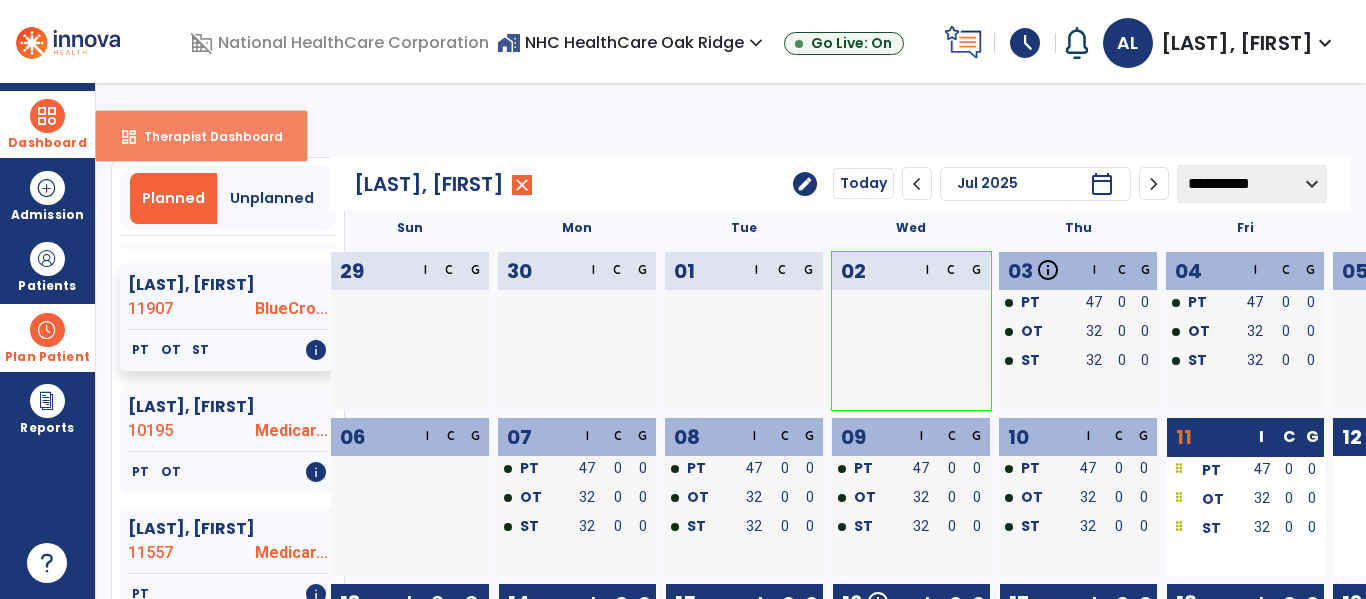 click on "dashboard" at bounding box center (129, 137) 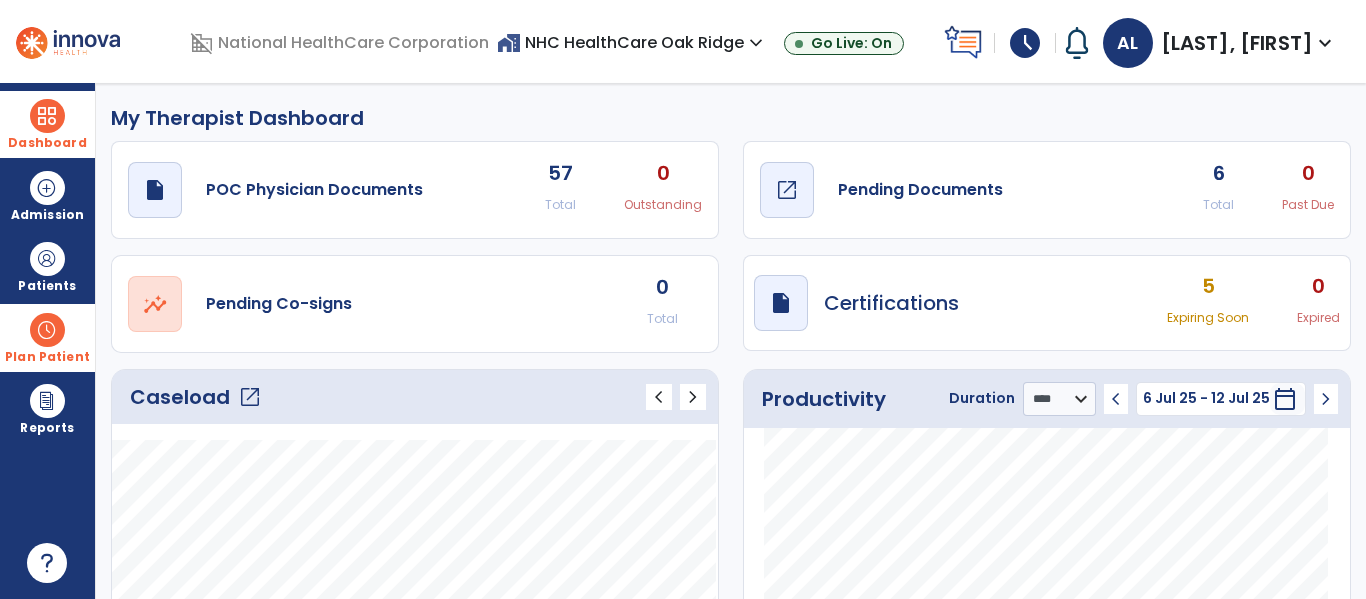 click on "Pending Documents" 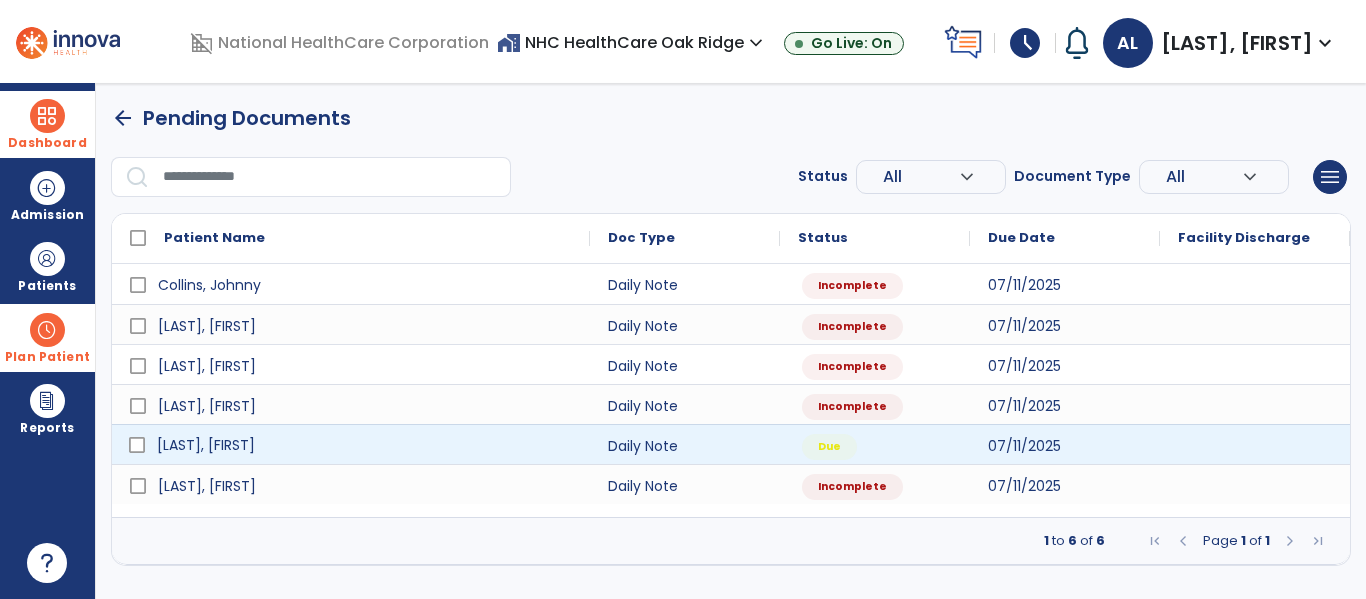 click on "[LAST], [FIRST]" at bounding box center (365, 445) 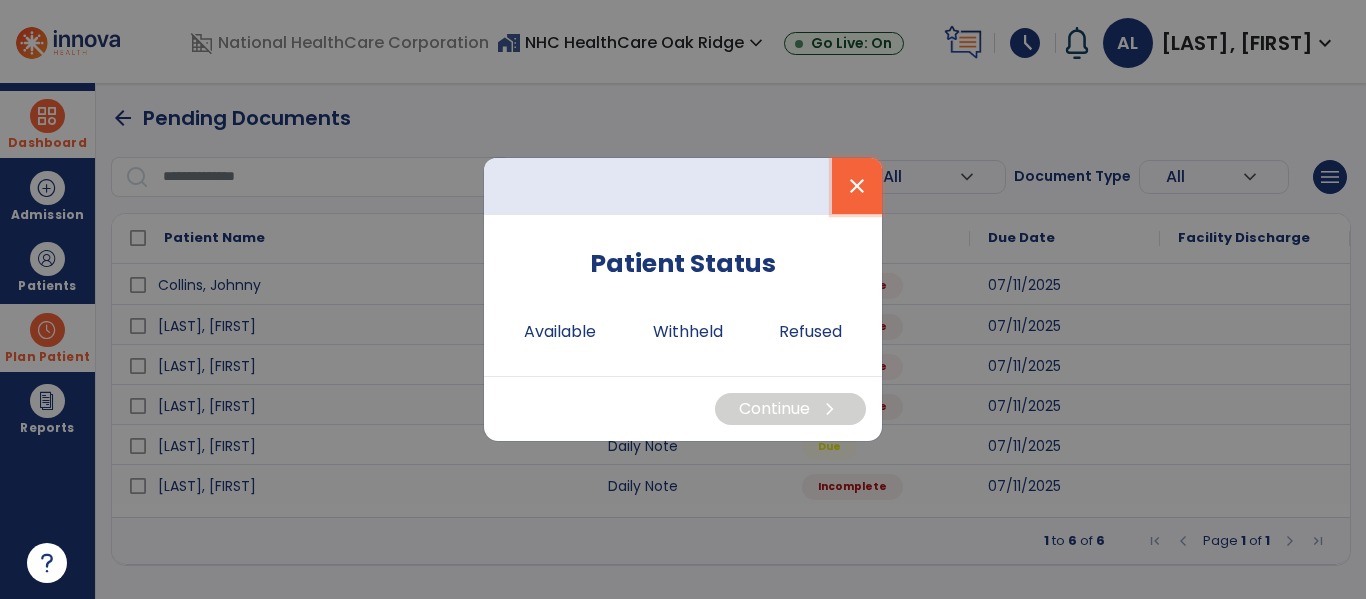 click on "close" at bounding box center [857, 186] 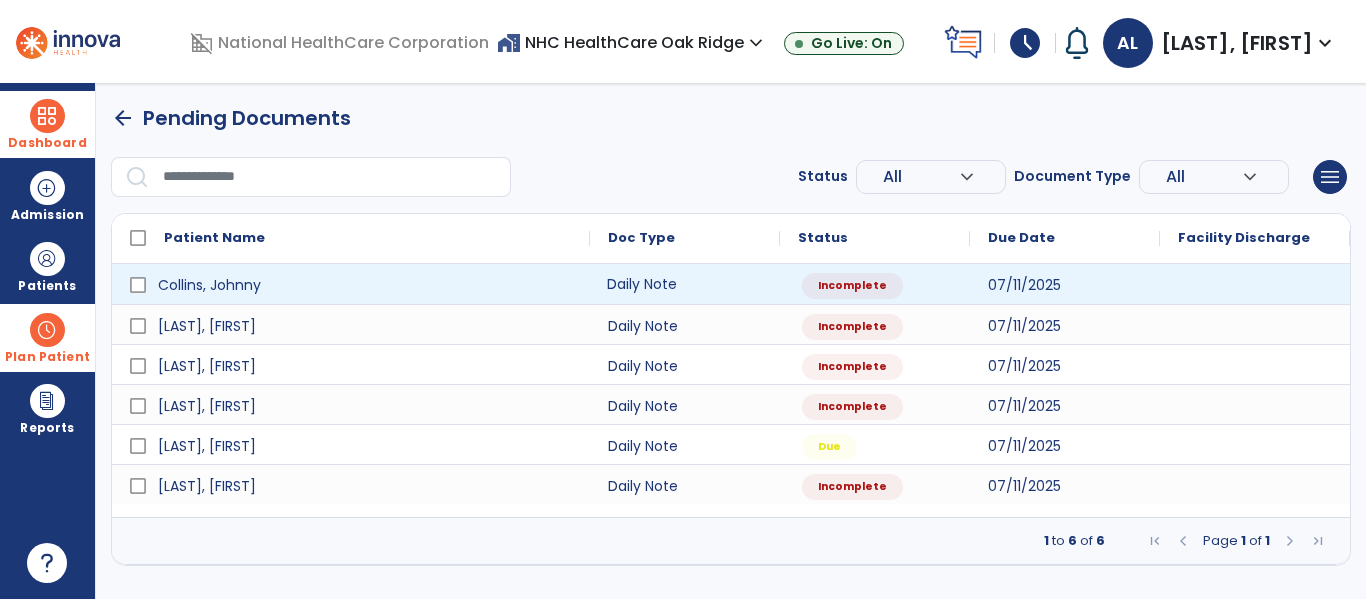click on "Daily Note" at bounding box center [685, 284] 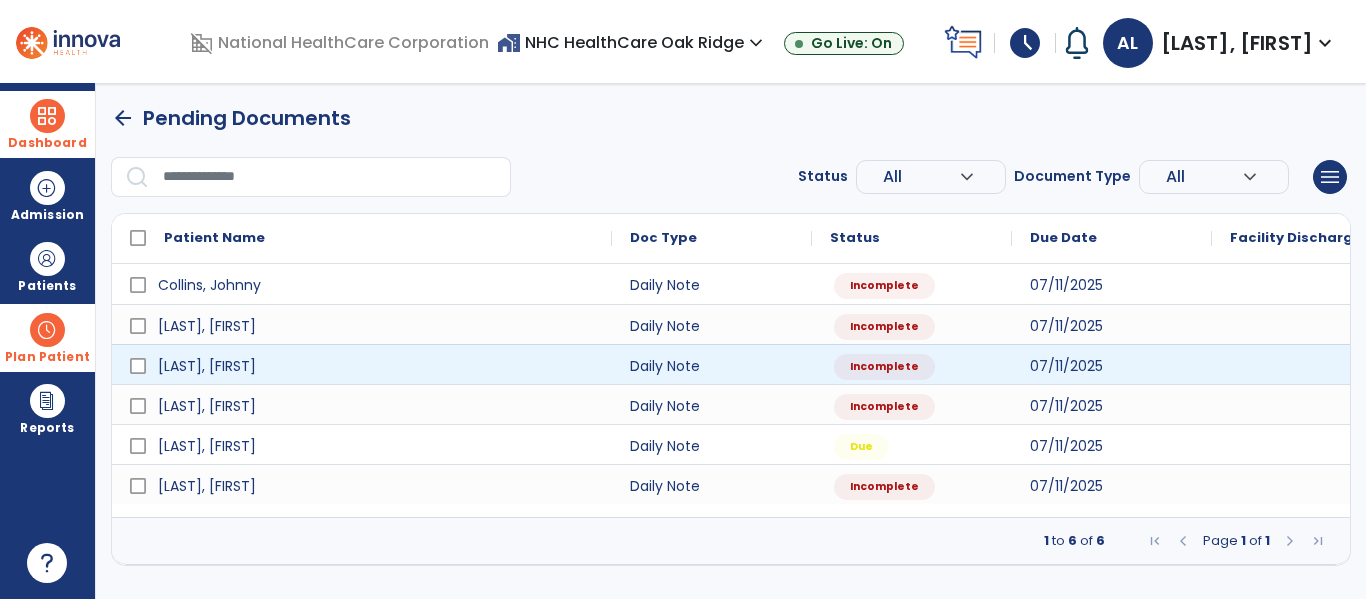 select on "*" 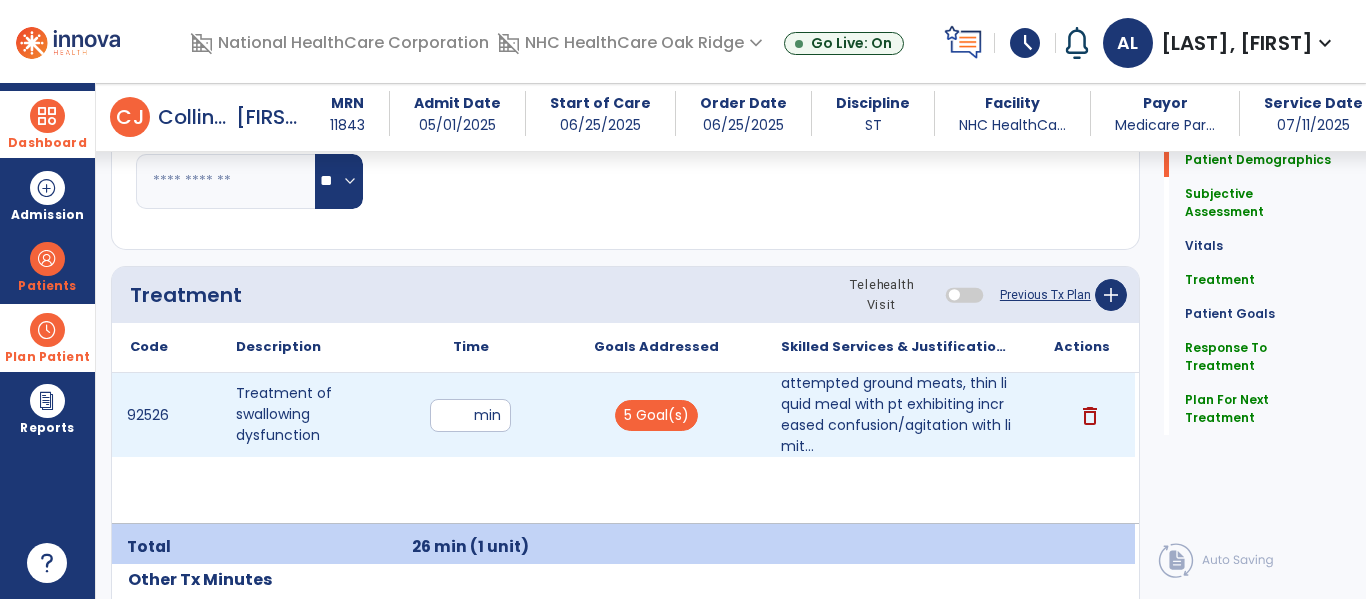 scroll, scrollTop: 0, scrollLeft: 0, axis: both 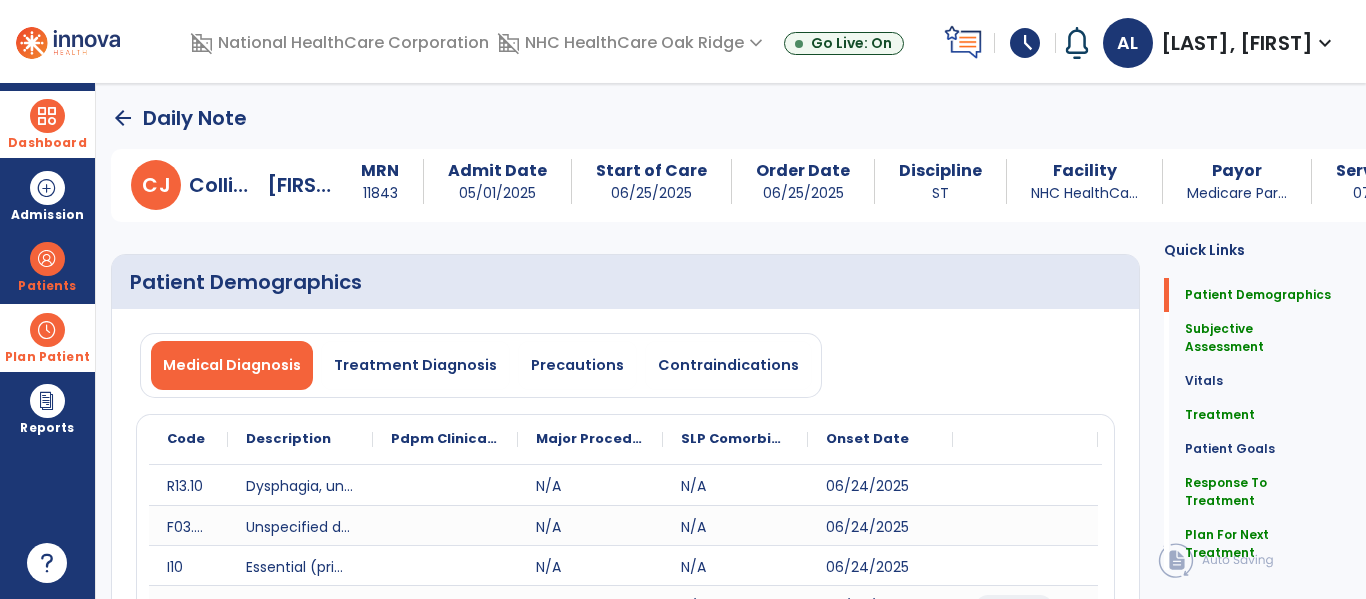 click on "arrow_back" 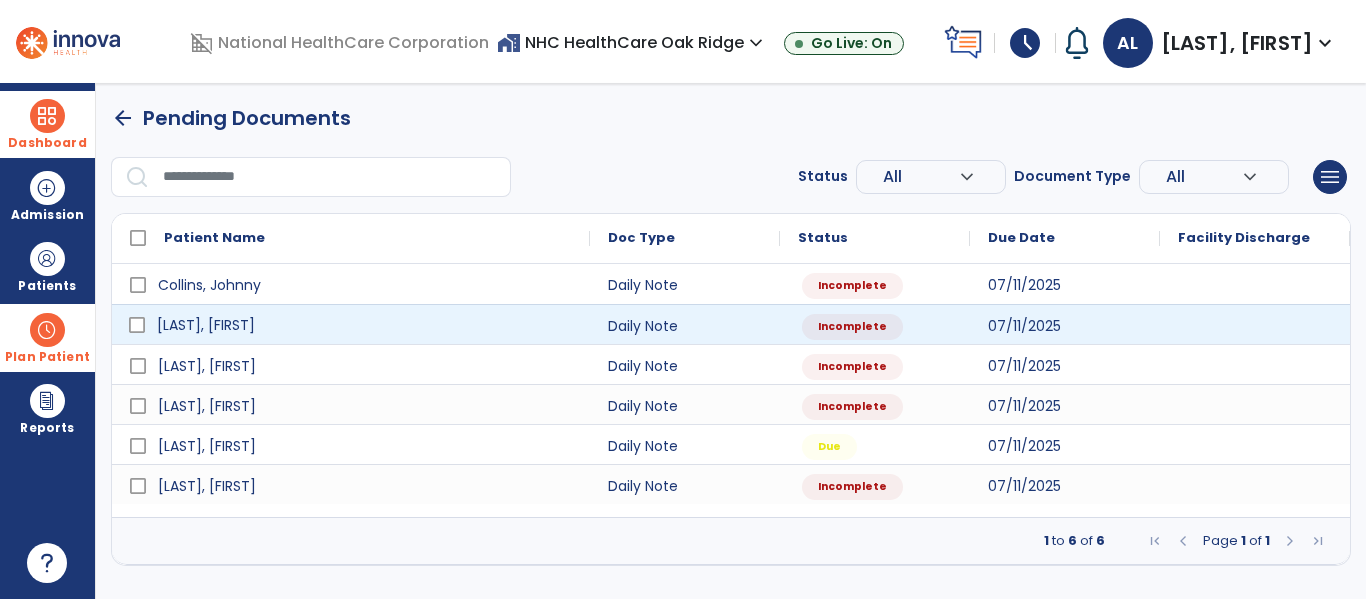 click on "[LAST], [FIRST]" at bounding box center [365, 325] 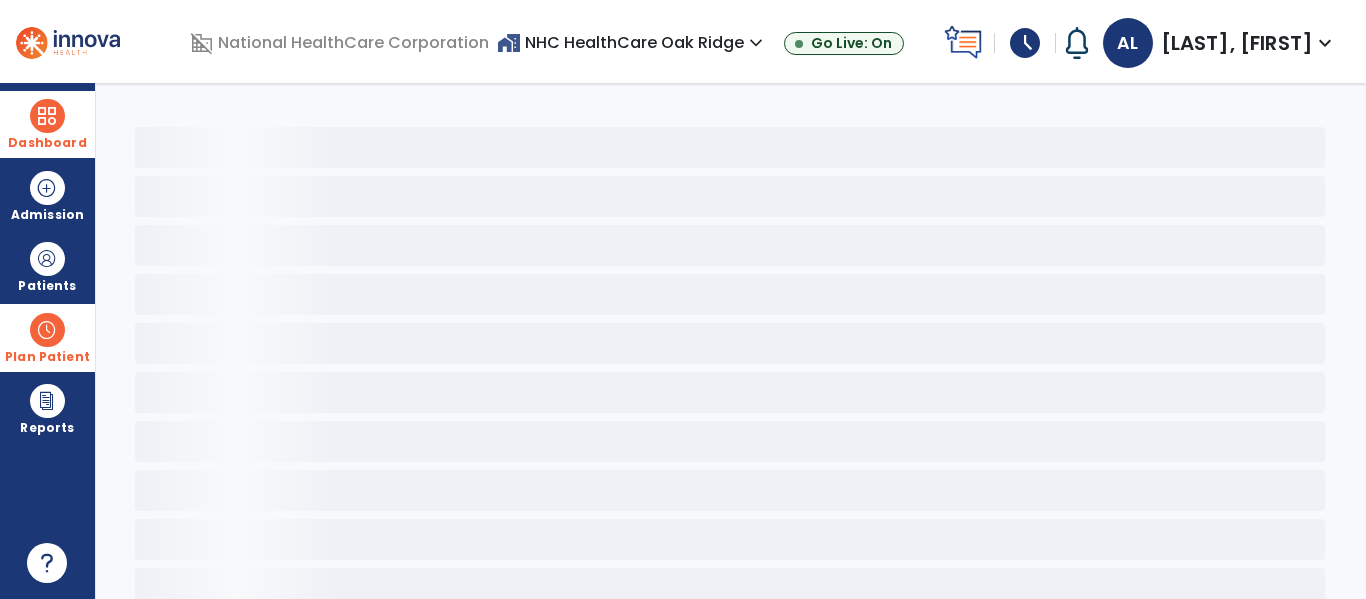 select on "*" 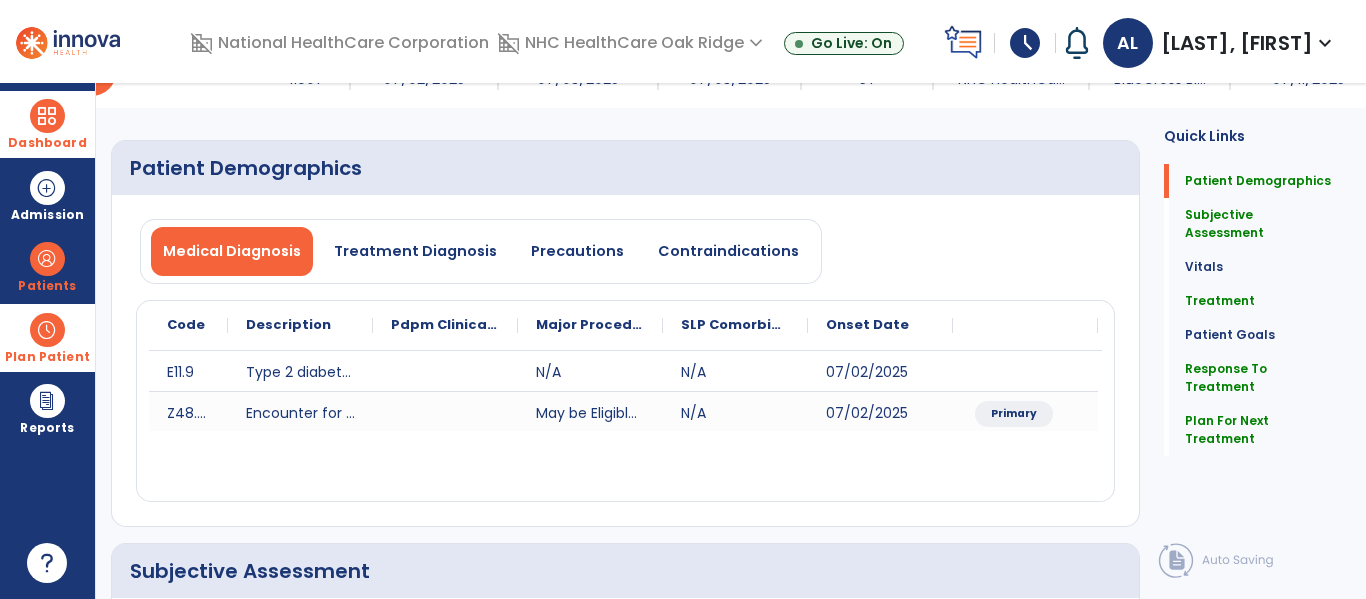 scroll, scrollTop: 16, scrollLeft: 0, axis: vertical 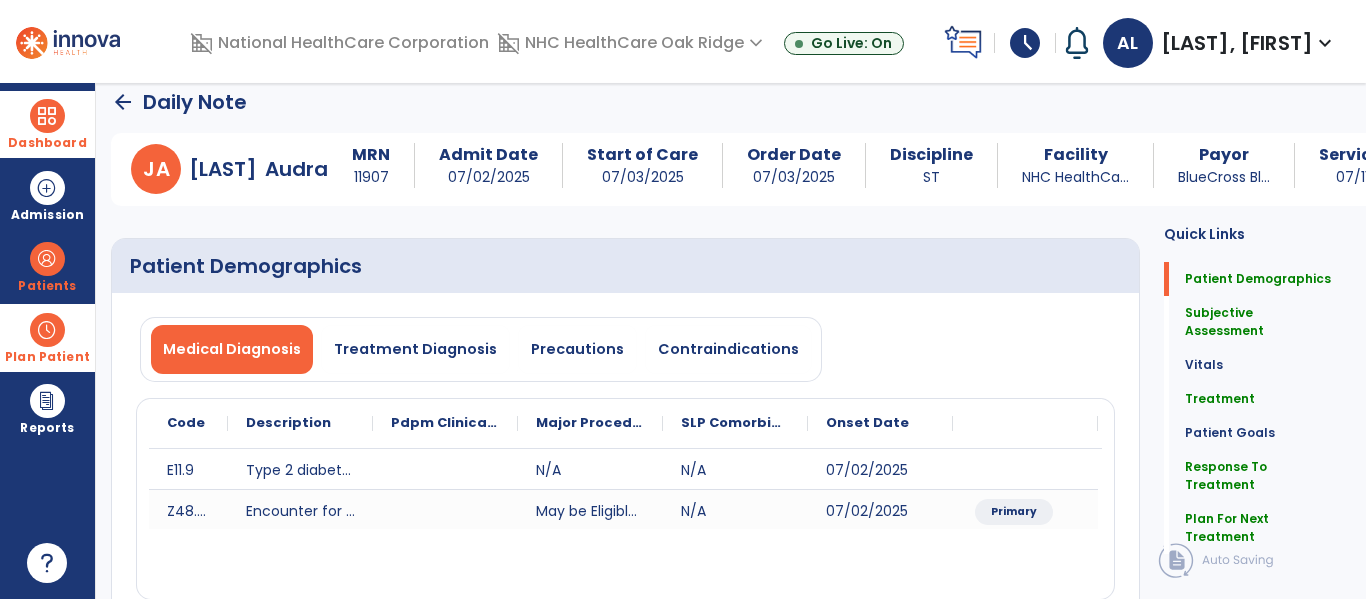 click on "arrow_back" 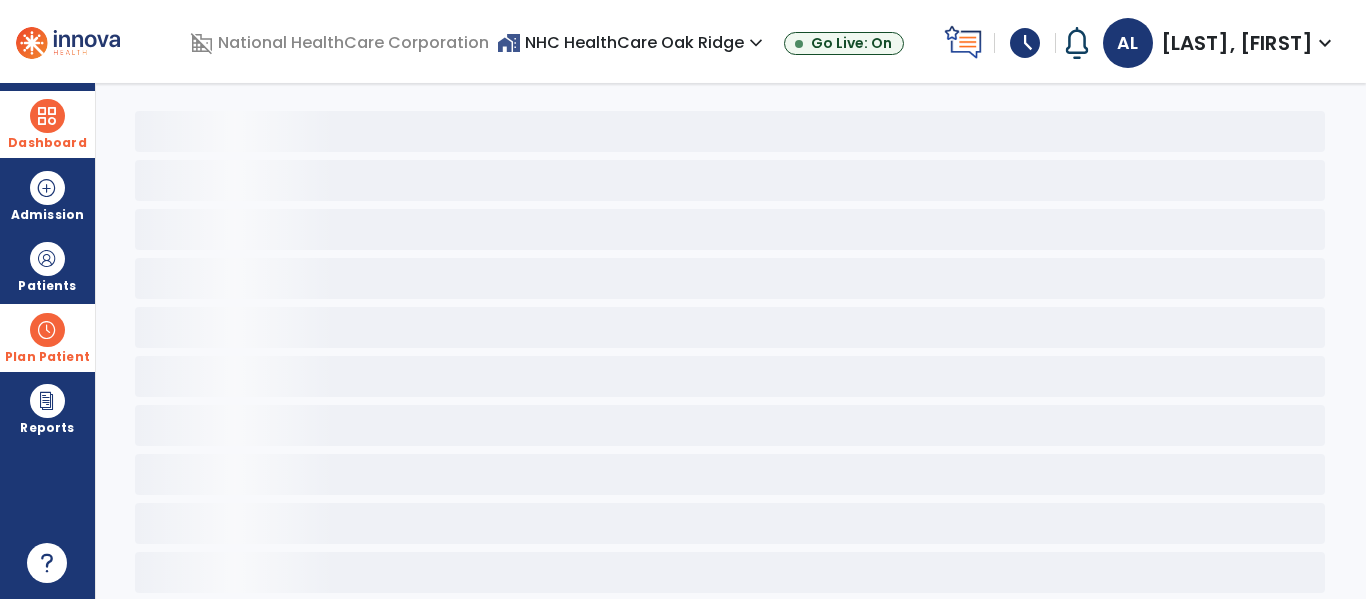 scroll, scrollTop: 0, scrollLeft: 0, axis: both 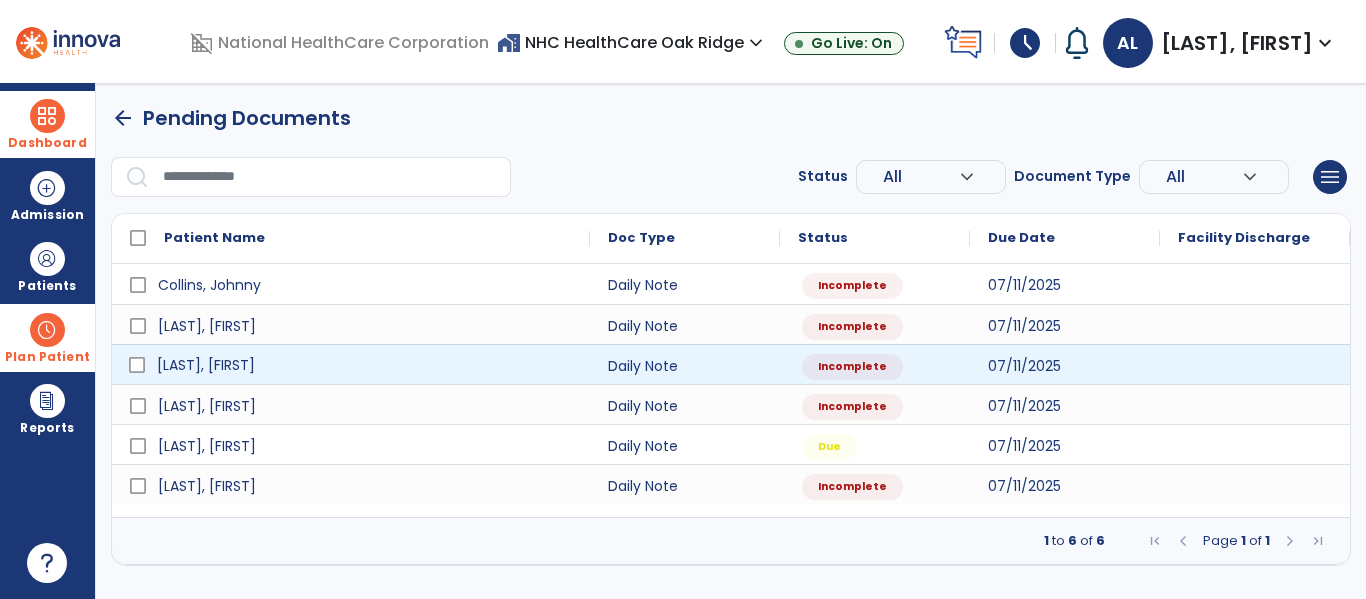 click on "[LAST], [FIRST]" at bounding box center [365, 365] 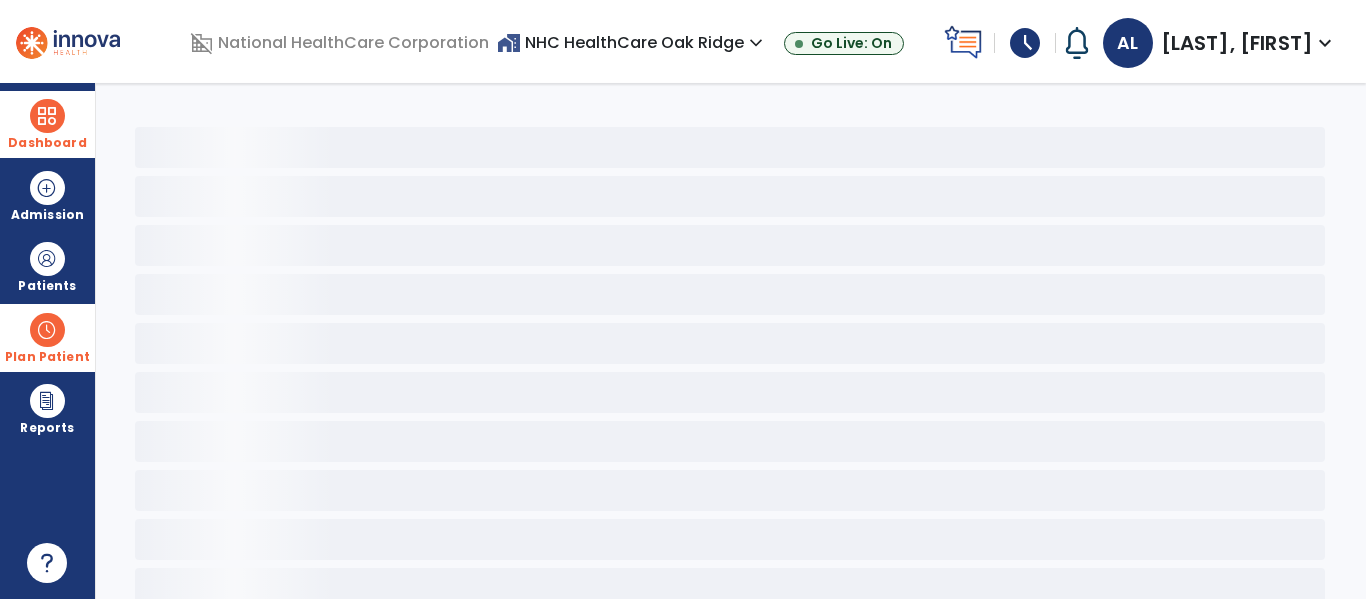 select on "*" 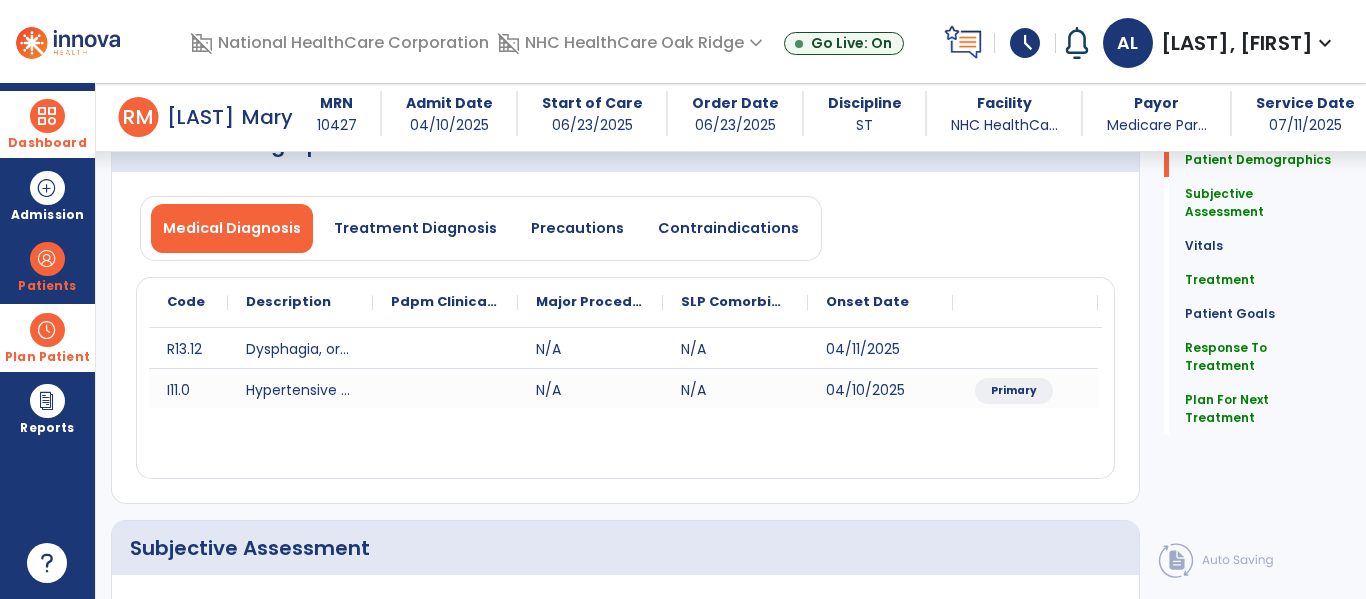 scroll, scrollTop: 0, scrollLeft: 0, axis: both 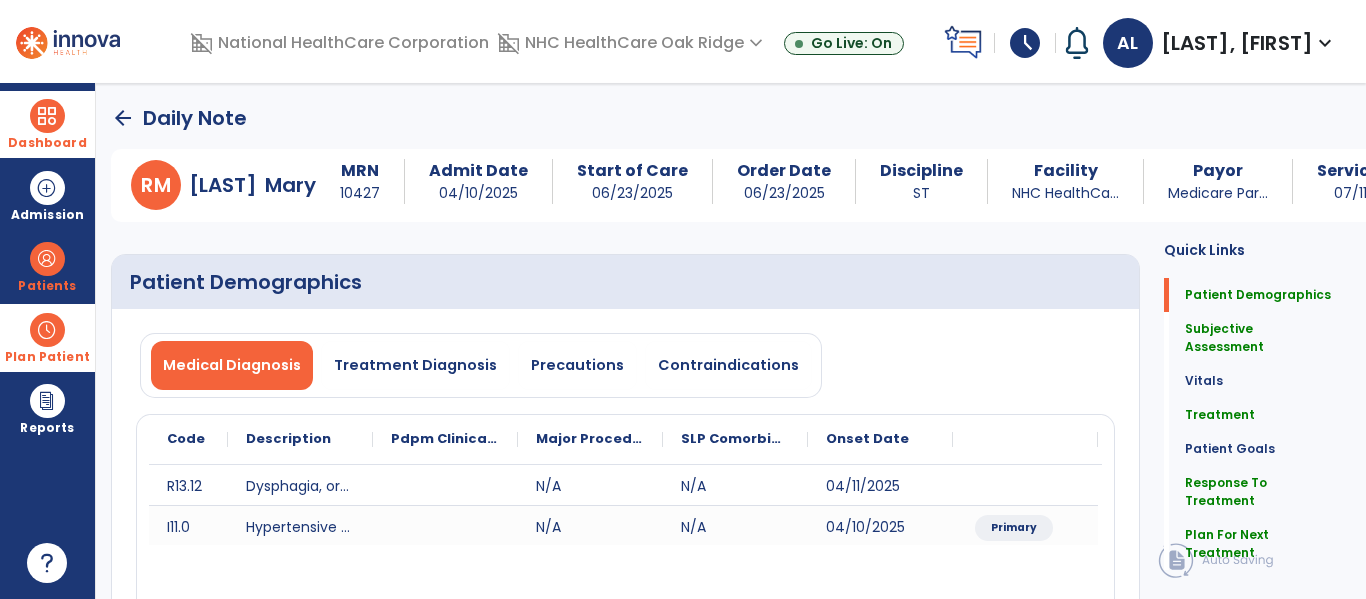 click on "arrow_back" 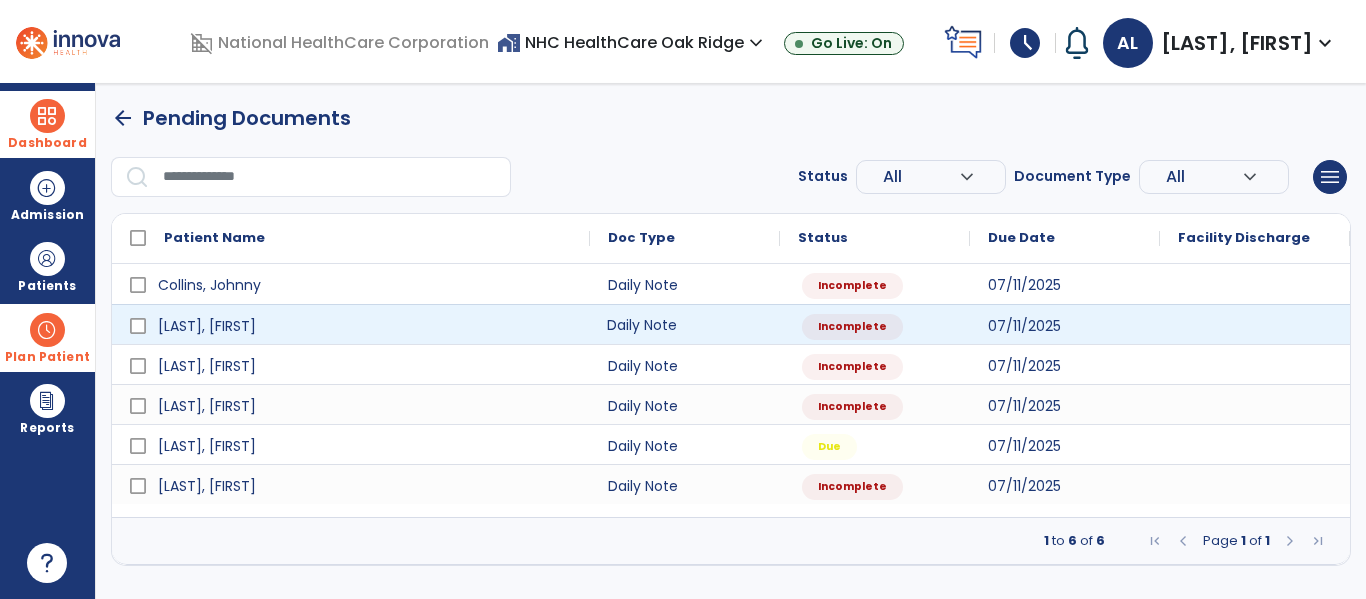 click on "Daily Note" at bounding box center (685, 324) 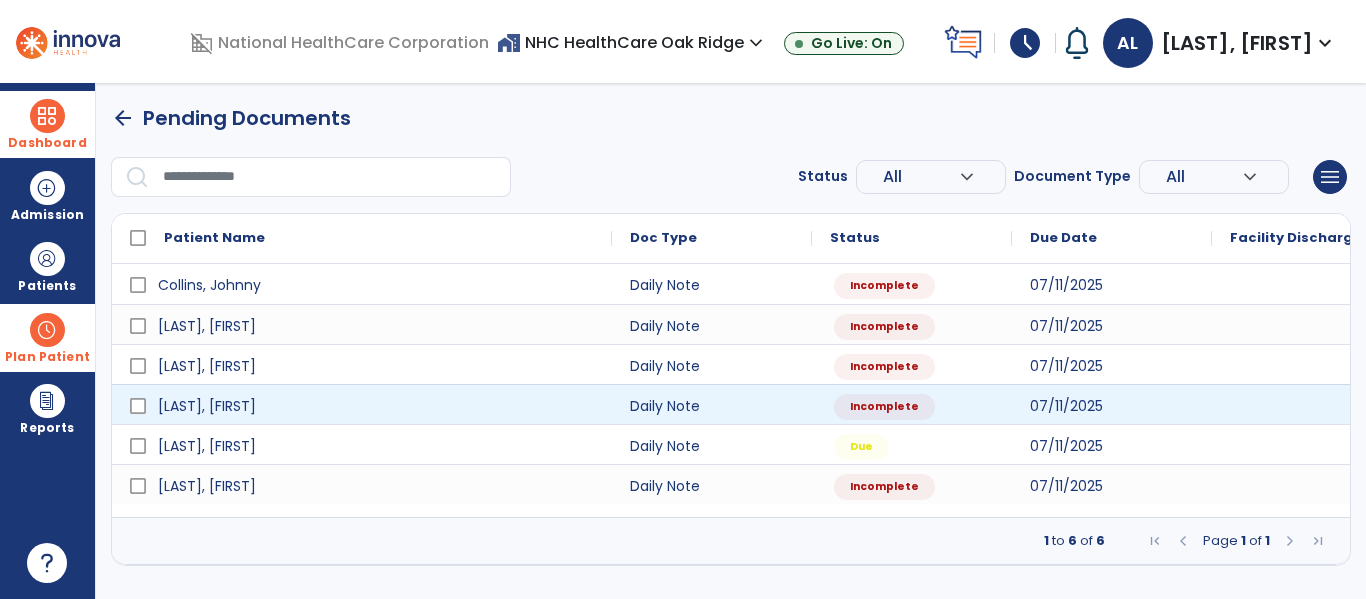 select on "*" 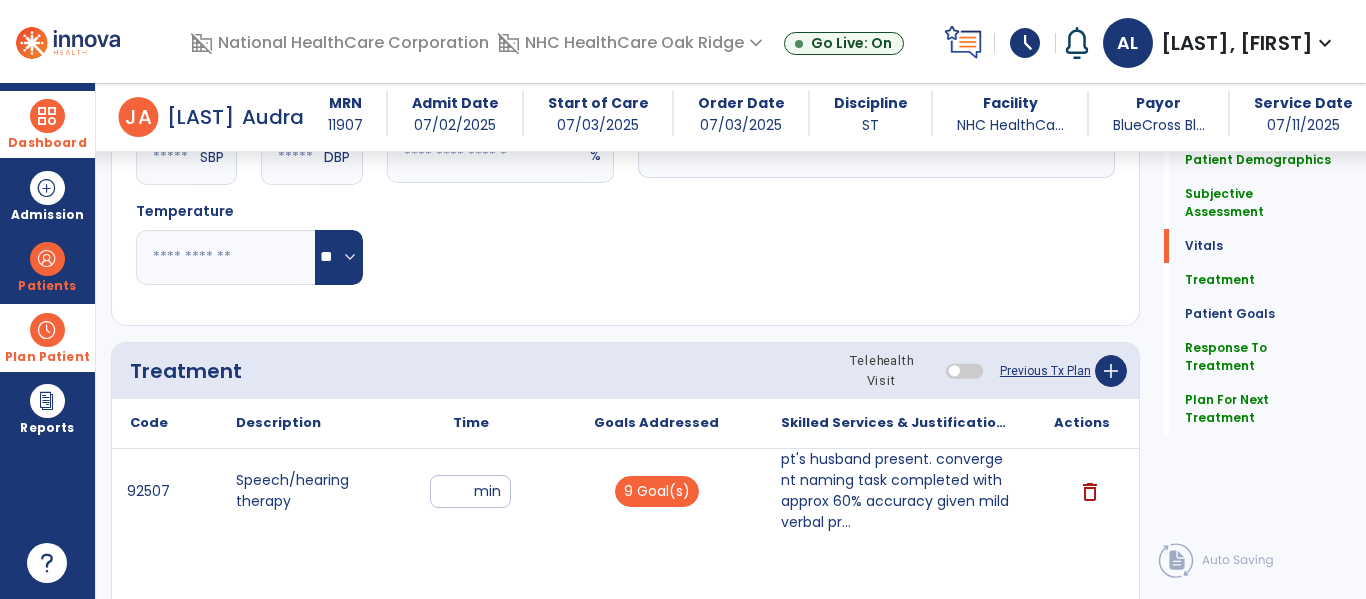 scroll, scrollTop: 1018, scrollLeft: 0, axis: vertical 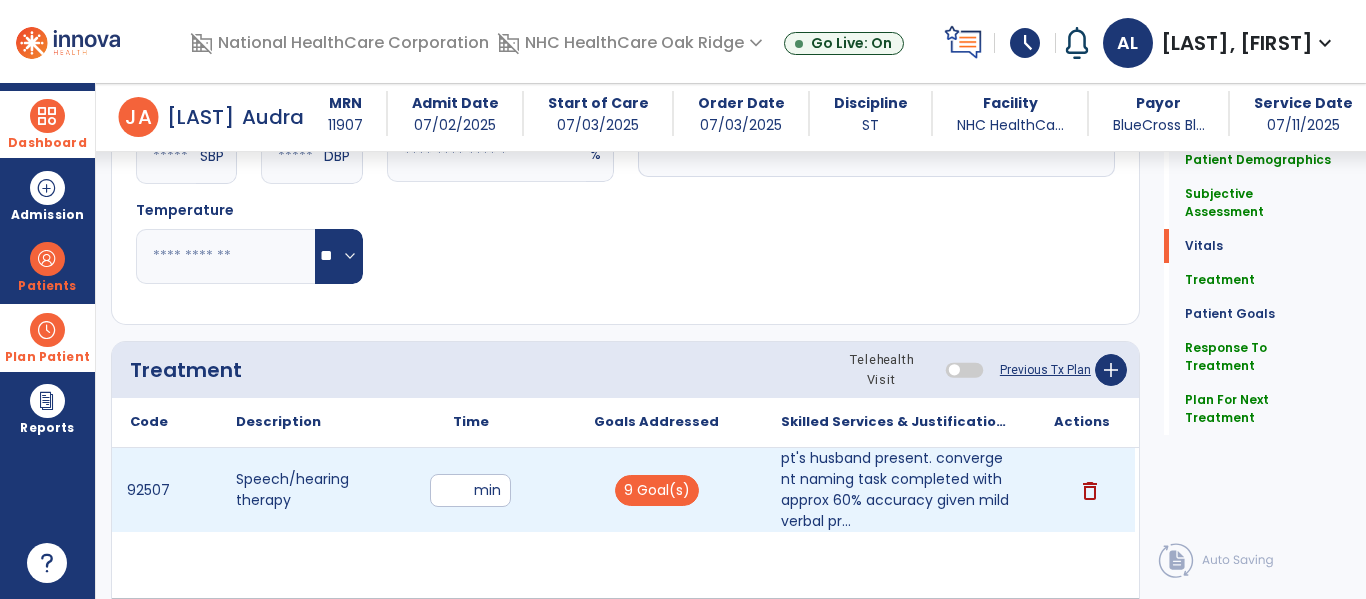 click on "**" at bounding box center (470, 490) 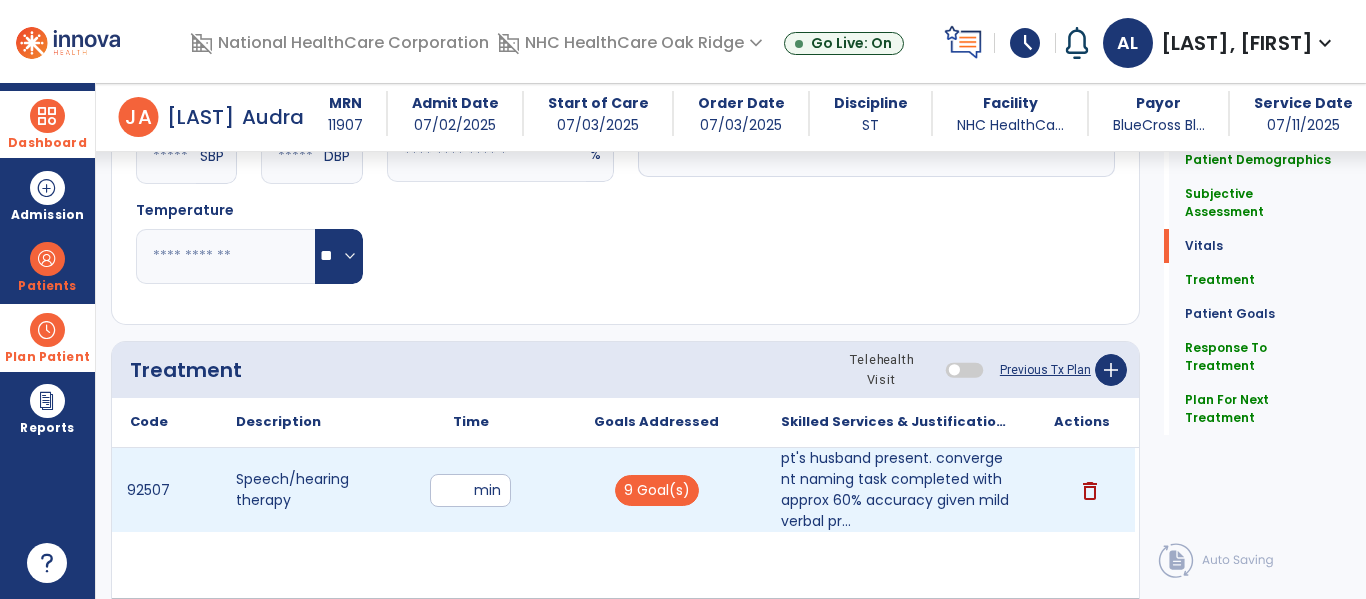 type on "**" 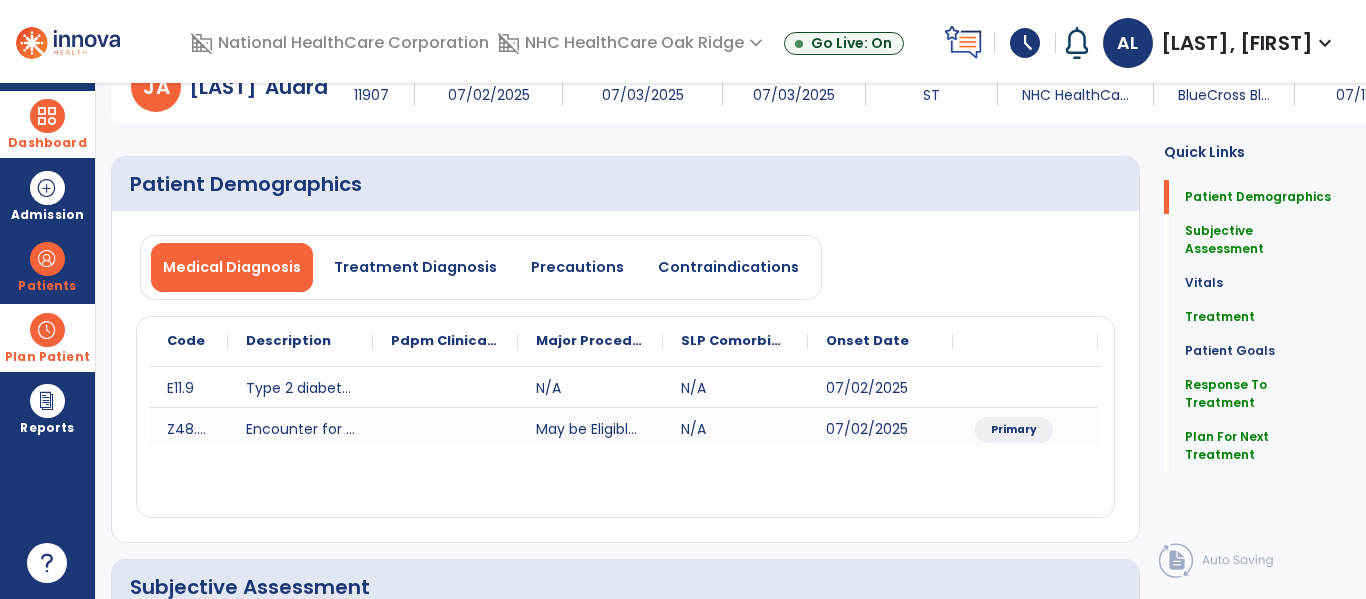 scroll, scrollTop: 0, scrollLeft: 0, axis: both 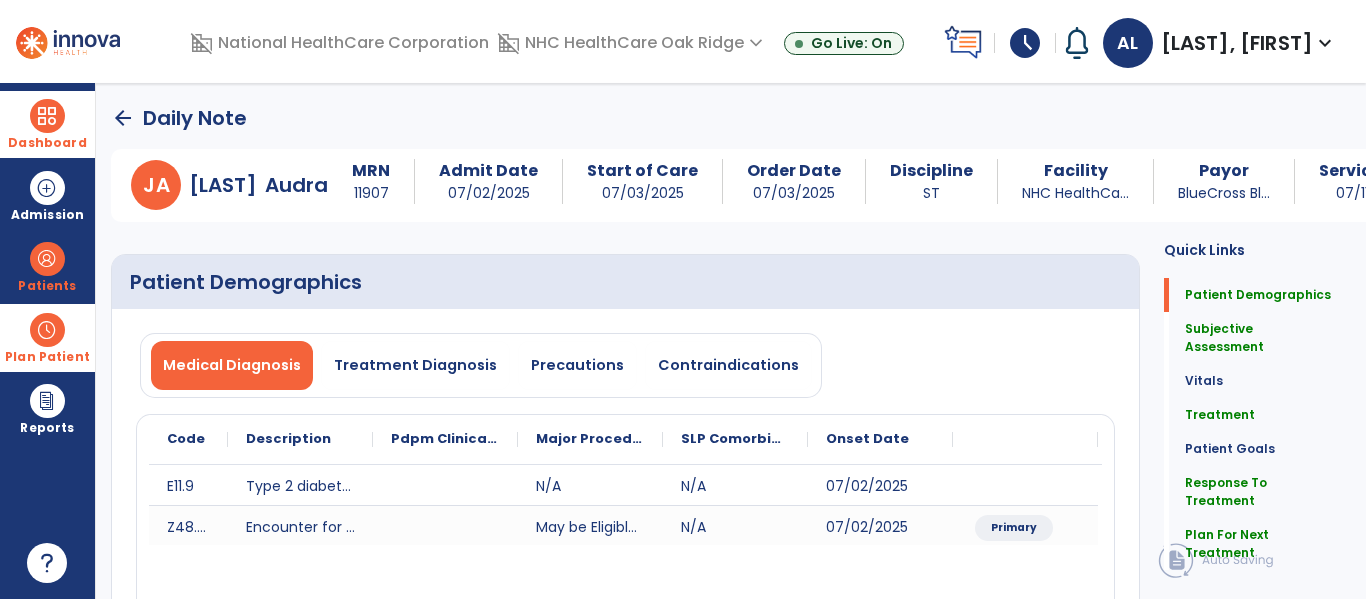 click on "arrow_back" 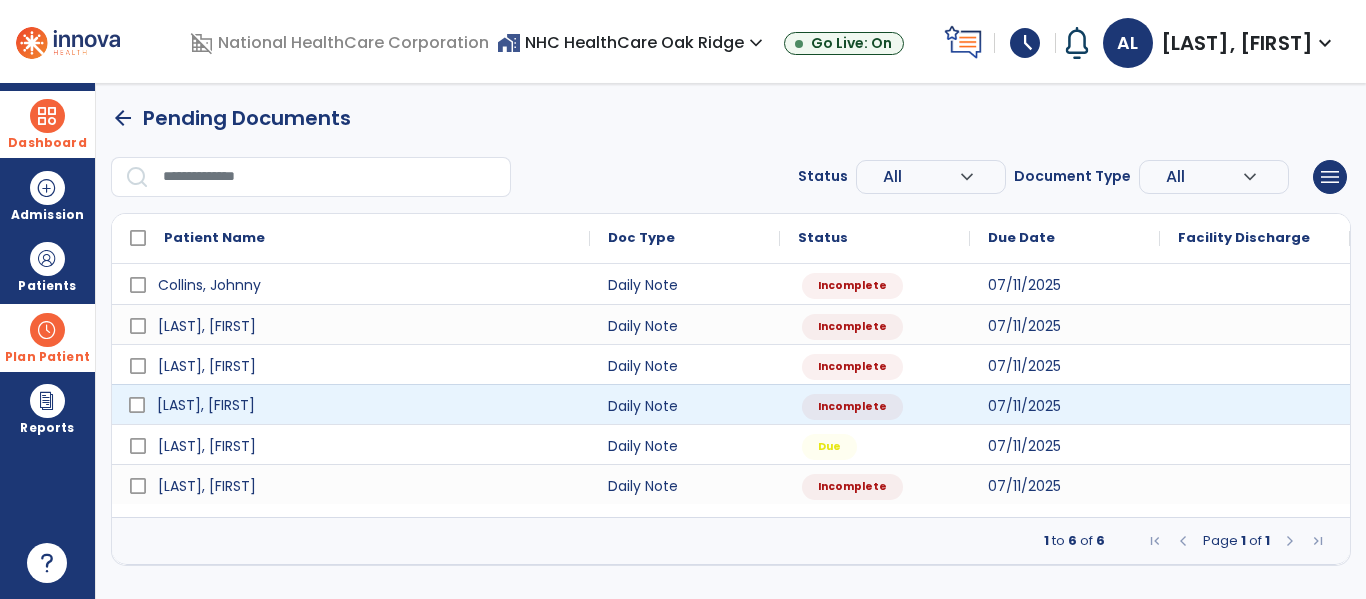 click on "[LAST], [FIRST]" at bounding box center (365, 405) 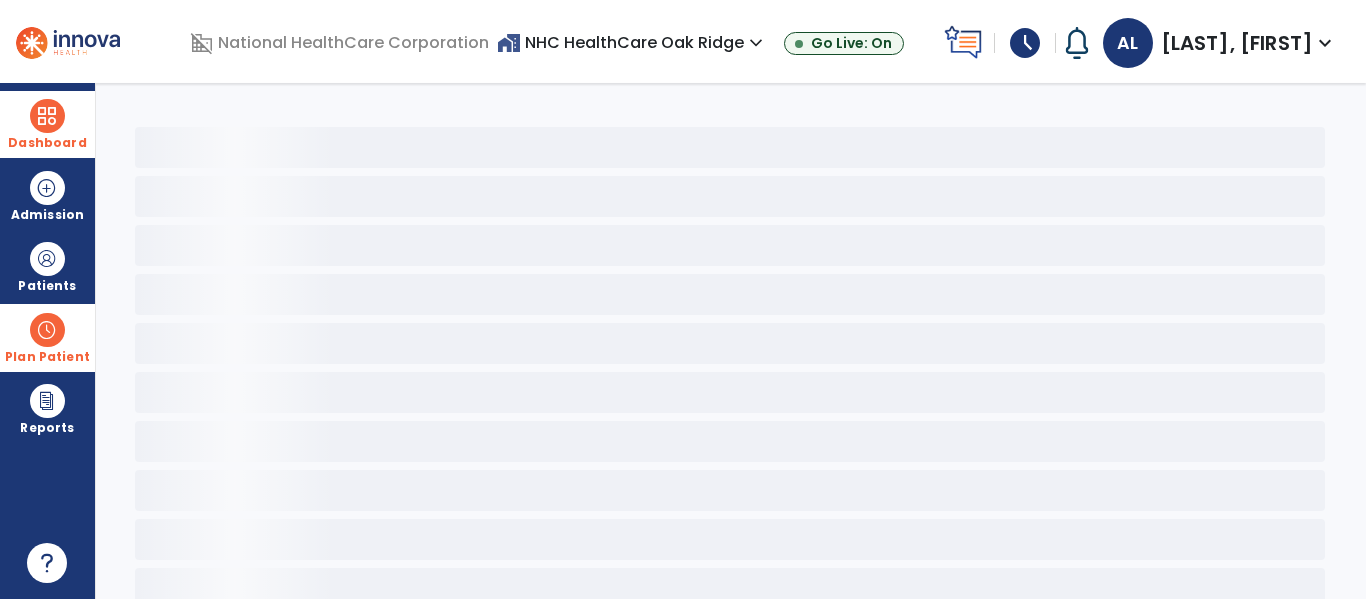 select on "*" 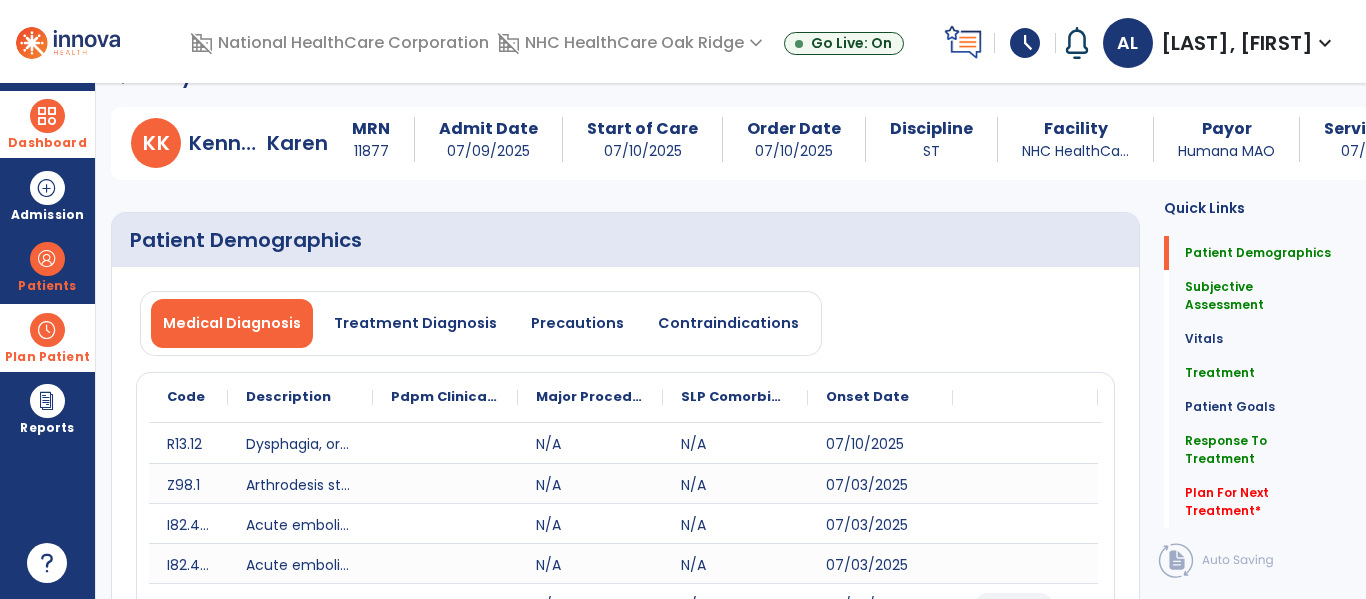 scroll, scrollTop: 0, scrollLeft: 0, axis: both 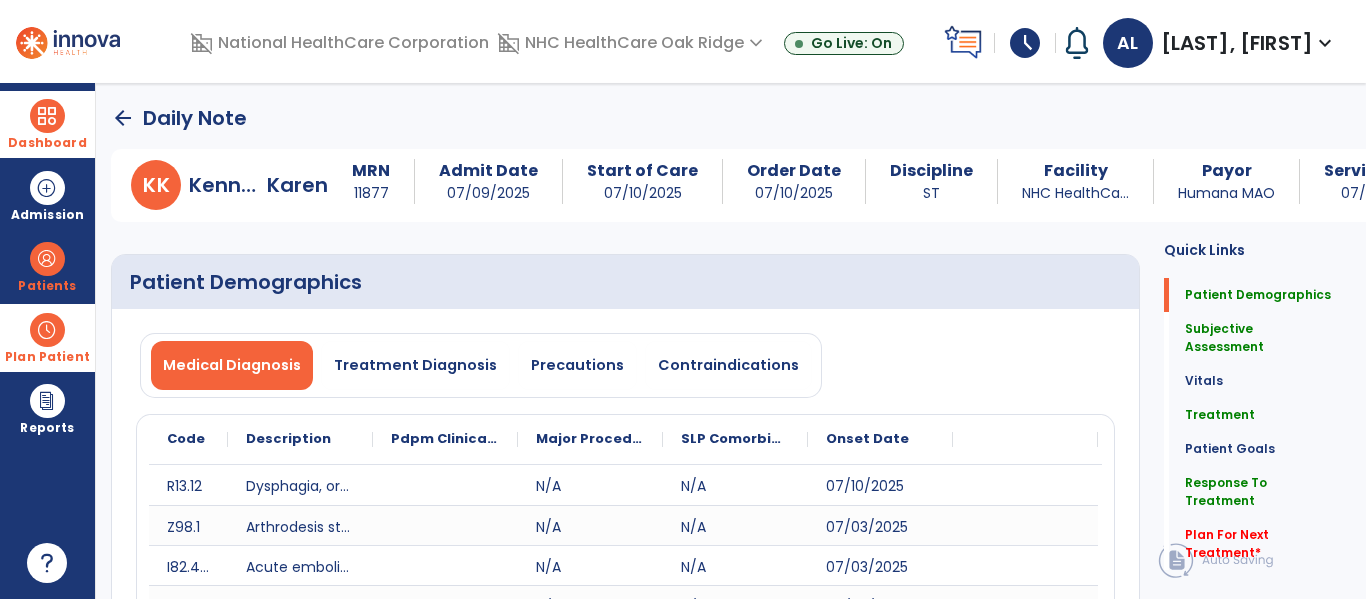 click on "arrow_back" 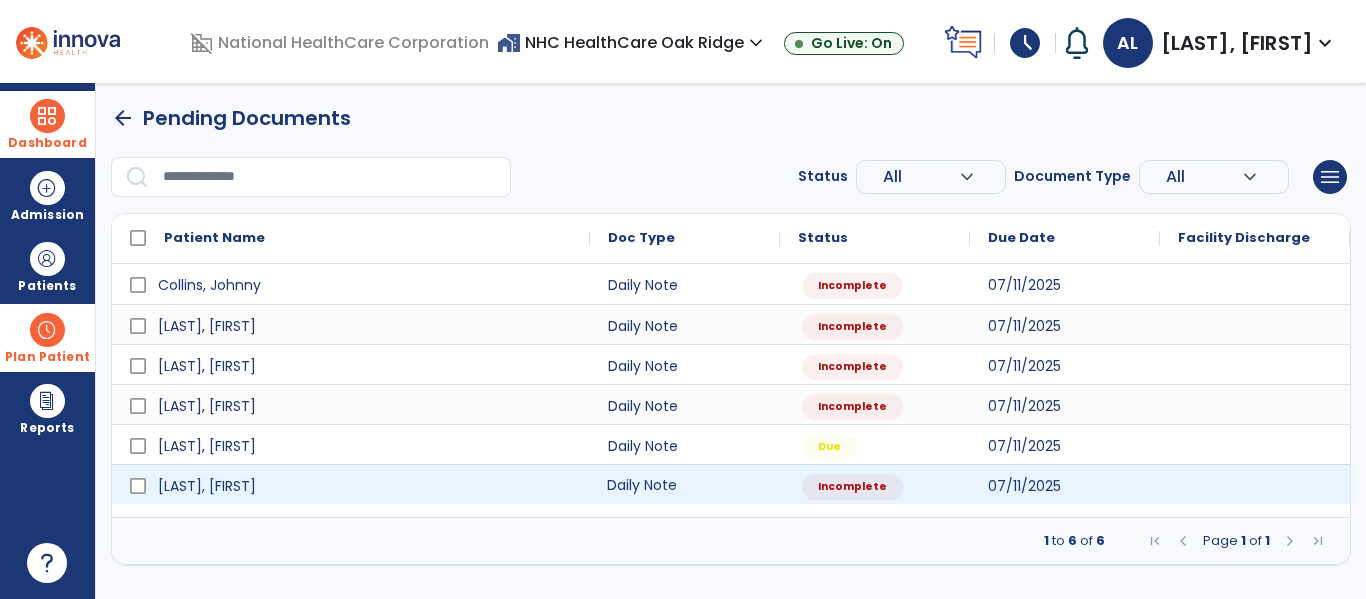 click on "Daily Note" at bounding box center [685, 484] 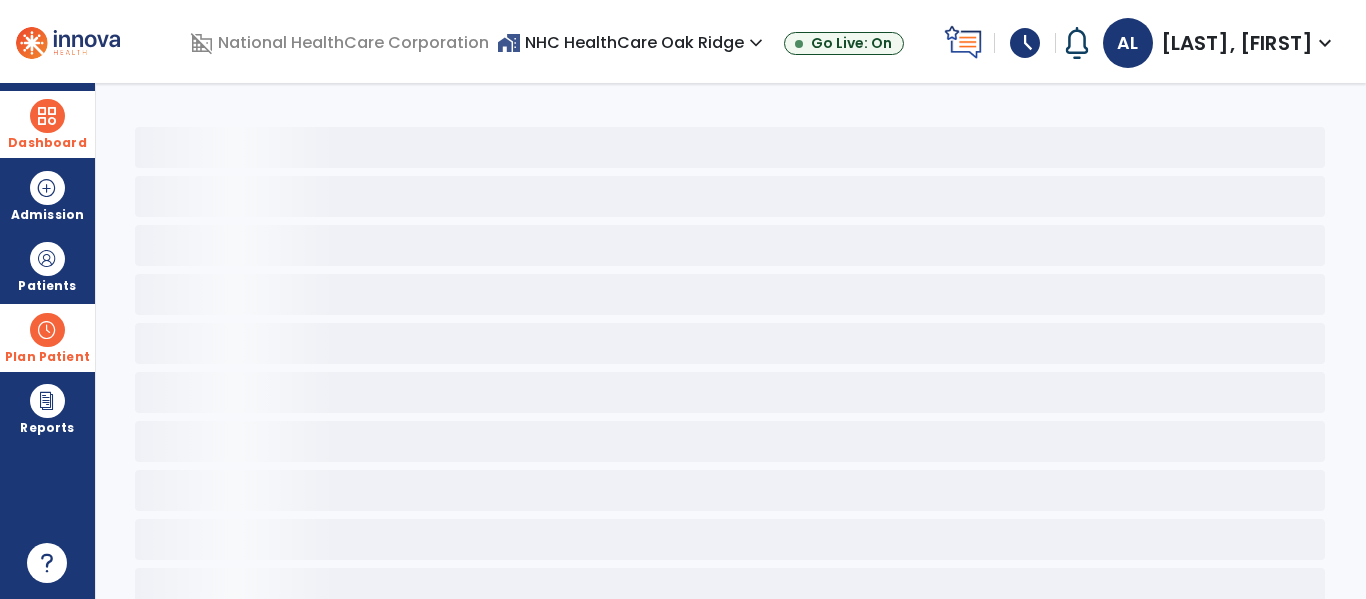 select on "*" 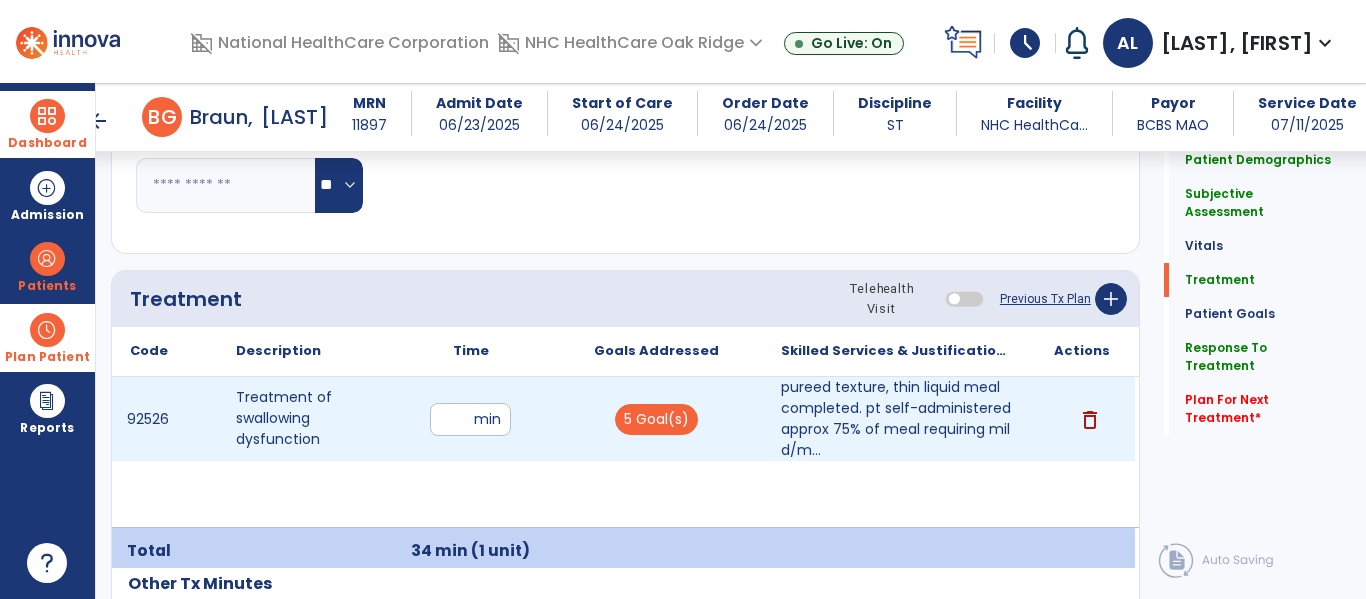 scroll, scrollTop: 1229, scrollLeft: 0, axis: vertical 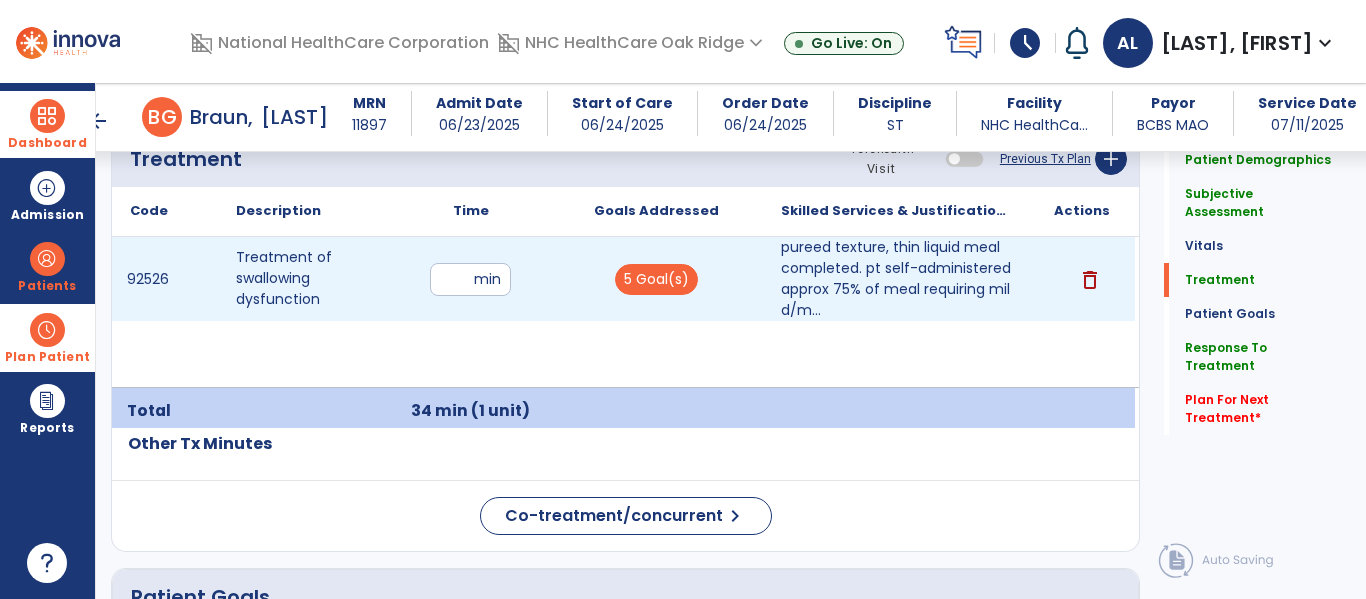 click on "**" at bounding box center [470, 279] 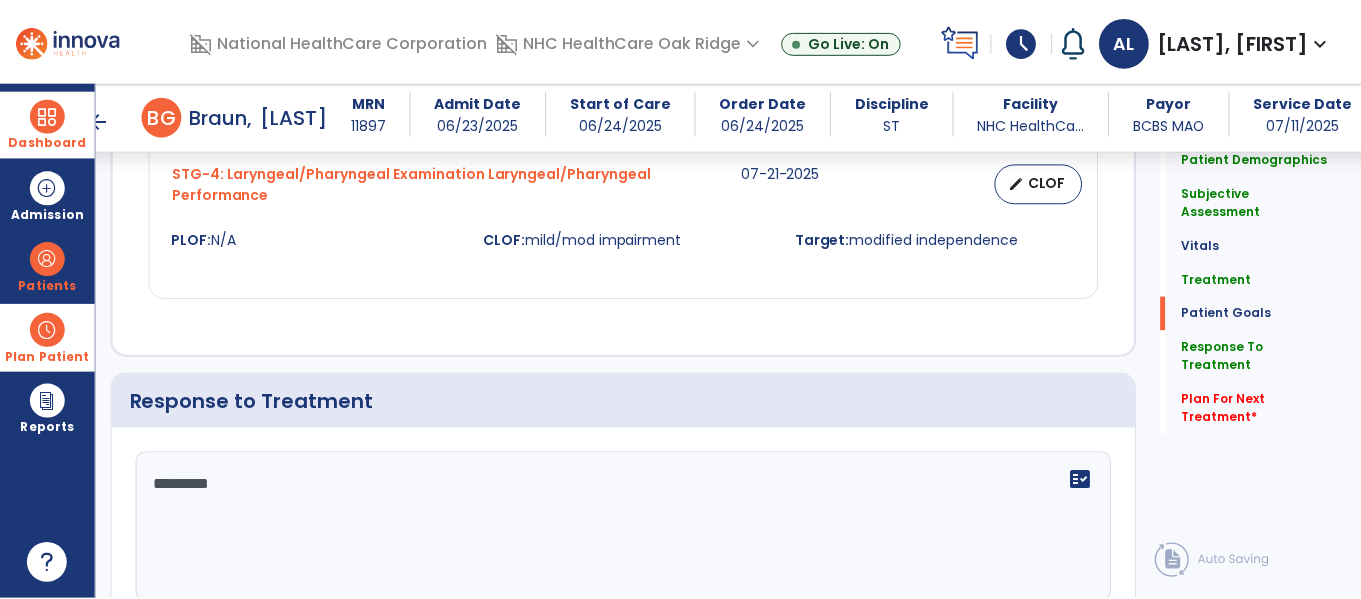 scroll, scrollTop: 2731, scrollLeft: 0, axis: vertical 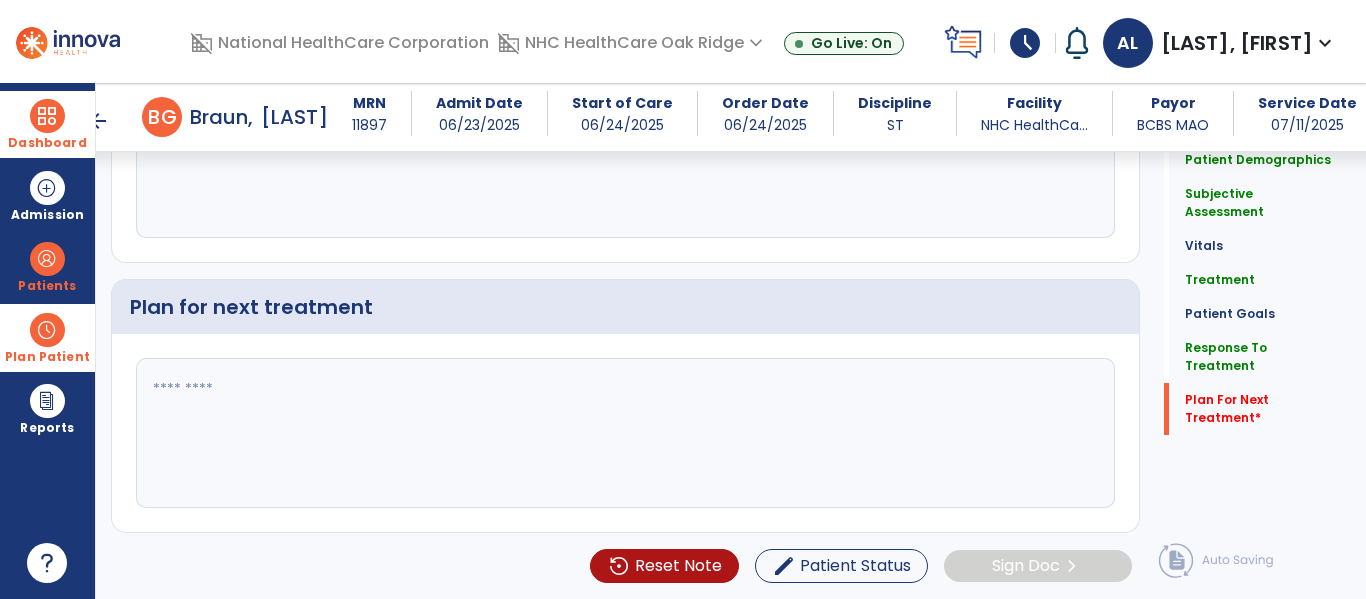 click 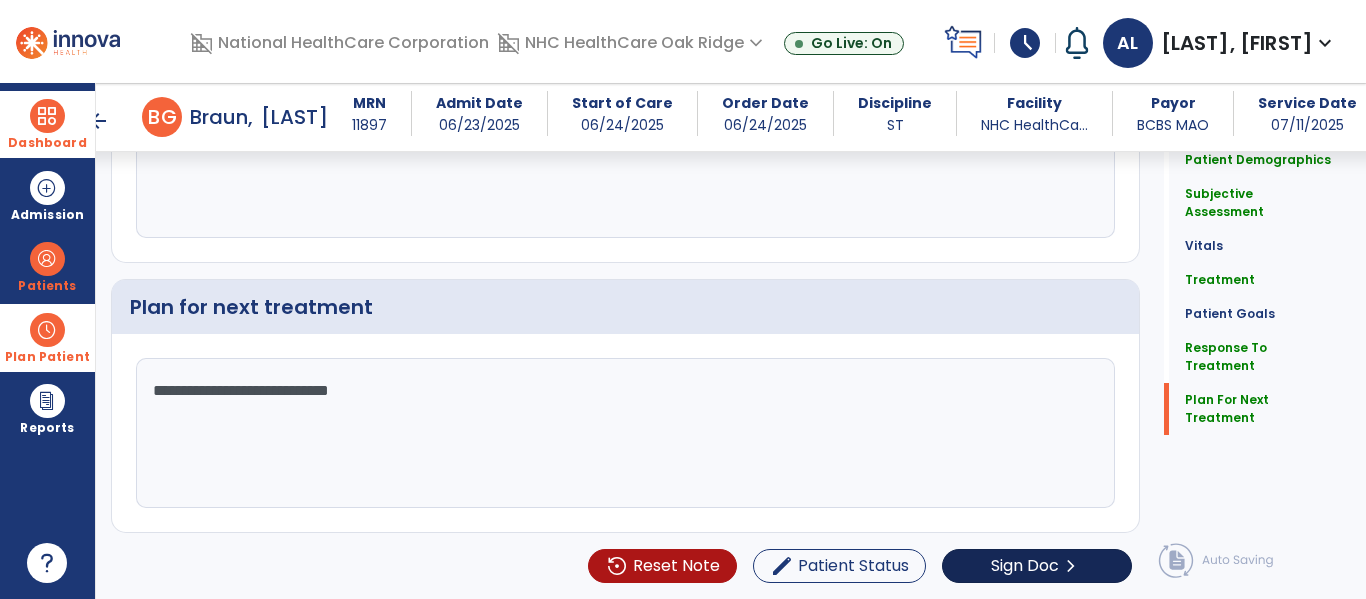 type on "**********" 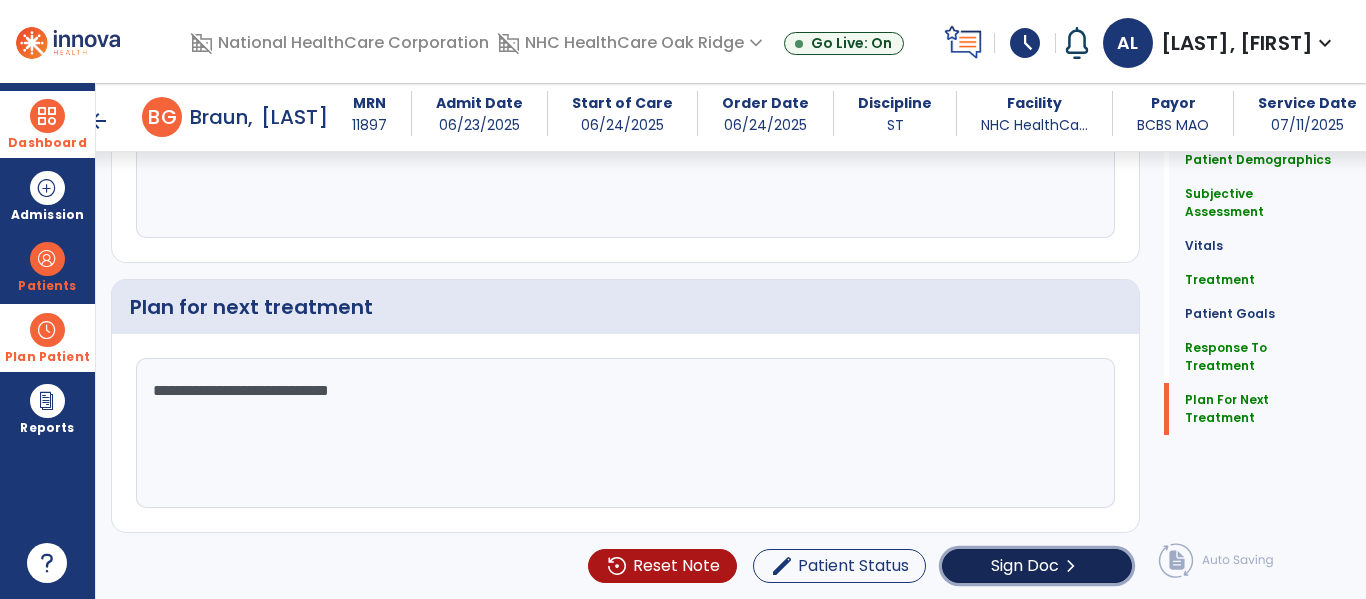 click on "Sign Doc" 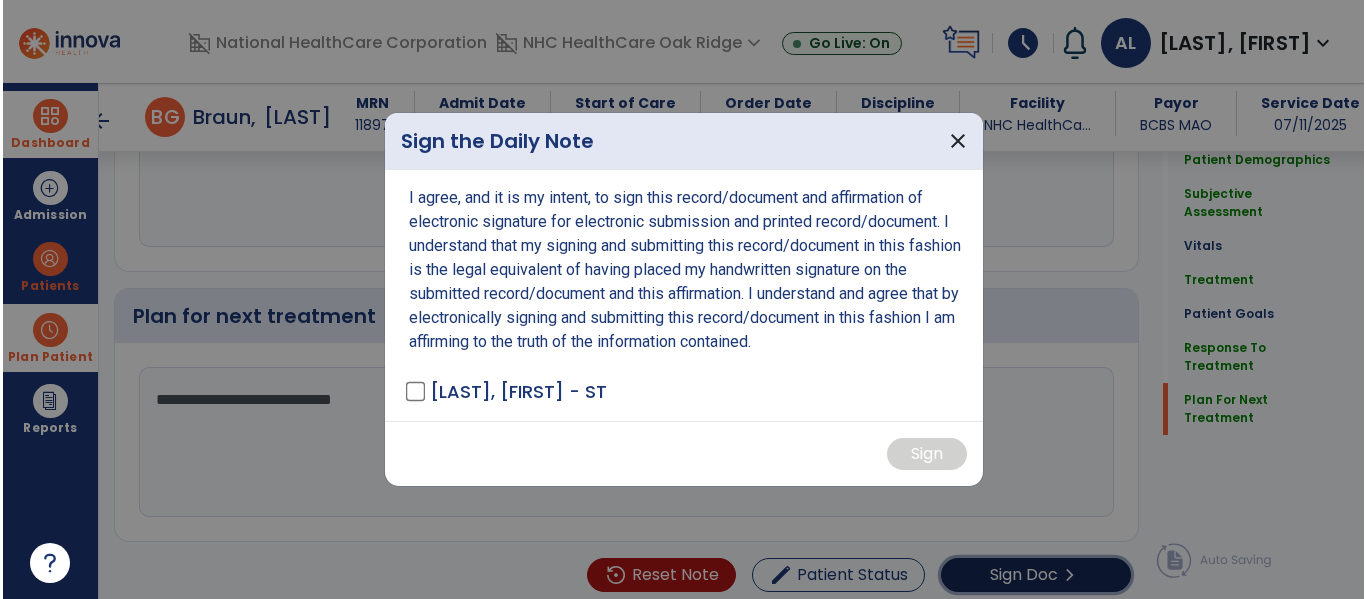 scroll, scrollTop: 2731, scrollLeft: 0, axis: vertical 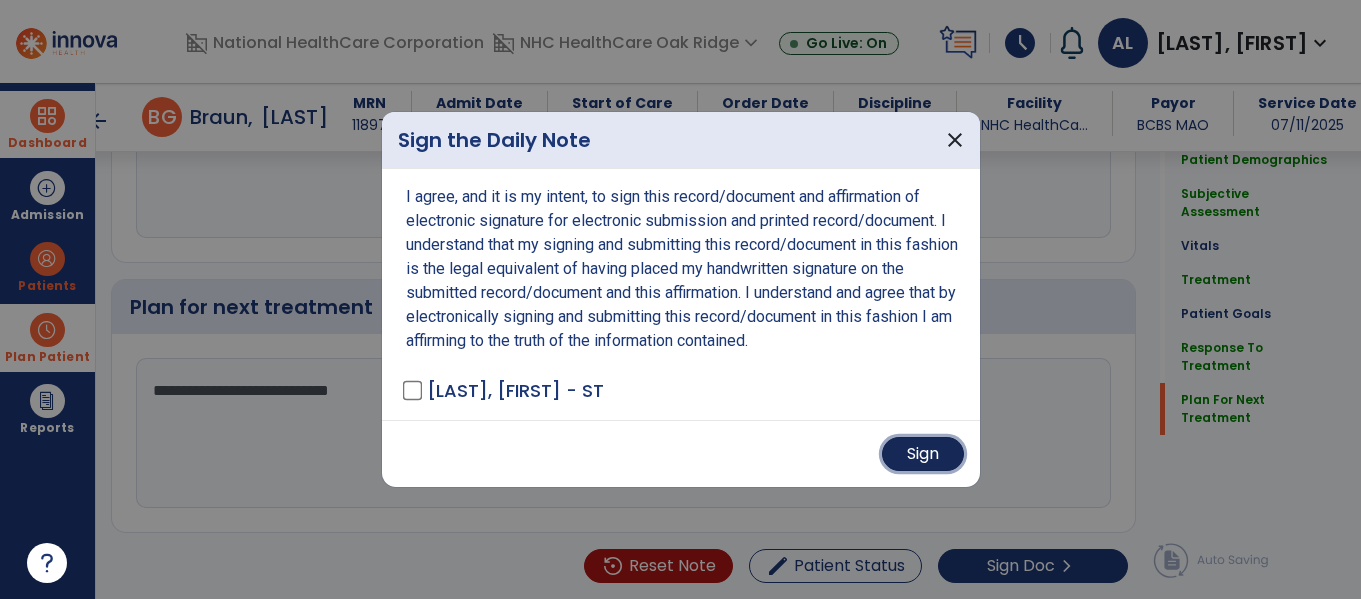 click on "Sign" at bounding box center (923, 454) 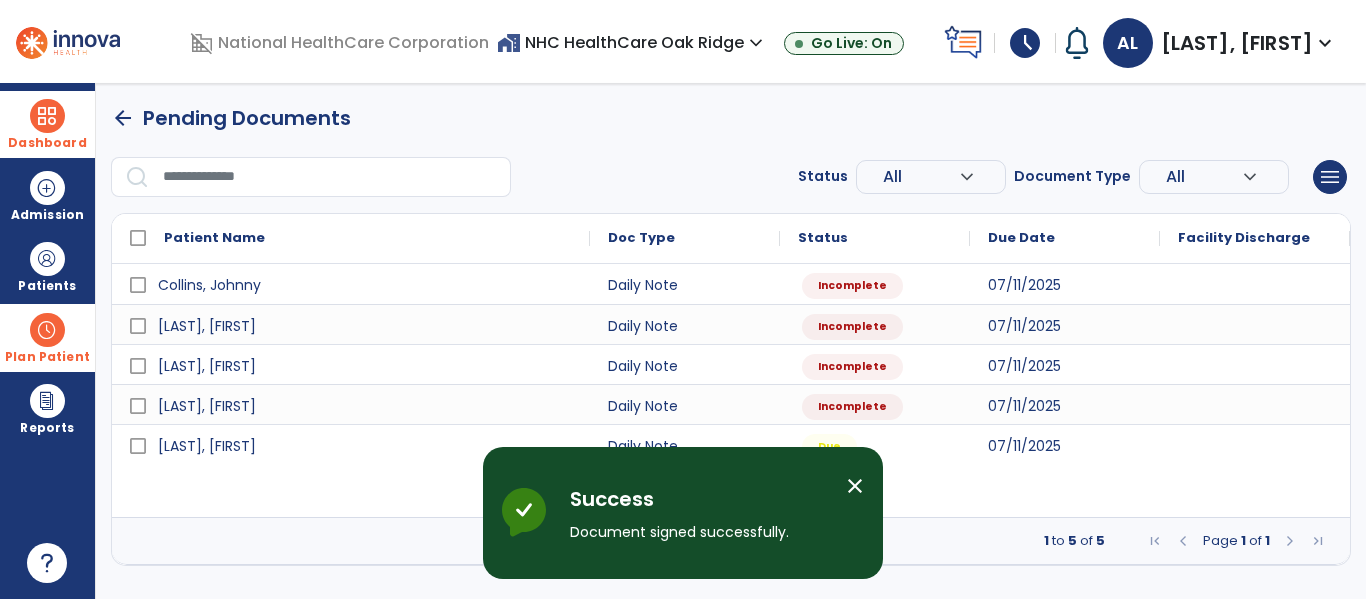 scroll, scrollTop: 0, scrollLeft: 0, axis: both 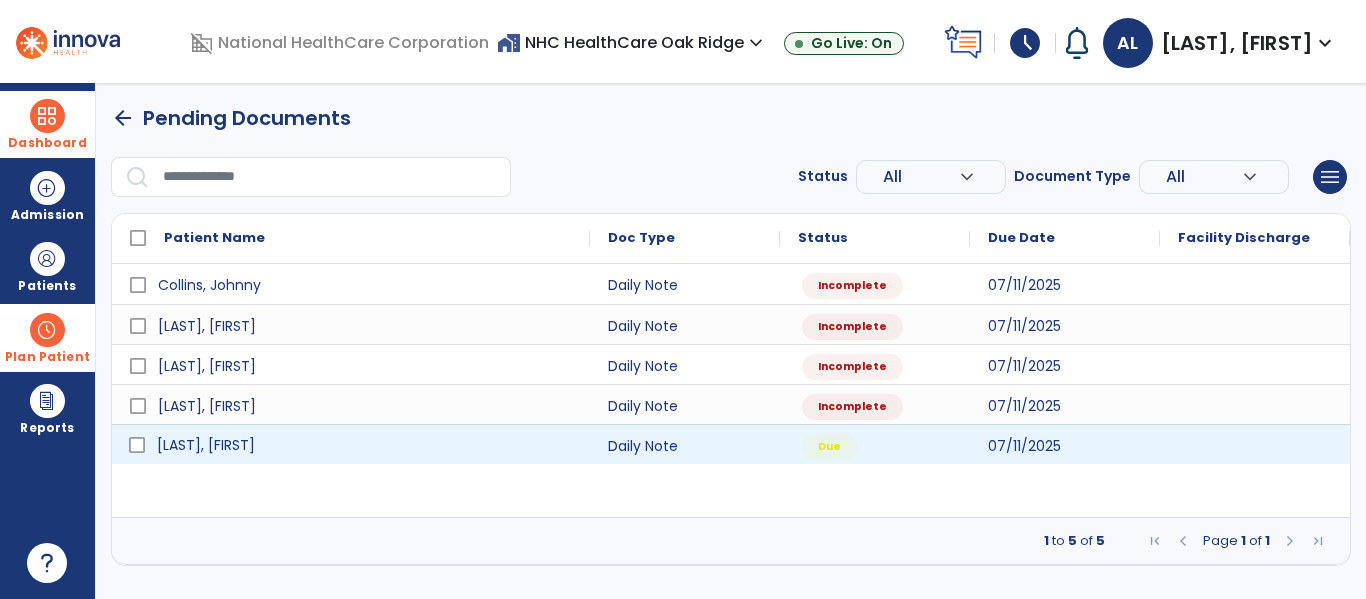 click on "[LAST], [FIRST]" at bounding box center [365, 445] 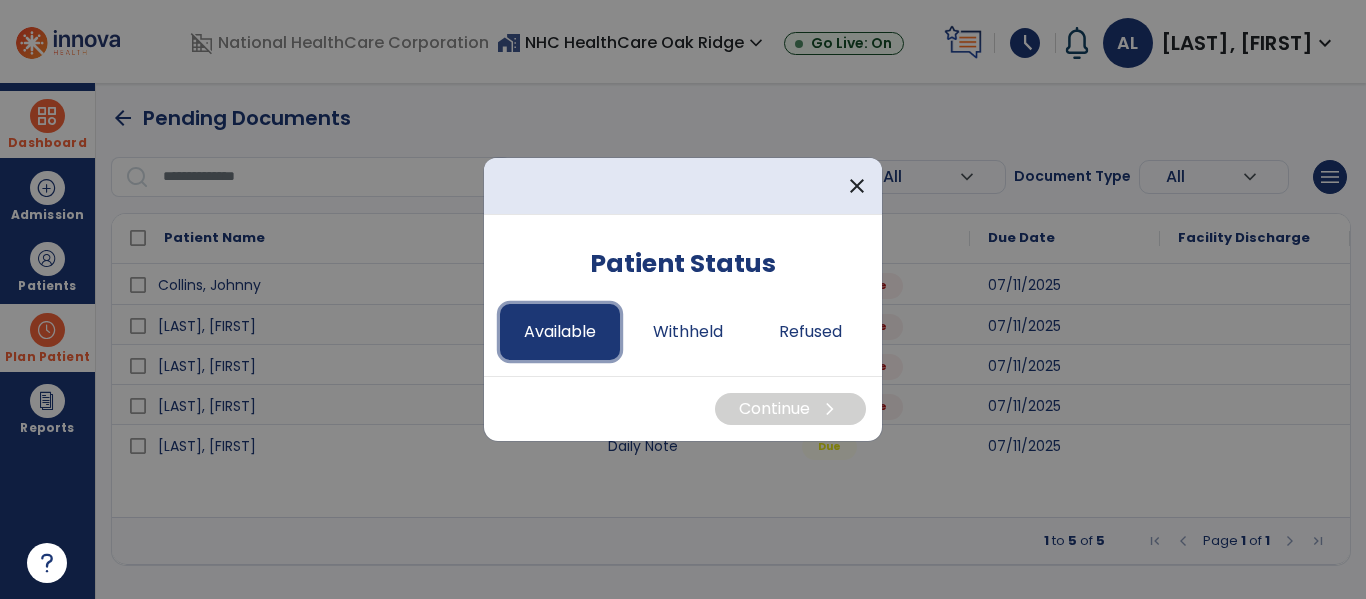 click on "Available" at bounding box center [560, 332] 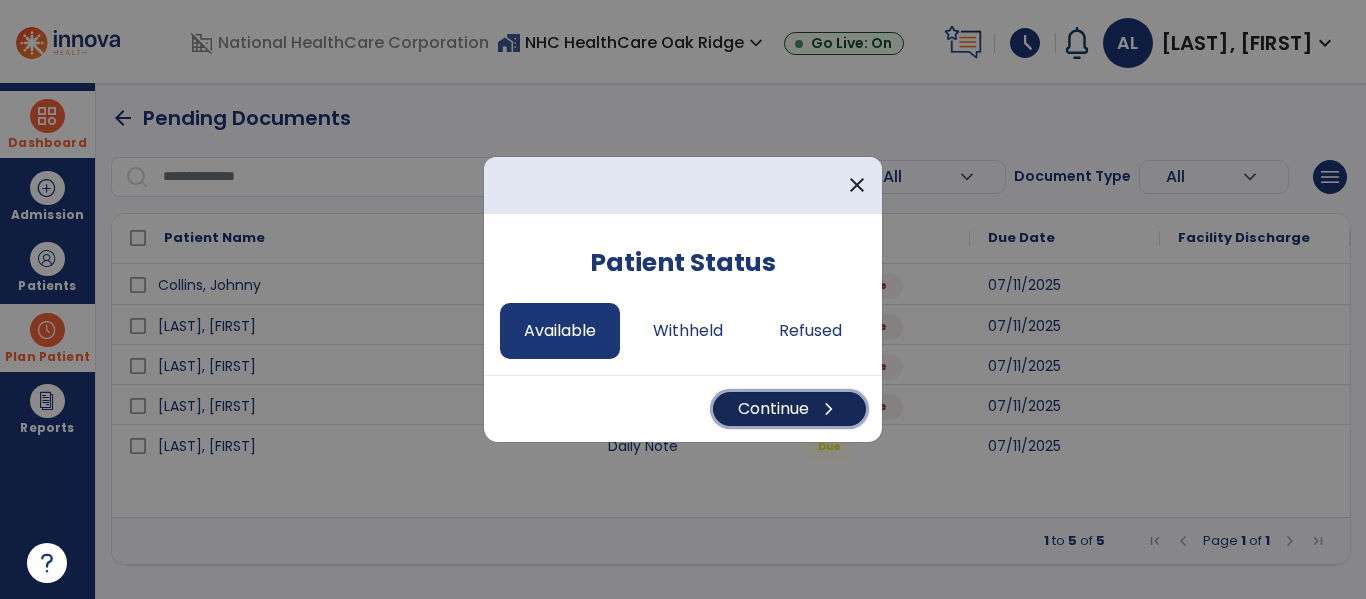 click on "Continue   chevron_right" at bounding box center [789, 409] 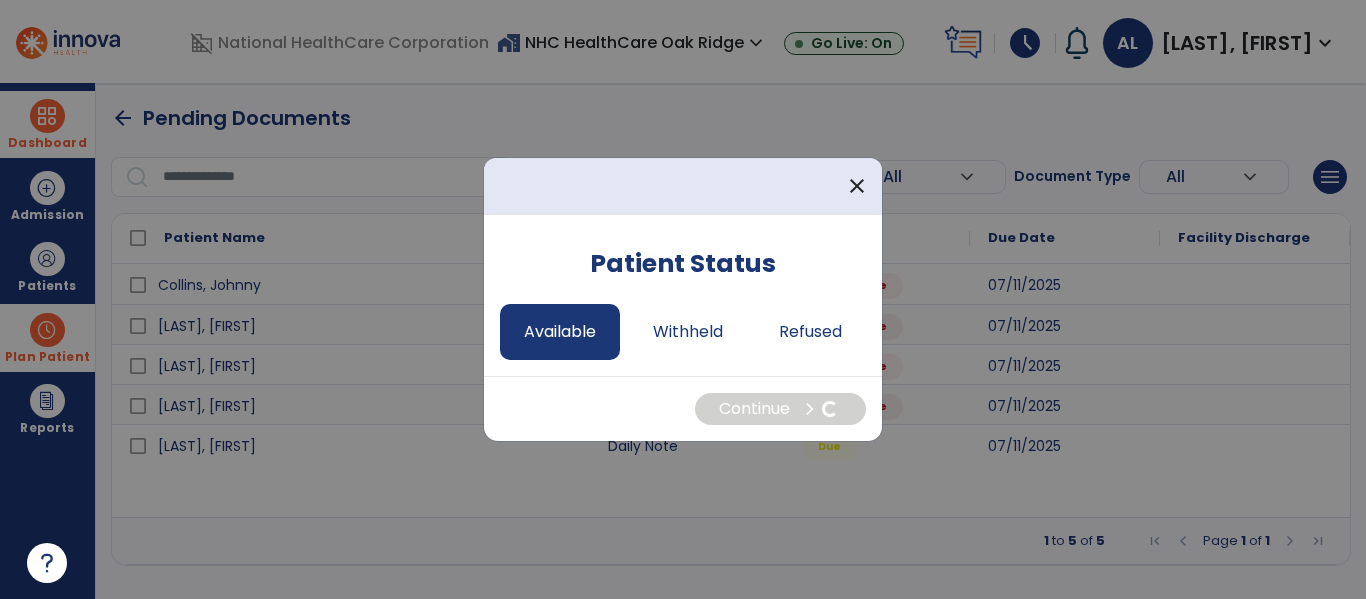 select on "*" 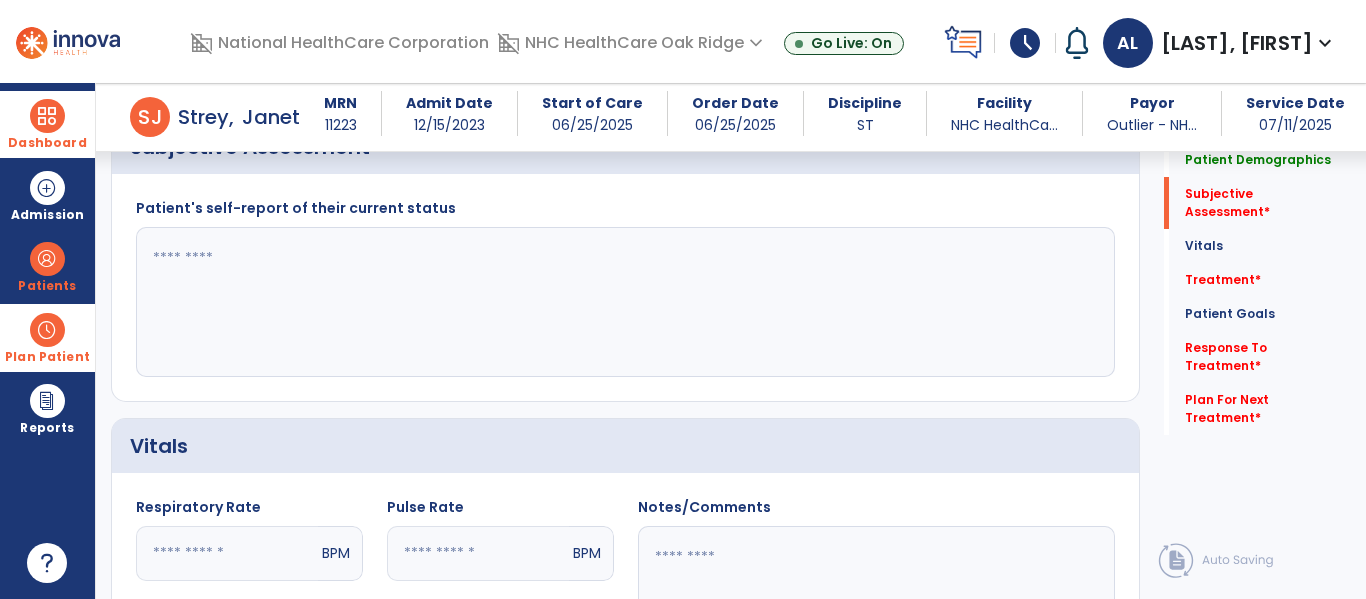 scroll, scrollTop: 459, scrollLeft: 0, axis: vertical 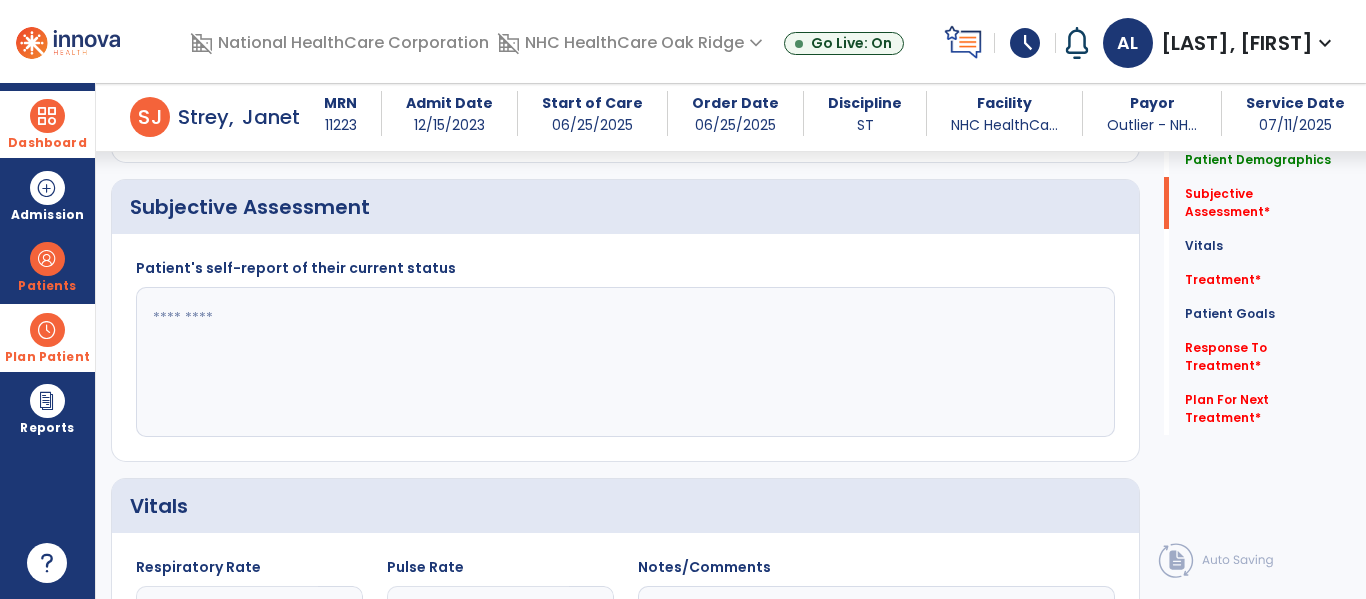 click 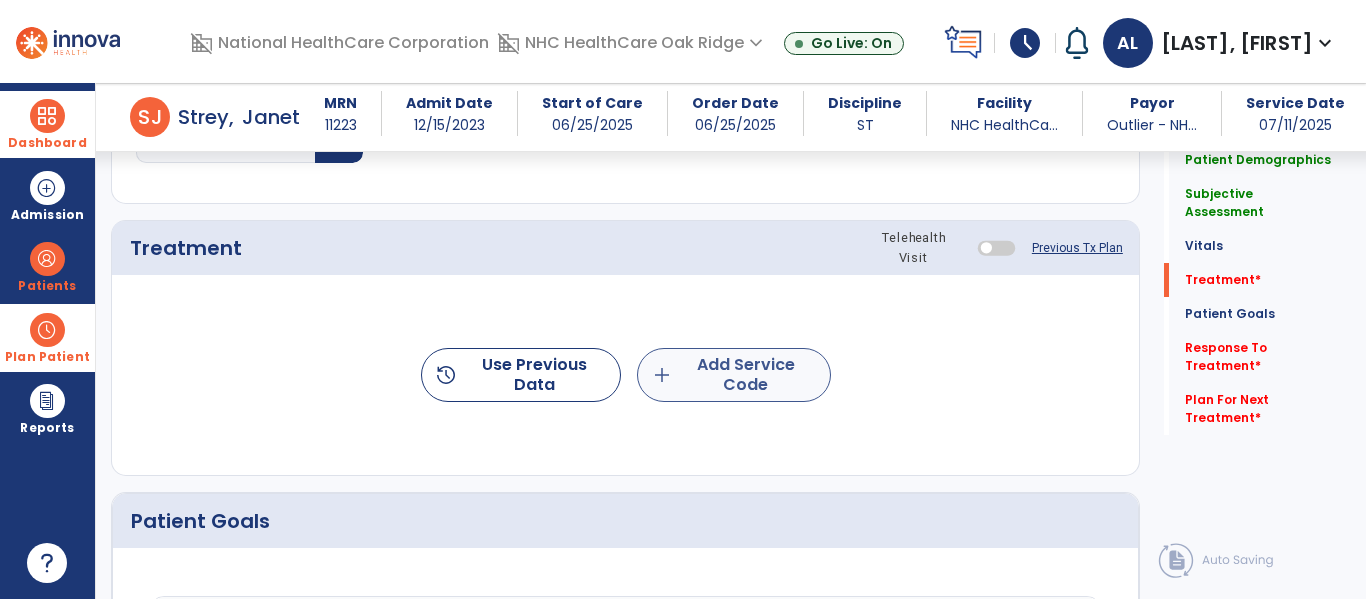 type on "**********" 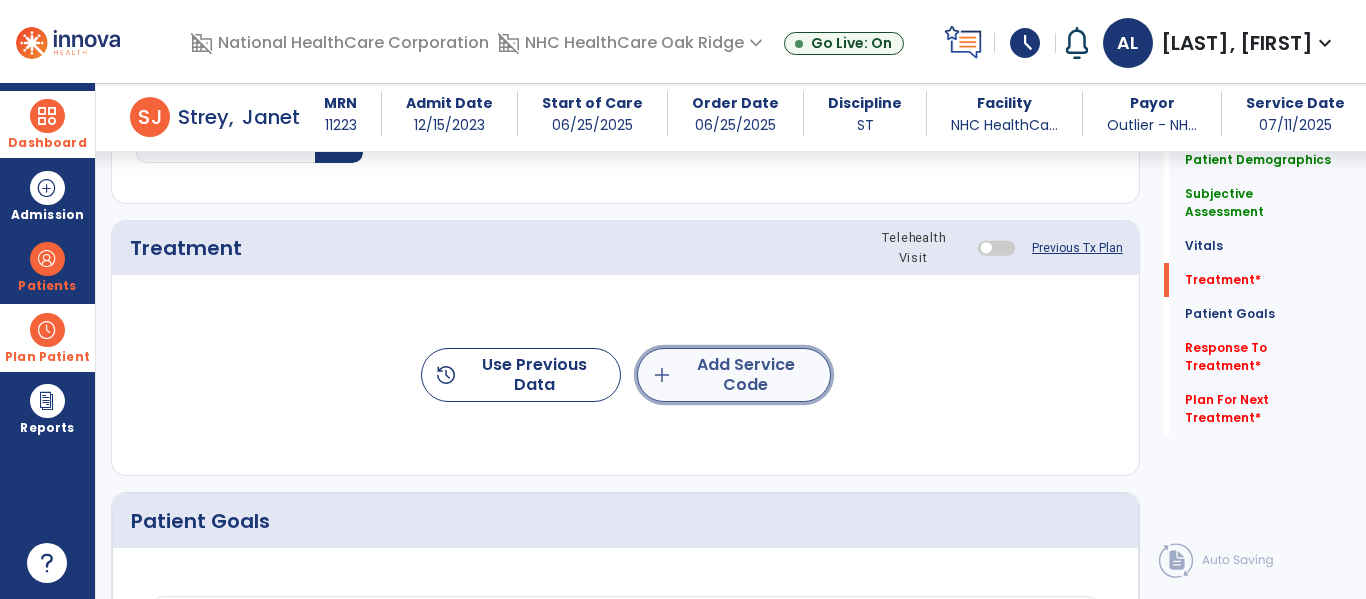click on "add  Add Service Code" 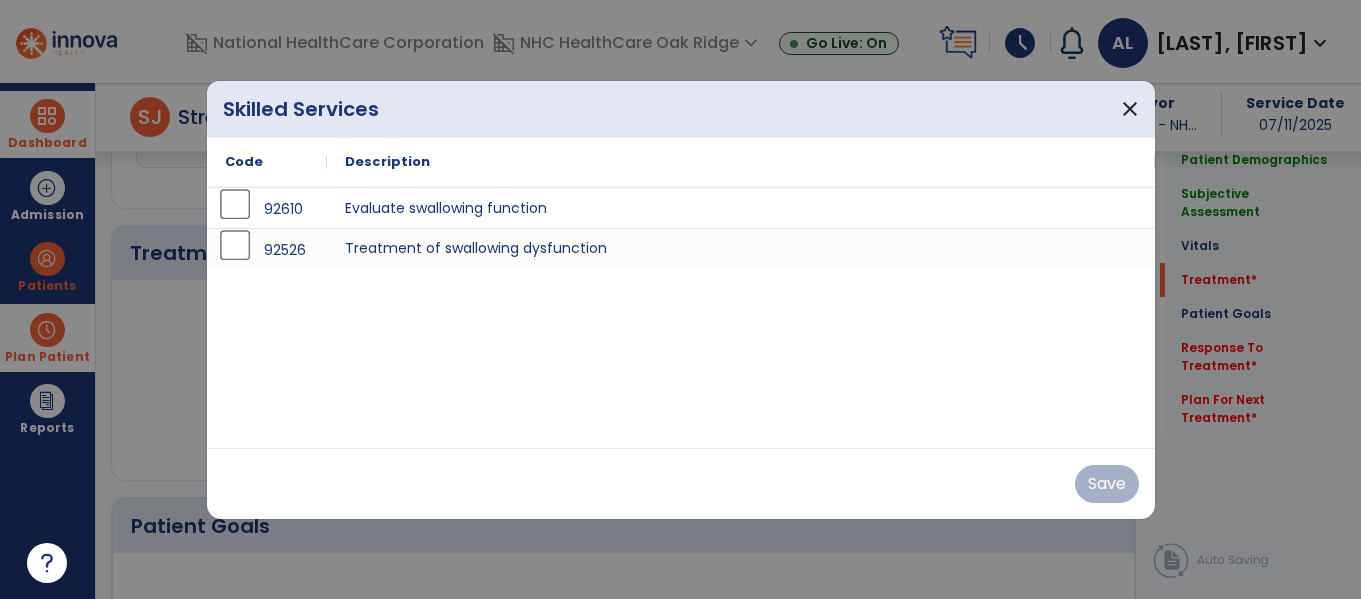 scroll, scrollTop: 1139, scrollLeft: 0, axis: vertical 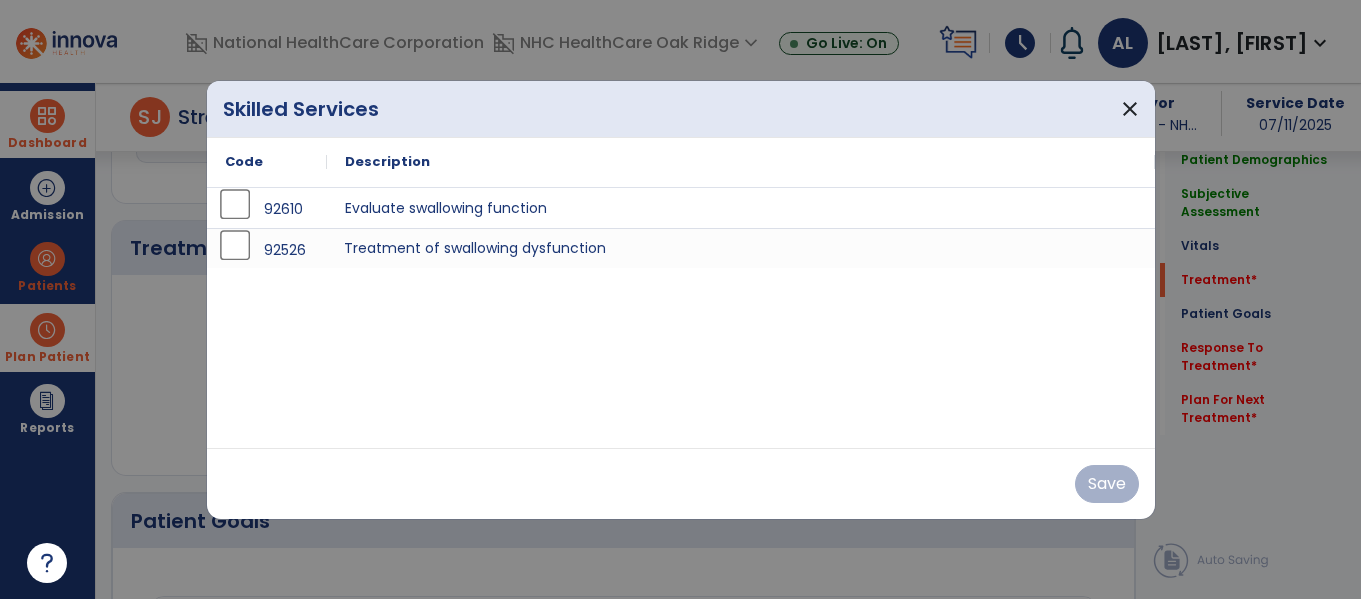 click on "Treatment of swallowing dysfunction" at bounding box center [741, 248] 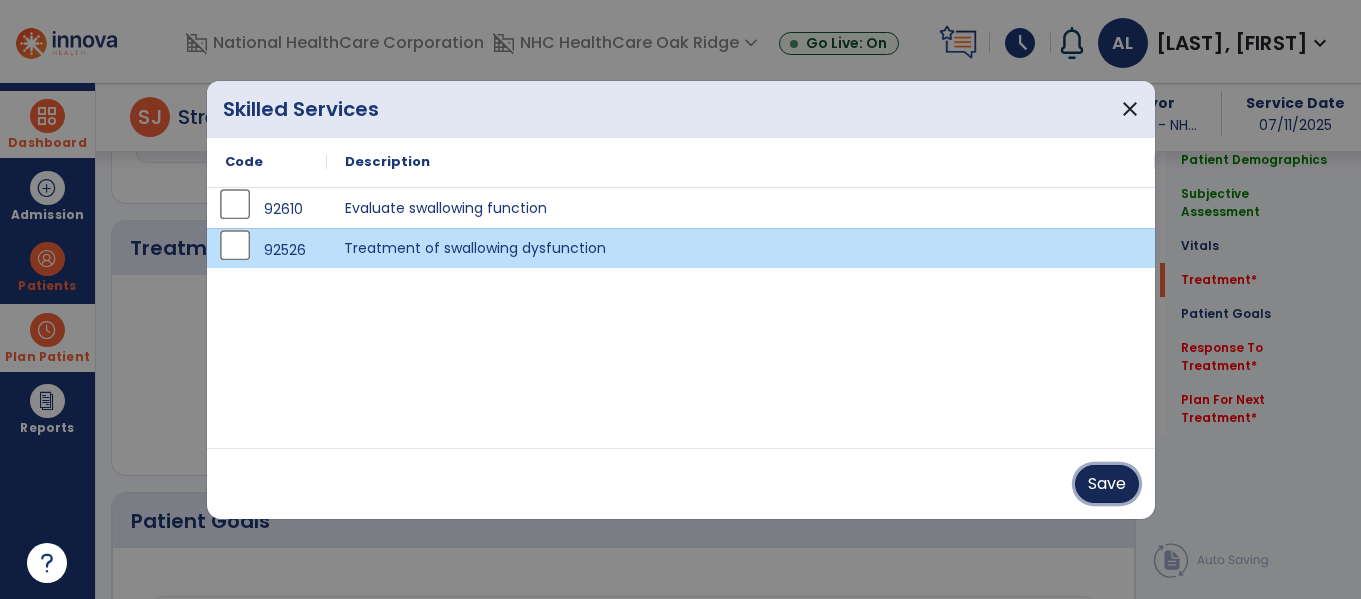 click on "Save" at bounding box center [1107, 484] 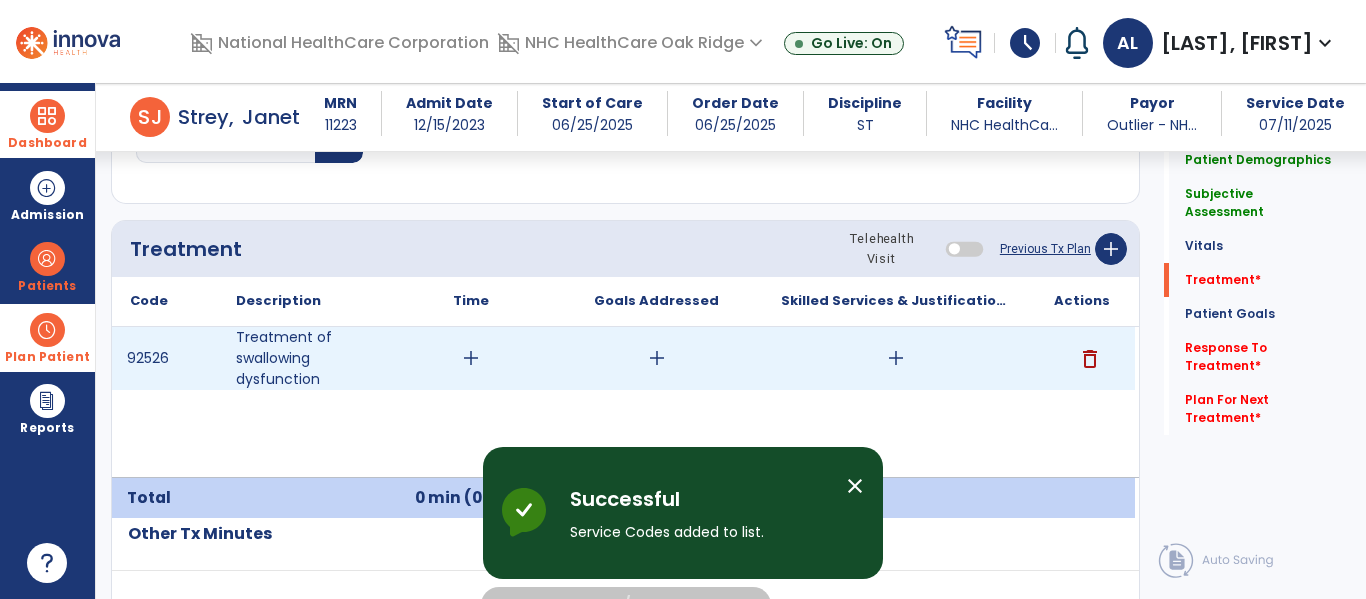 click on "add" at bounding box center (471, 358) 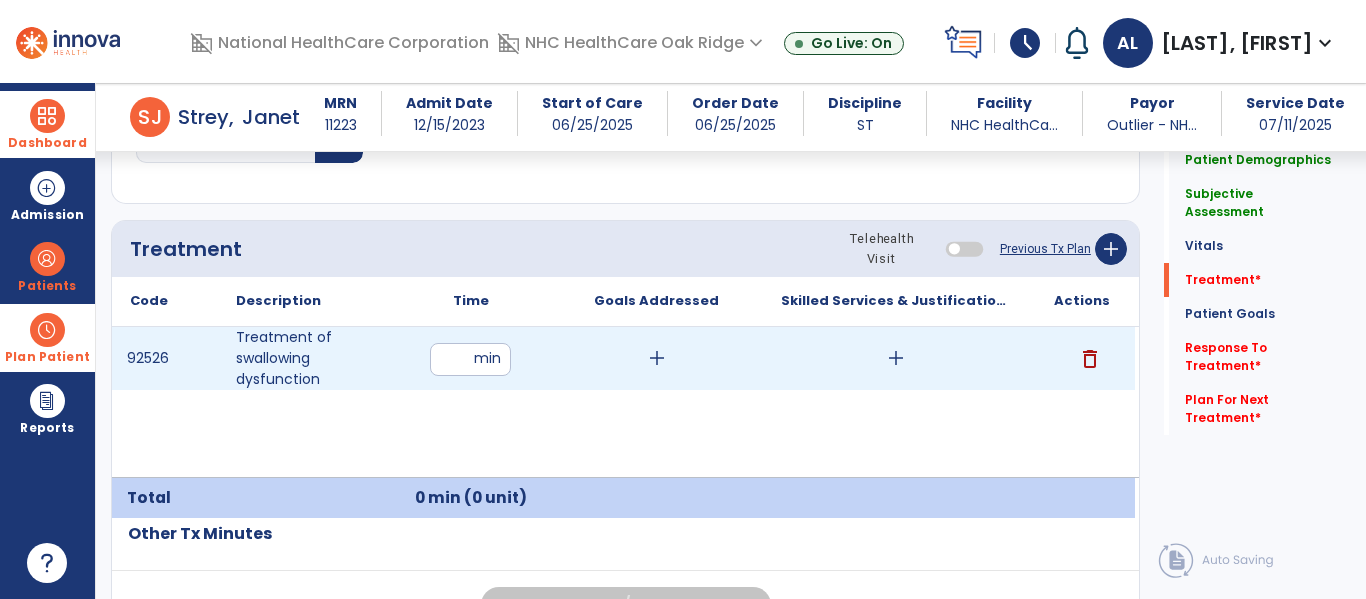 type on "**" 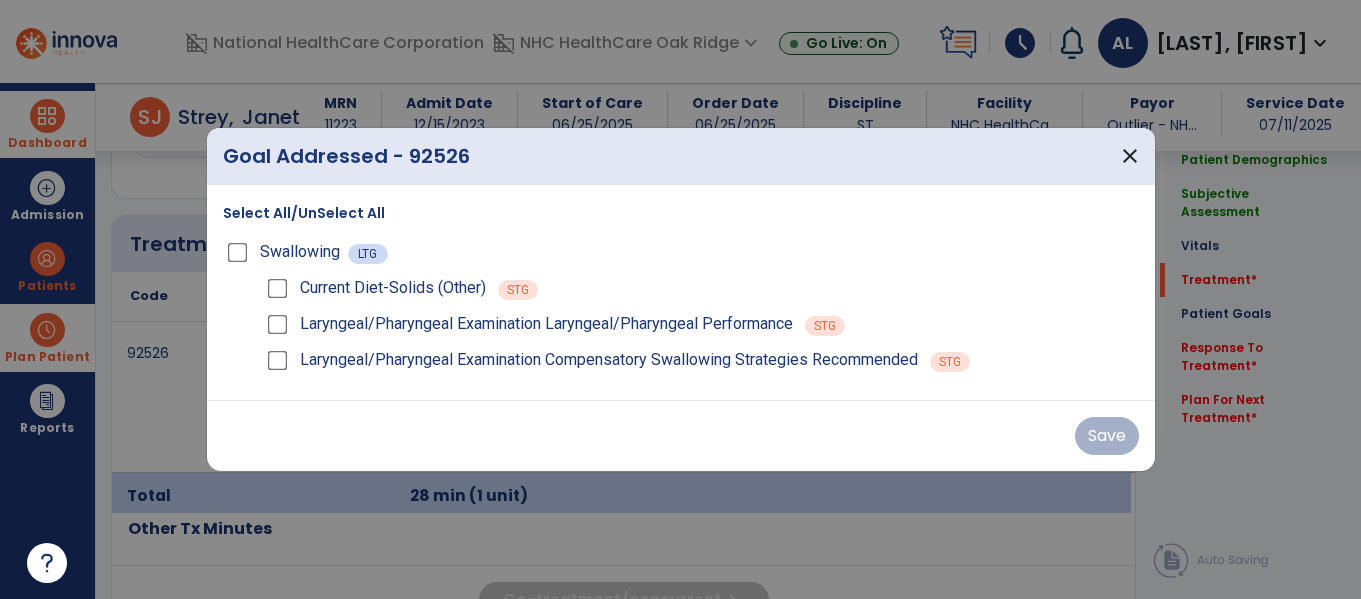 scroll, scrollTop: 1139, scrollLeft: 0, axis: vertical 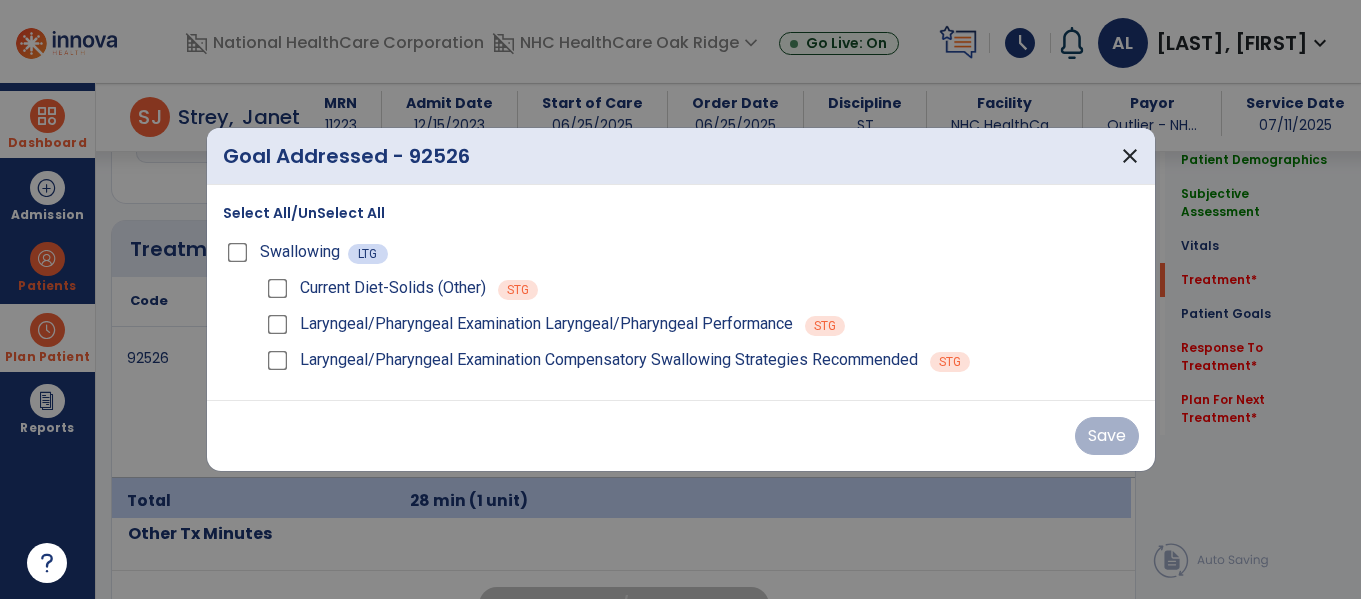 click on "Select All/UnSelect All Swallowing  LTG  Current Diet-Solids (Other)  STG  Laryngeal/Pharyngeal Examination  Laryngeal/Pharyngeal Performance  STG  Laryngeal/Pharyngeal Examination  Compensatory Swallowing Strategies Recommended  STG" at bounding box center [681, 288] 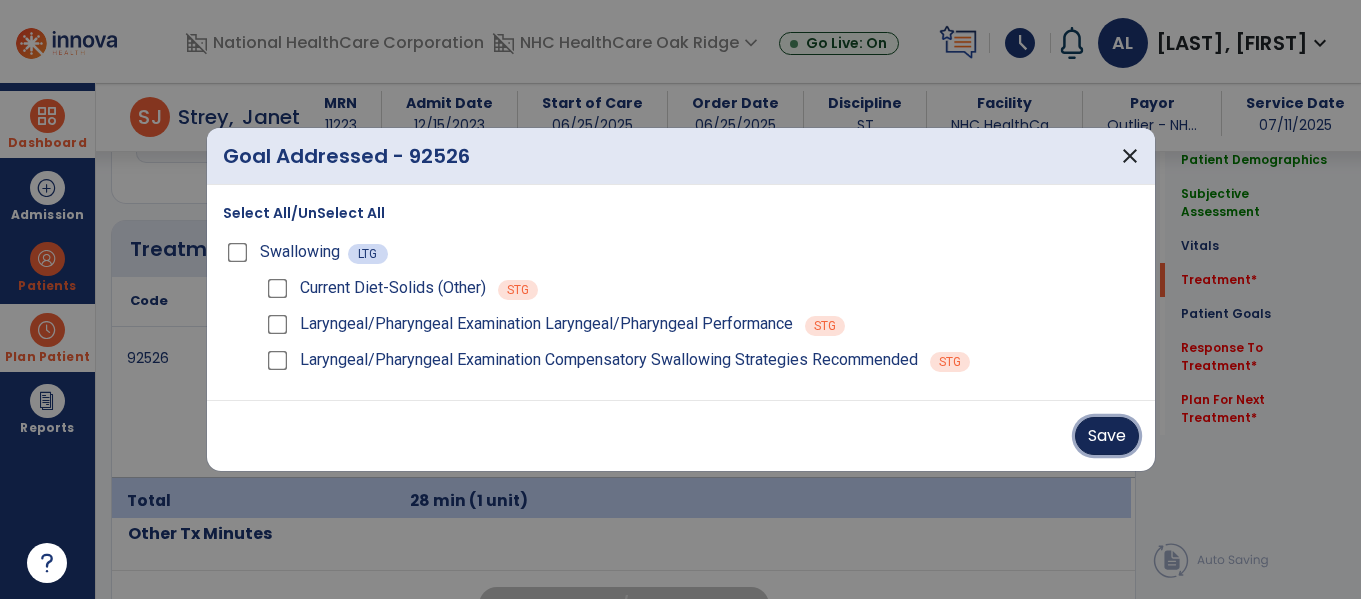 click on "Save" at bounding box center [1107, 436] 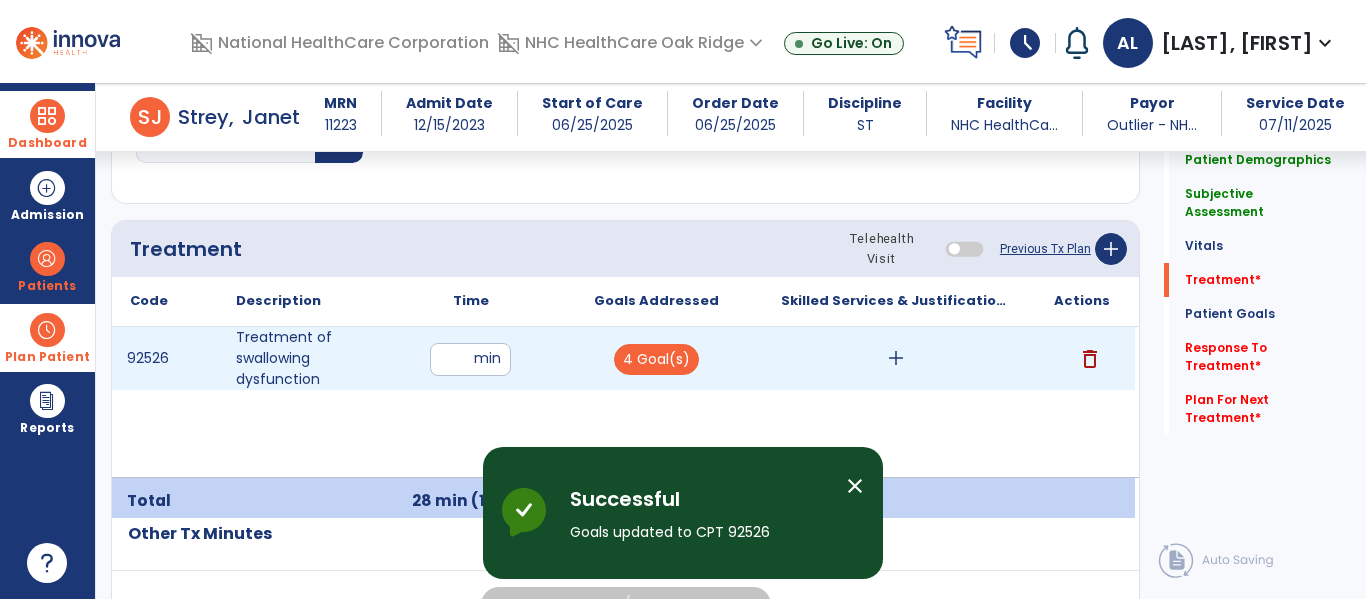 click on "add" at bounding box center (896, 358) 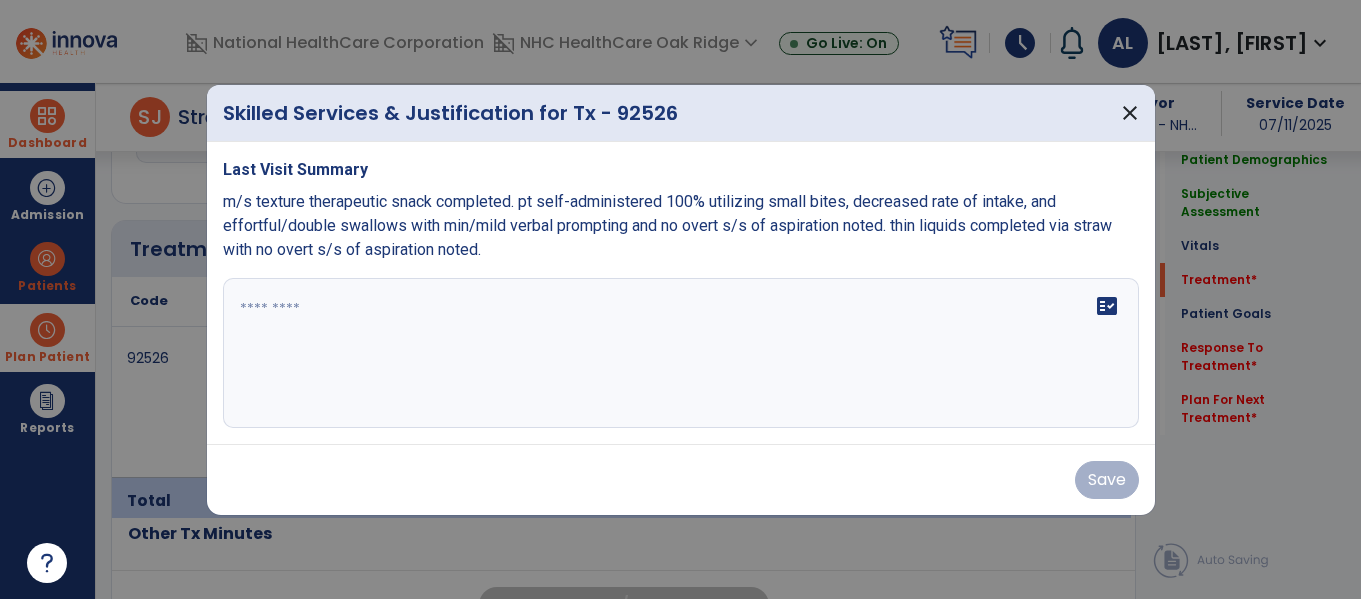 scroll, scrollTop: 1139, scrollLeft: 0, axis: vertical 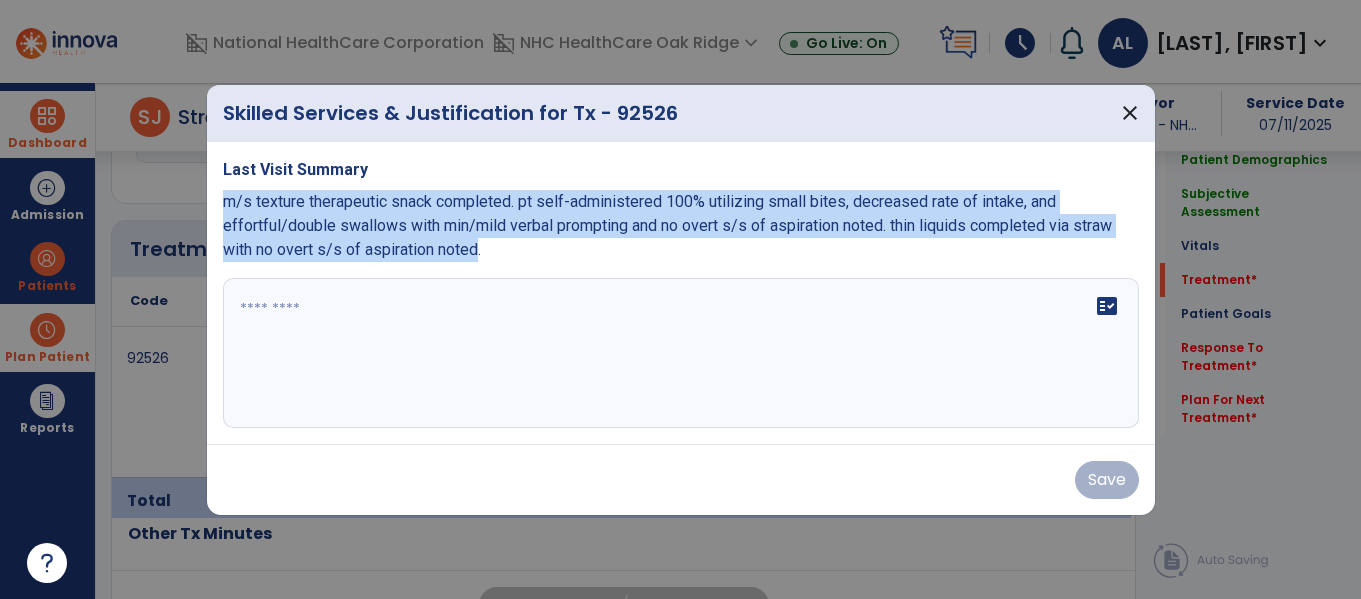 drag, startPoint x: 476, startPoint y: 256, endPoint x: 226, endPoint y: 207, distance: 254.75674 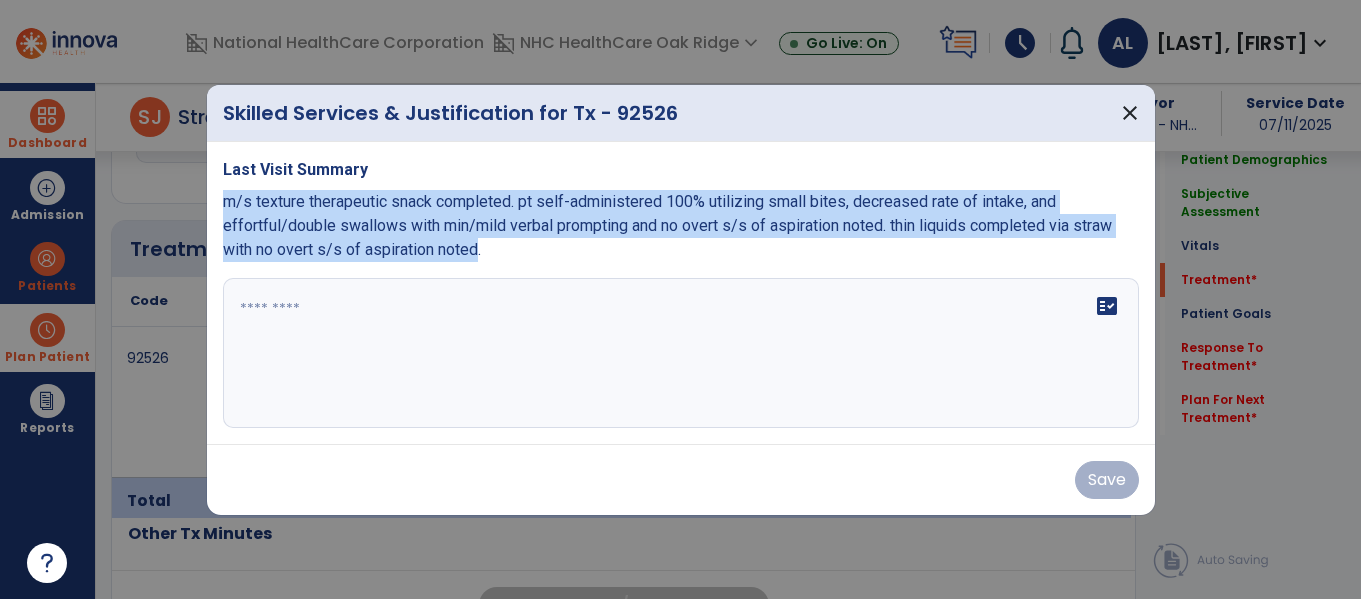 click on "m/s texture therapeutic snack completed. pt self-administered 100% utilizing small bites, decreased rate of intake, and effortful/double swallows with min/mild verbal prompting and no overt s/s of aspiration noted. thin liquids completed via straw with no overt s/s of aspiration noted." at bounding box center [667, 225] 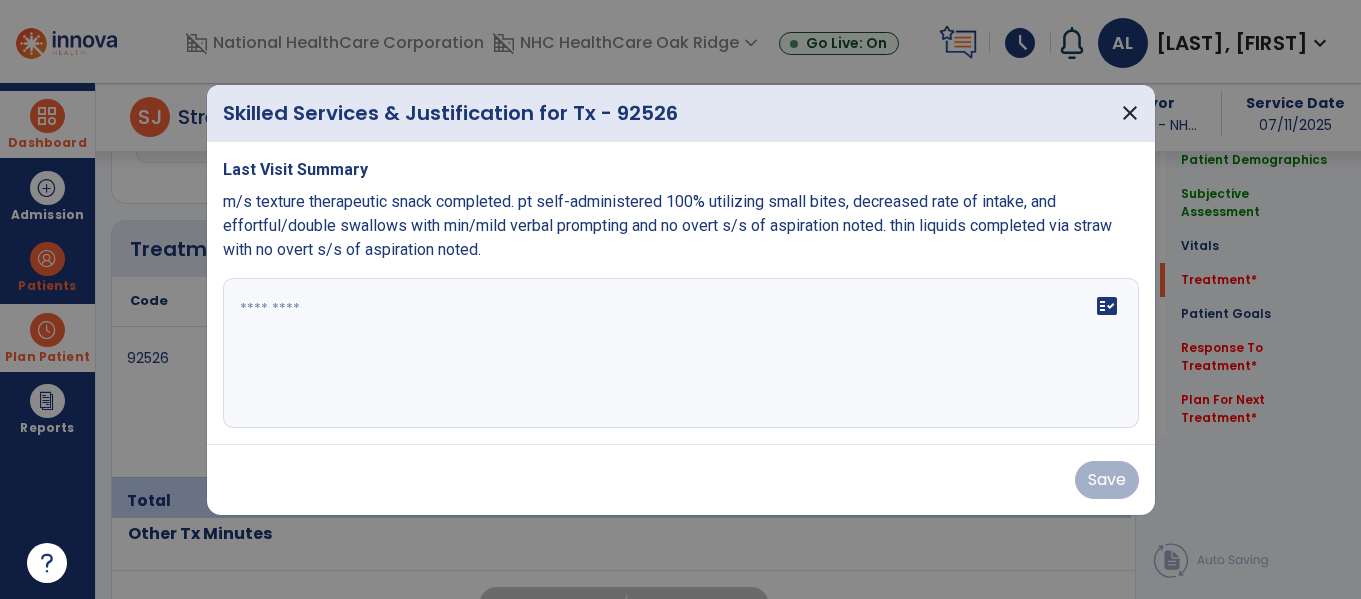 click on "fact_check" at bounding box center [681, 353] 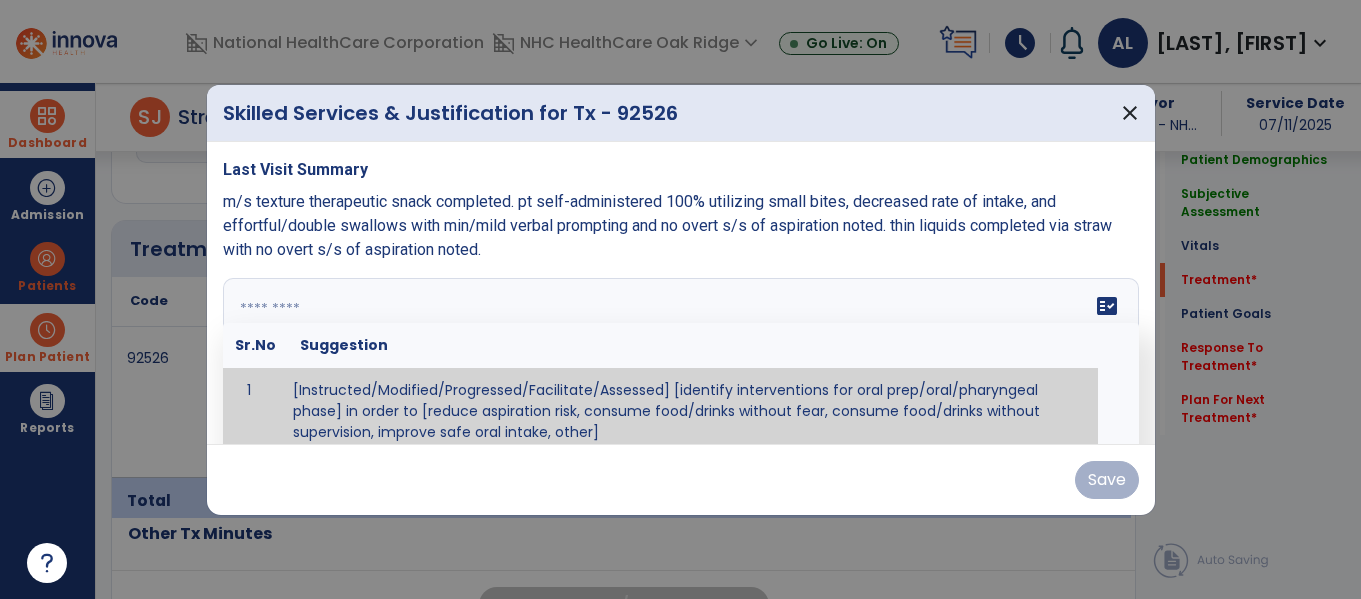 scroll, scrollTop: 12, scrollLeft: 0, axis: vertical 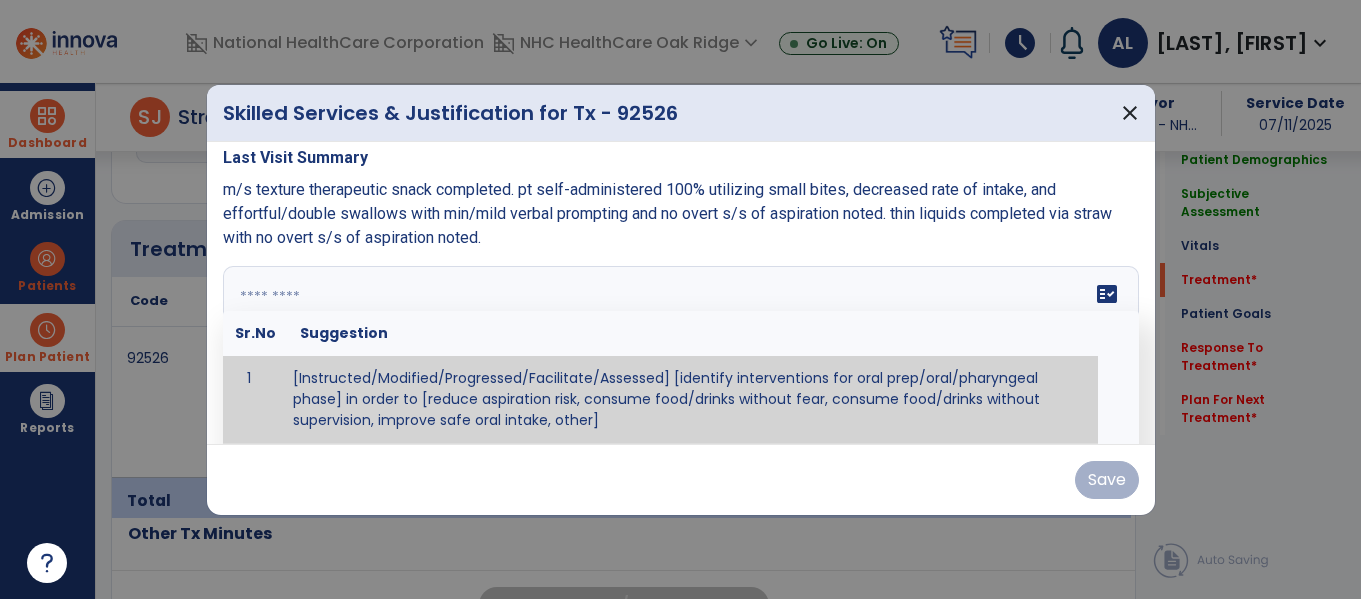 paste on "**********" 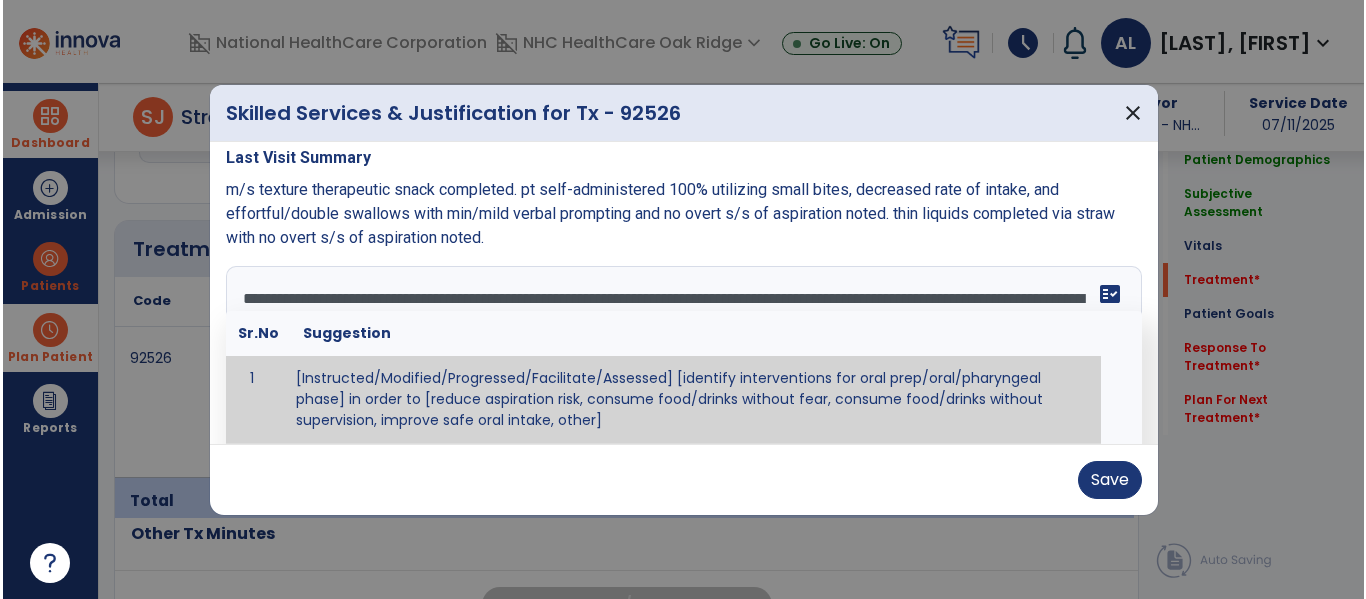 scroll, scrollTop: 0, scrollLeft: 0, axis: both 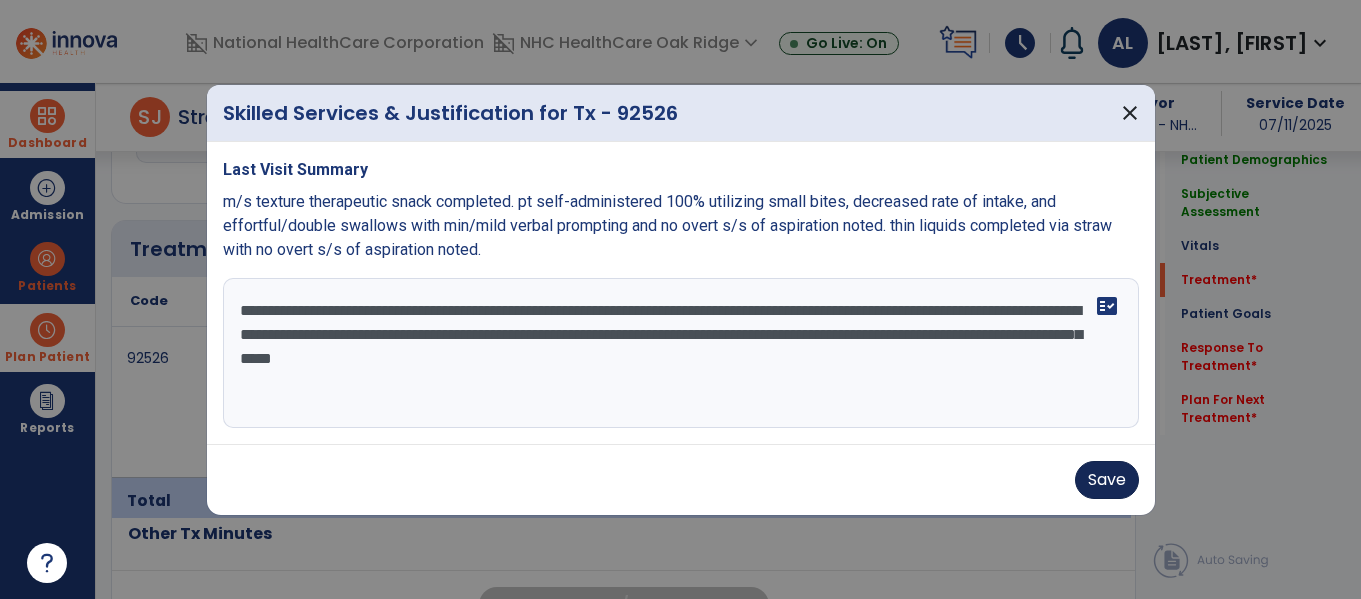 type on "**********" 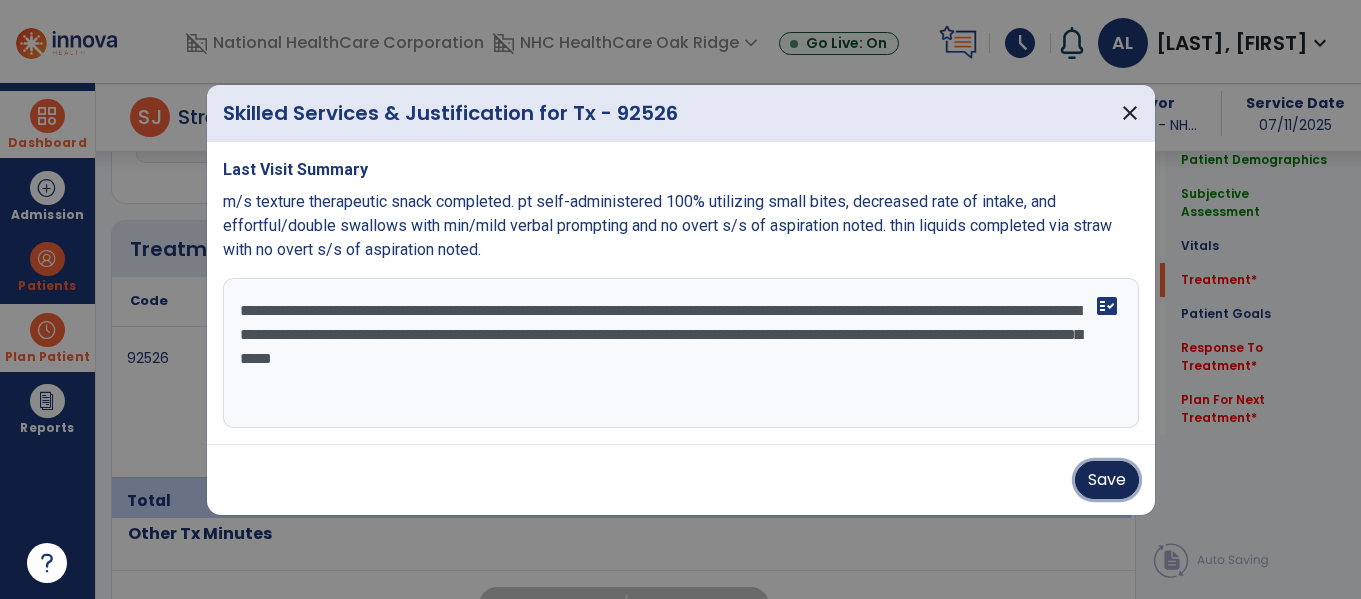 click on "Save" at bounding box center (1107, 480) 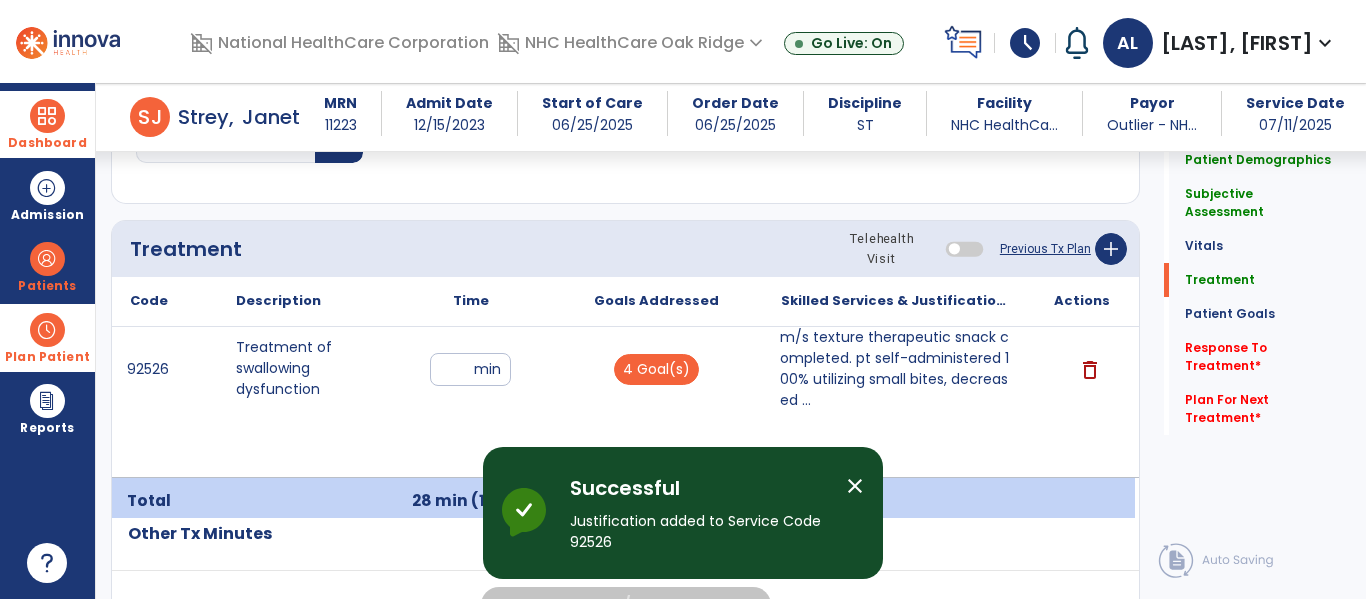 click on "close" at bounding box center (855, 486) 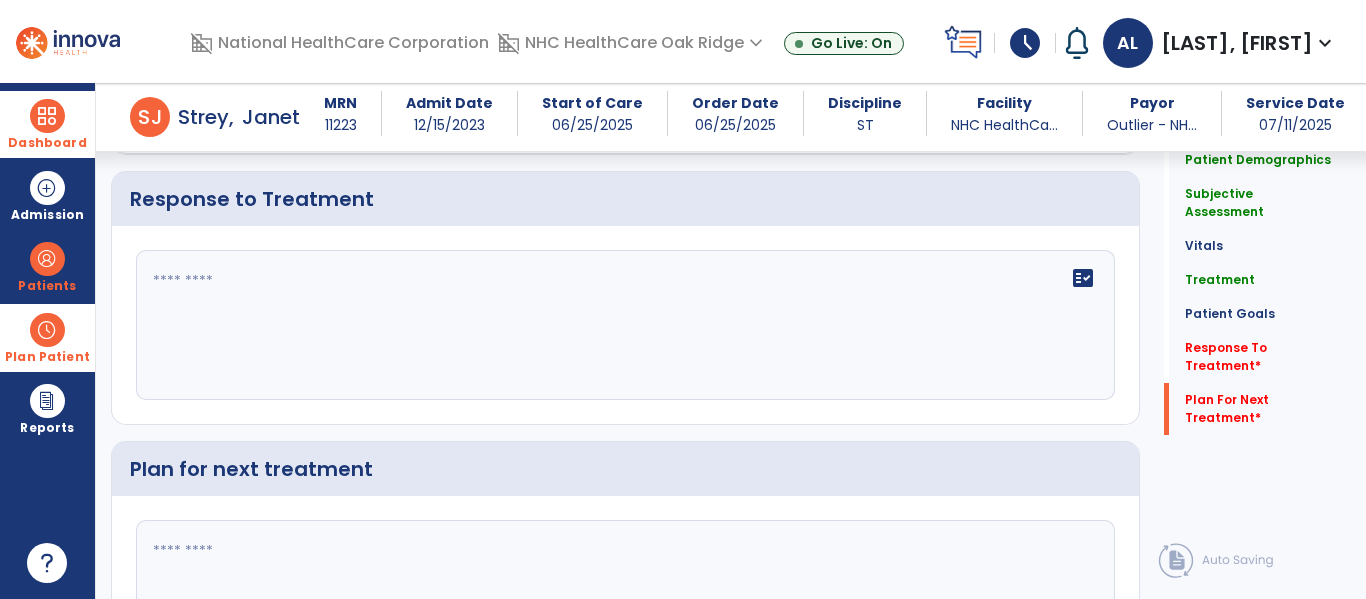 scroll, scrollTop: 2712, scrollLeft: 0, axis: vertical 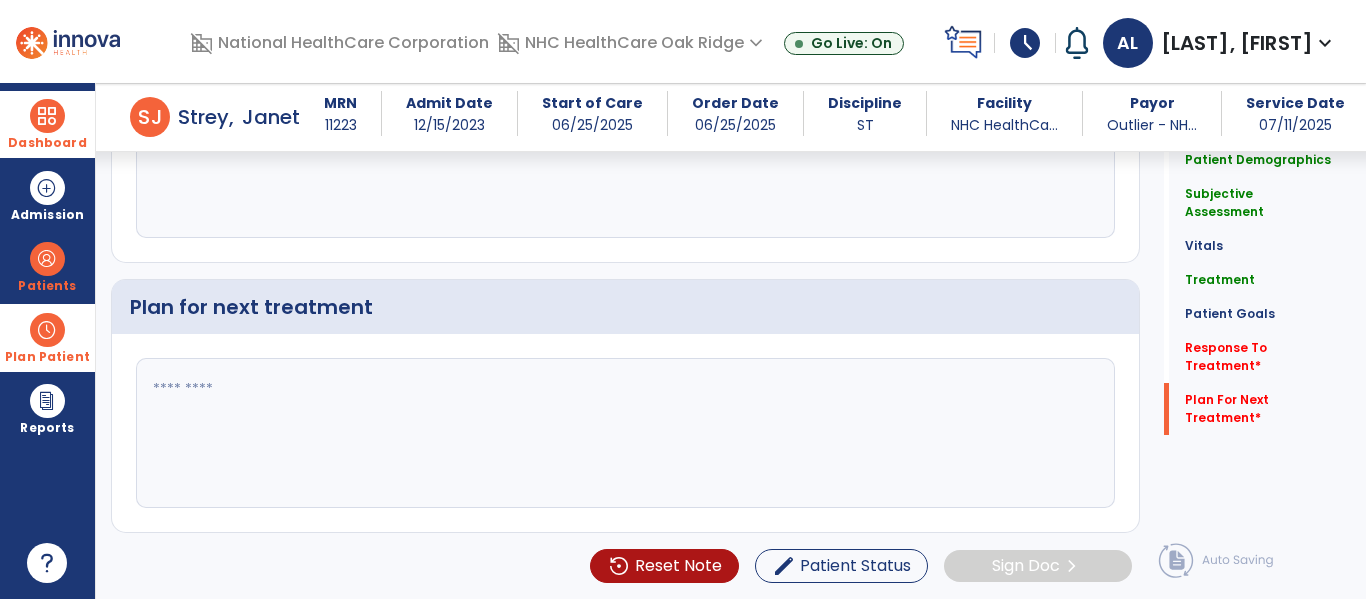 click 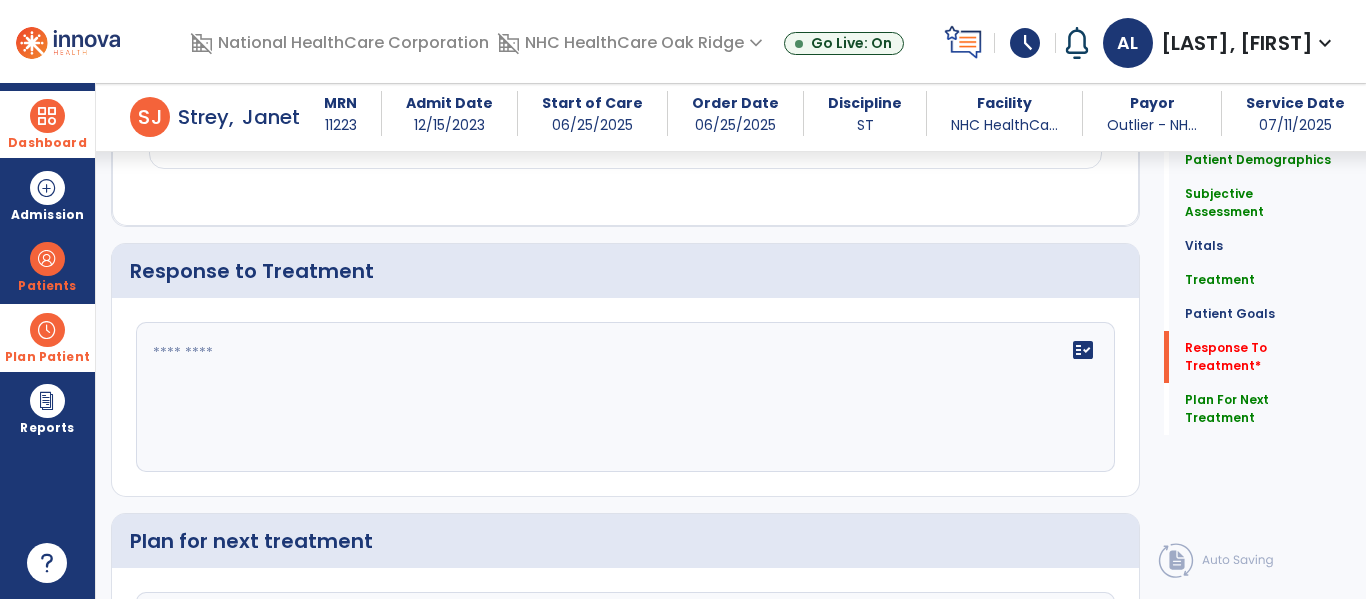 scroll, scrollTop: 2470, scrollLeft: 0, axis: vertical 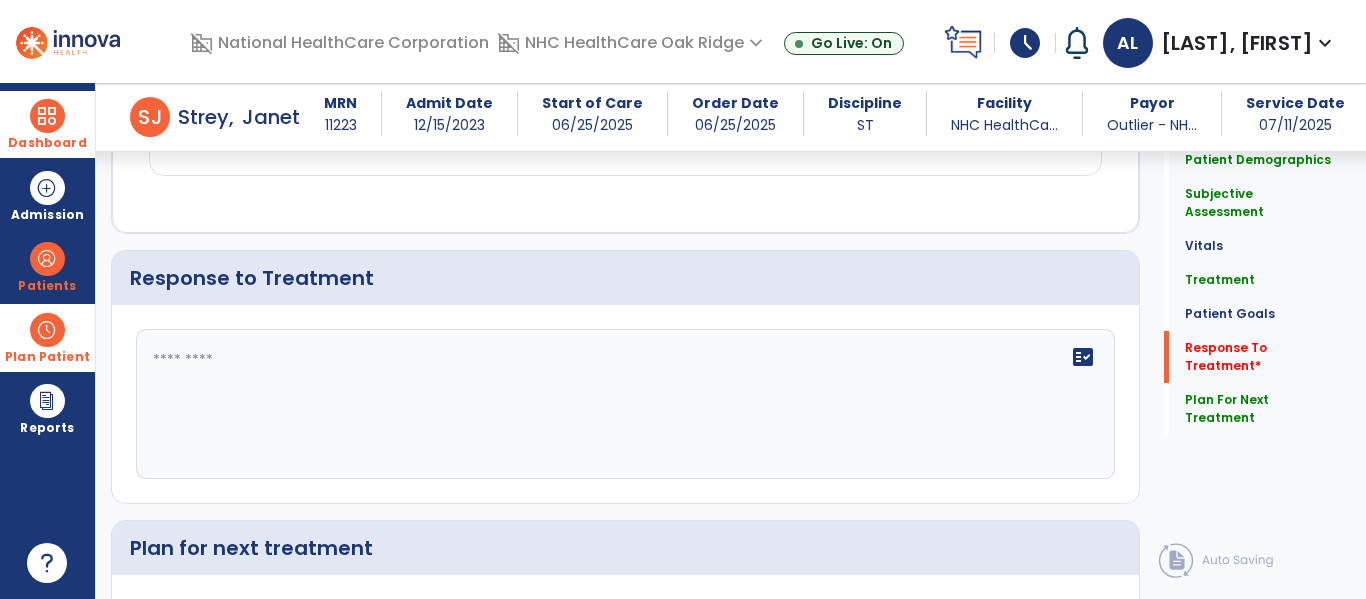 type on "**********" 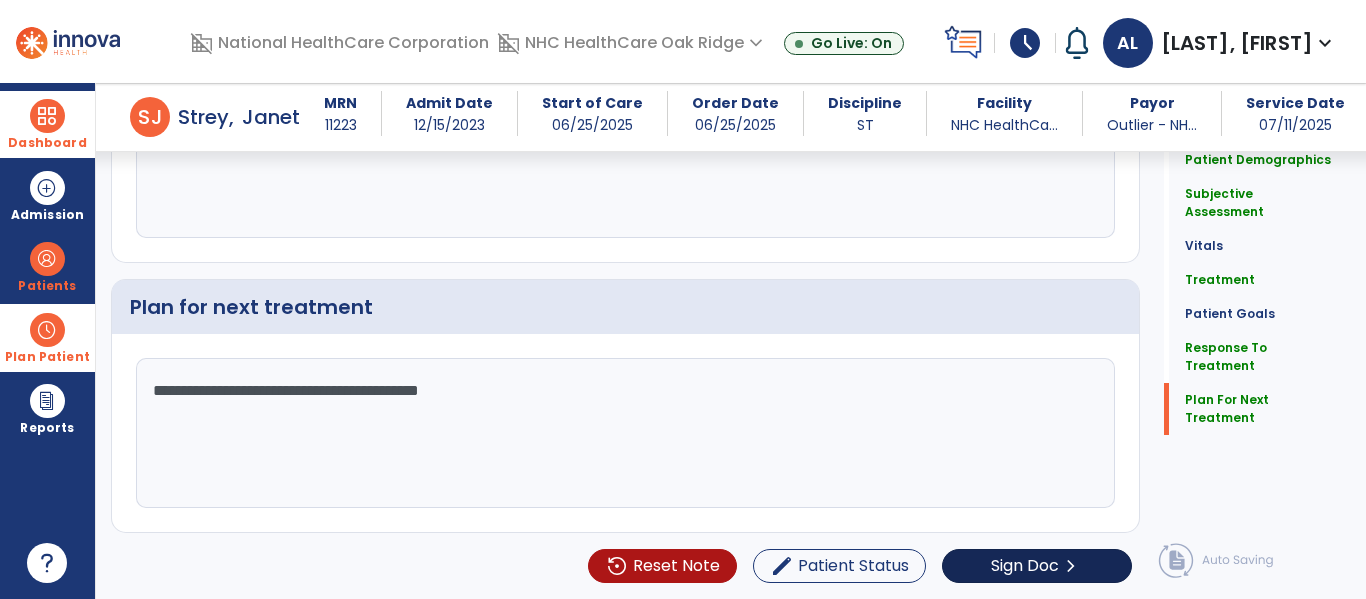 type on "*********" 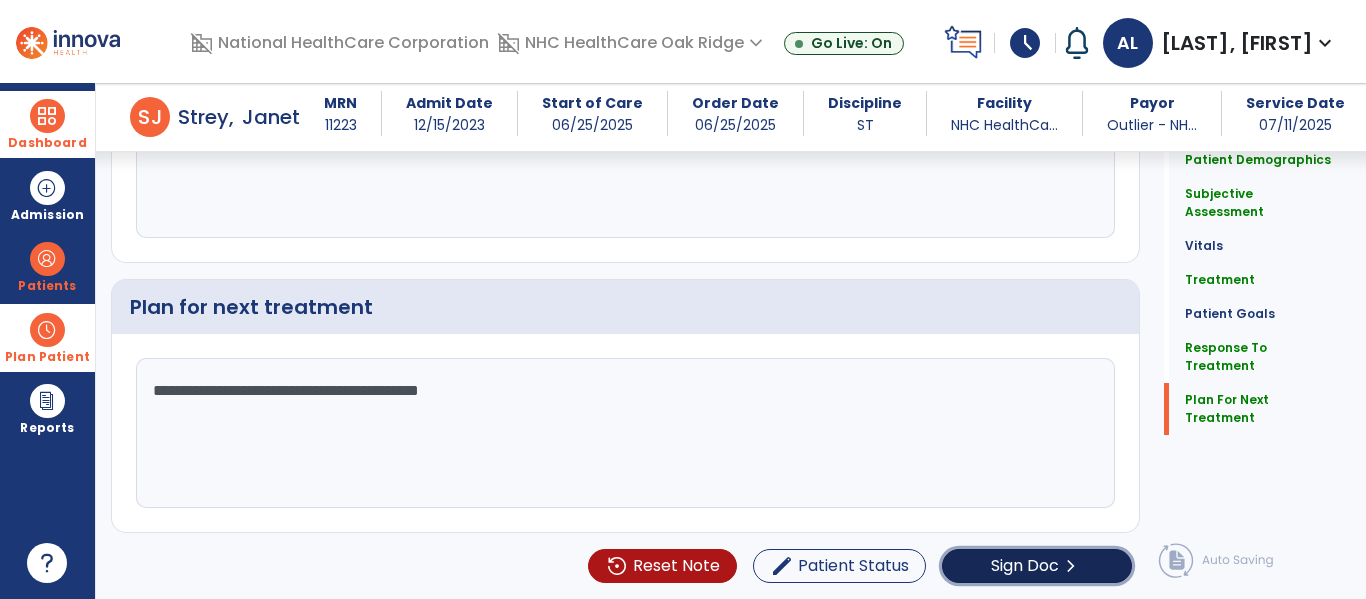 click on "Sign Doc" 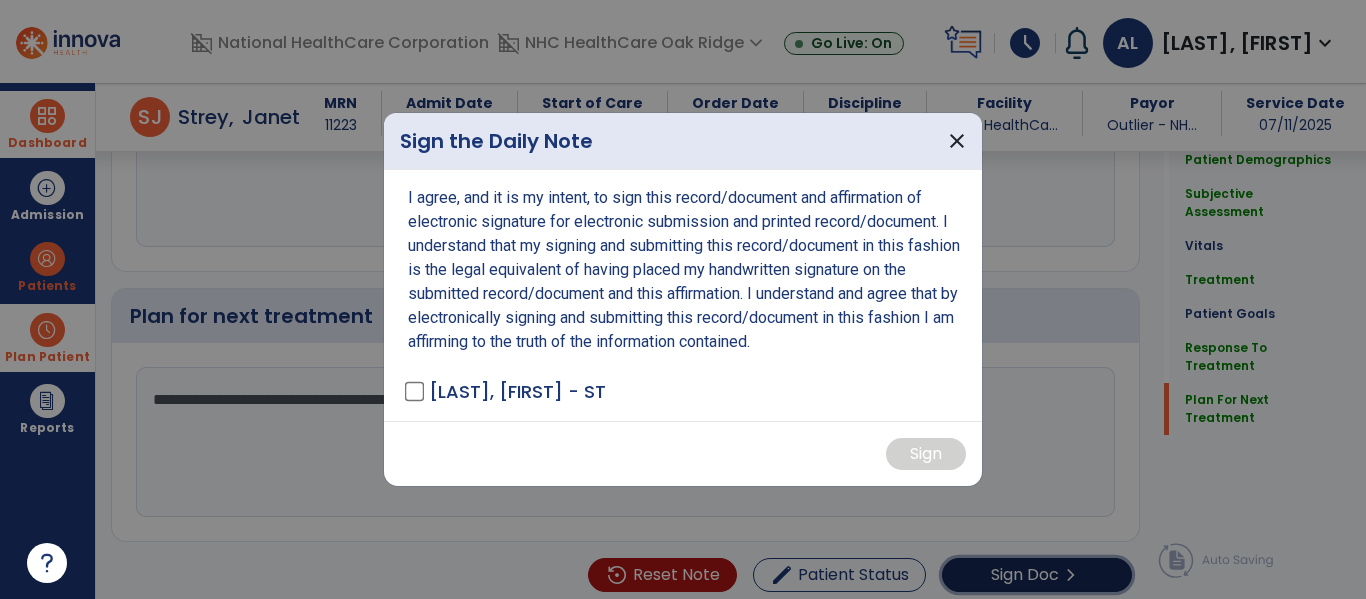 scroll, scrollTop: 2712, scrollLeft: 0, axis: vertical 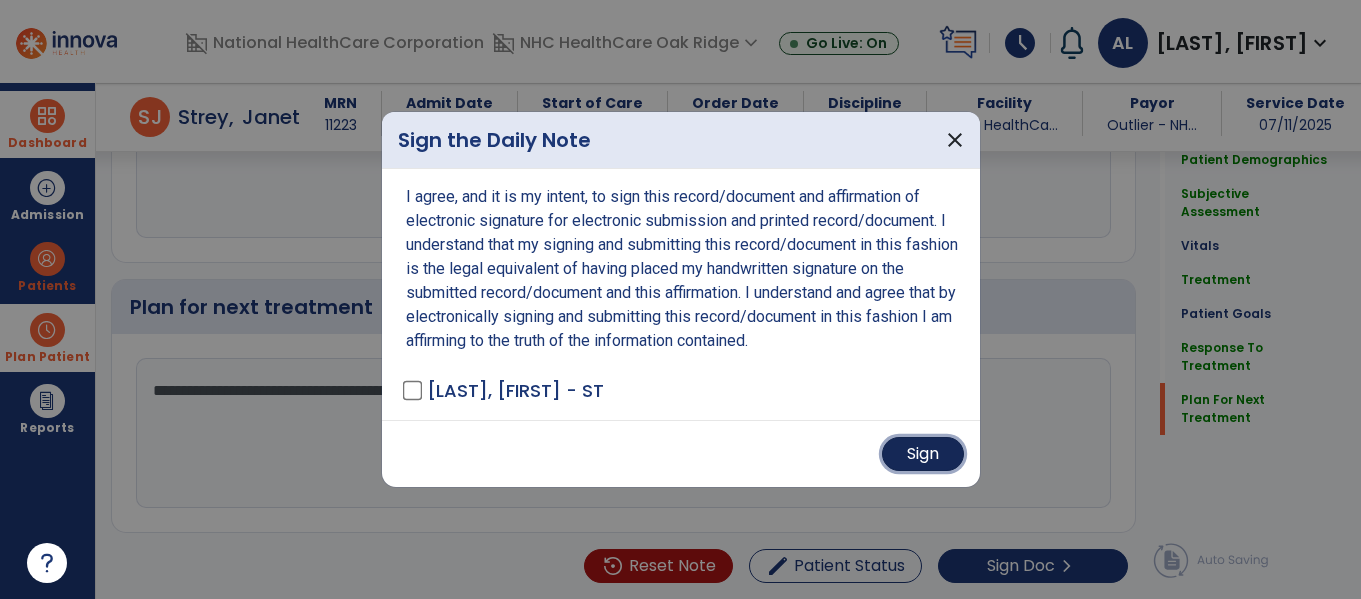 click on "Sign" at bounding box center (923, 454) 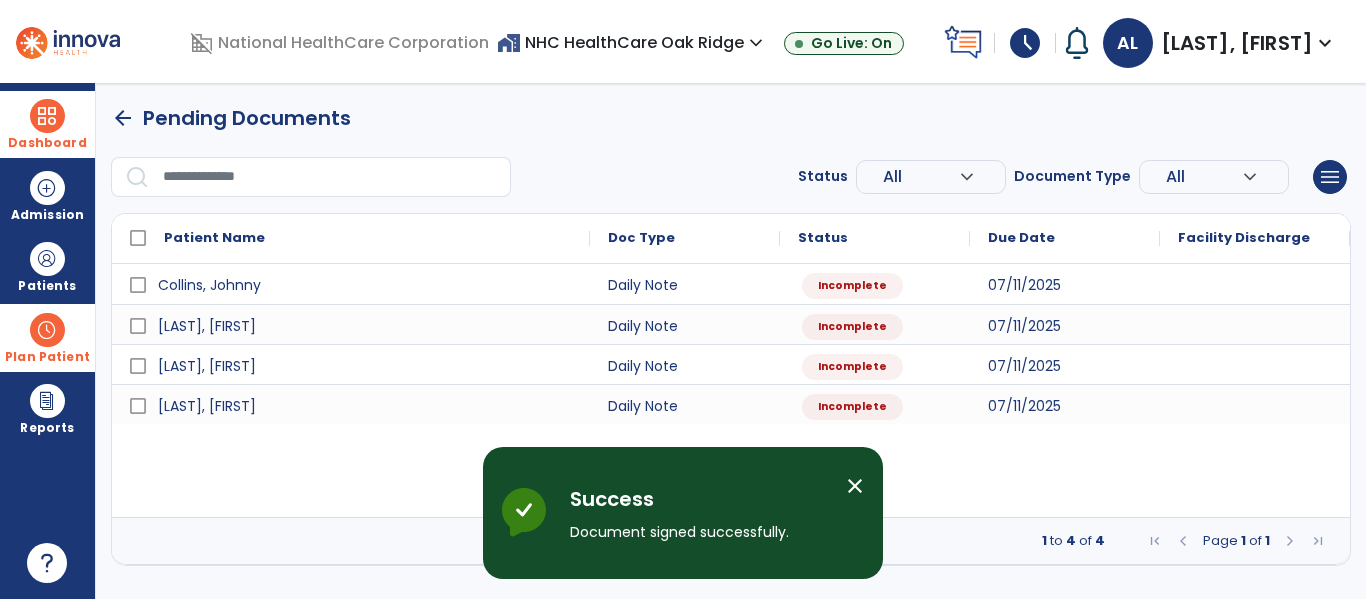 scroll, scrollTop: 0, scrollLeft: 0, axis: both 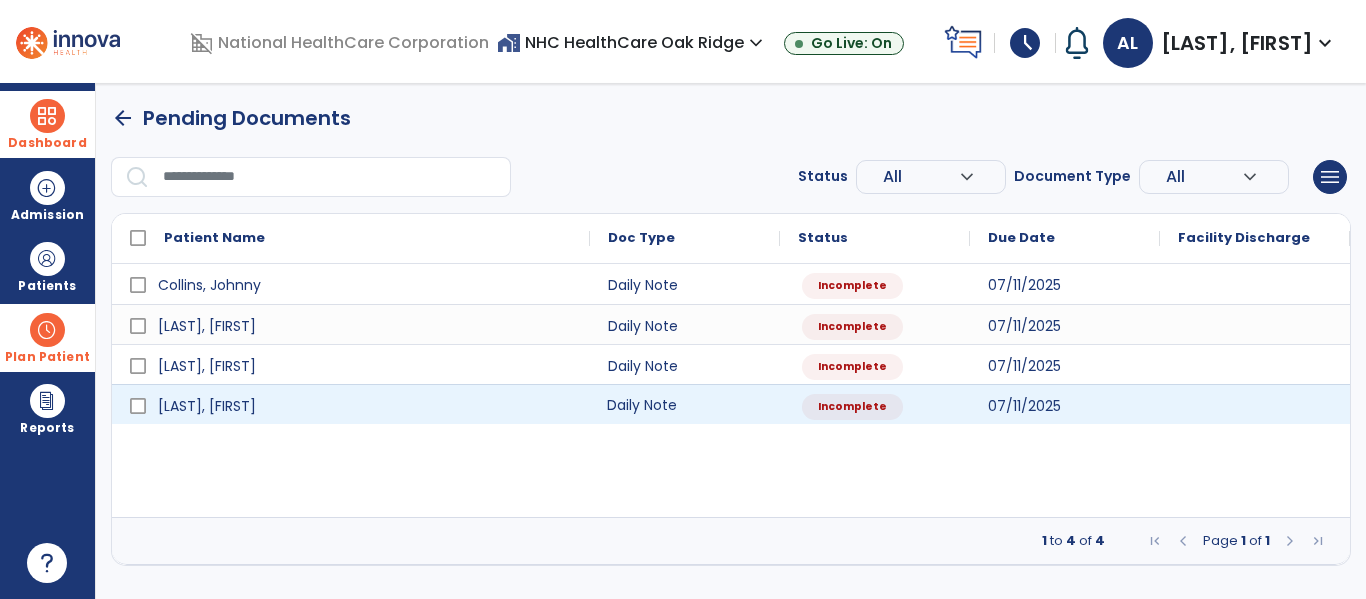 click on "Daily Note" at bounding box center (685, 404) 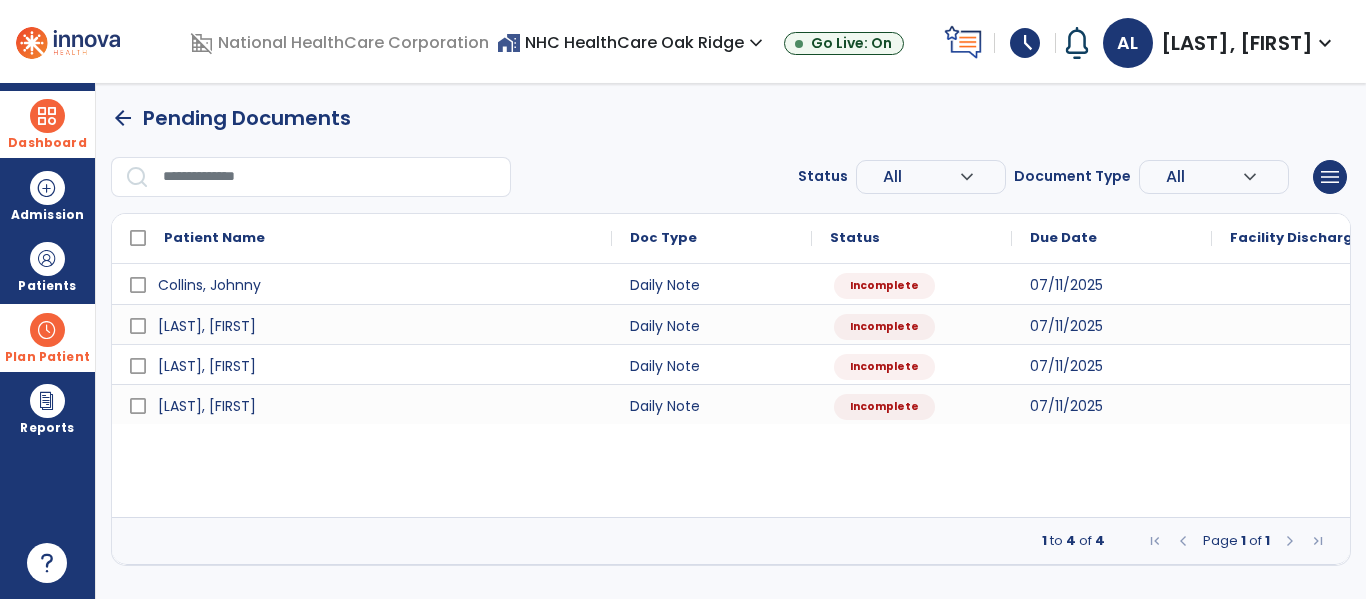 select on "*" 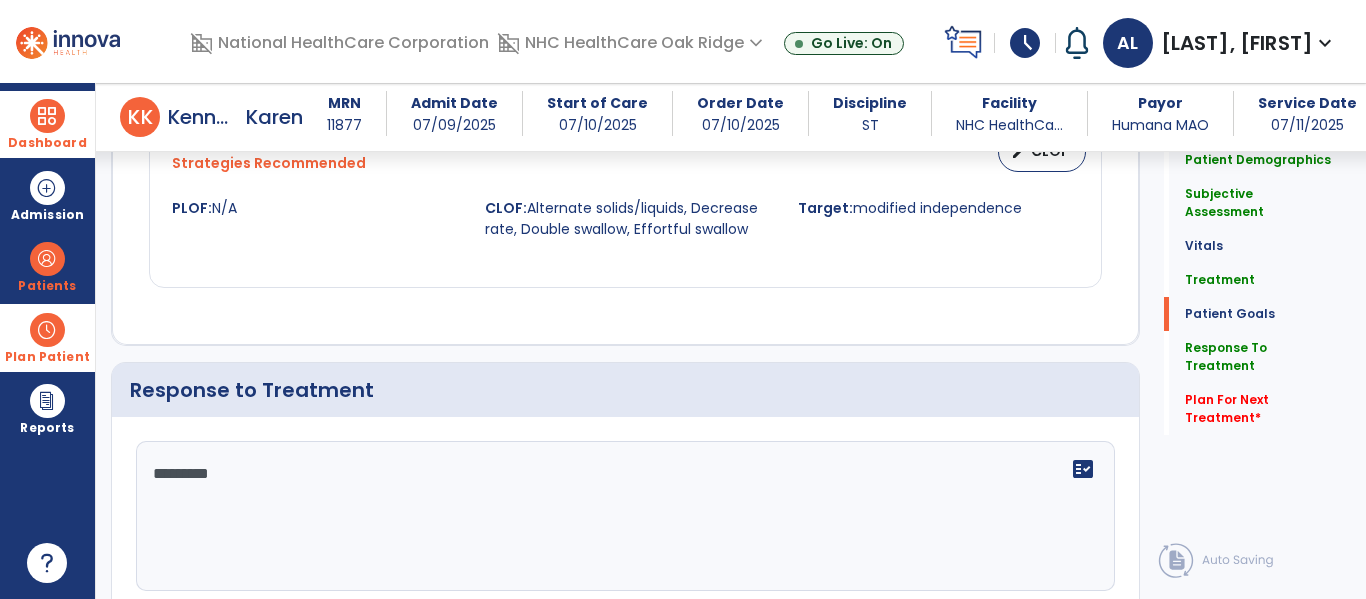 scroll, scrollTop: 2369, scrollLeft: 0, axis: vertical 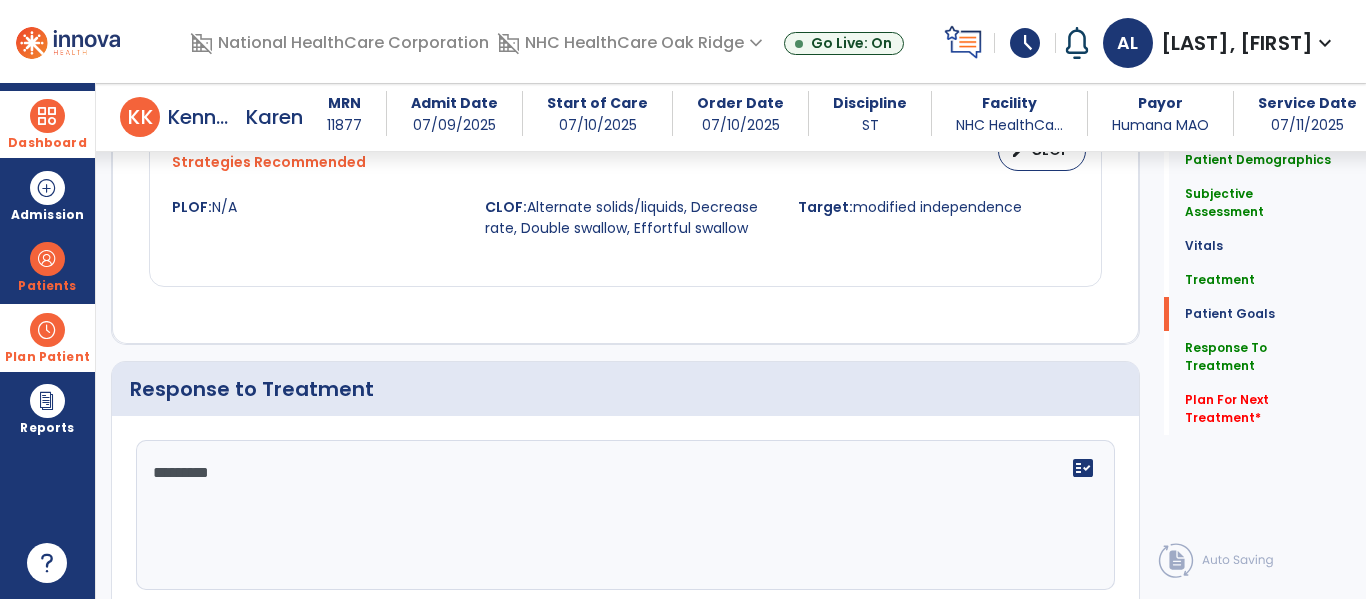 click on "*********" 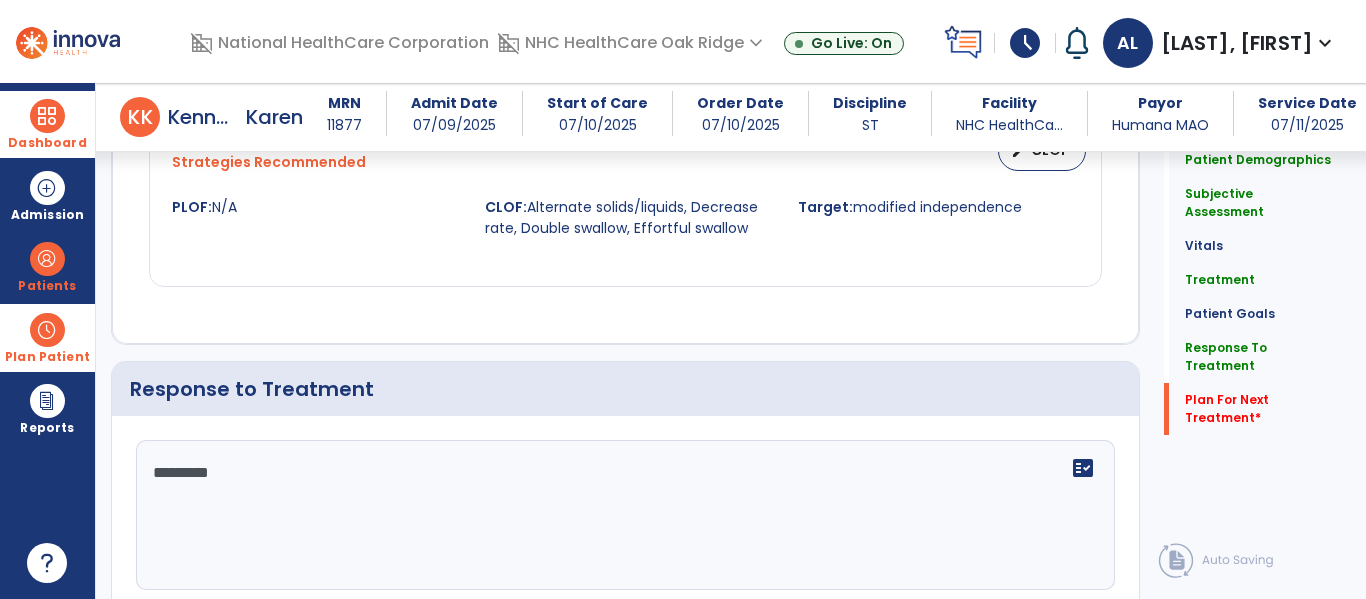 scroll, scrollTop: 2722, scrollLeft: 0, axis: vertical 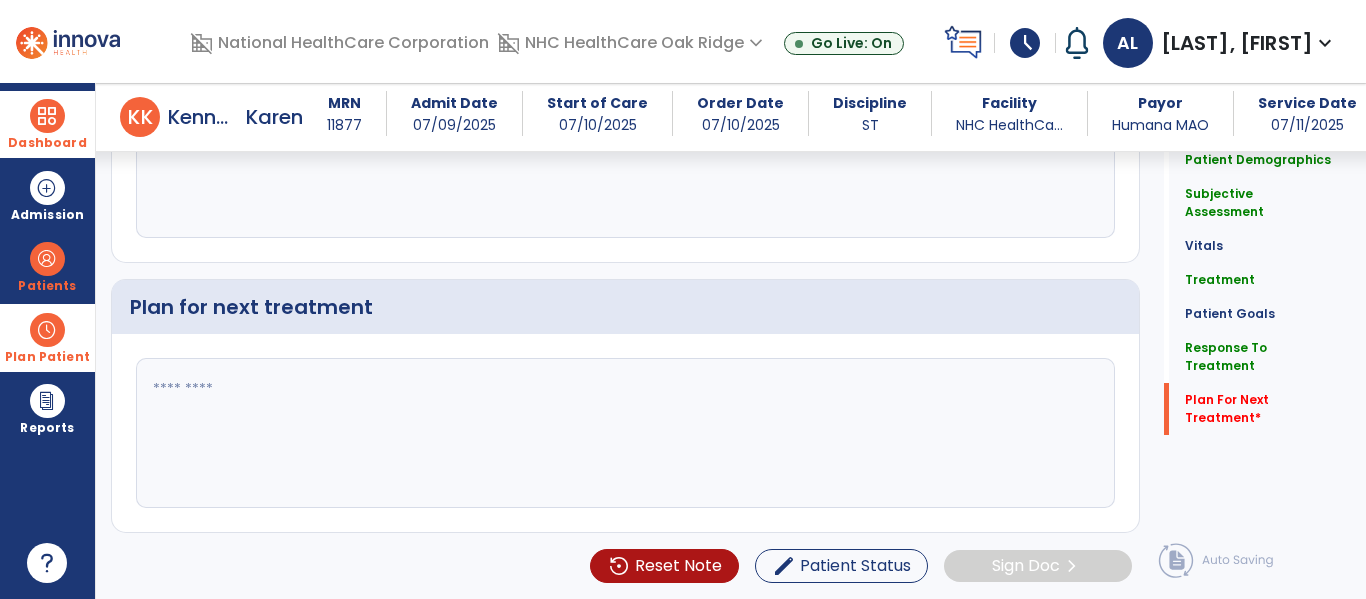 click 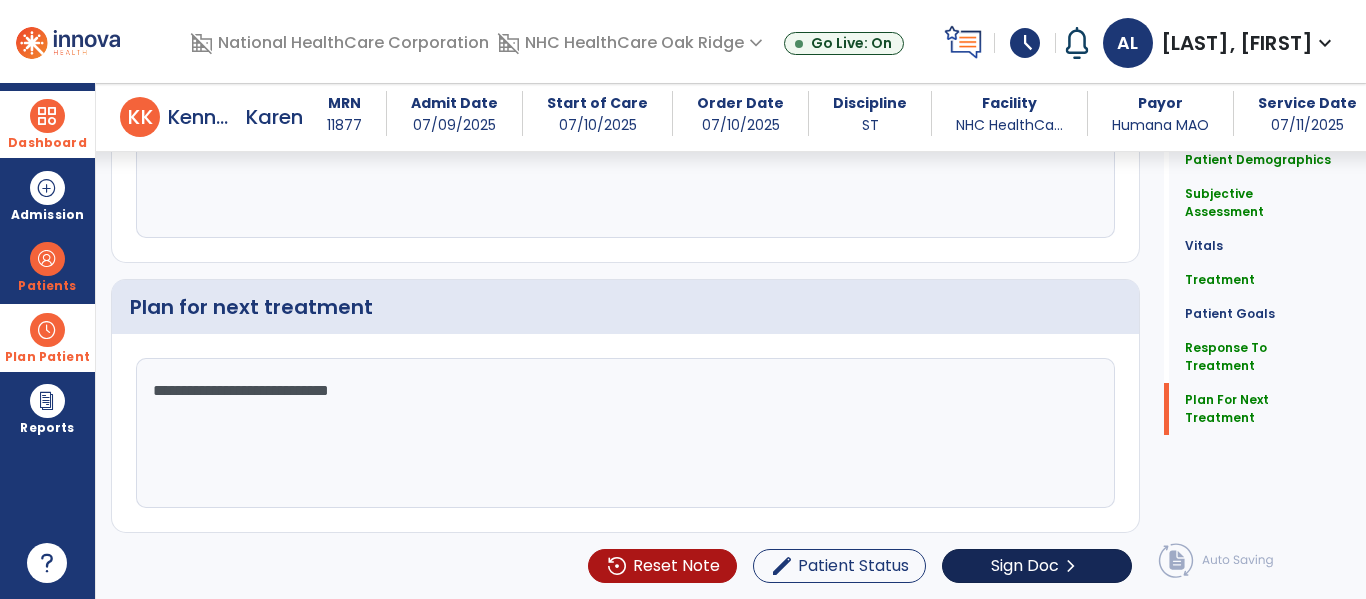 type on "**********" 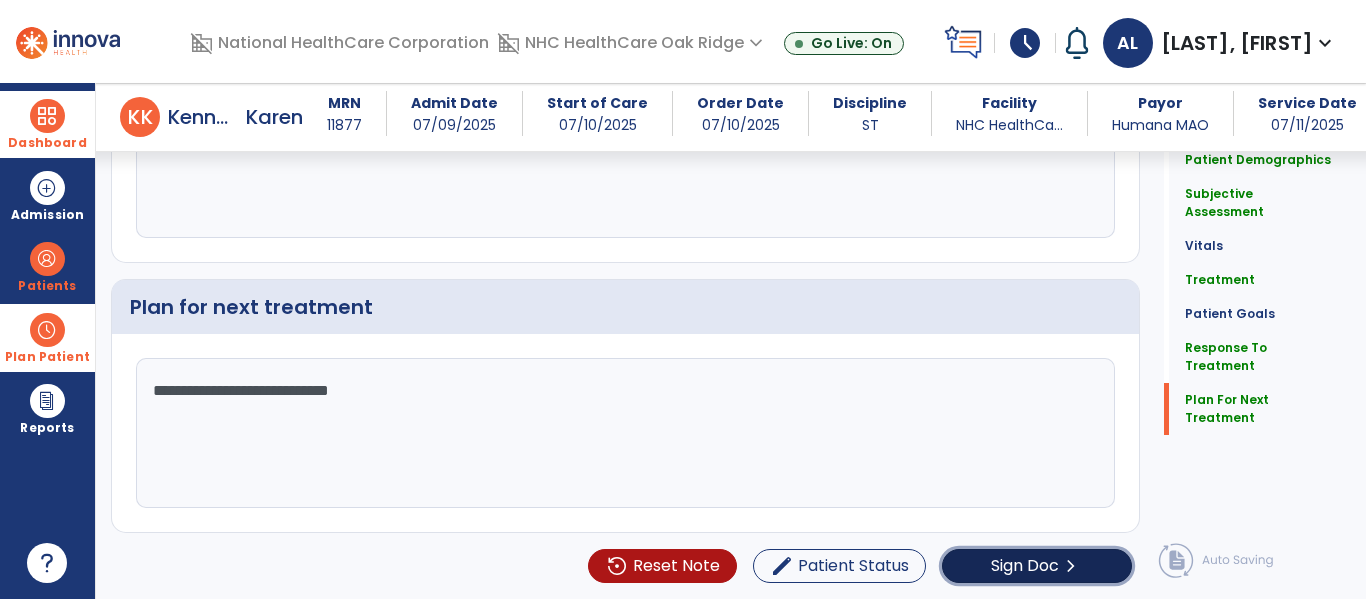 click on "Sign Doc" 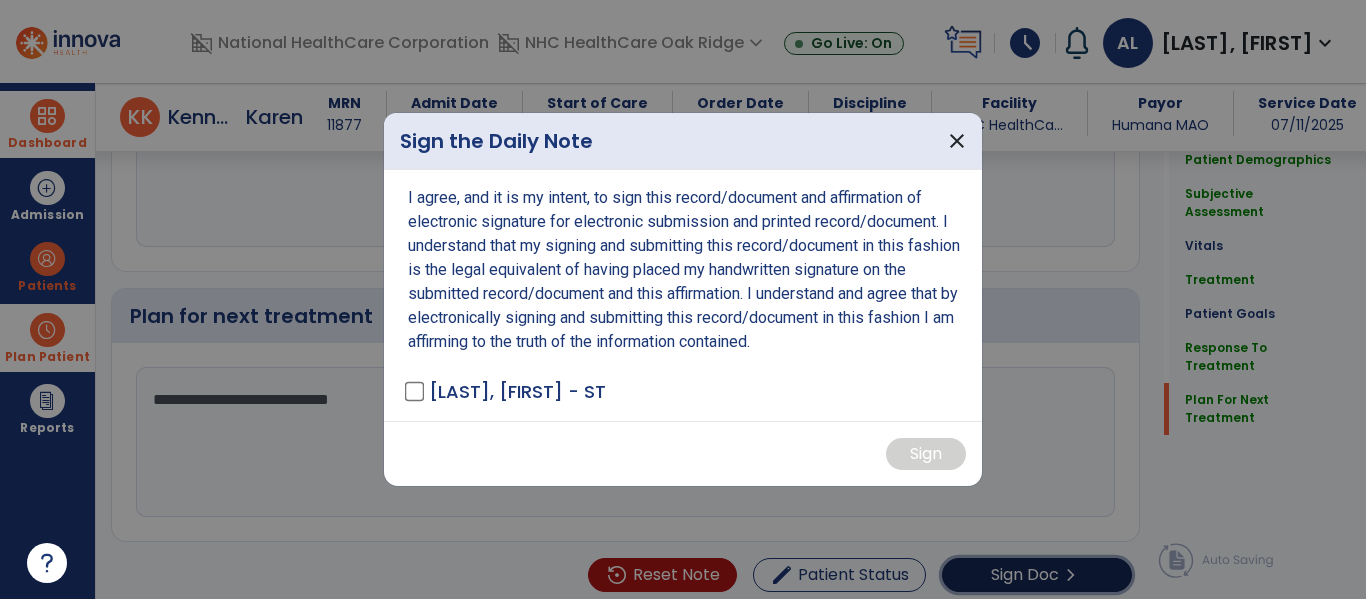 scroll, scrollTop: 2722, scrollLeft: 0, axis: vertical 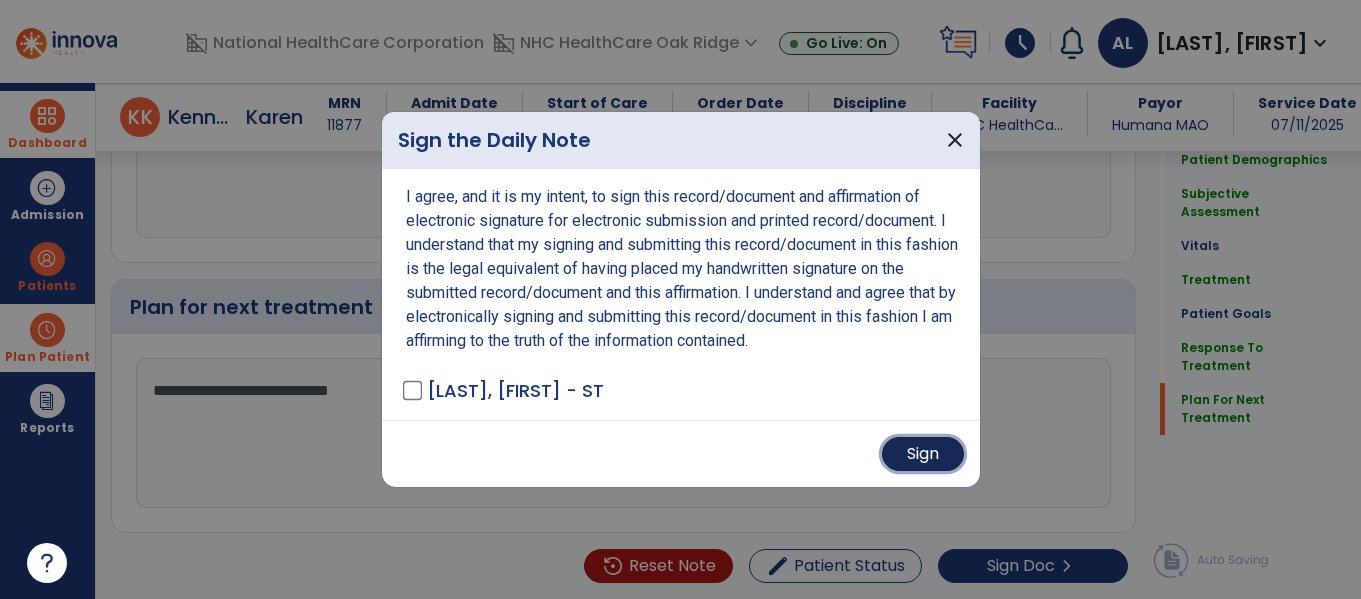click on "Sign" at bounding box center [923, 454] 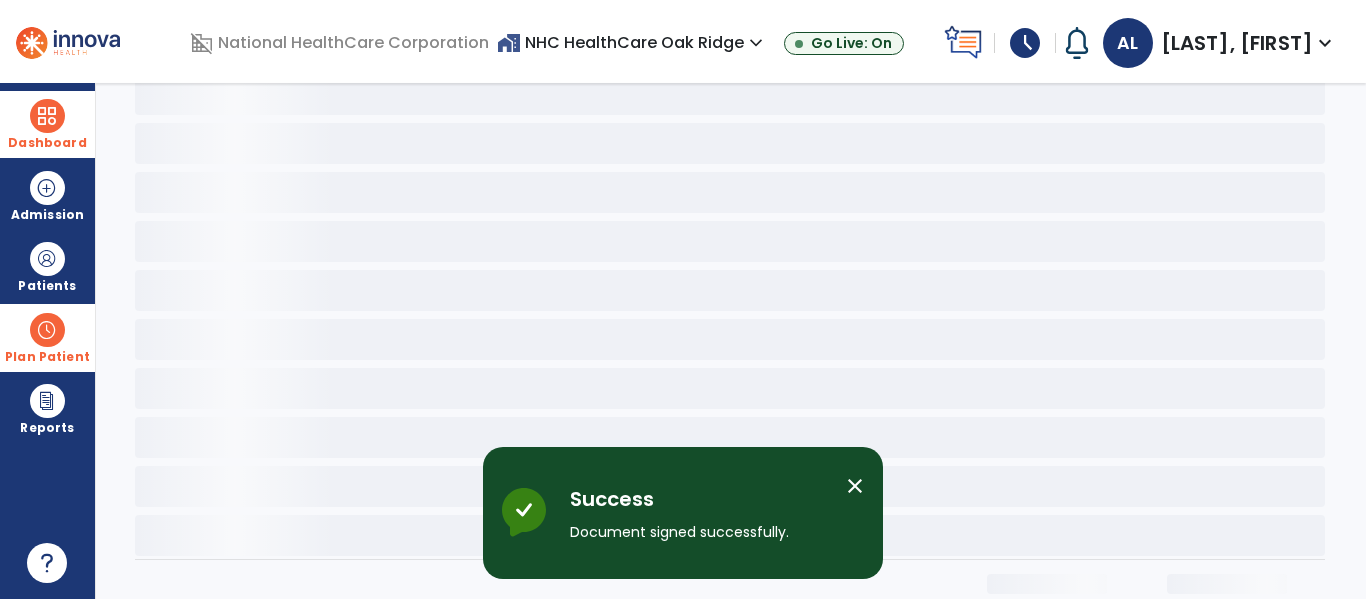 scroll, scrollTop: 0, scrollLeft: 0, axis: both 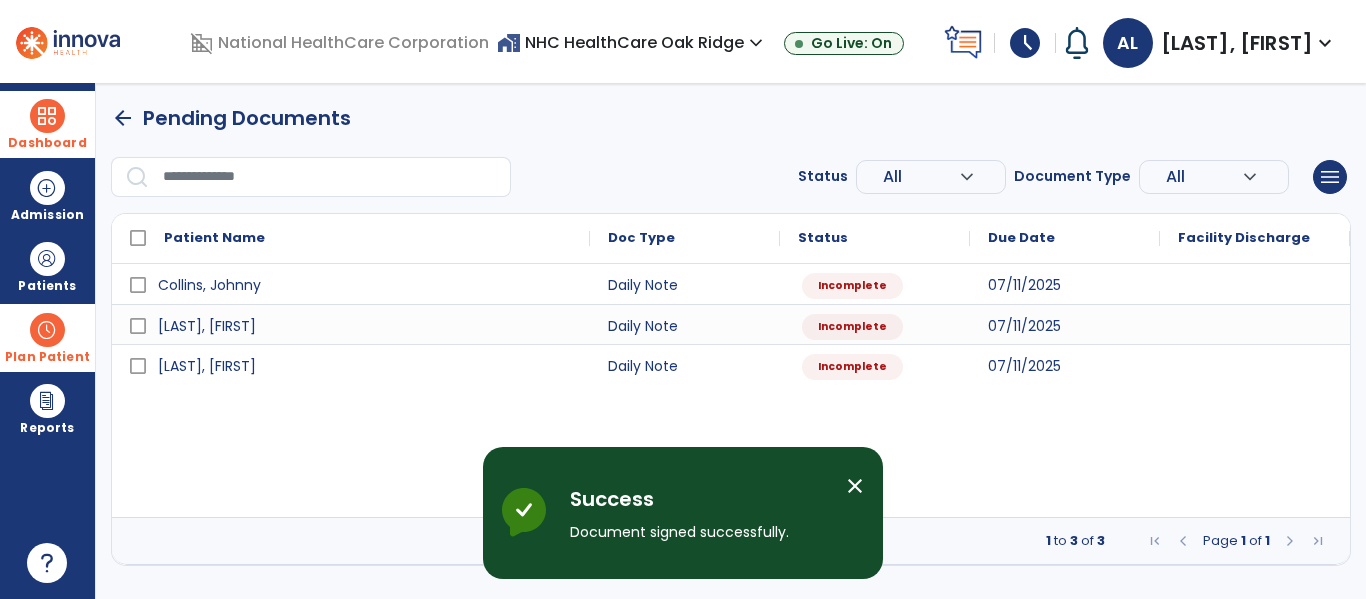 click on "close" at bounding box center [855, 486] 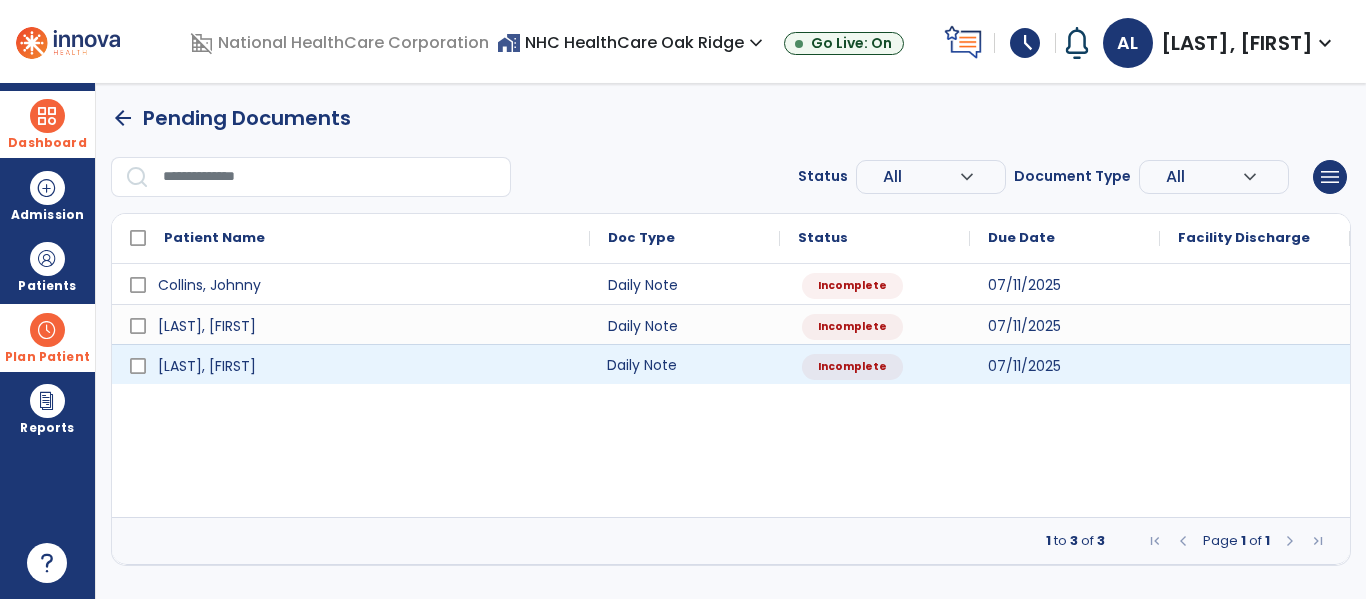 click on "Daily Note" at bounding box center [685, 364] 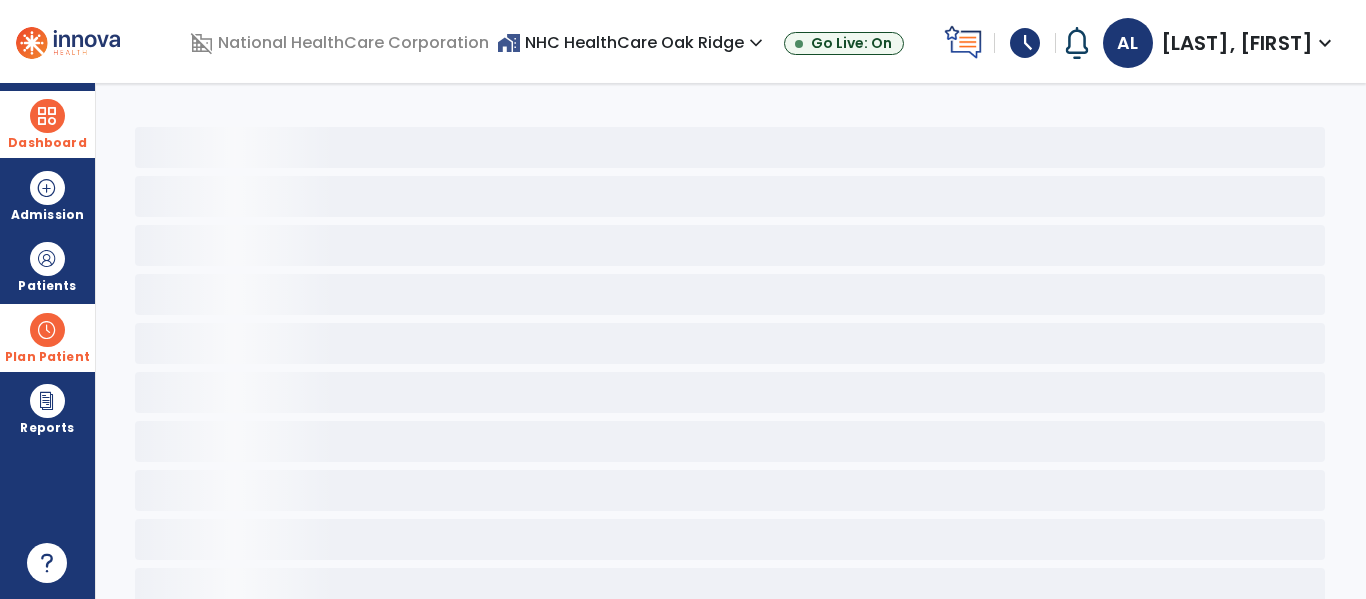 select on "*" 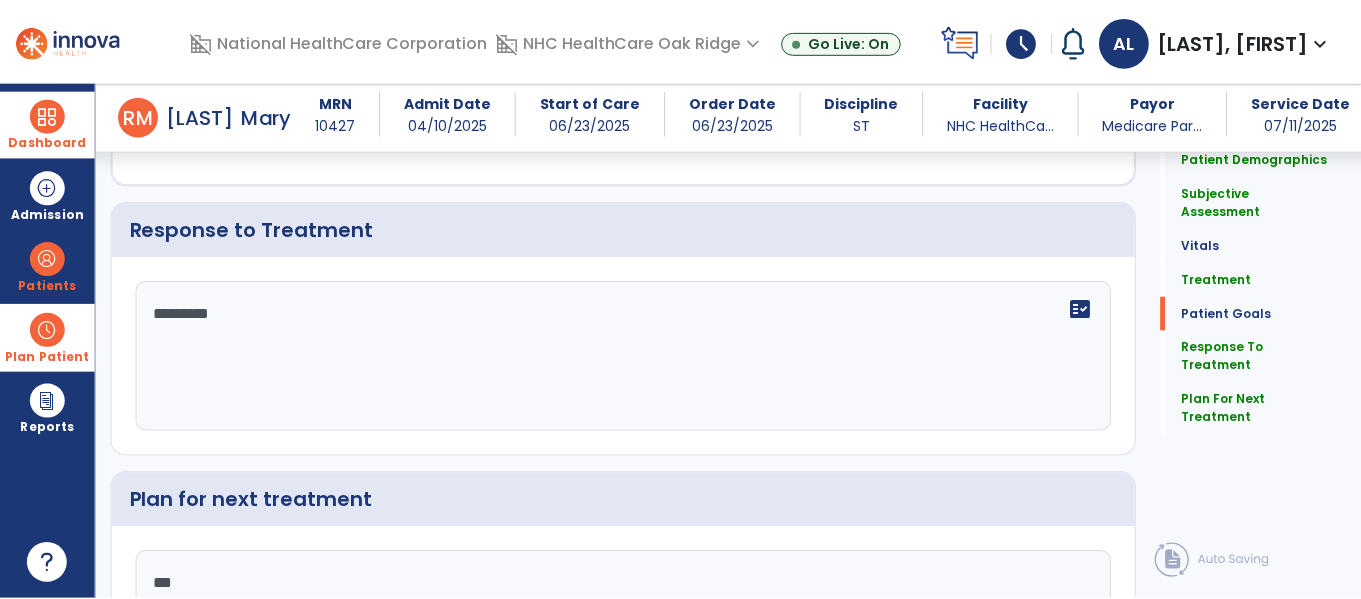 scroll, scrollTop: 2796, scrollLeft: 0, axis: vertical 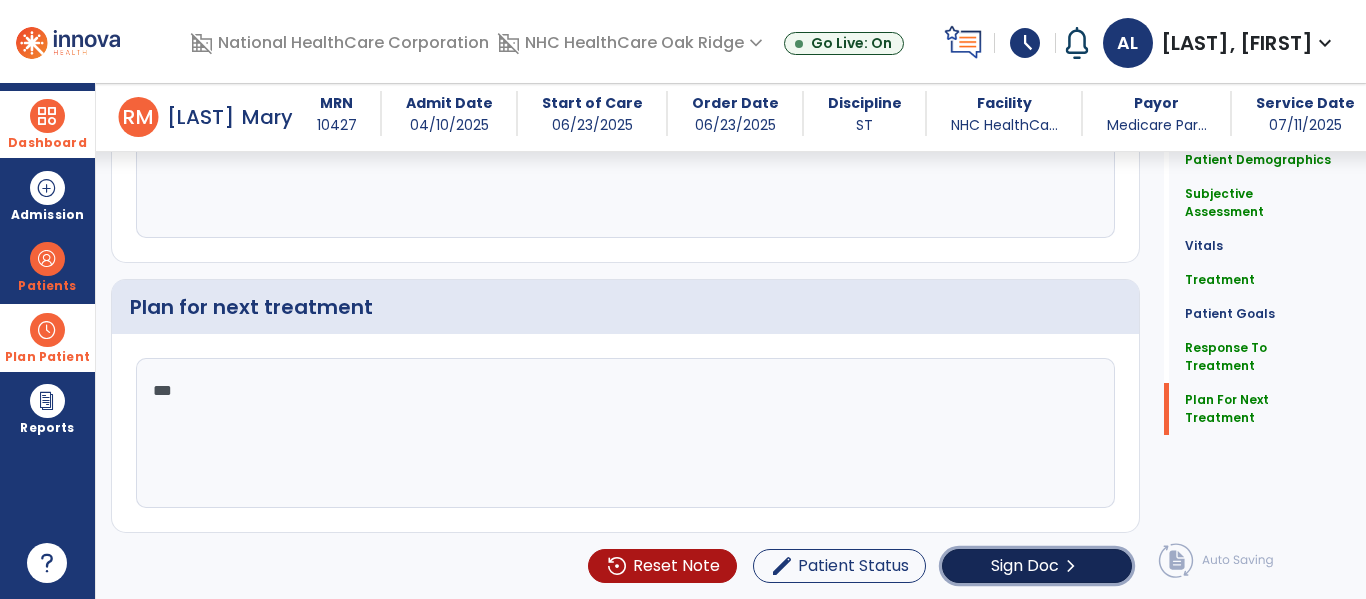 click on "Sign Doc" 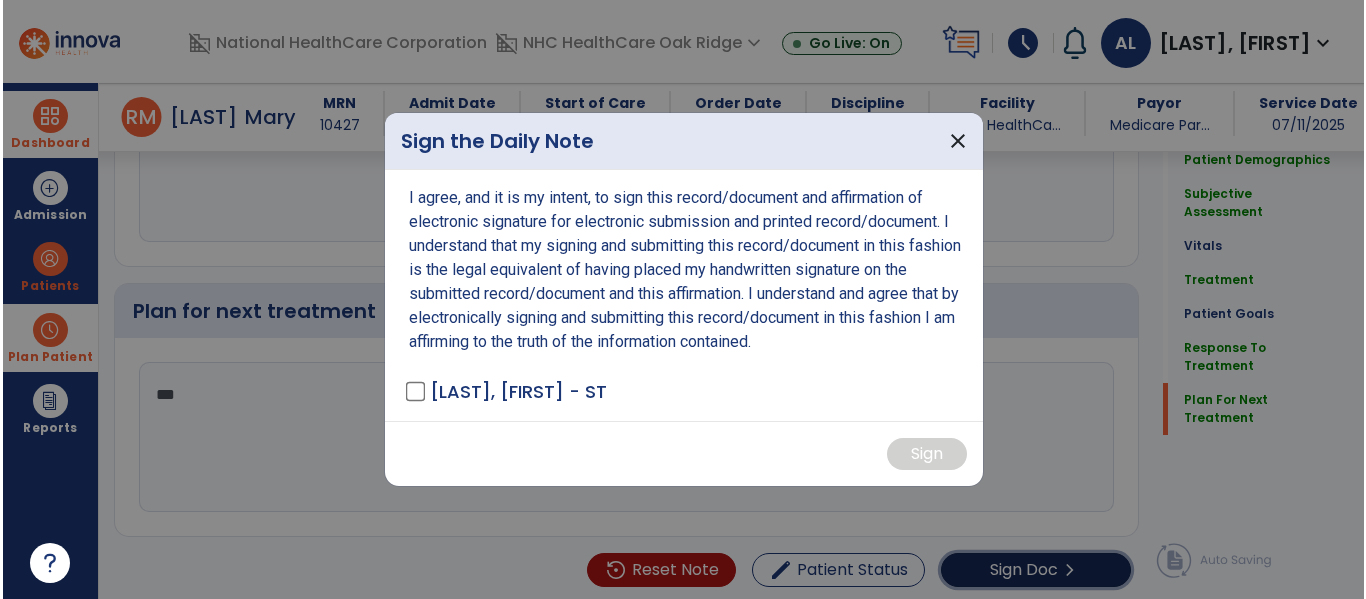 scroll, scrollTop: 2796, scrollLeft: 0, axis: vertical 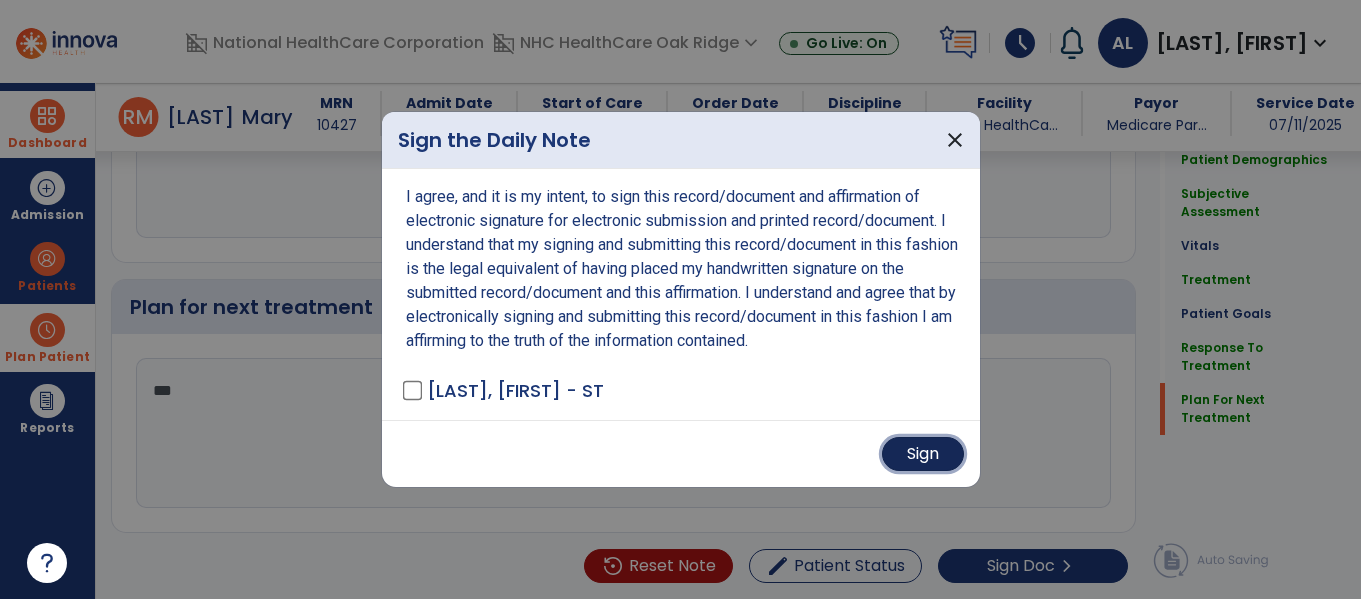 click on "Sign" at bounding box center [923, 454] 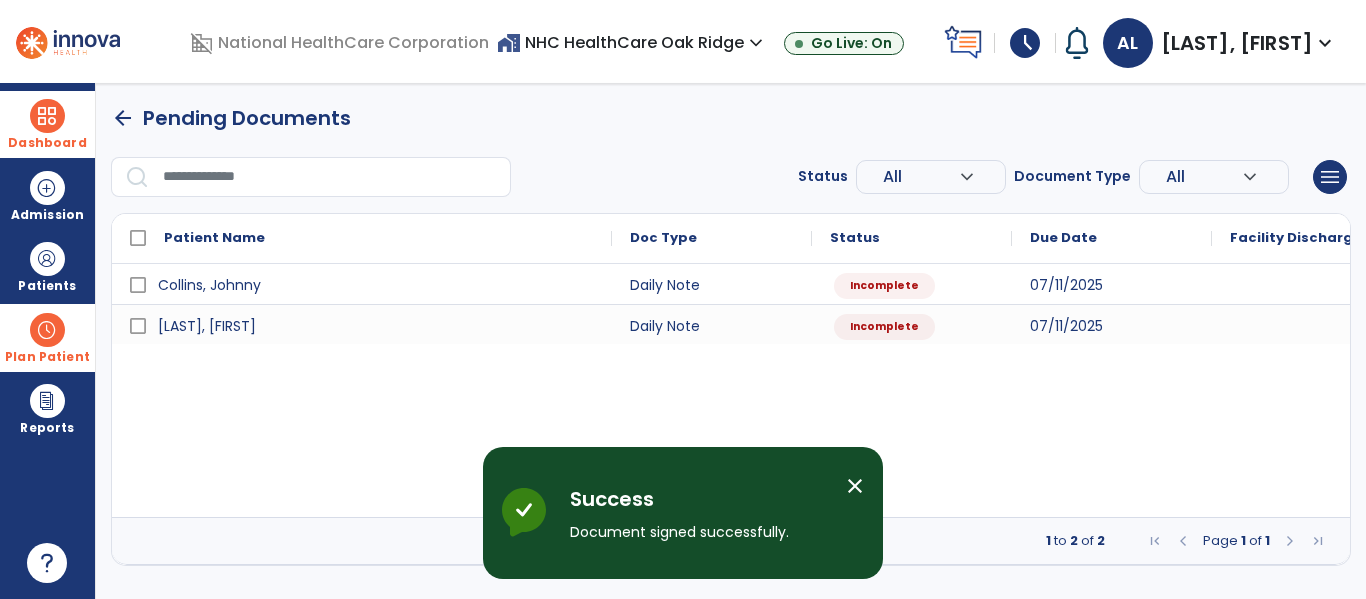 scroll, scrollTop: 0, scrollLeft: 0, axis: both 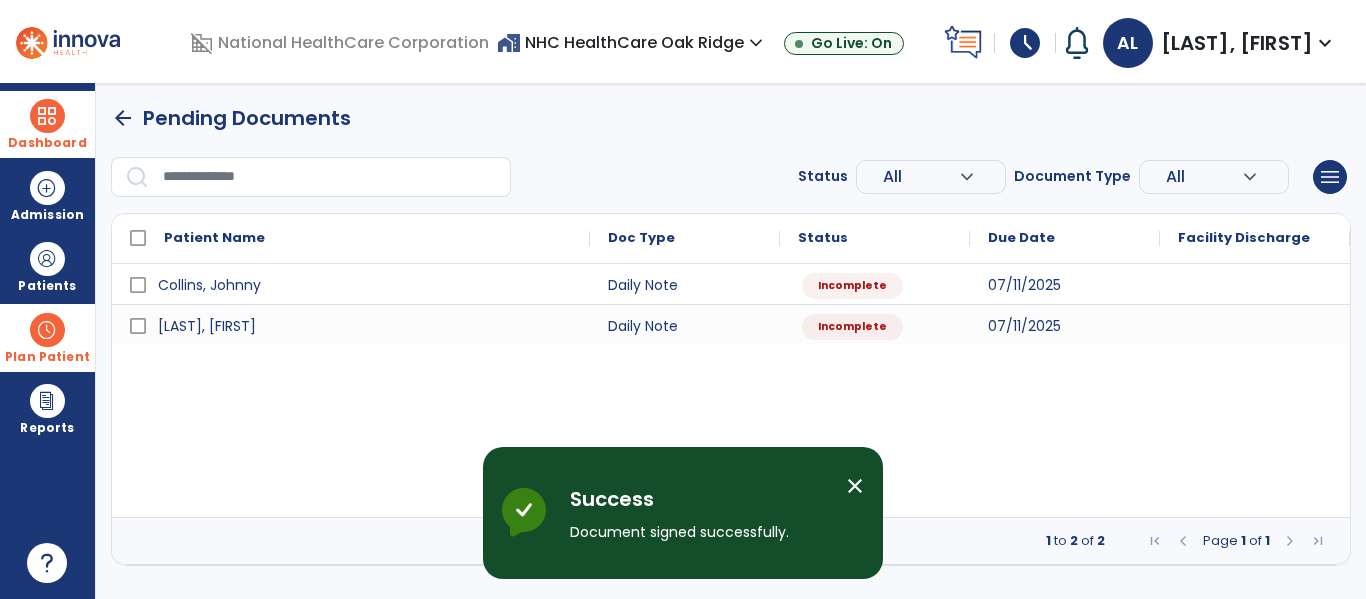 click on "close" at bounding box center (855, 486) 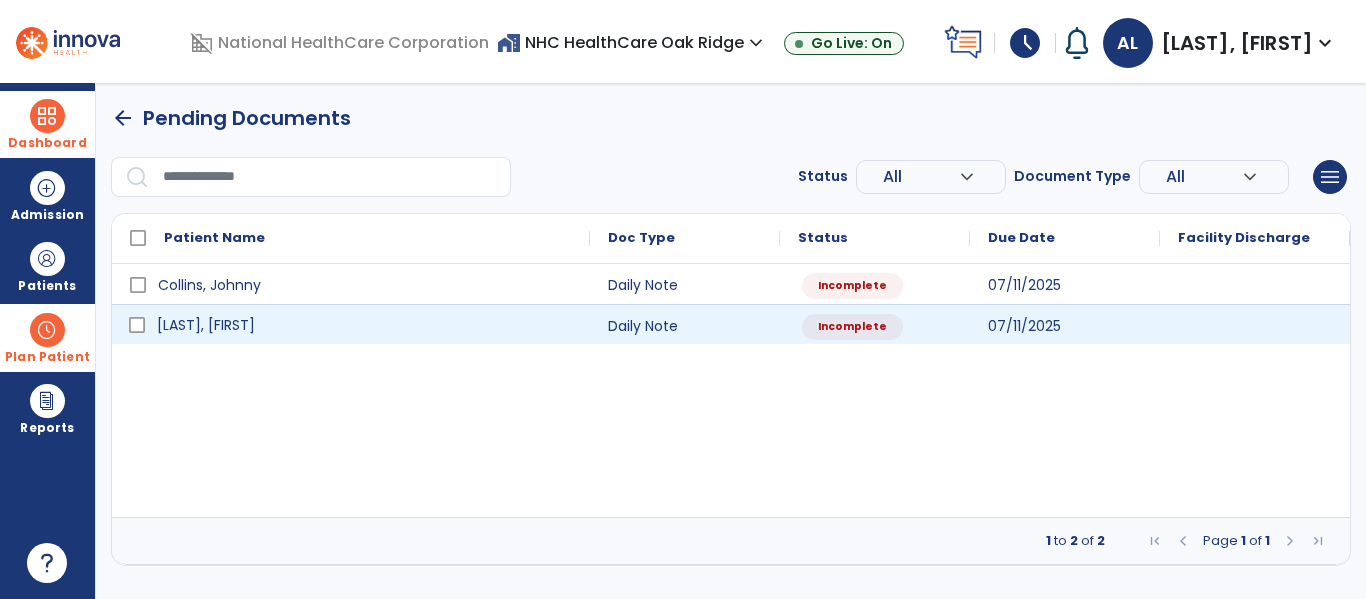 click on "[LAST], [FIRST]" at bounding box center [365, 325] 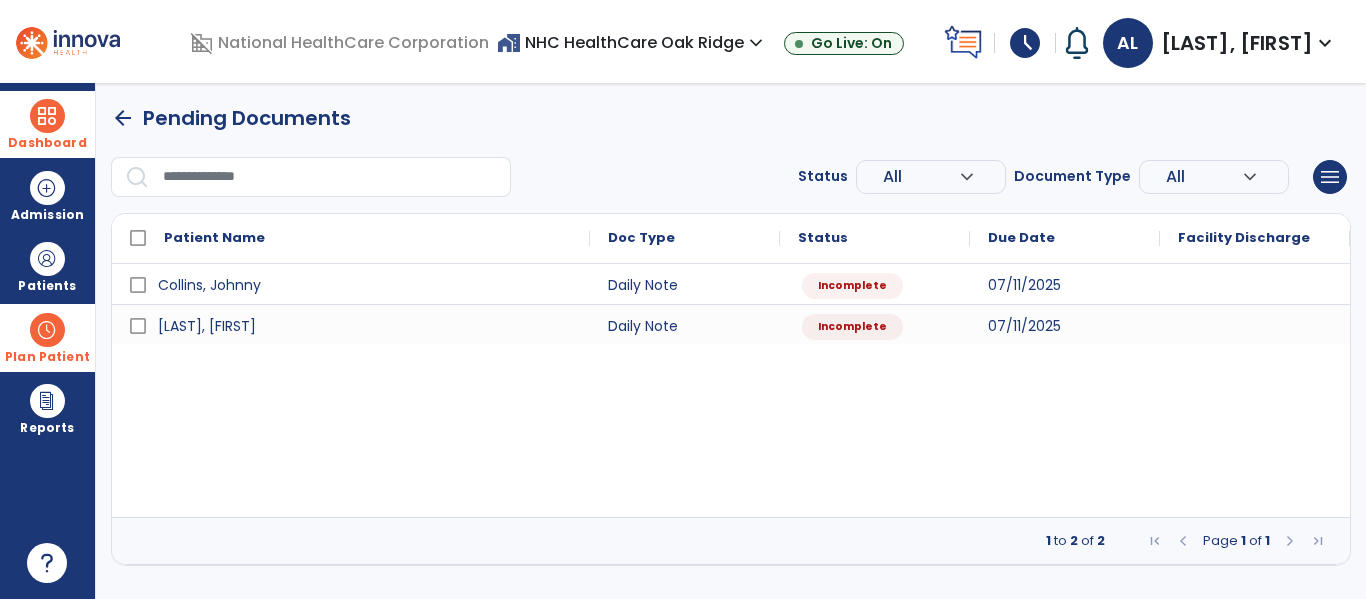 select on "*" 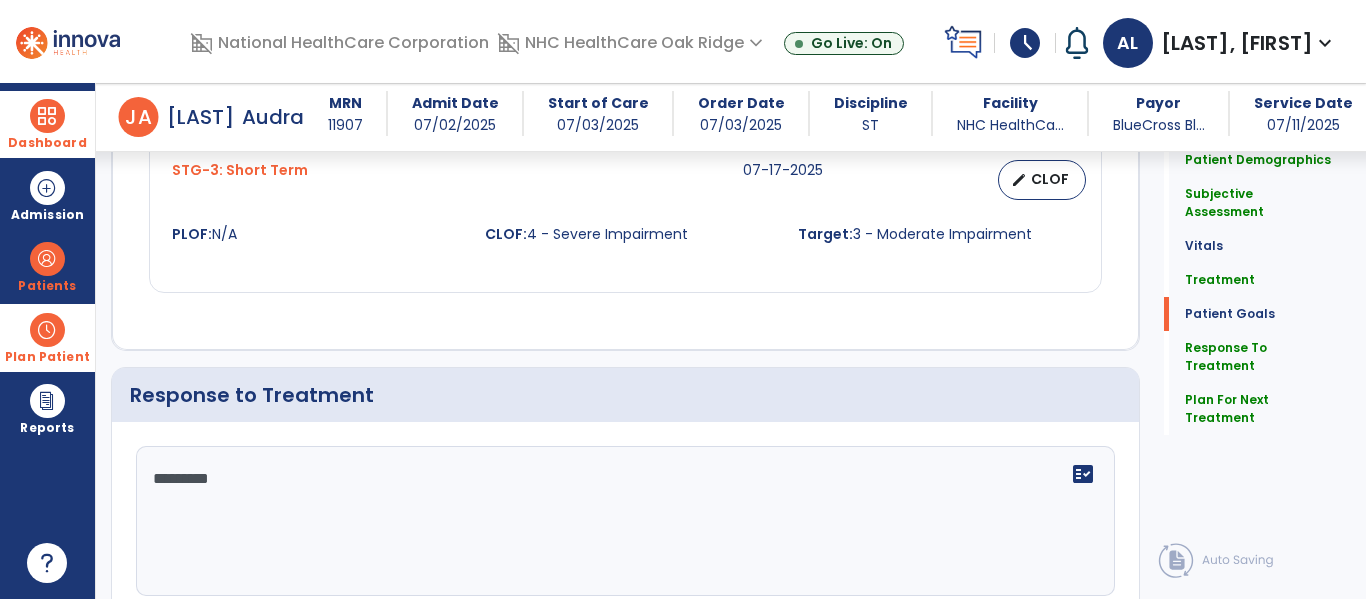 scroll, scrollTop: 3017, scrollLeft: 0, axis: vertical 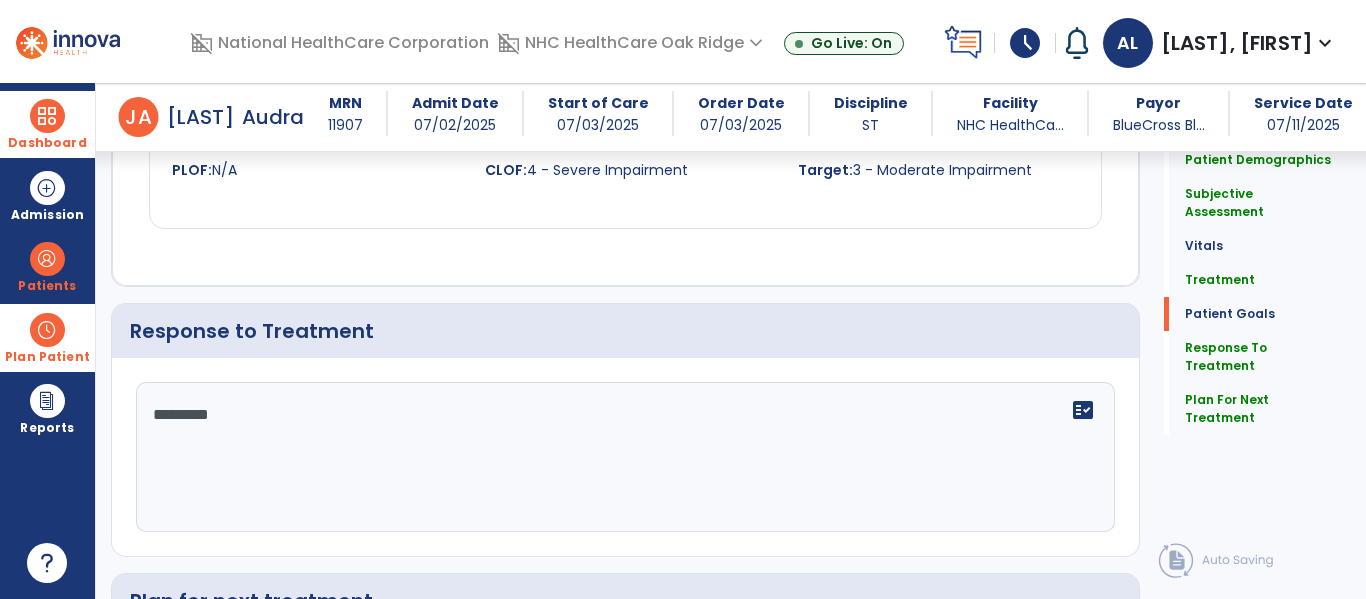 click on "*********" 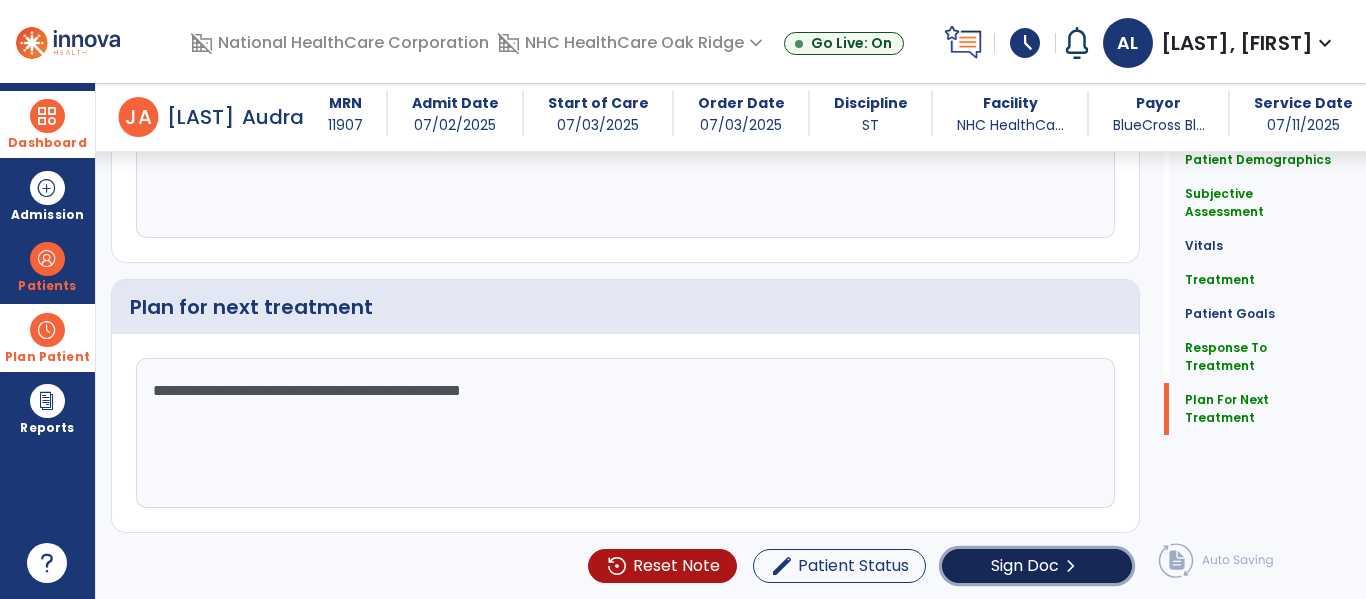 click on "Sign Doc" 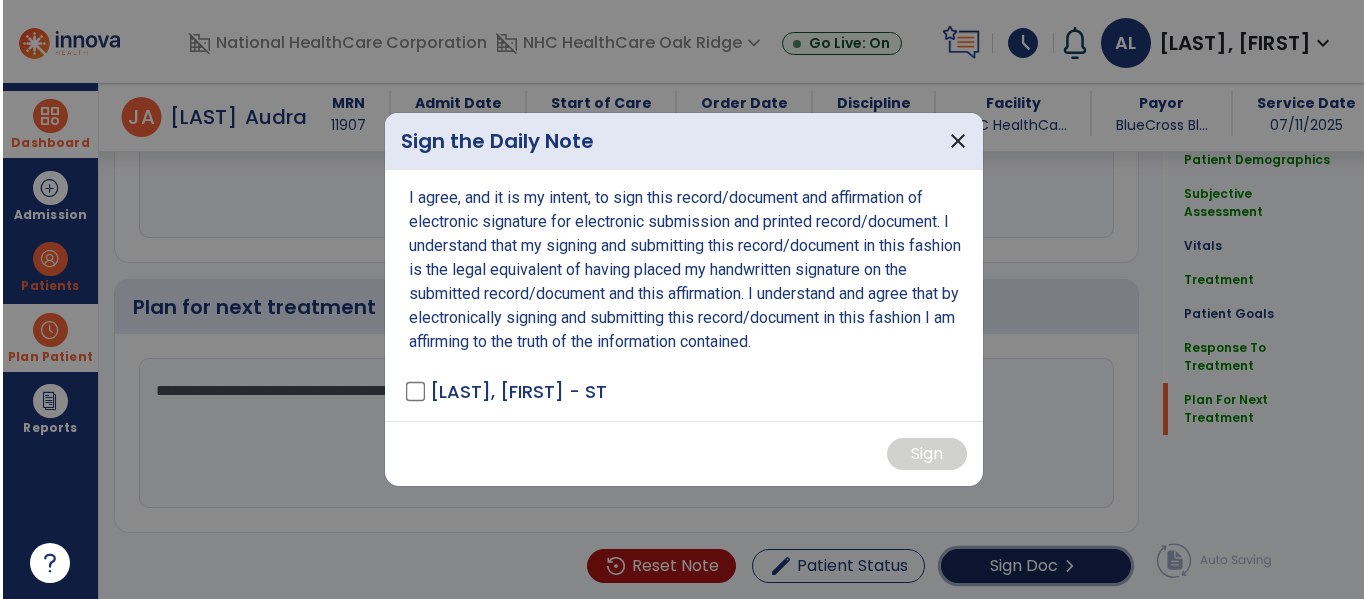 scroll, scrollTop: 3333, scrollLeft: 0, axis: vertical 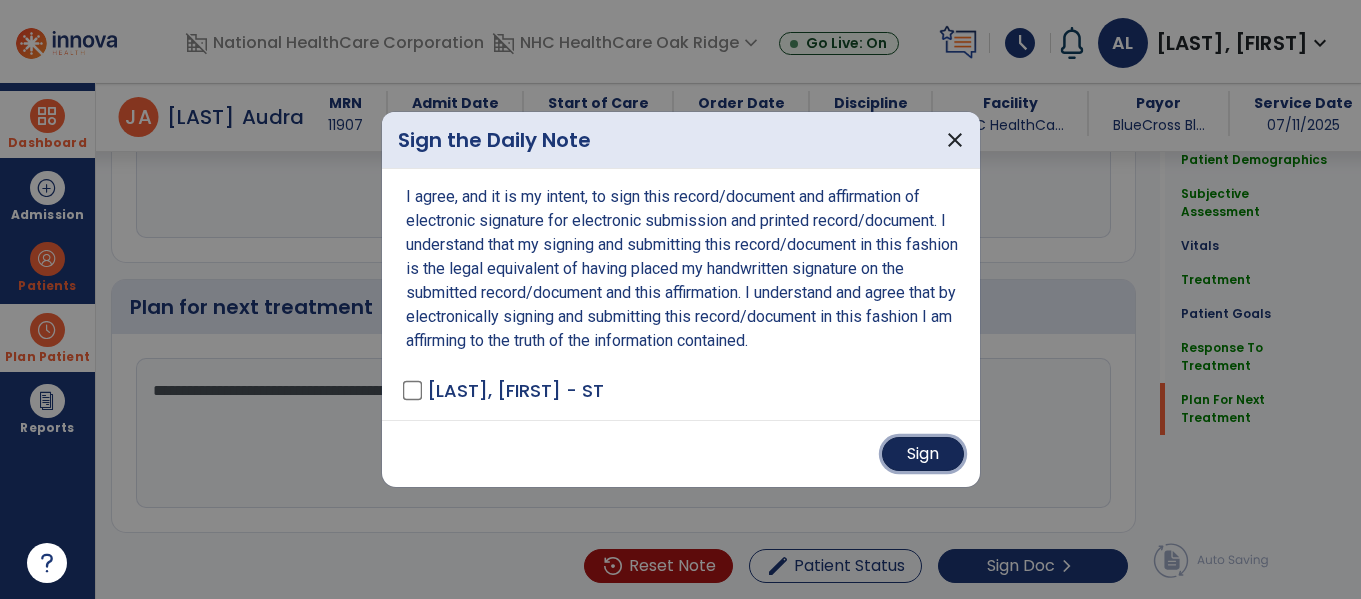 click on "Sign" at bounding box center [923, 454] 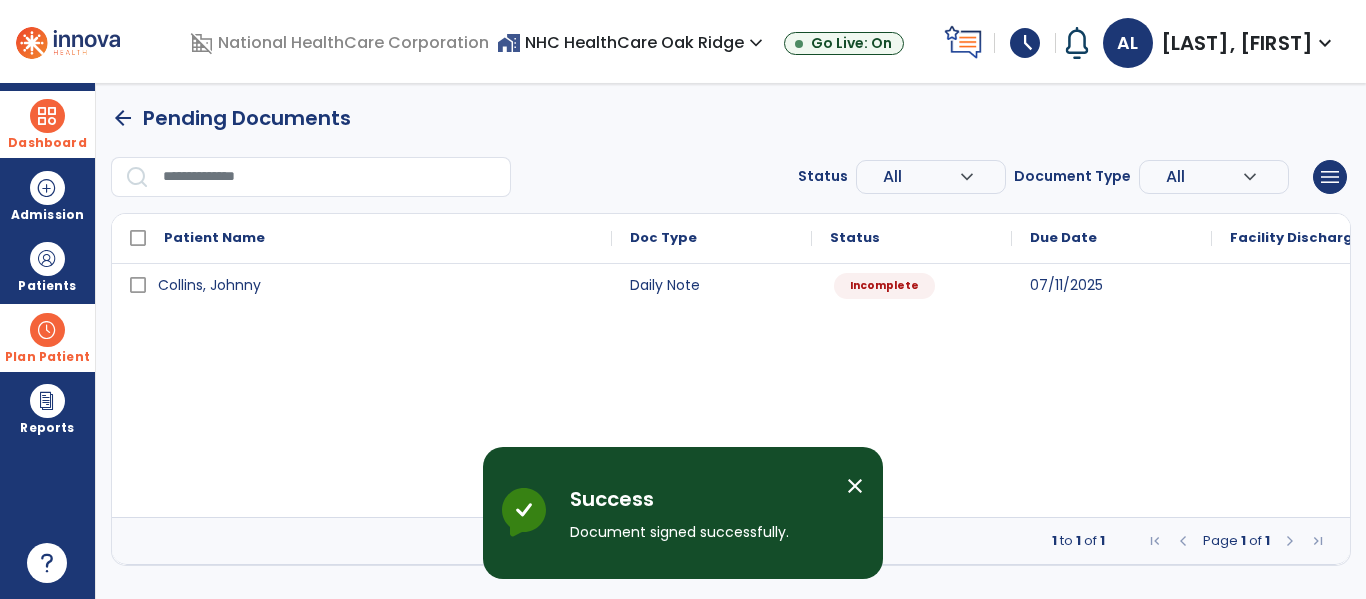 scroll, scrollTop: 0, scrollLeft: 0, axis: both 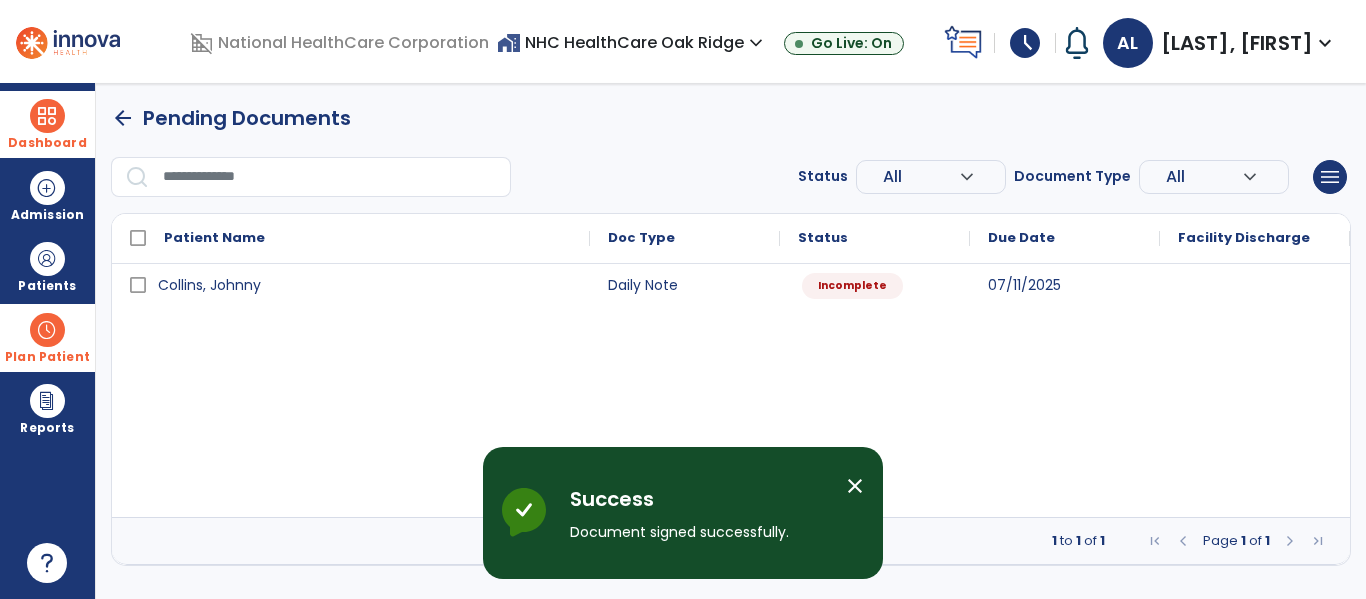 click on "close" at bounding box center [855, 486] 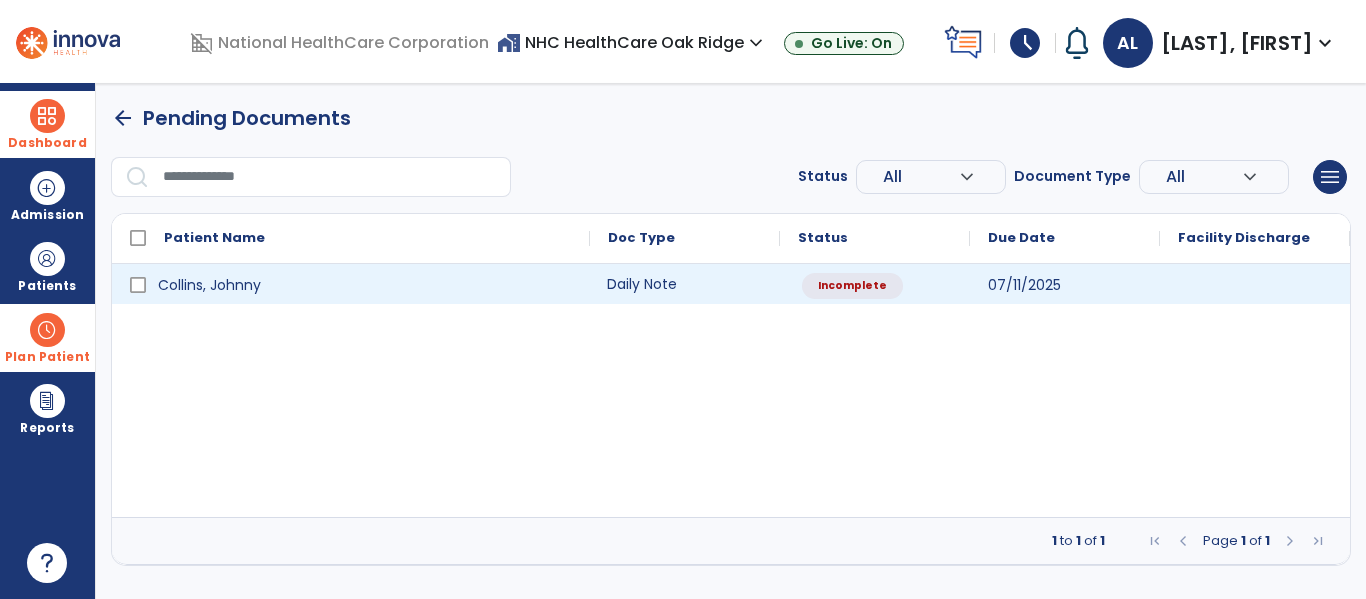 click on "Daily Note" at bounding box center (685, 284) 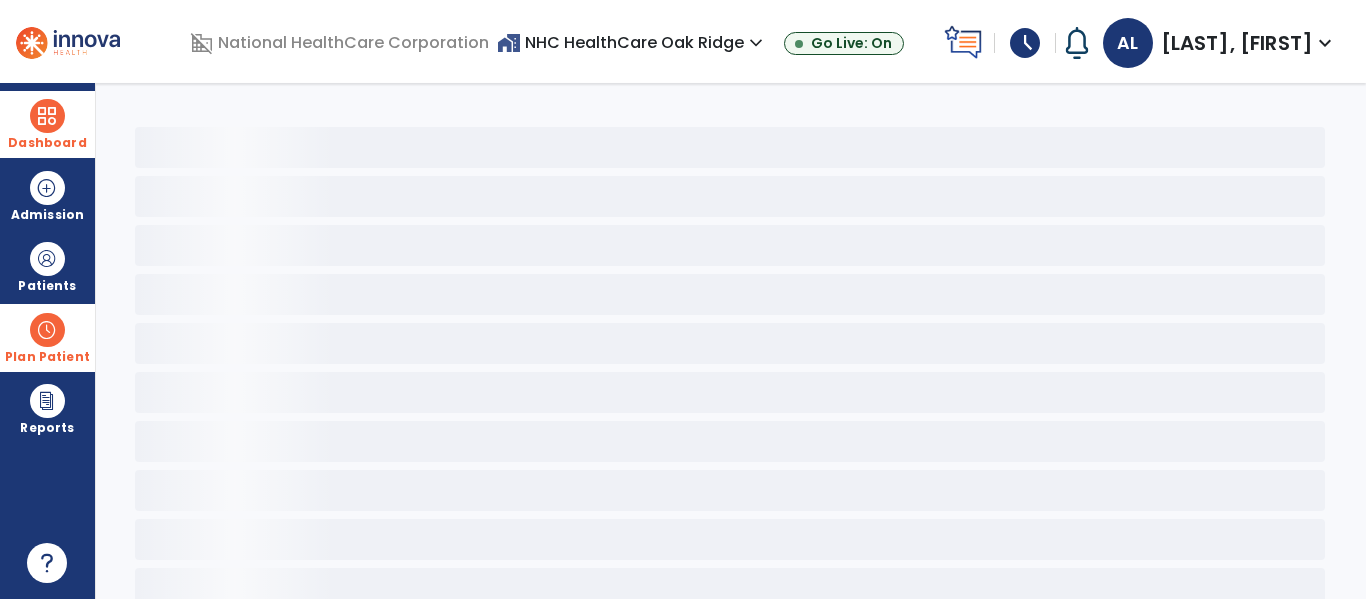 select on "*" 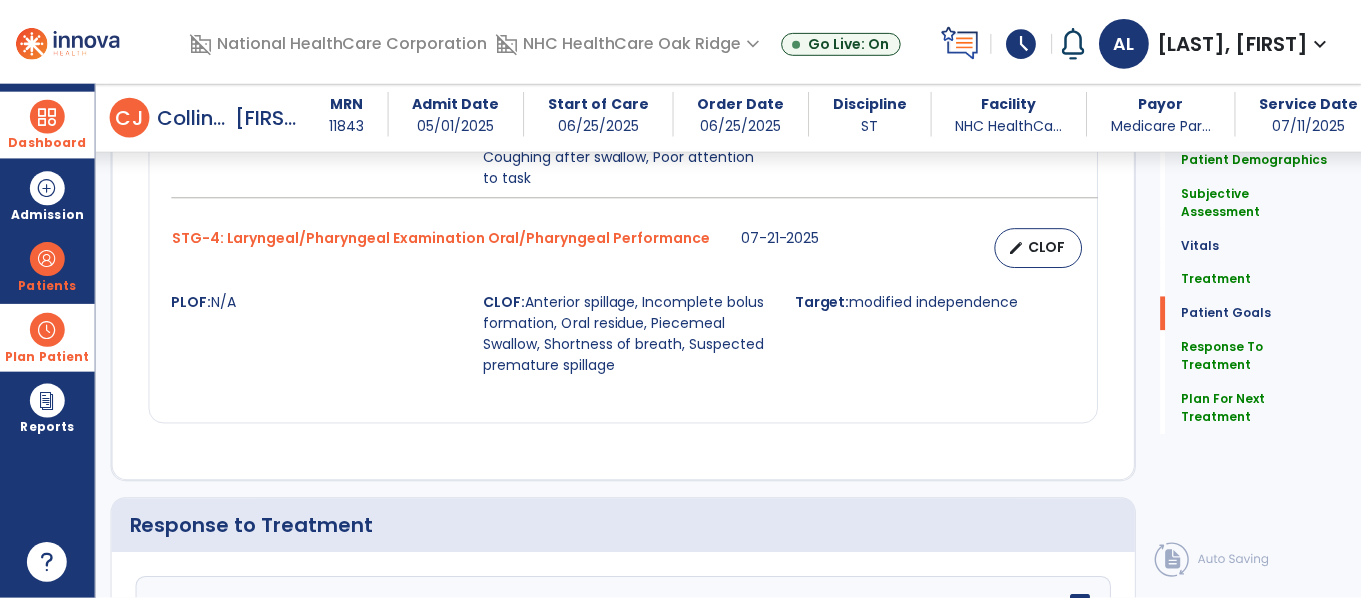 scroll, scrollTop: 2888, scrollLeft: 0, axis: vertical 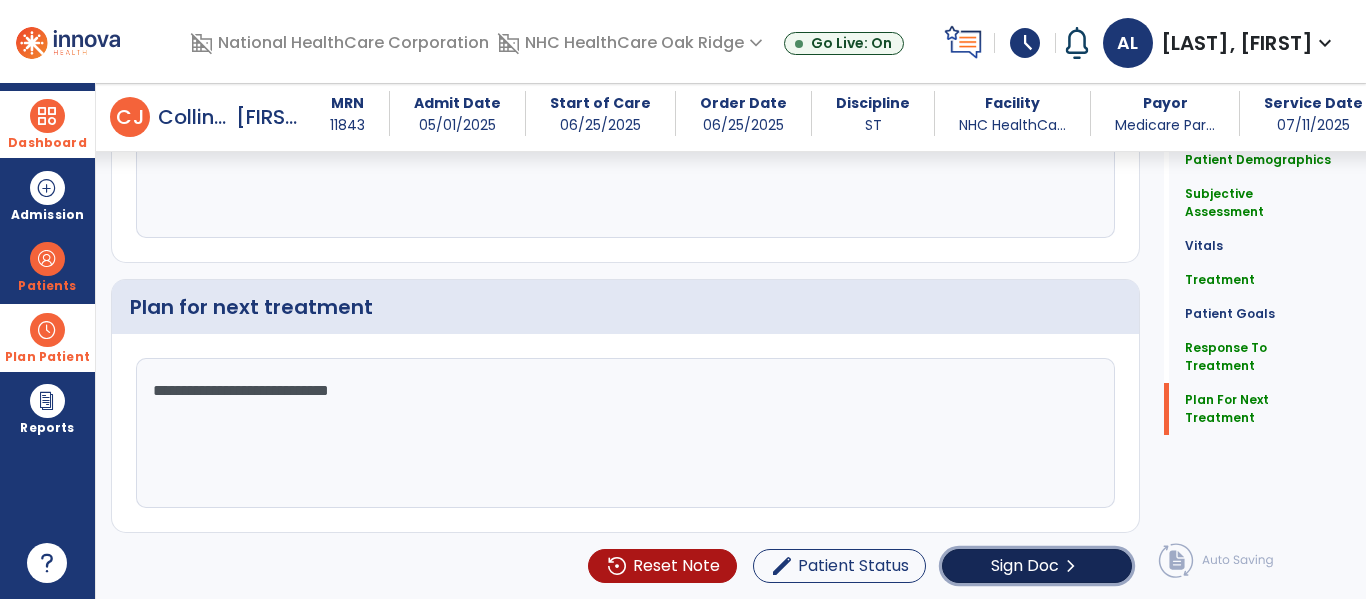 click on "Sign Doc" 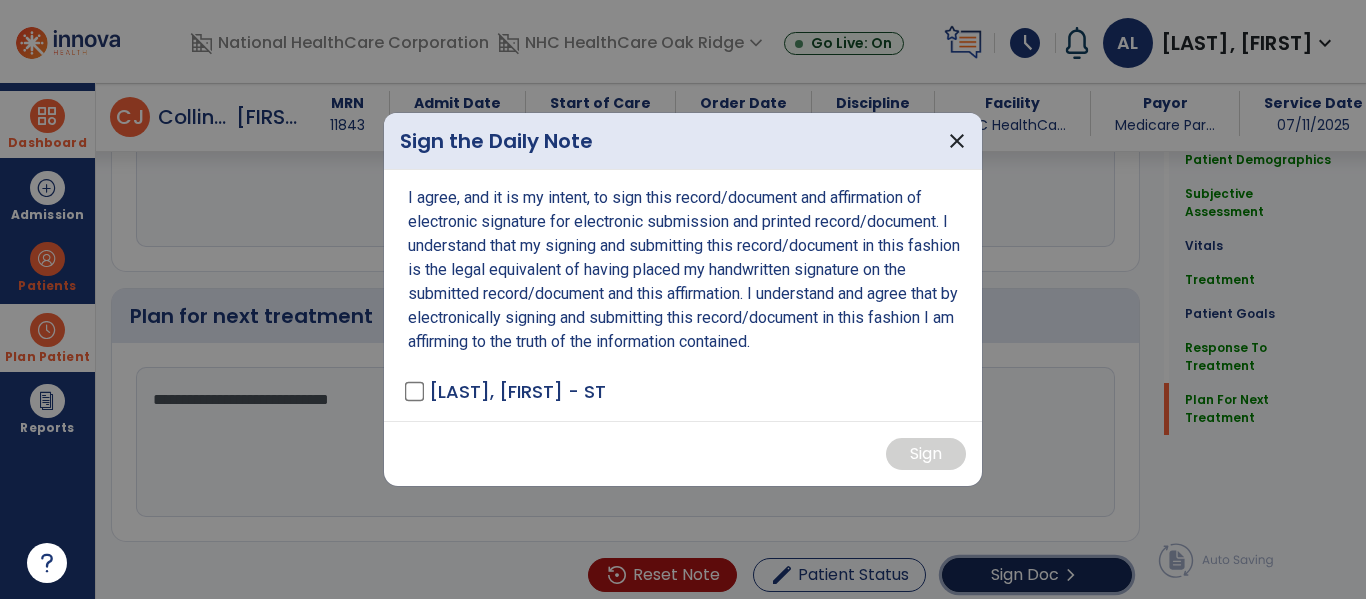 scroll, scrollTop: 2888, scrollLeft: 0, axis: vertical 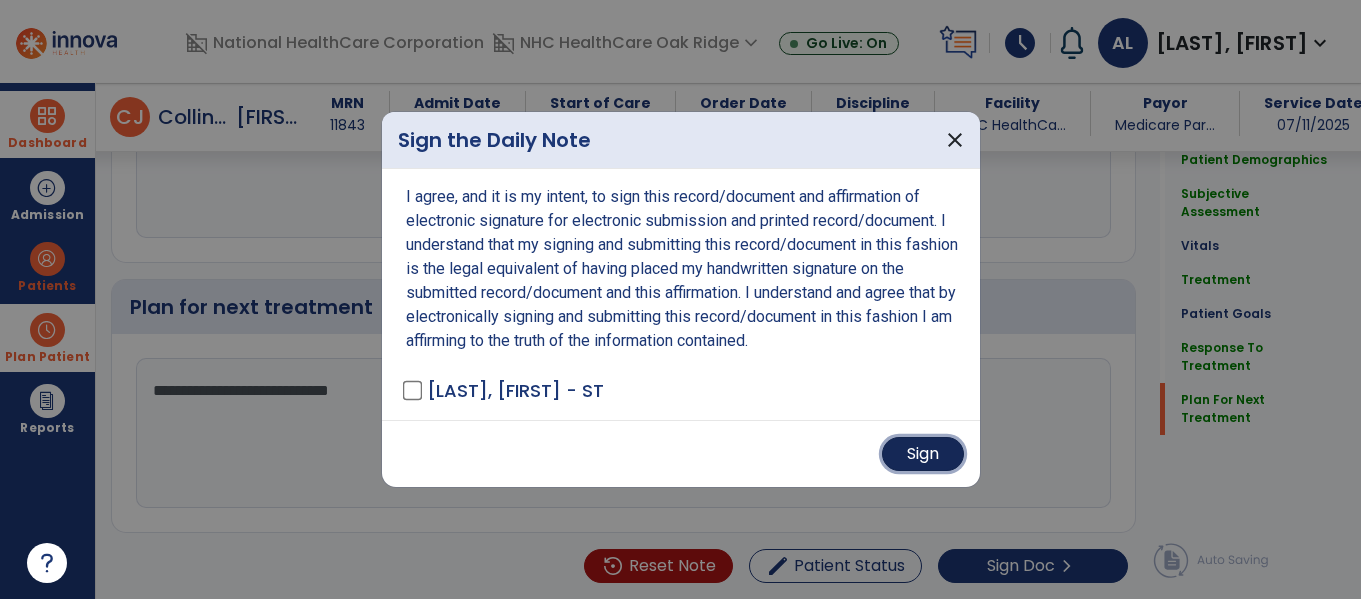 click on "Sign" at bounding box center (923, 454) 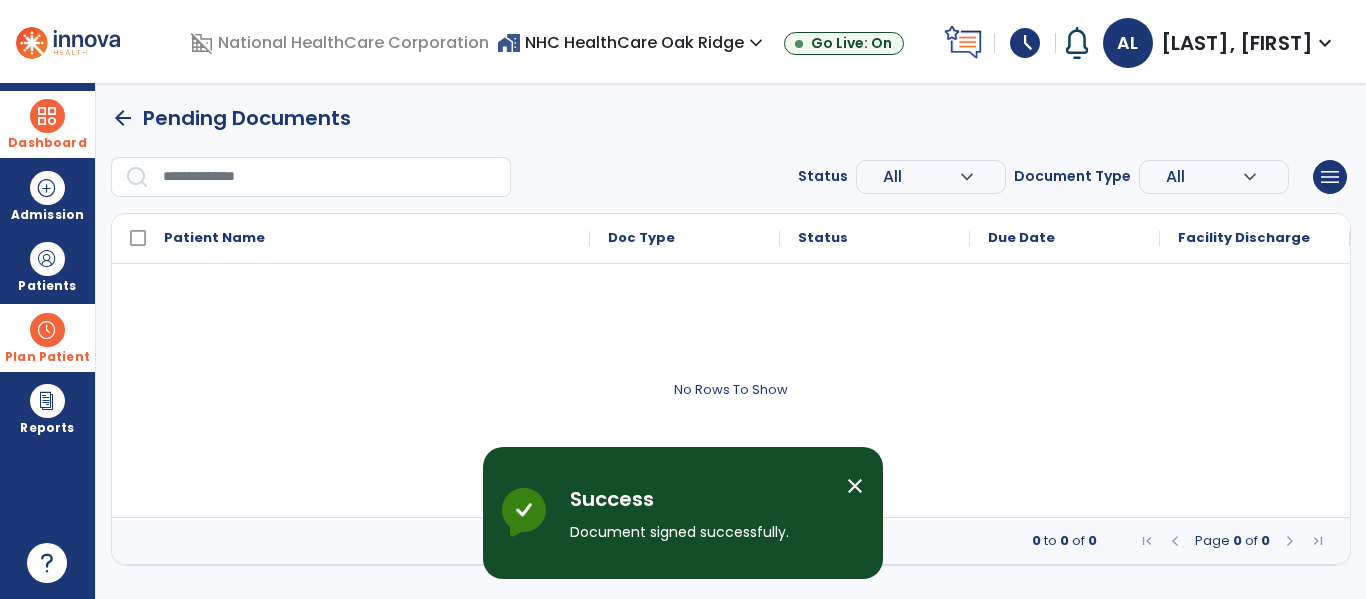 scroll, scrollTop: 0, scrollLeft: 0, axis: both 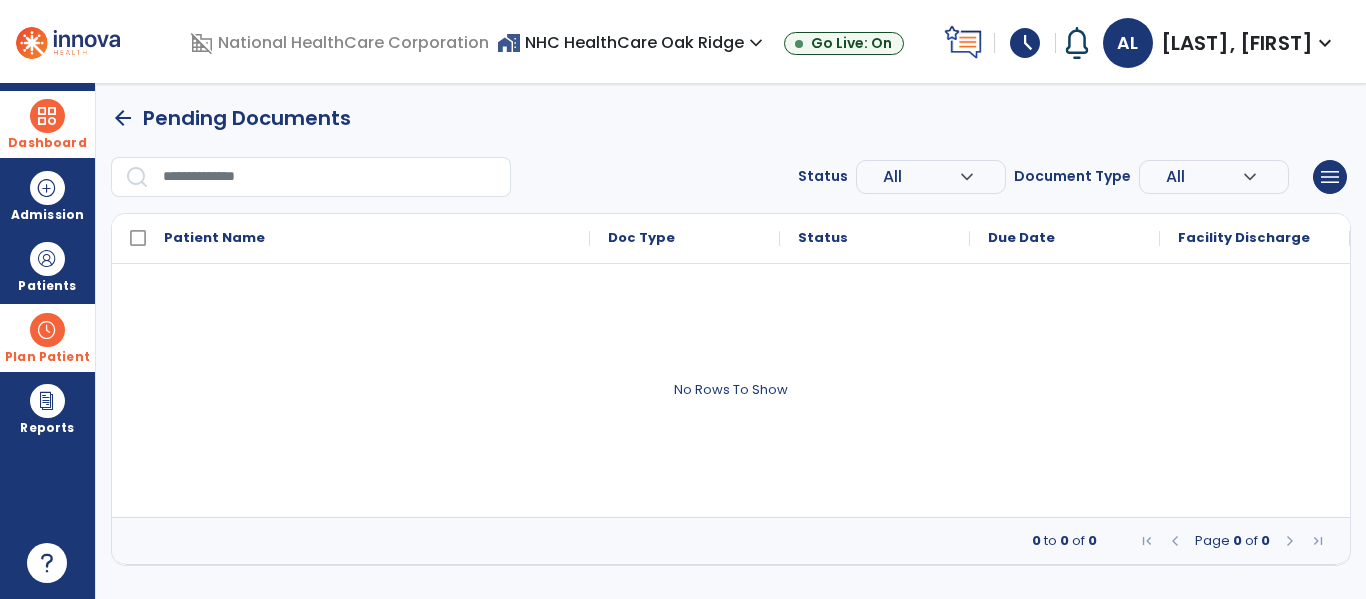 click at bounding box center (47, 330) 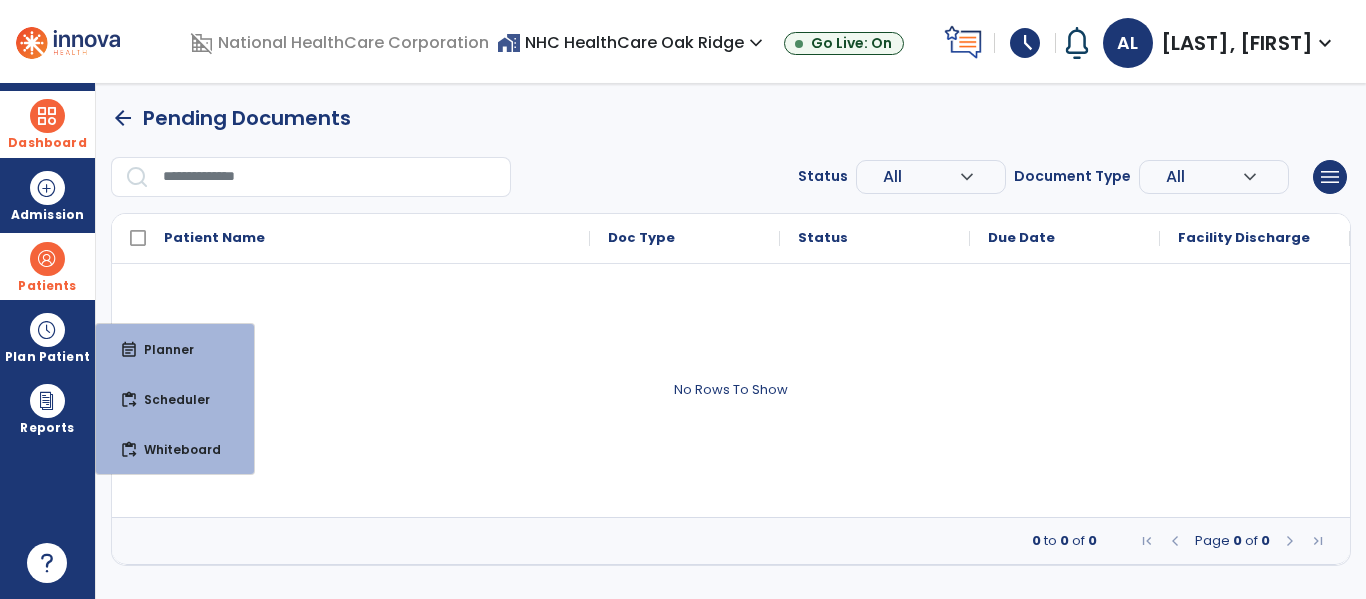 click on "Patients" at bounding box center (47, 266) 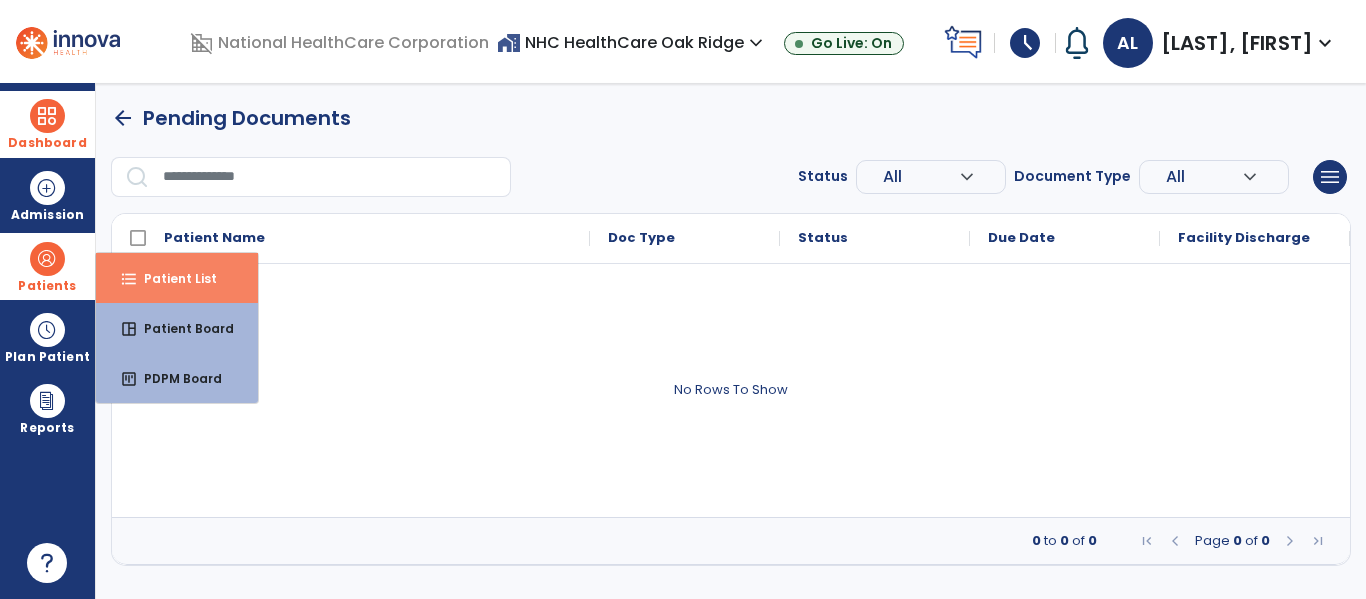 click on "format_list_bulleted" at bounding box center (129, 279) 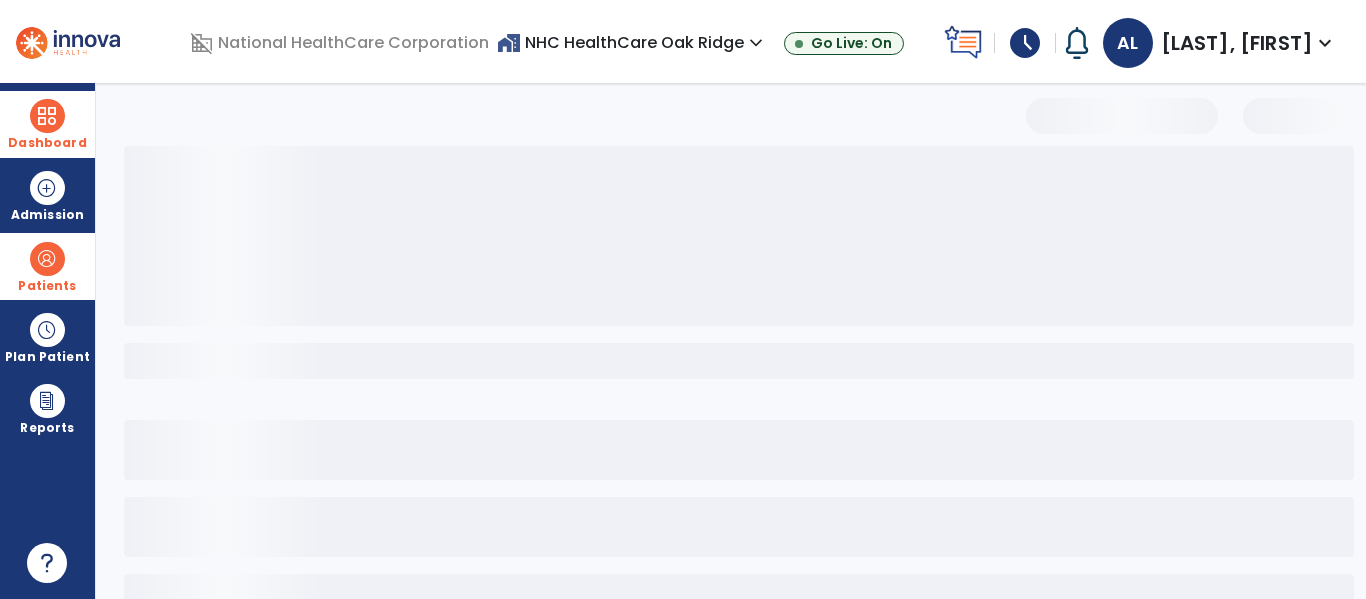 select on "***" 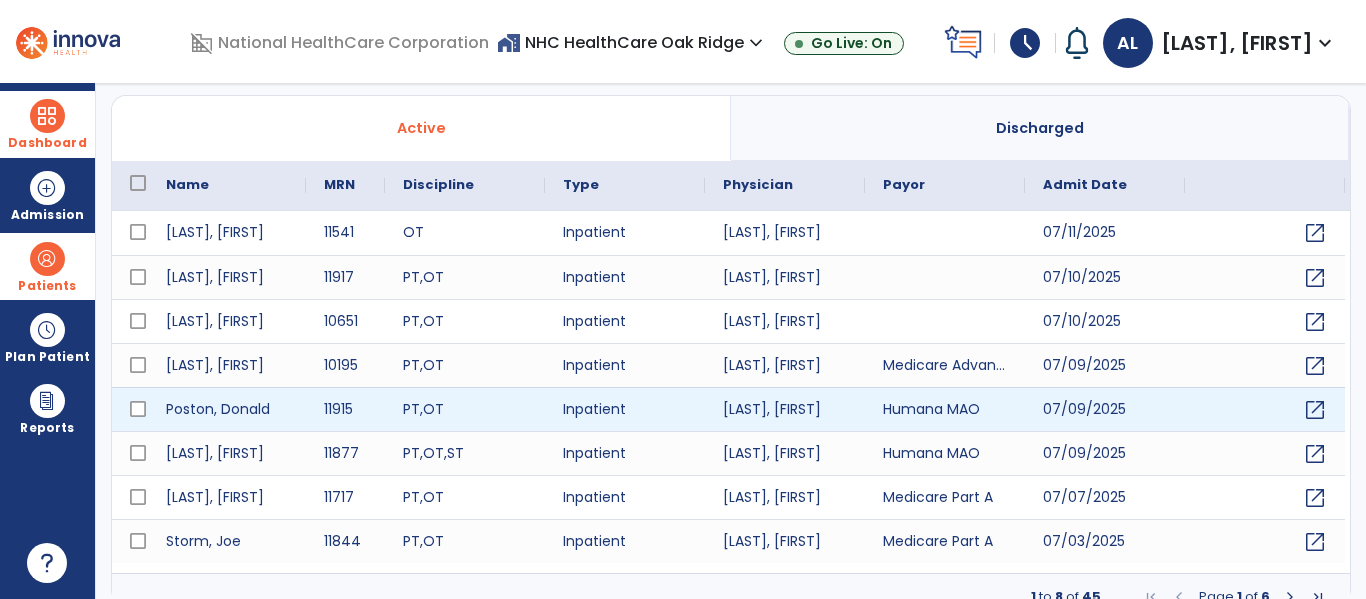 scroll, scrollTop: 0, scrollLeft: 0, axis: both 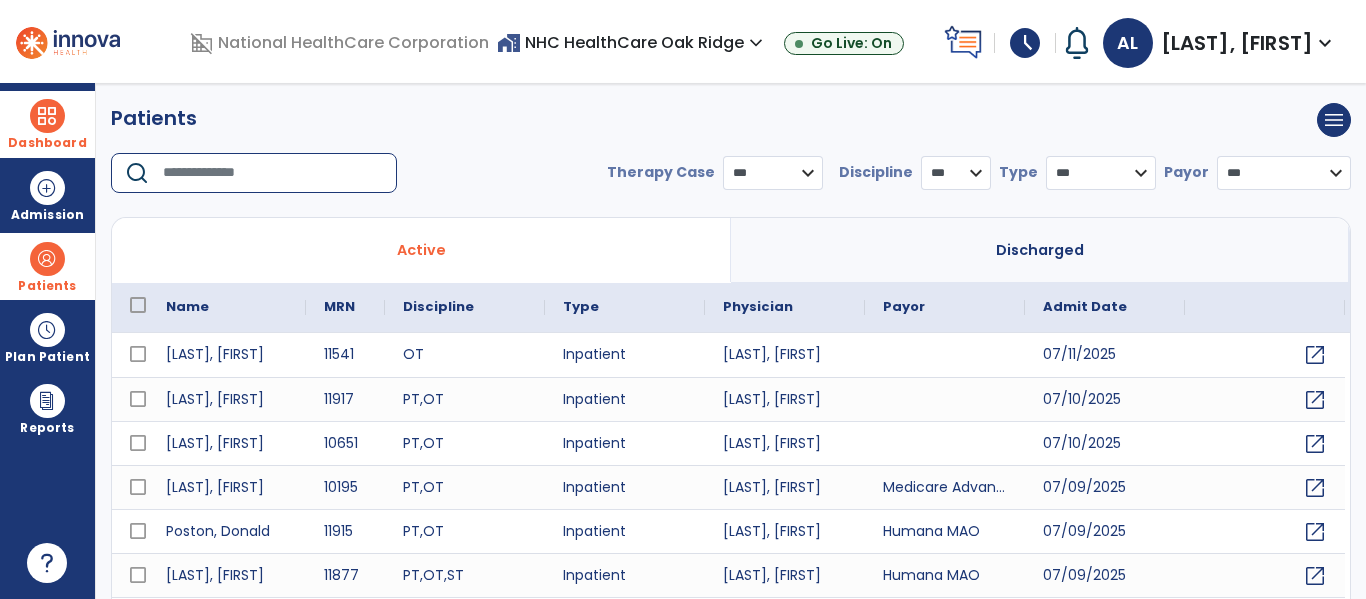 click at bounding box center [273, 173] 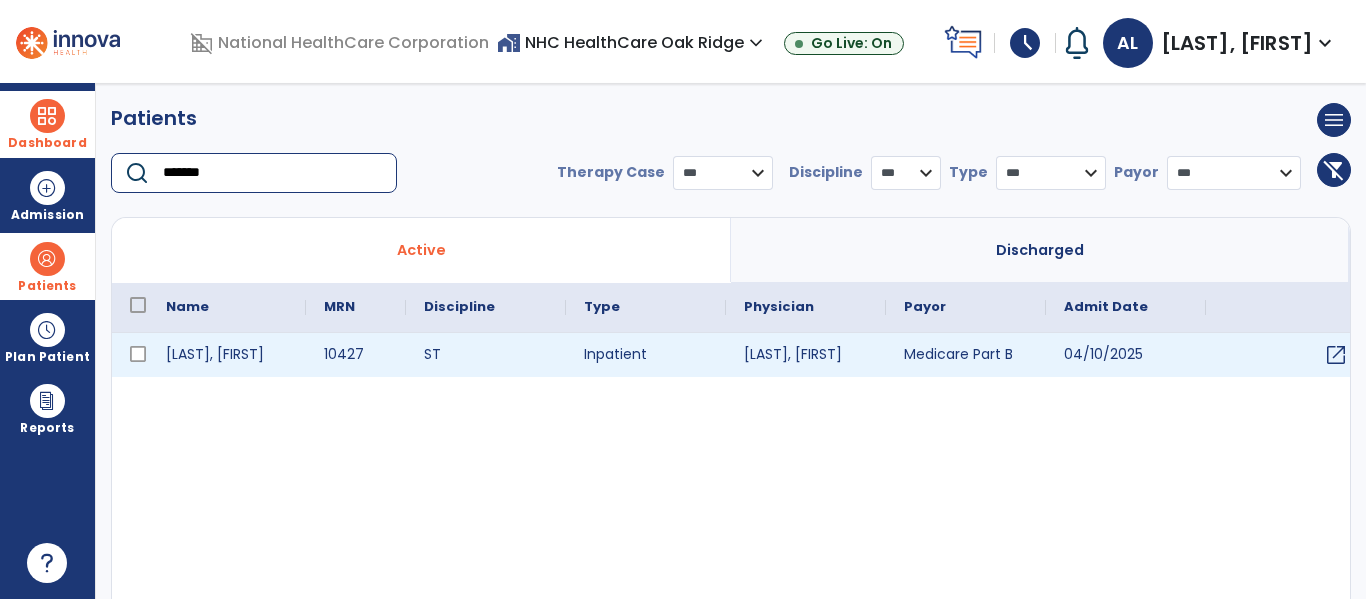 type on "*******" 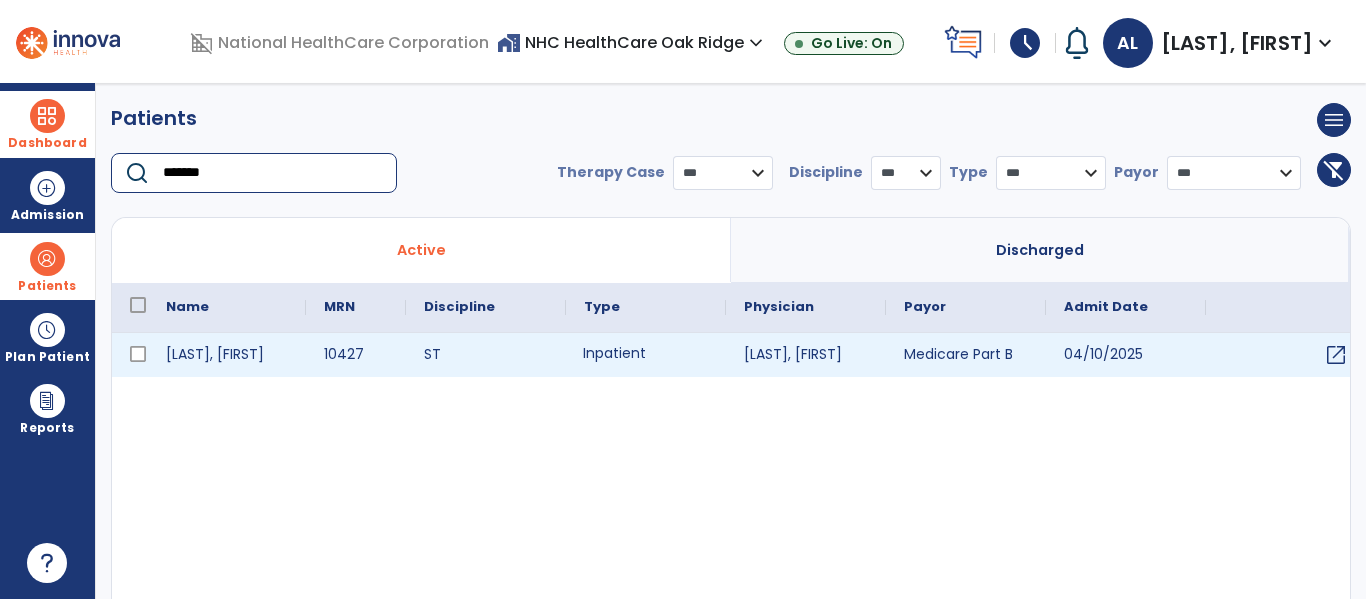 click on "Inpatient" at bounding box center (646, 355) 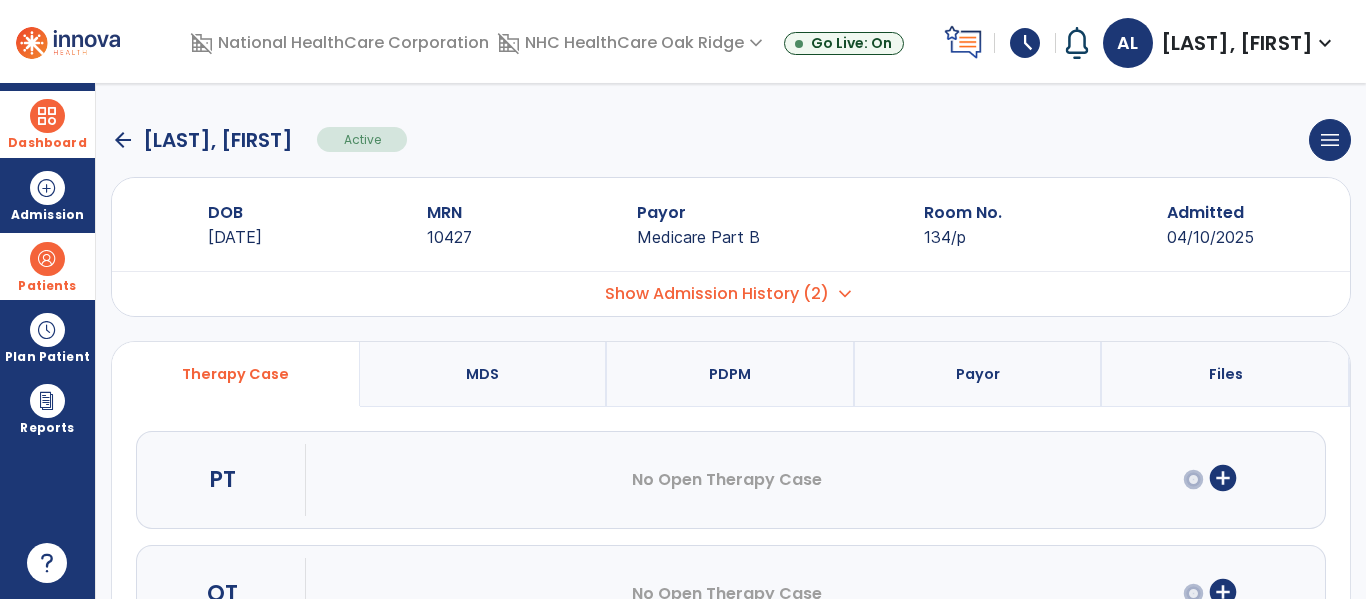 scroll, scrollTop: 207, scrollLeft: 0, axis: vertical 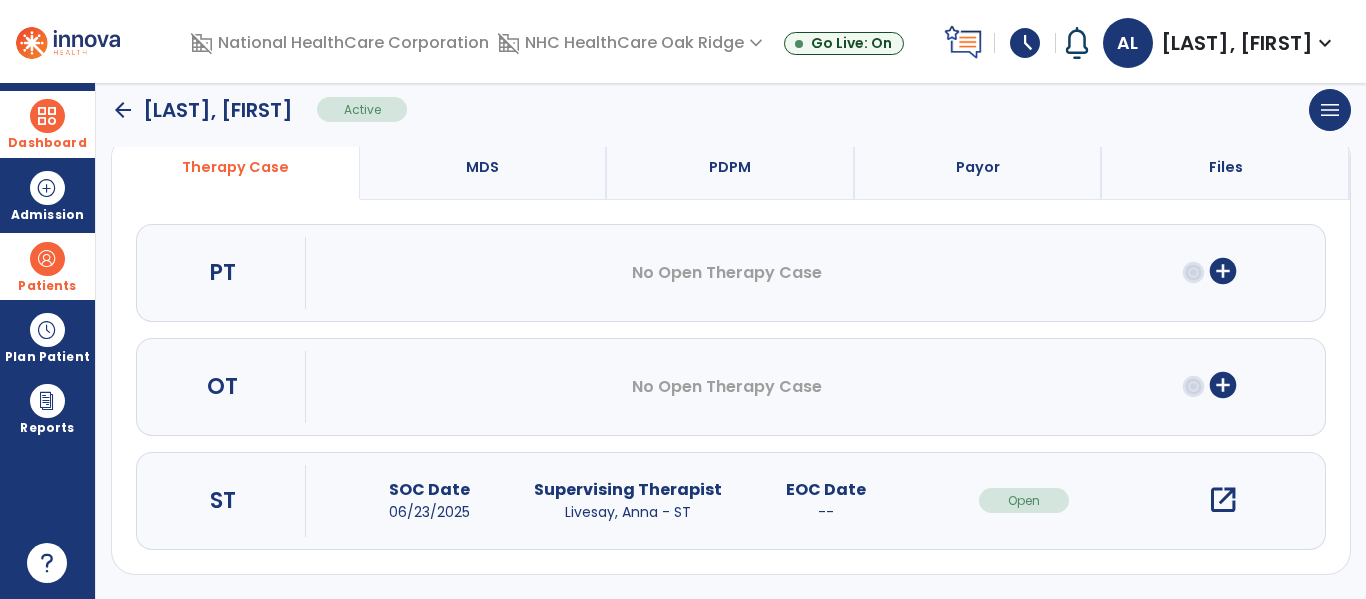 click on "open_in_new" at bounding box center (1223, 500) 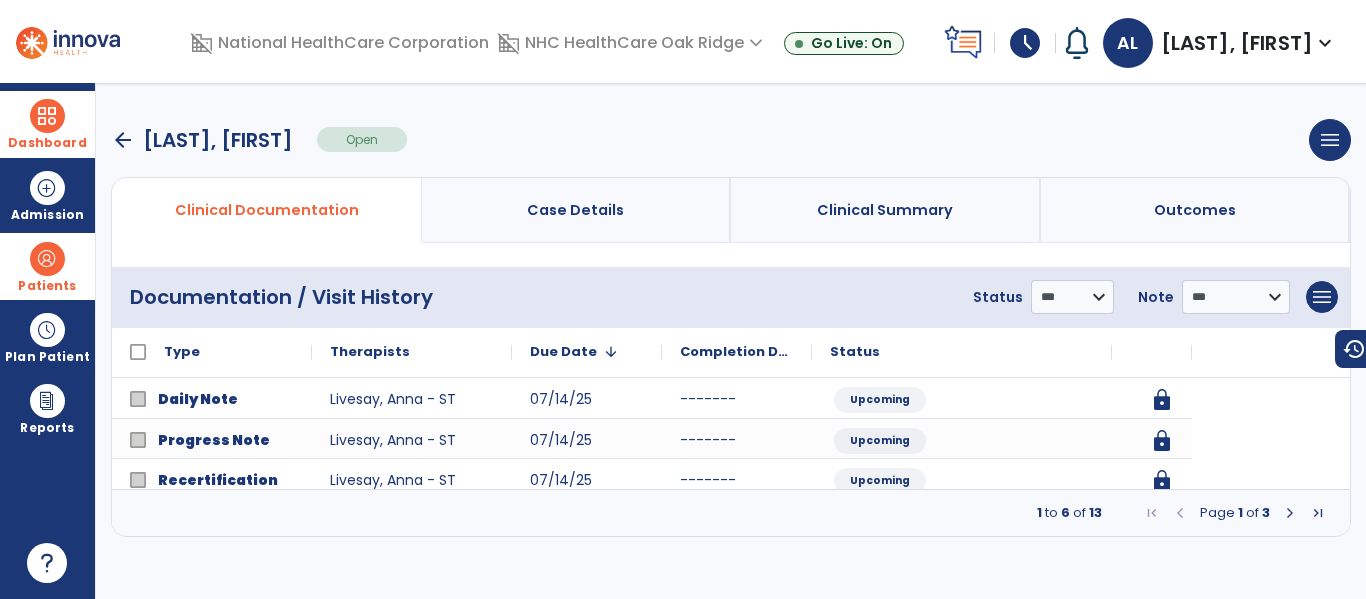 scroll, scrollTop: 0, scrollLeft: 0, axis: both 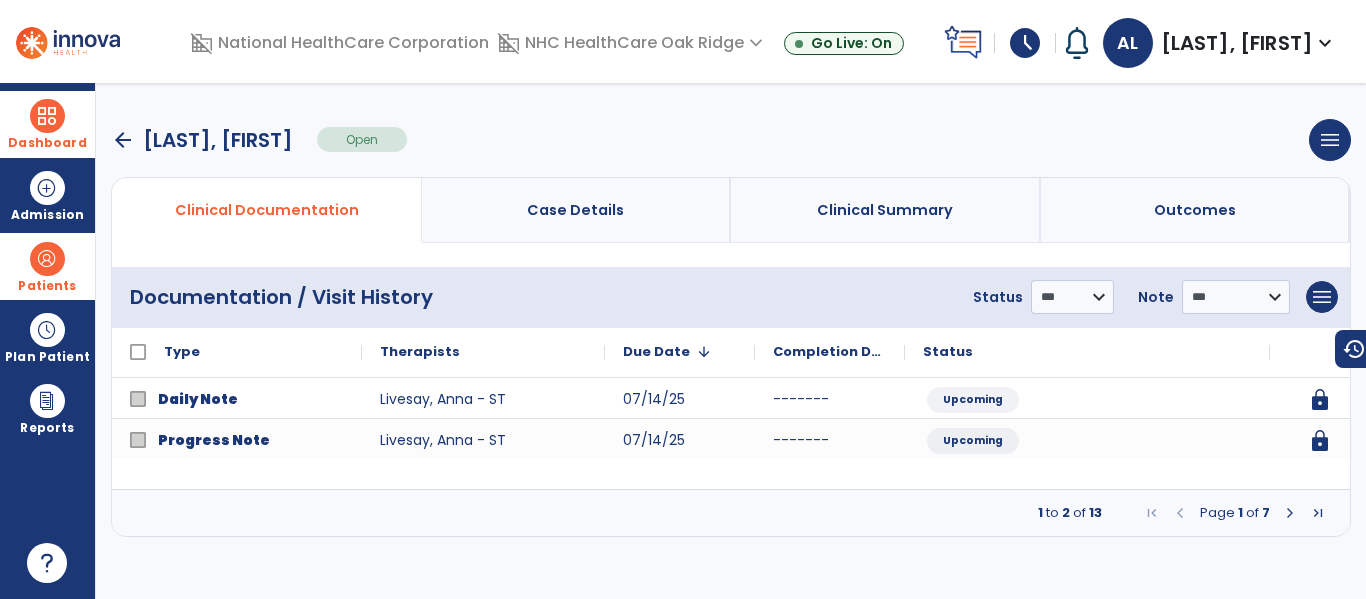 click on "menu   Add New Document   Print Documents   Print Edit History   Delete Document" at bounding box center (1322, 297) 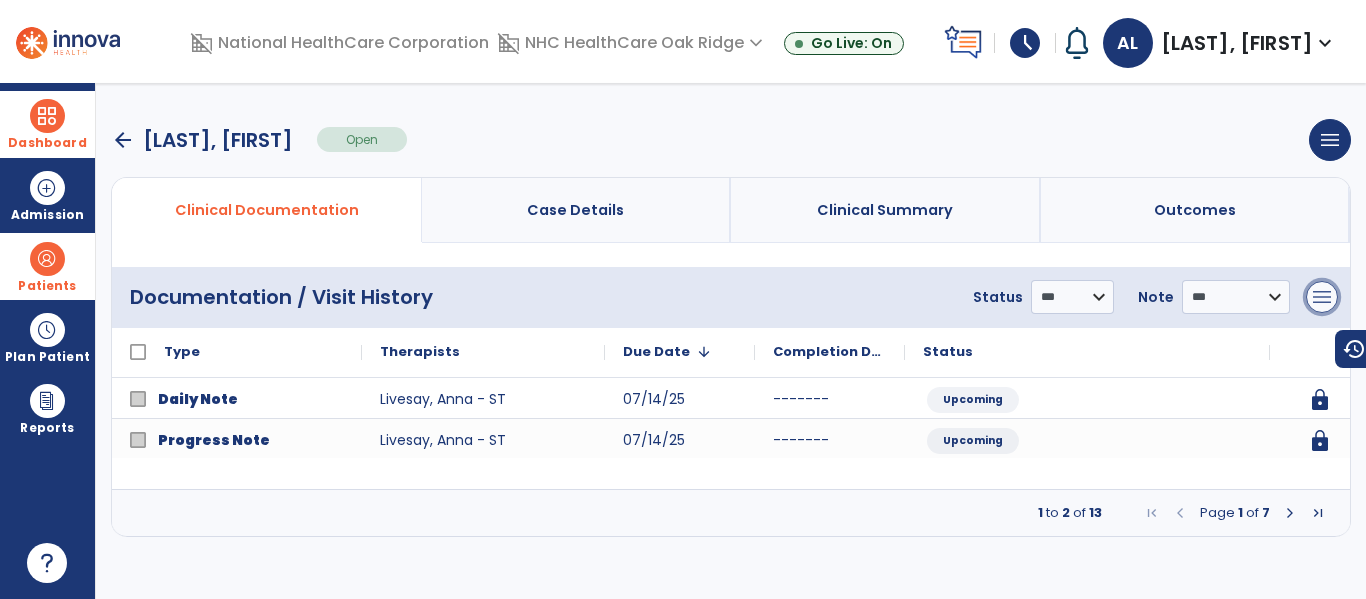 click on "menu" at bounding box center [1322, 297] 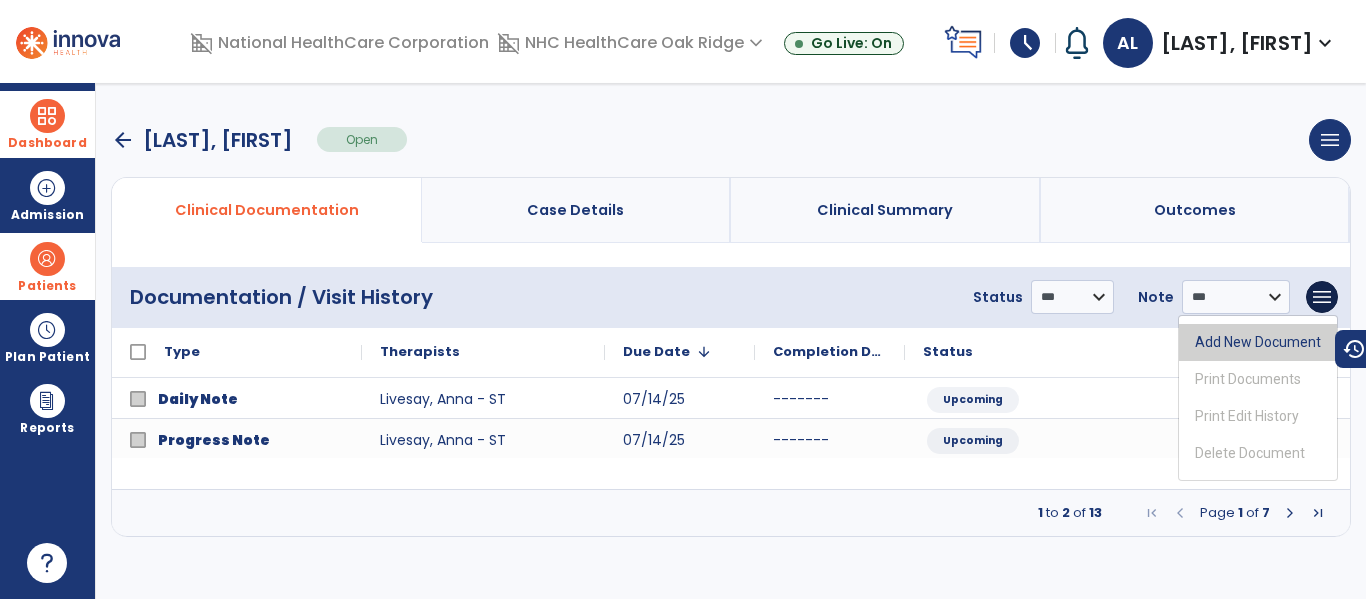 click on "Add New Document" at bounding box center (1258, 342) 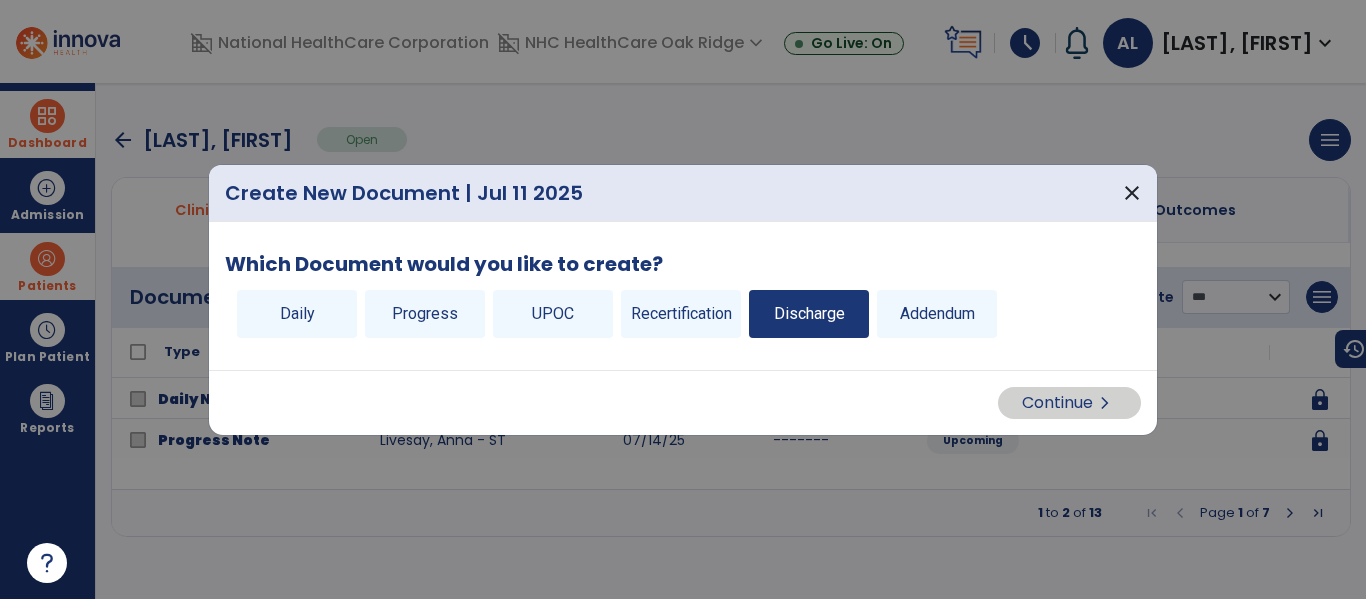 click on "Discharge" at bounding box center (809, 314) 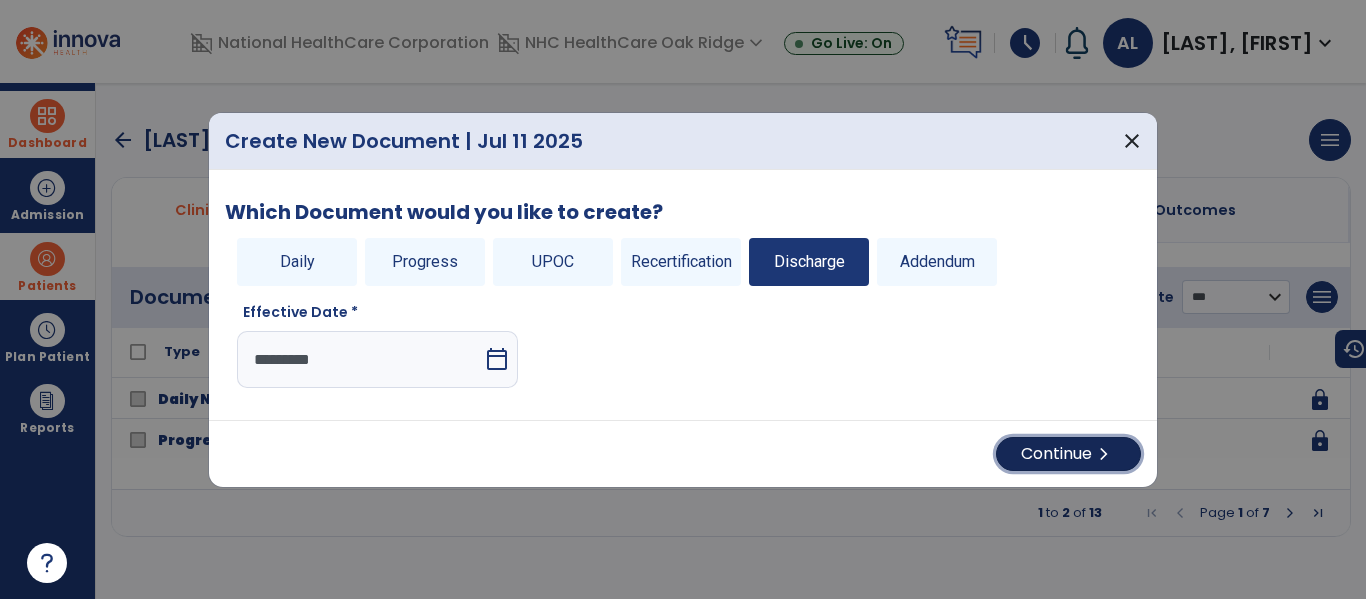 click on "Continue   chevron_right" at bounding box center (1068, 454) 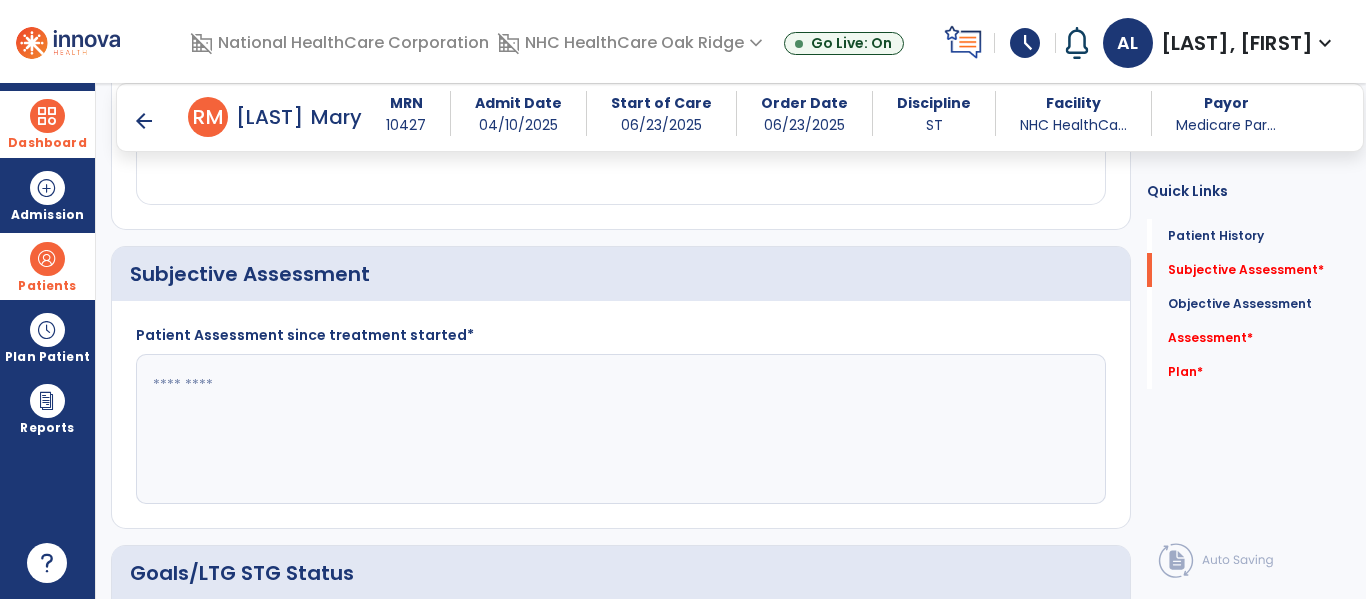 scroll, scrollTop: 377, scrollLeft: 0, axis: vertical 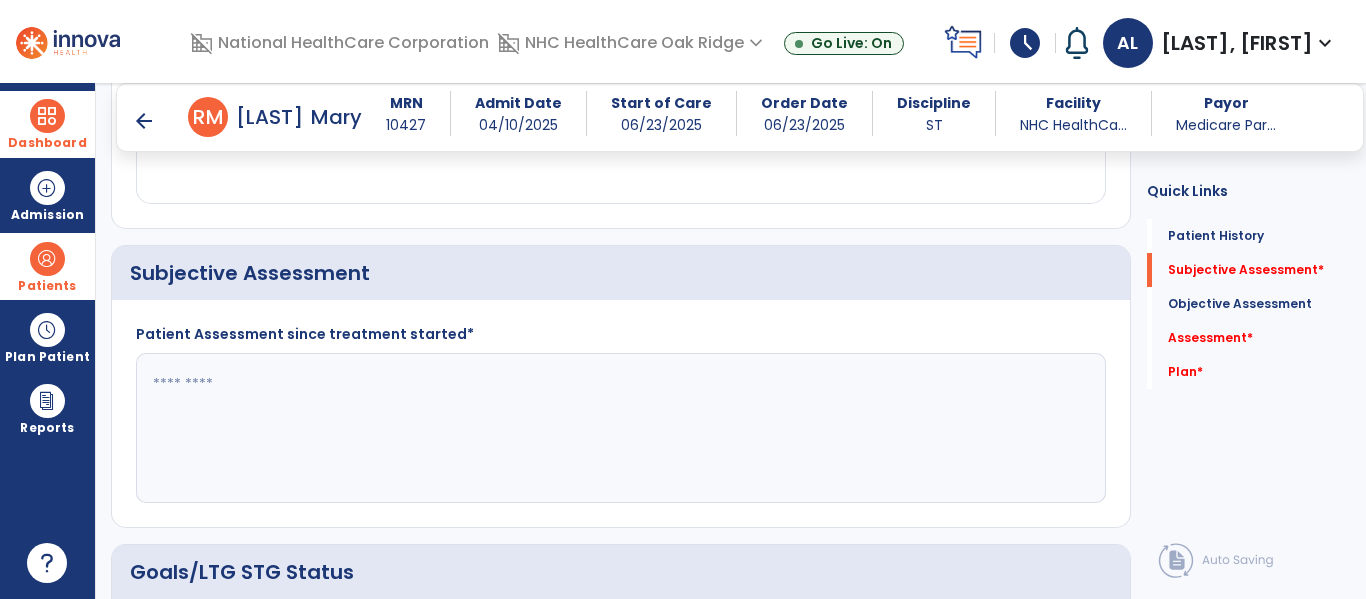 click 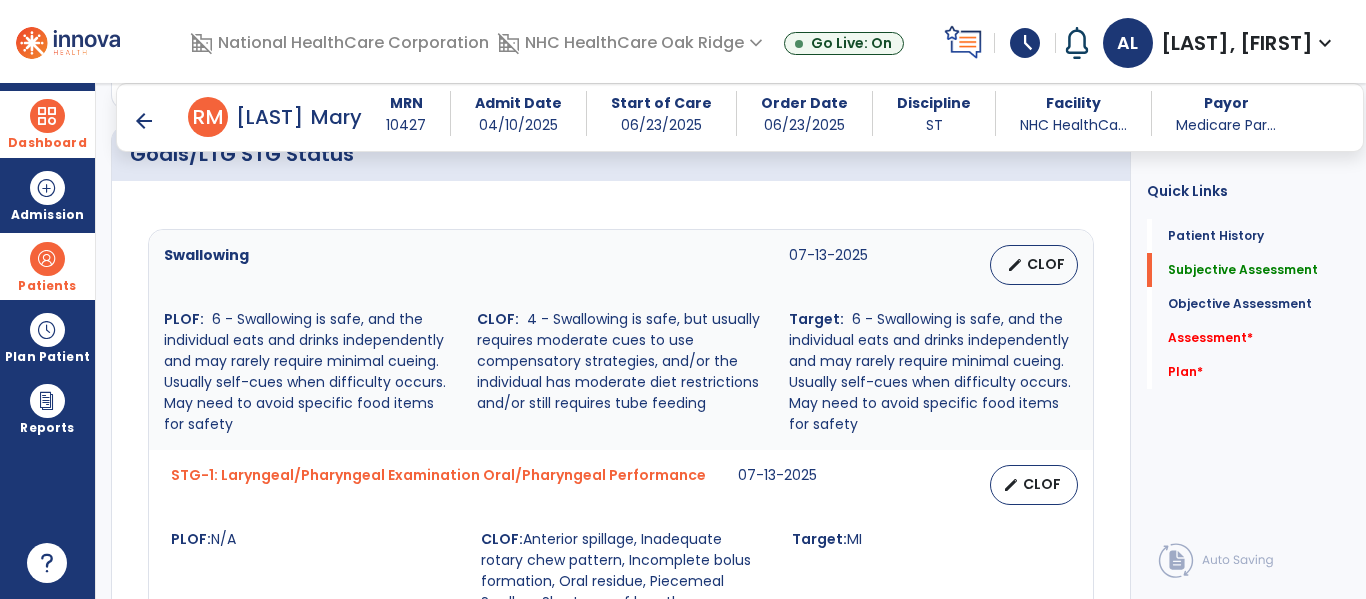 scroll, scrollTop: 788, scrollLeft: 0, axis: vertical 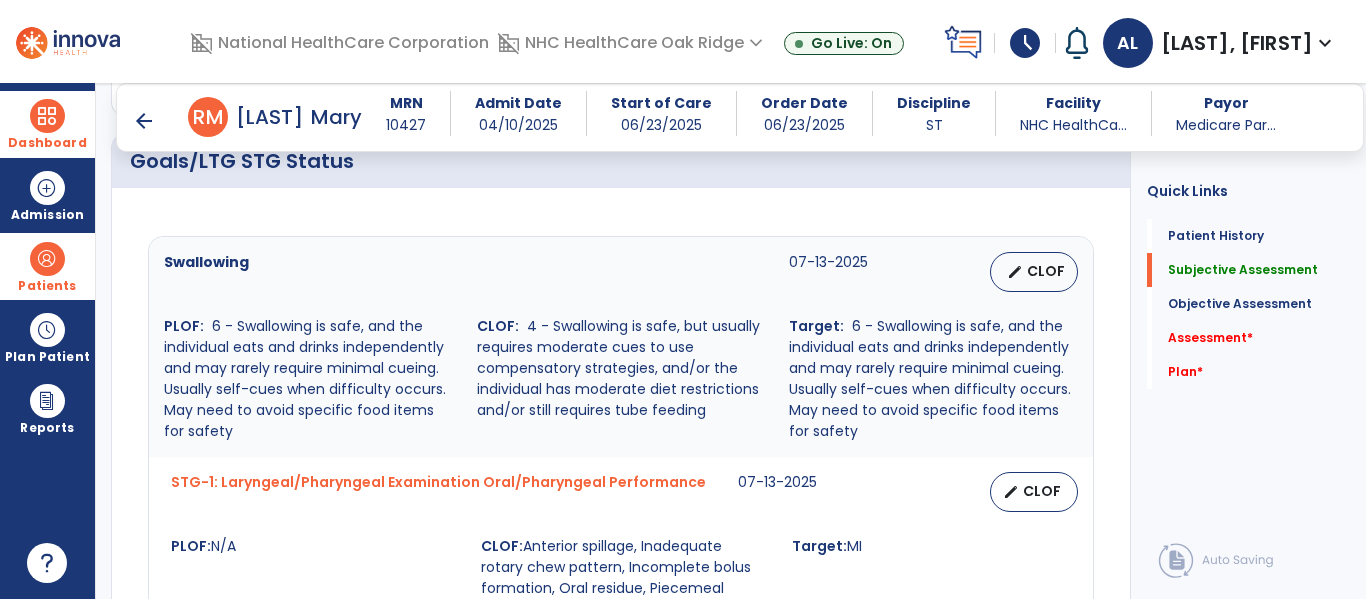 type on "**********" 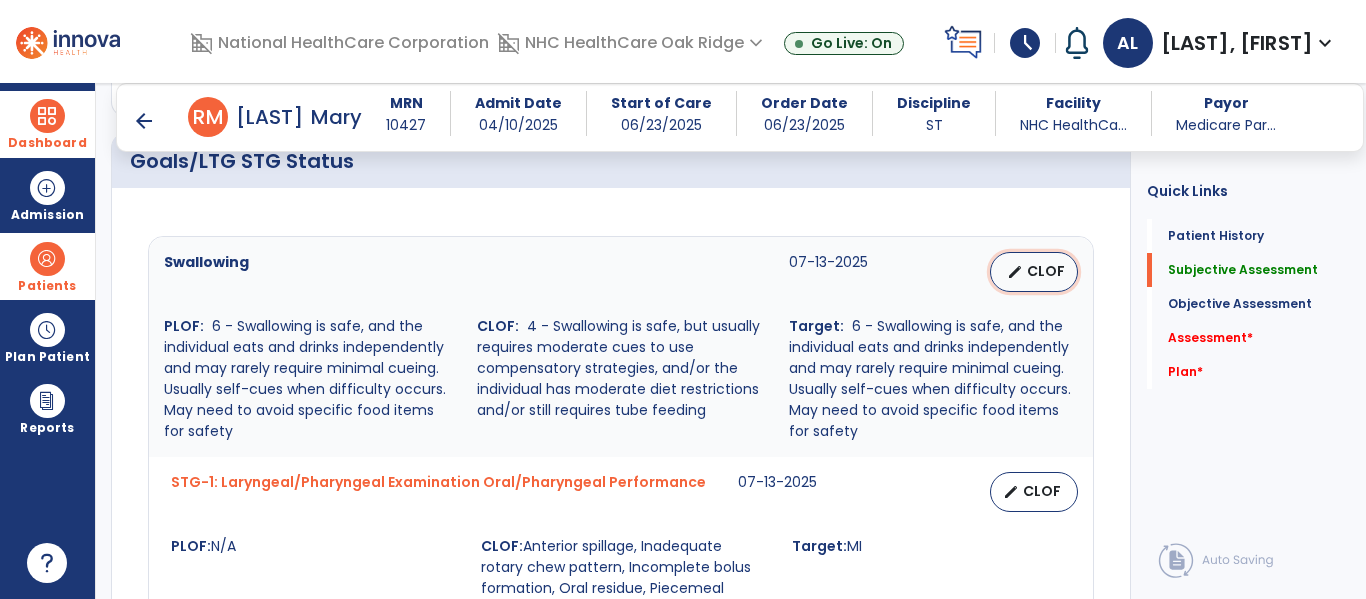 click on "edit   CLOF" at bounding box center (1034, 272) 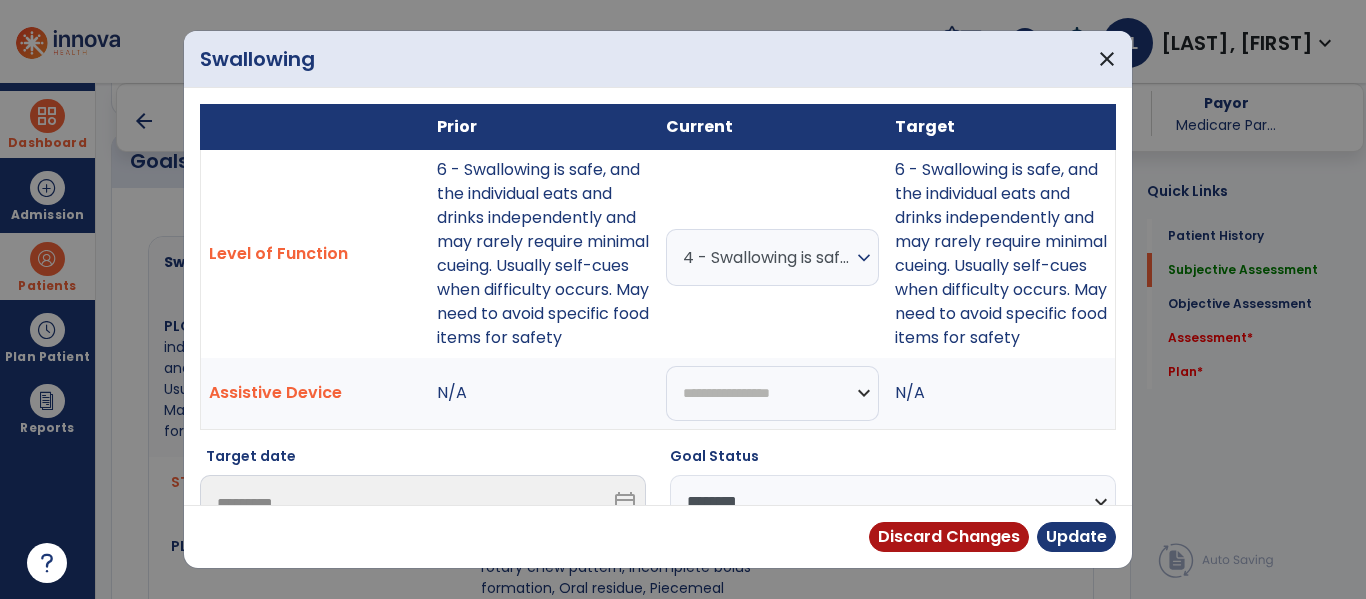 click on "4 - Swallowing is safe, but usually requires moderate cues to use compensatory strategies, and/or the individual has moderate diet restrictions and/or still requires tube feeding" at bounding box center (767, 257) 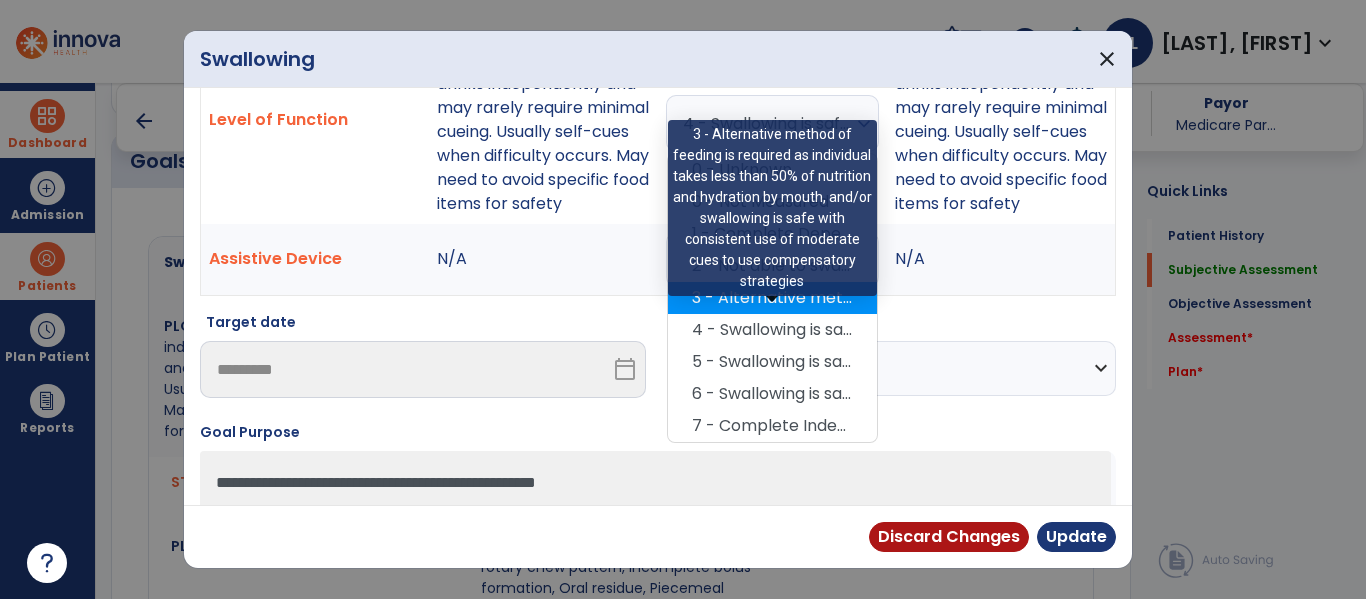 scroll, scrollTop: 136, scrollLeft: 0, axis: vertical 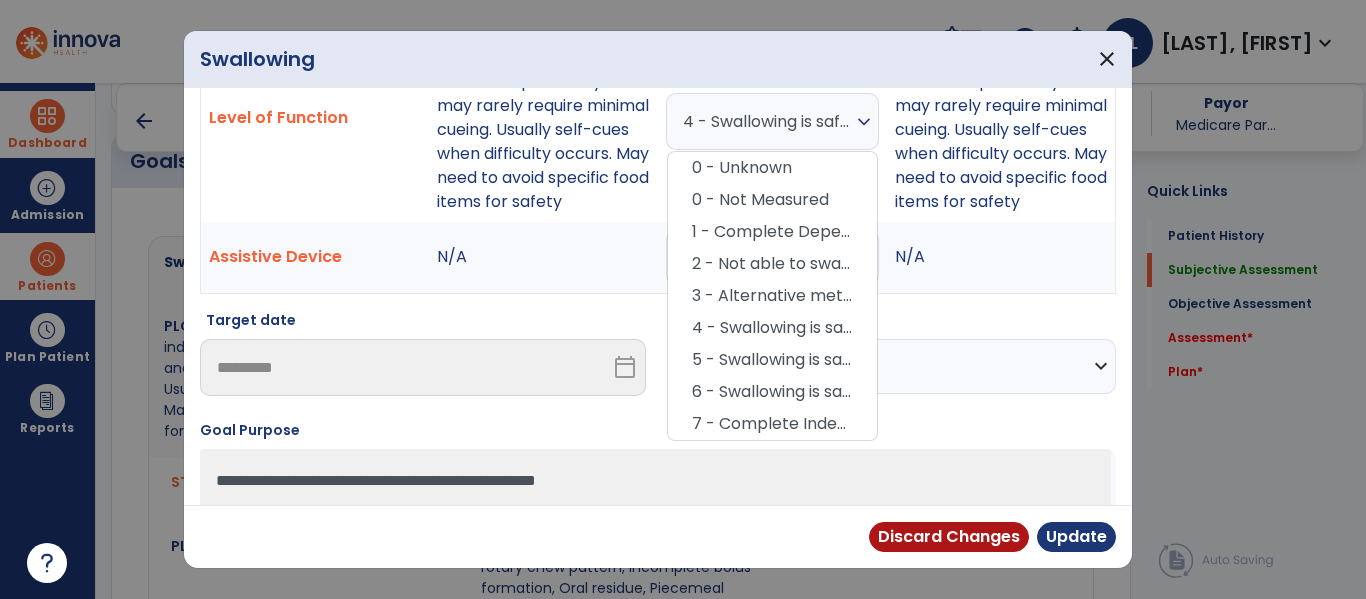 click on "6 - Swallowing is safe, and the individual eats and drinks independently and may rarely require minimal cueing. Usually self-cues when difficulty occurs. May need to avoid specific food items for safety" at bounding box center [772, 392] 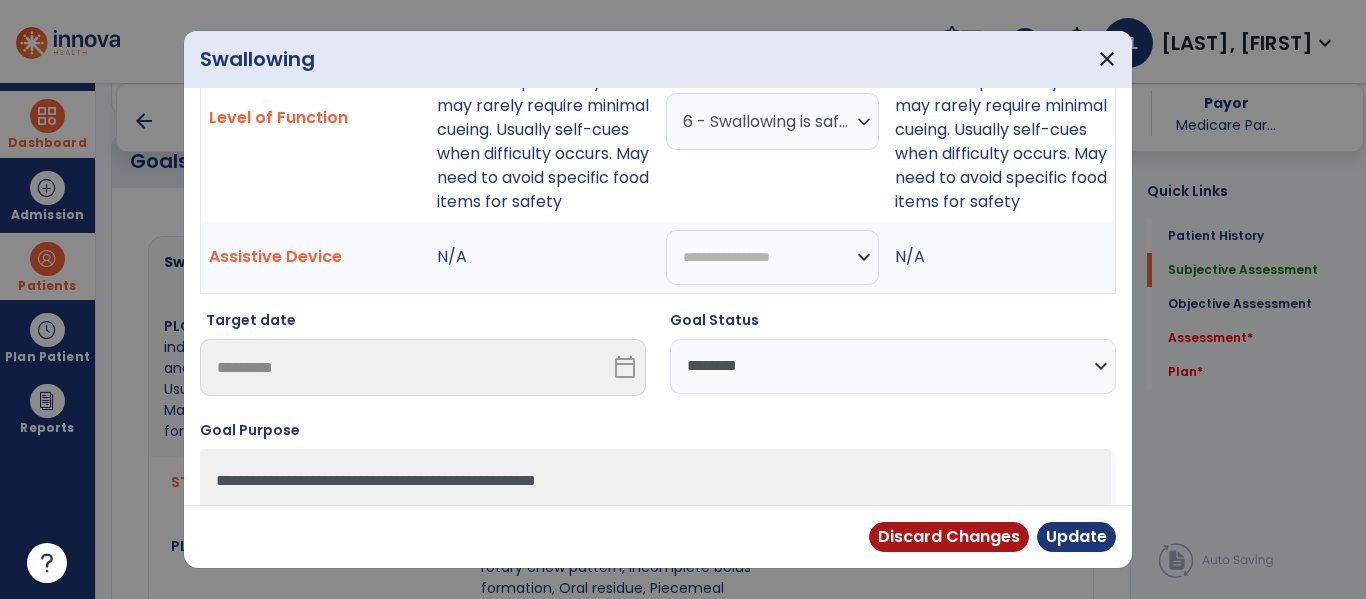 click on "**********" at bounding box center [893, 366] 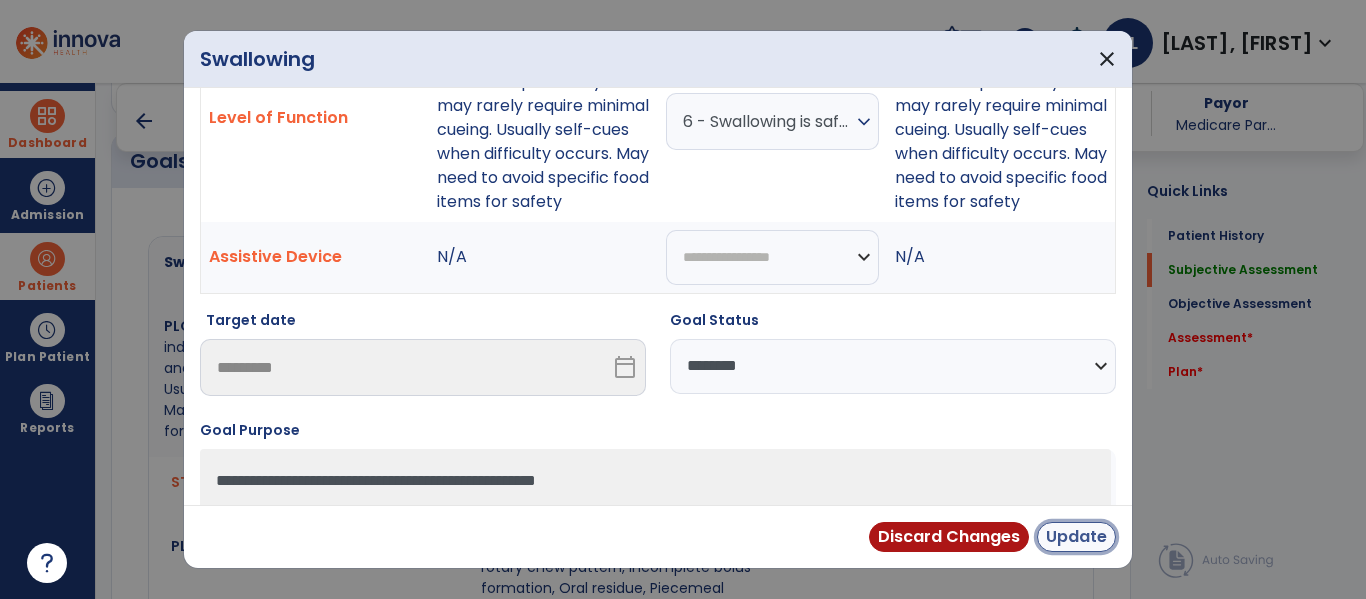 click on "Update" at bounding box center (1076, 537) 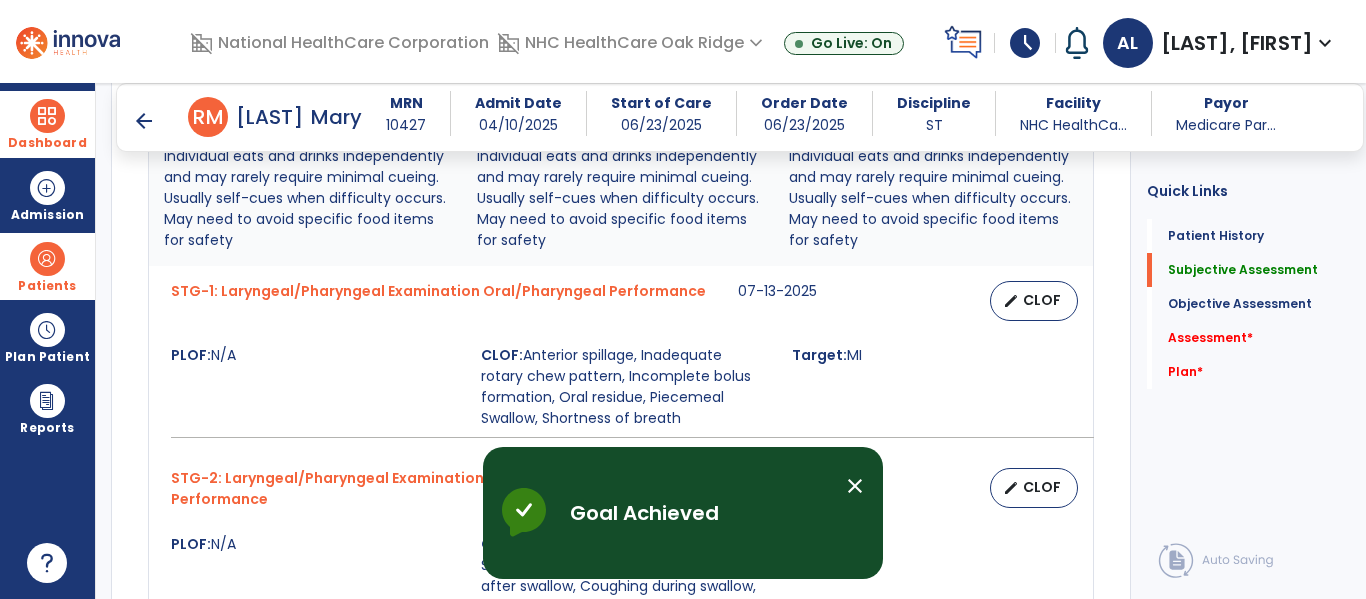 scroll, scrollTop: 981, scrollLeft: 0, axis: vertical 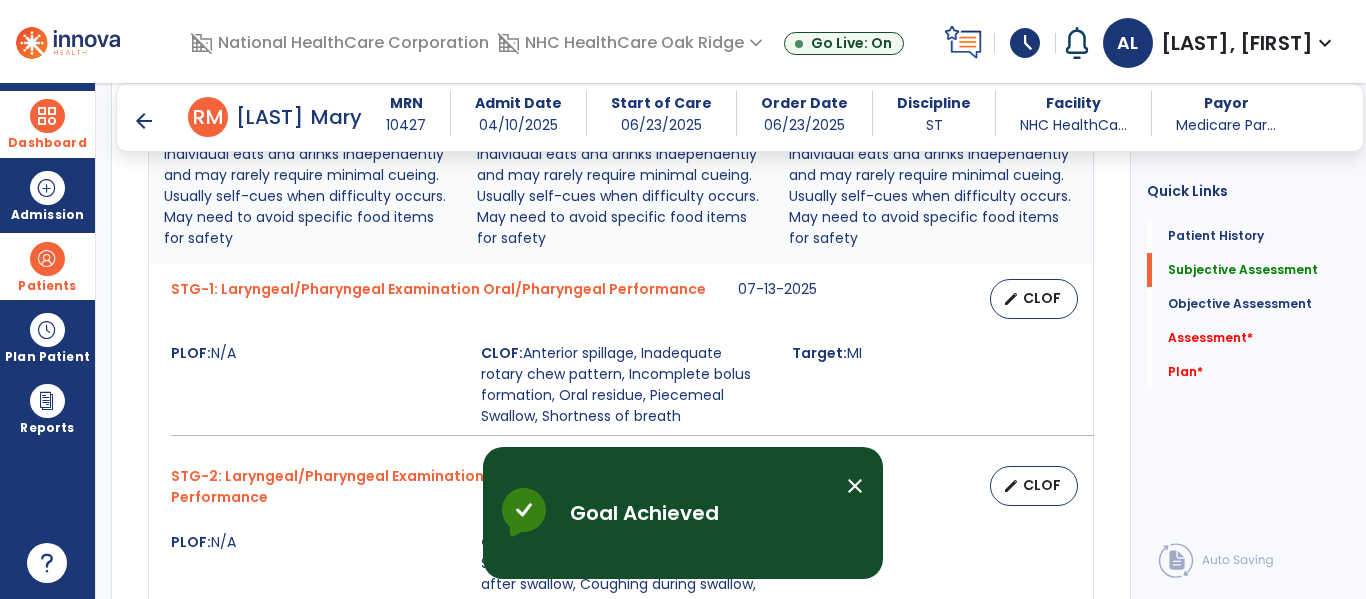 click on "close" at bounding box center [855, 486] 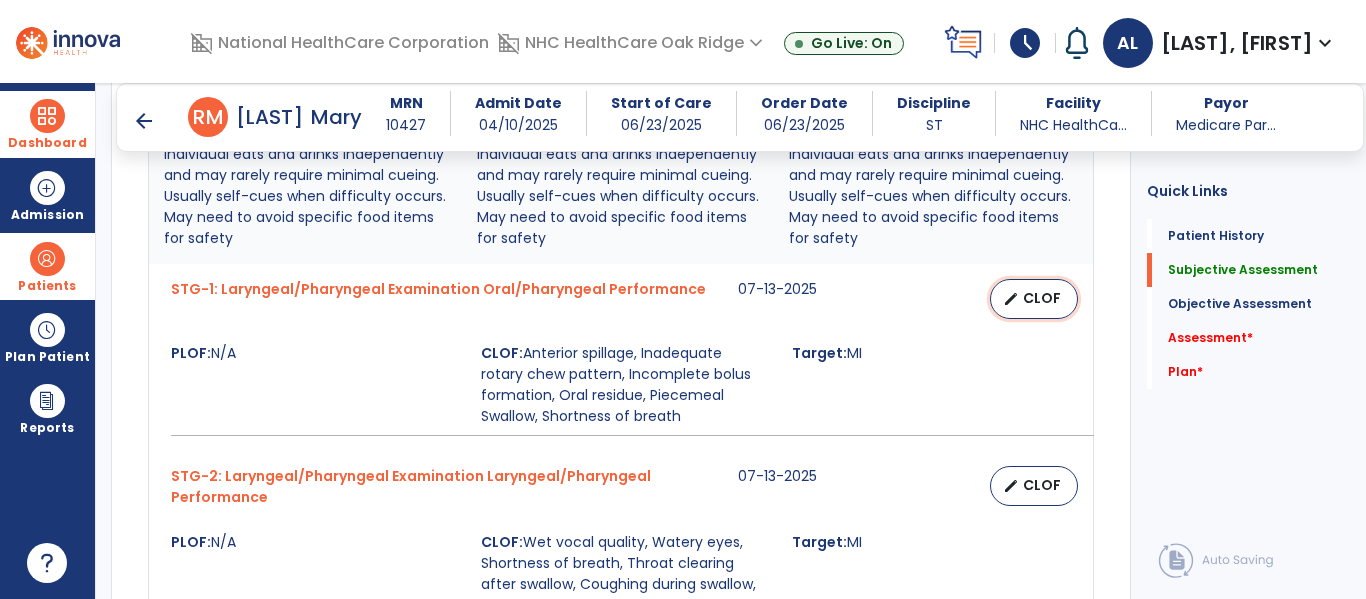 click on "edit" at bounding box center [1011, 299] 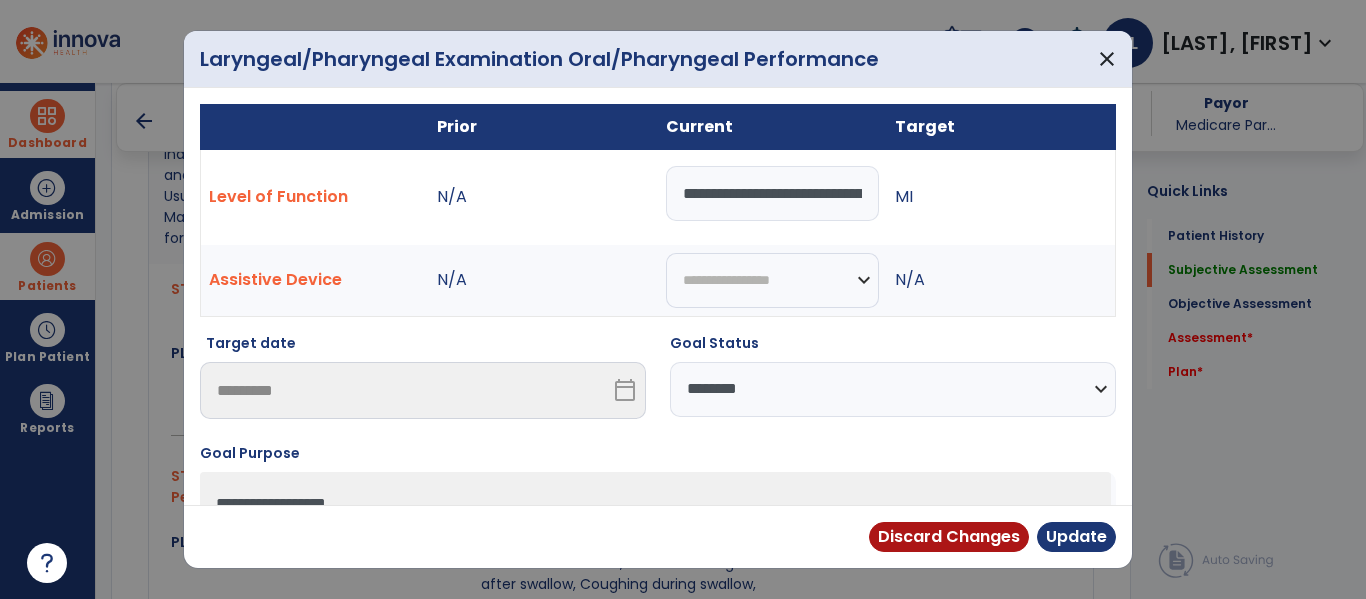 scroll, scrollTop: 0, scrollLeft: 873, axis: horizontal 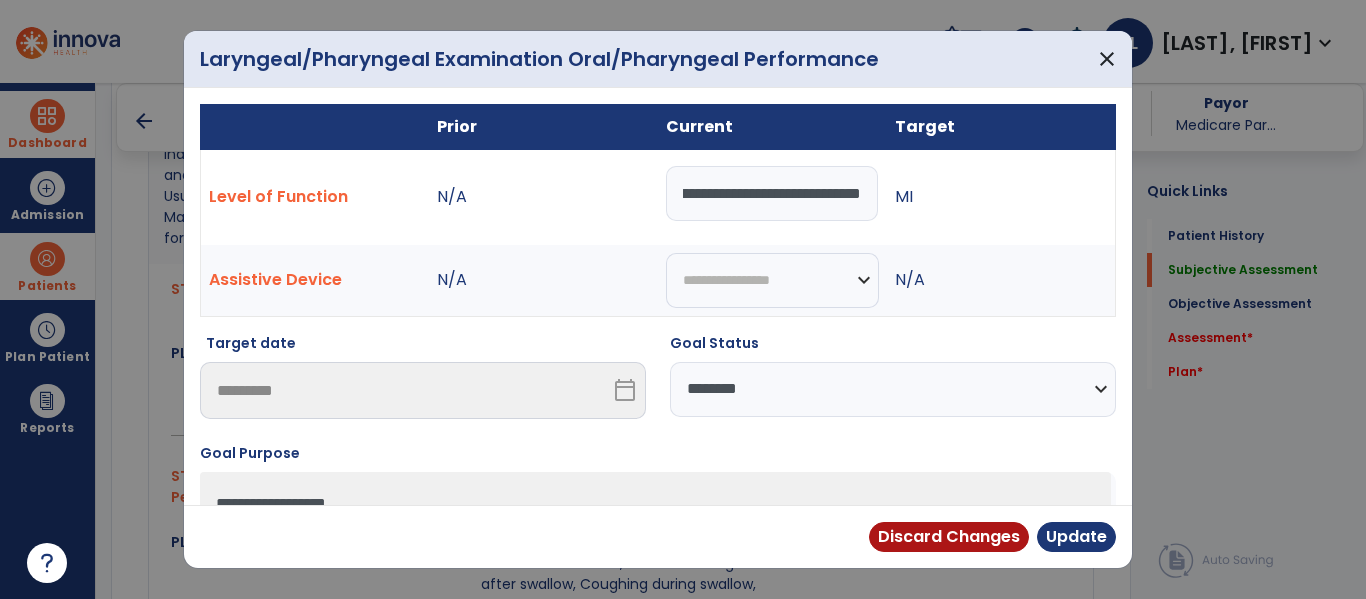 drag, startPoint x: 738, startPoint y: 201, endPoint x: 1063, endPoint y: 245, distance: 327.96494 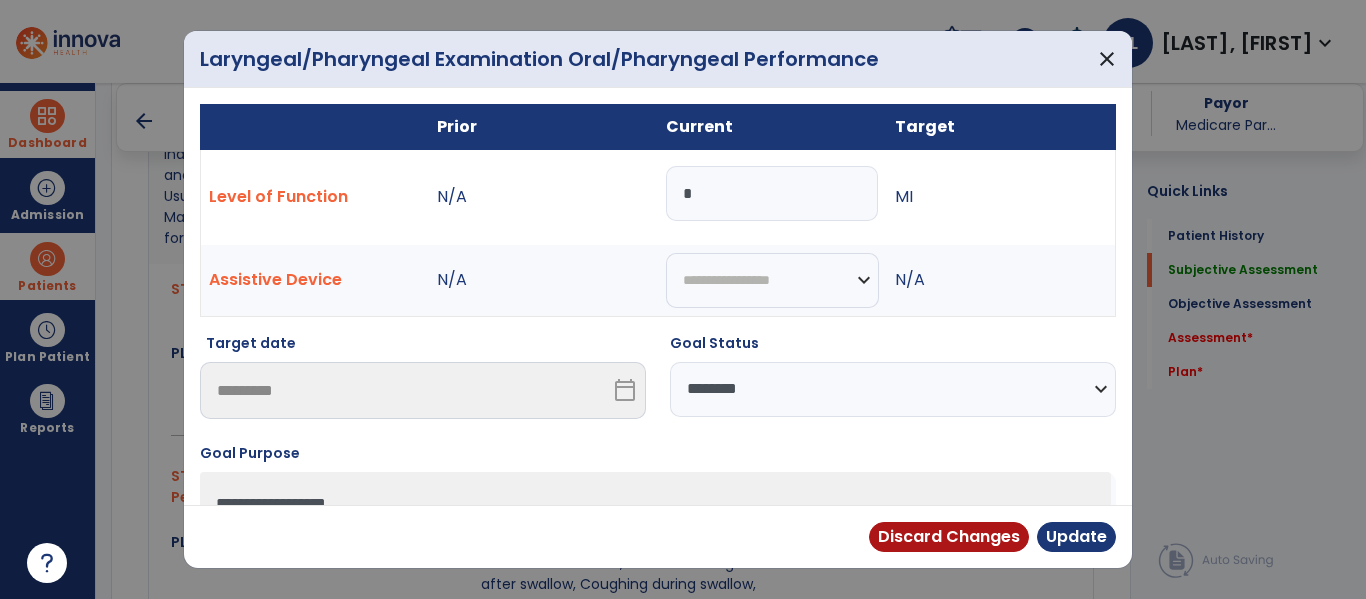 scroll, scrollTop: 0, scrollLeft: 0, axis: both 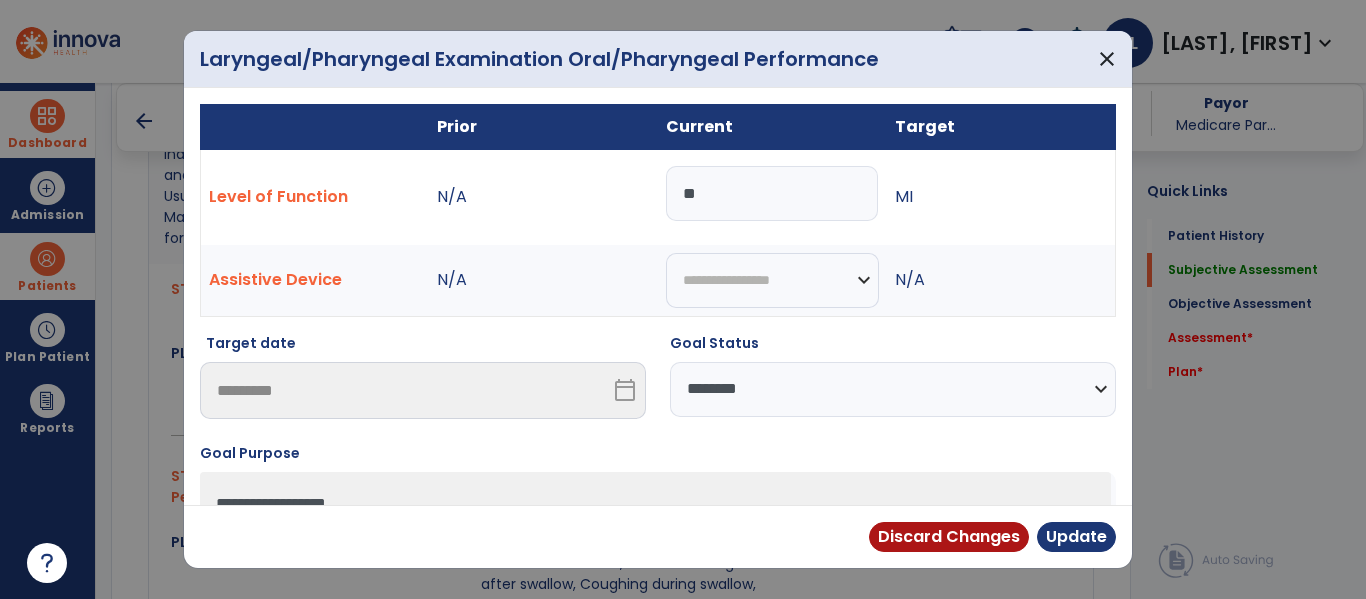 type on "**" 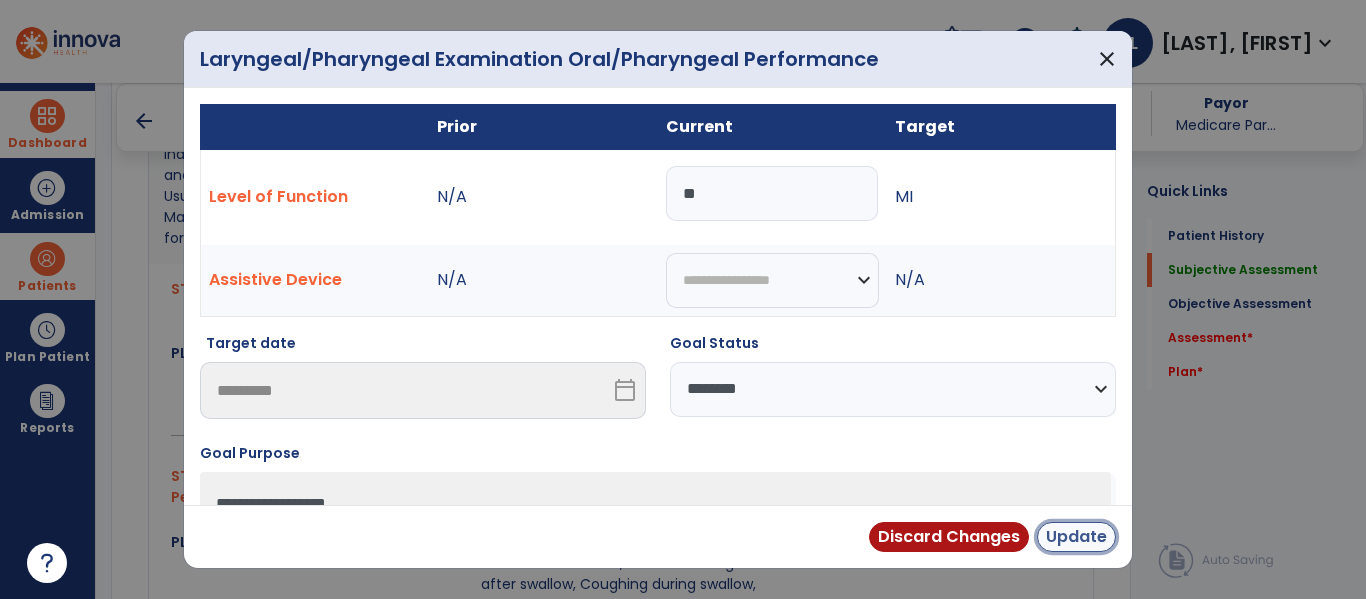 click on "Update" at bounding box center [1076, 537] 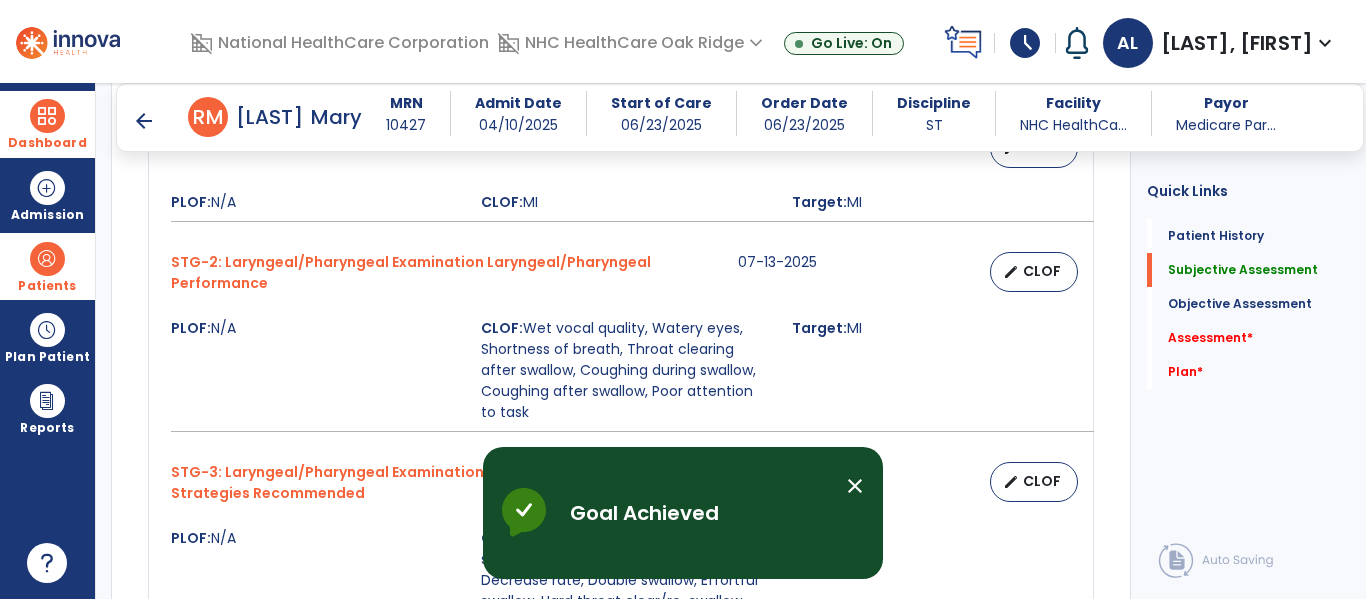 scroll, scrollTop: 1134, scrollLeft: 0, axis: vertical 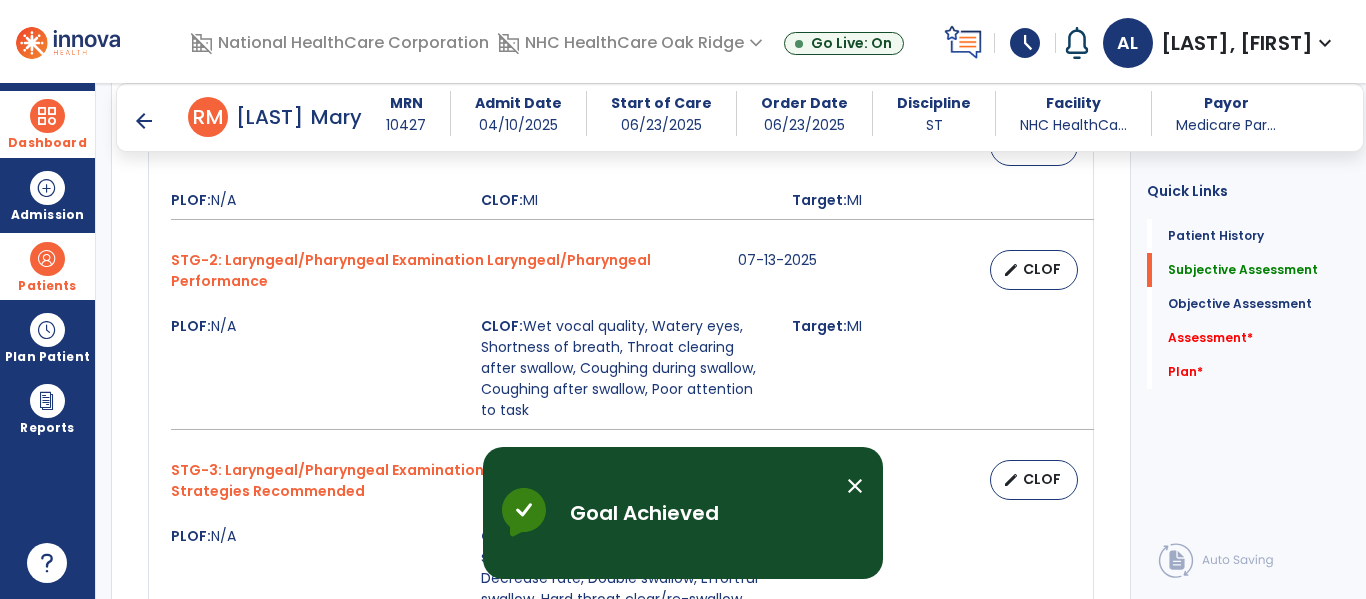 click on "close" at bounding box center [855, 486] 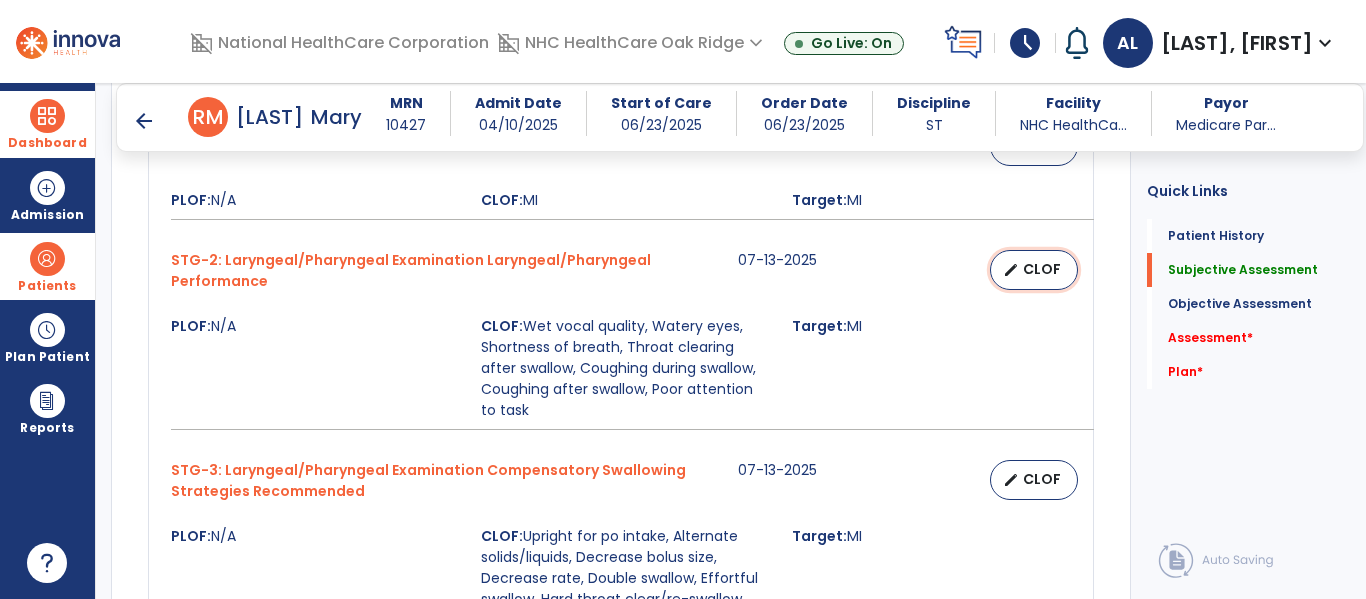 click on "edit   CLOF" at bounding box center (1034, 270) 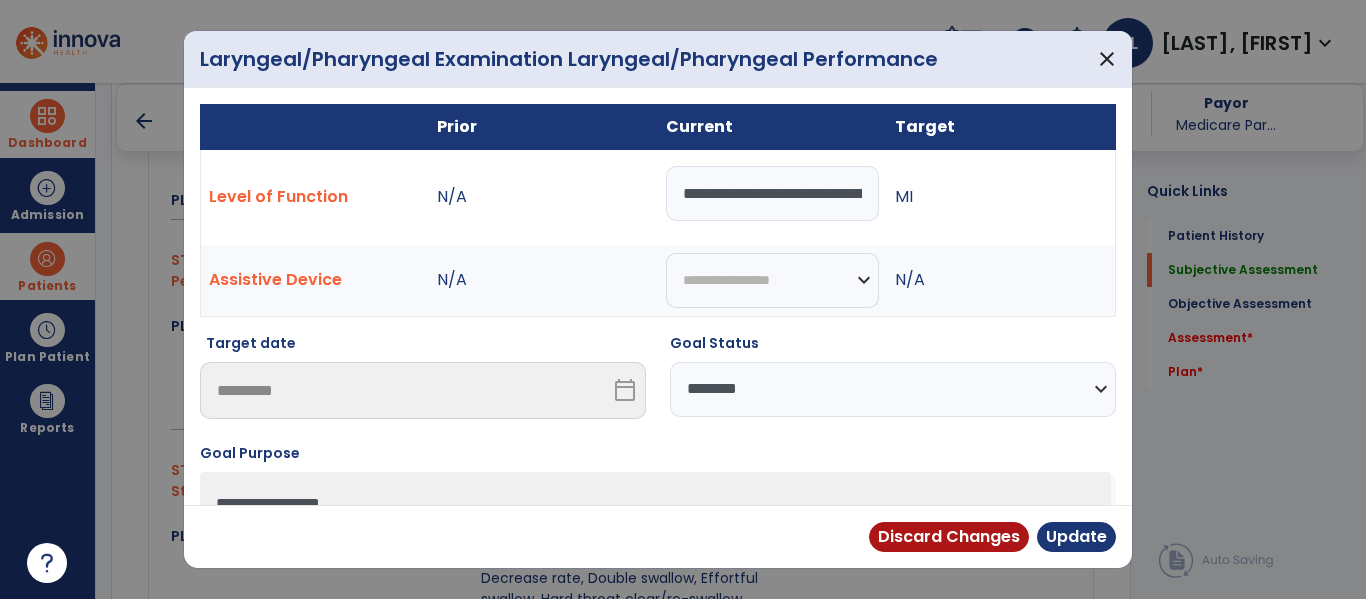 scroll, scrollTop: 0, scrollLeft: 1053, axis: horizontal 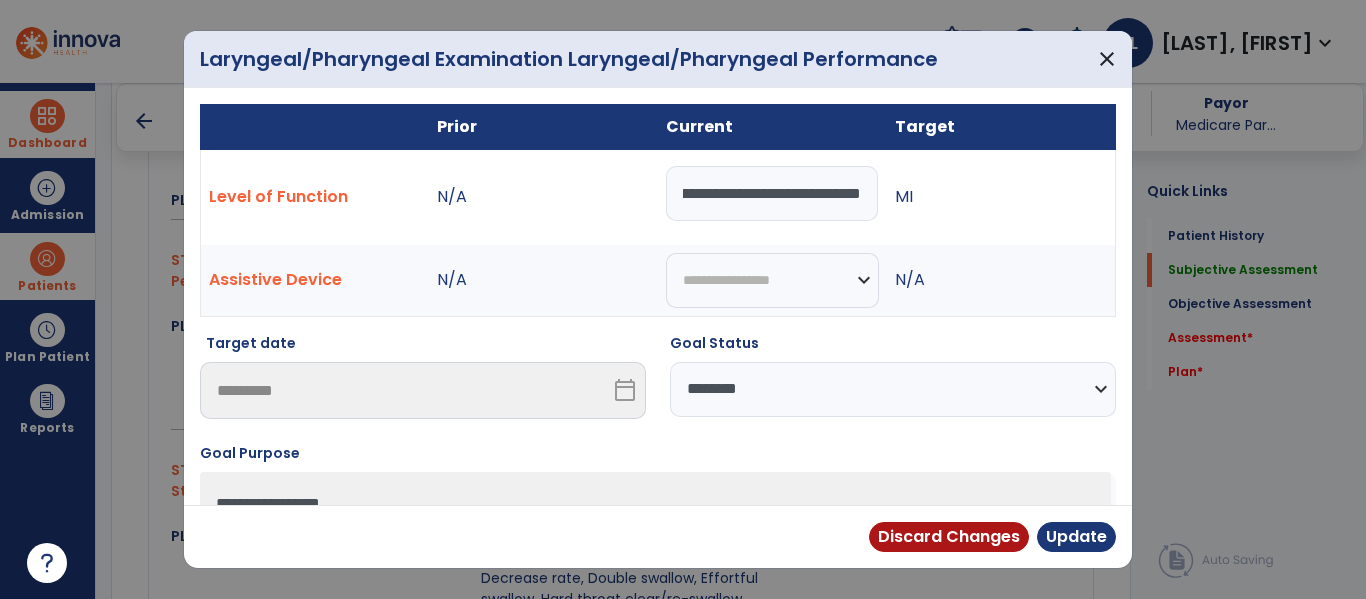 drag, startPoint x: 683, startPoint y: 201, endPoint x: 1066, endPoint y: 189, distance: 383.18796 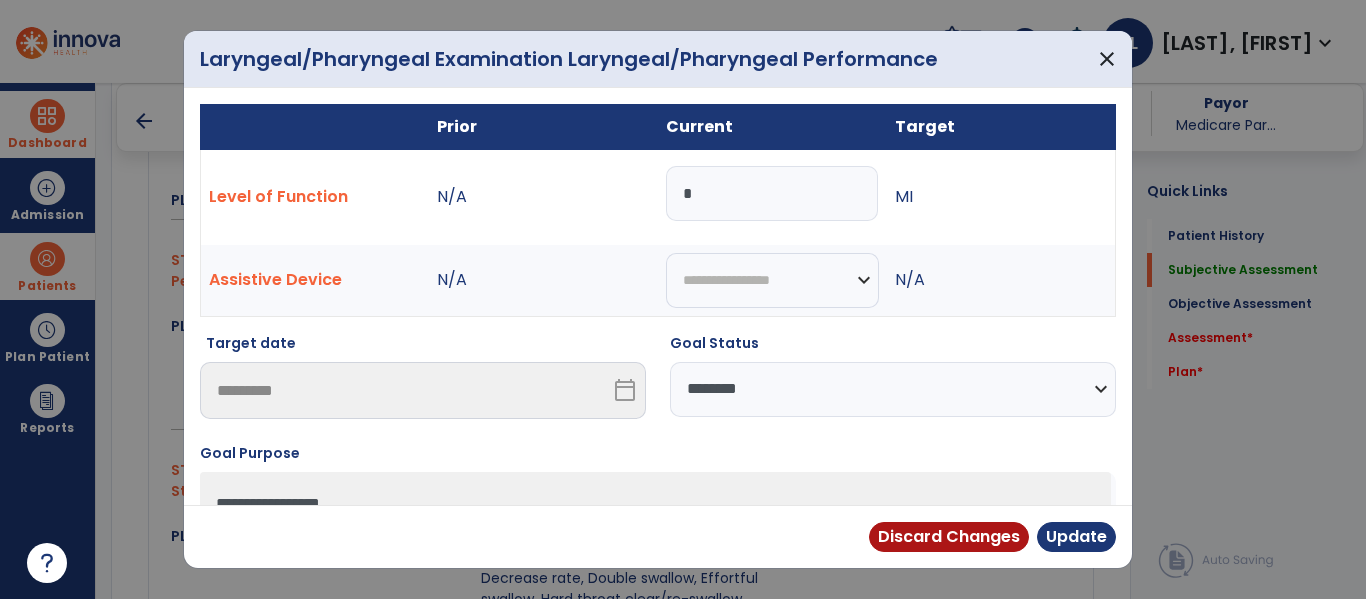 scroll, scrollTop: 0, scrollLeft: 0, axis: both 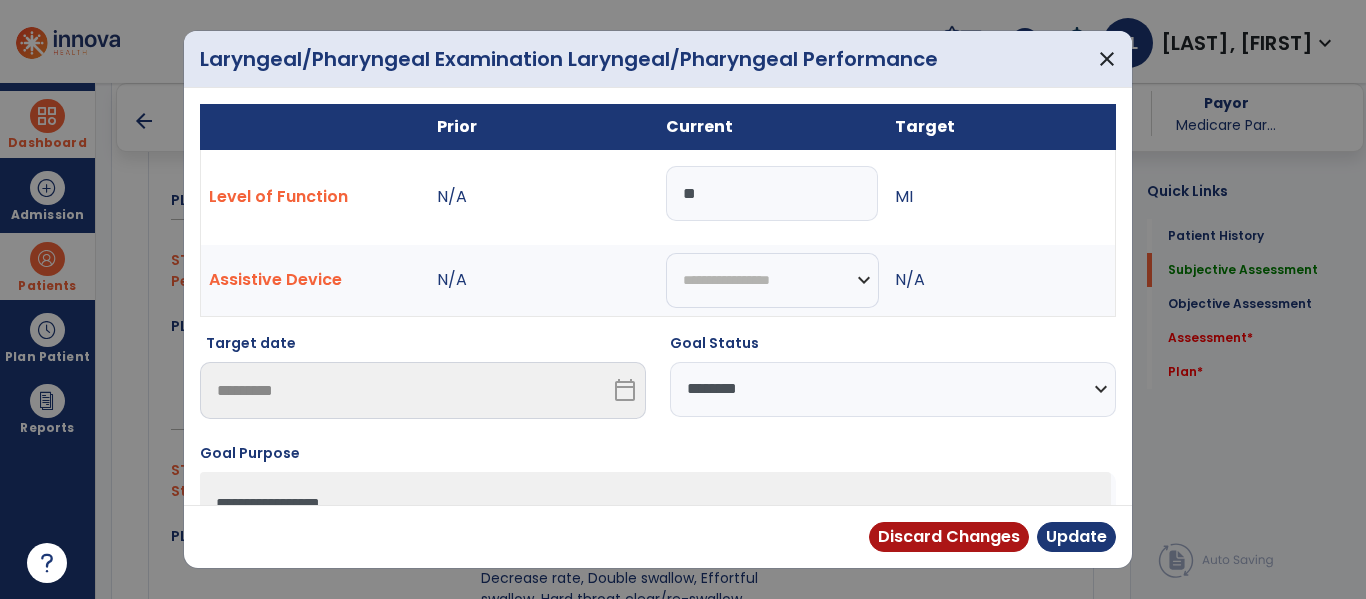 type on "**" 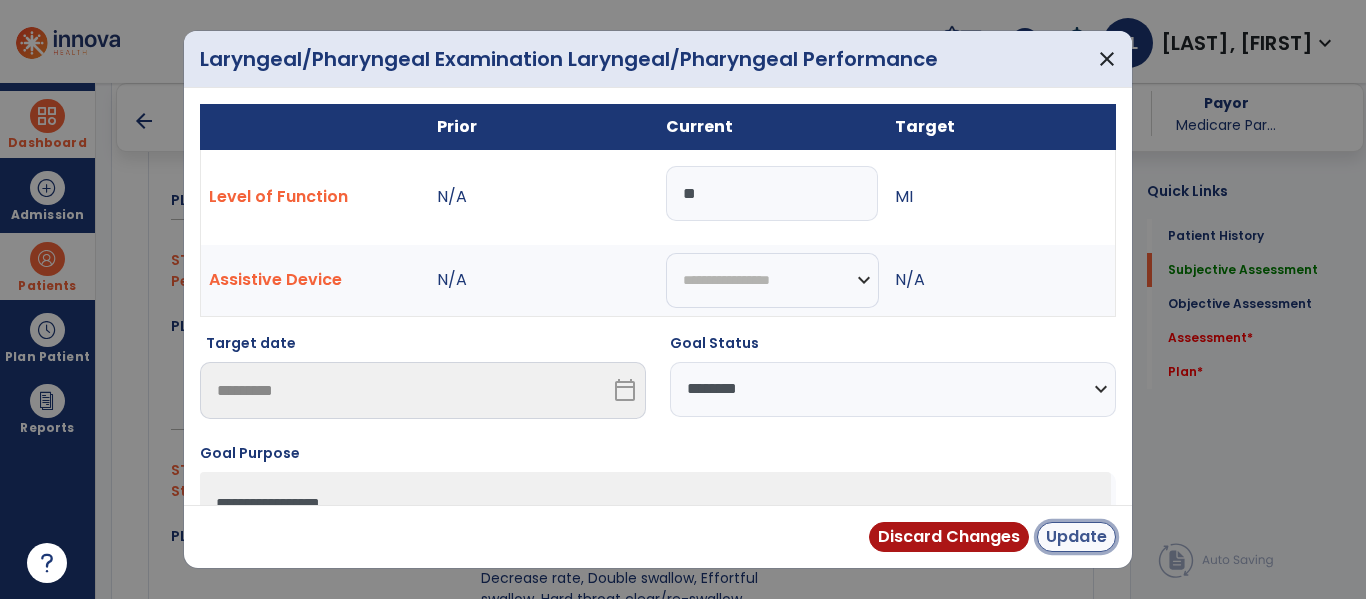 click on "Update" at bounding box center (1076, 537) 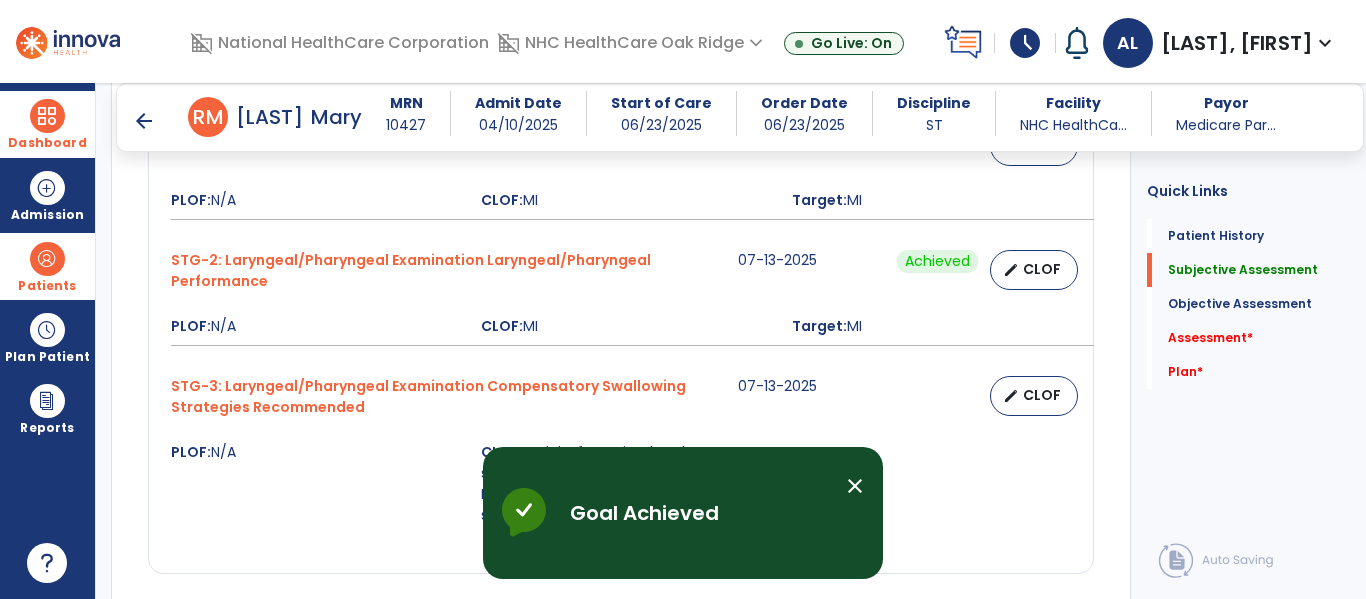click on "close" at bounding box center (855, 486) 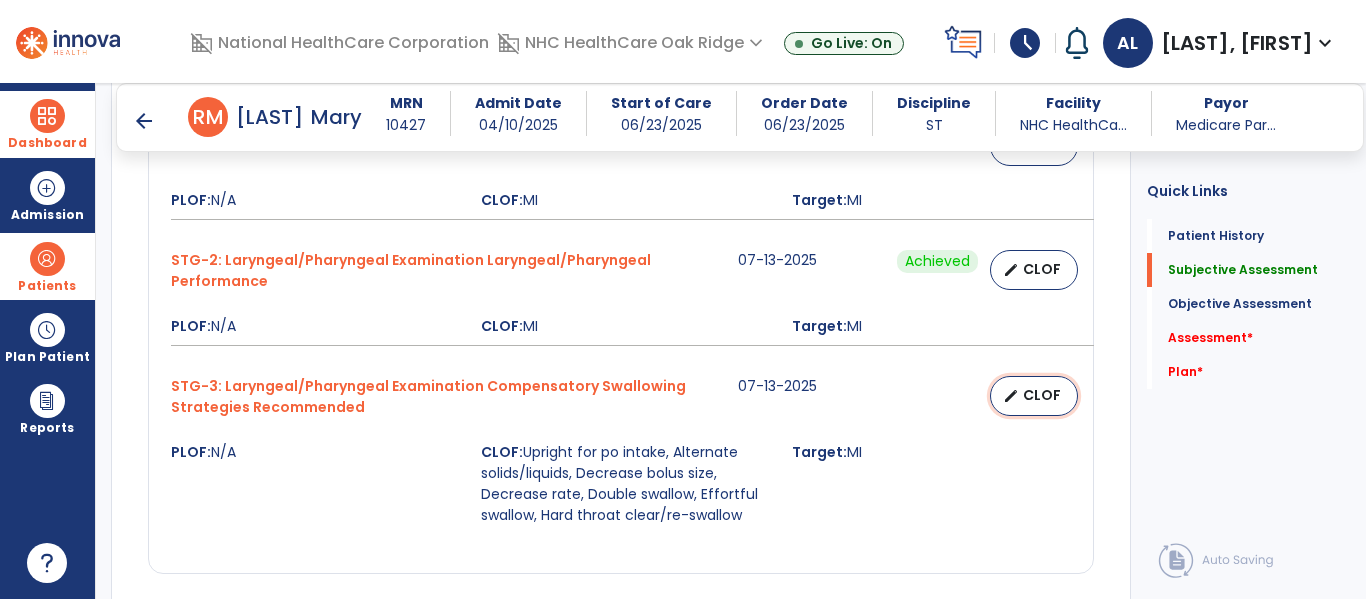 click on "CLOF" at bounding box center (1042, 395) 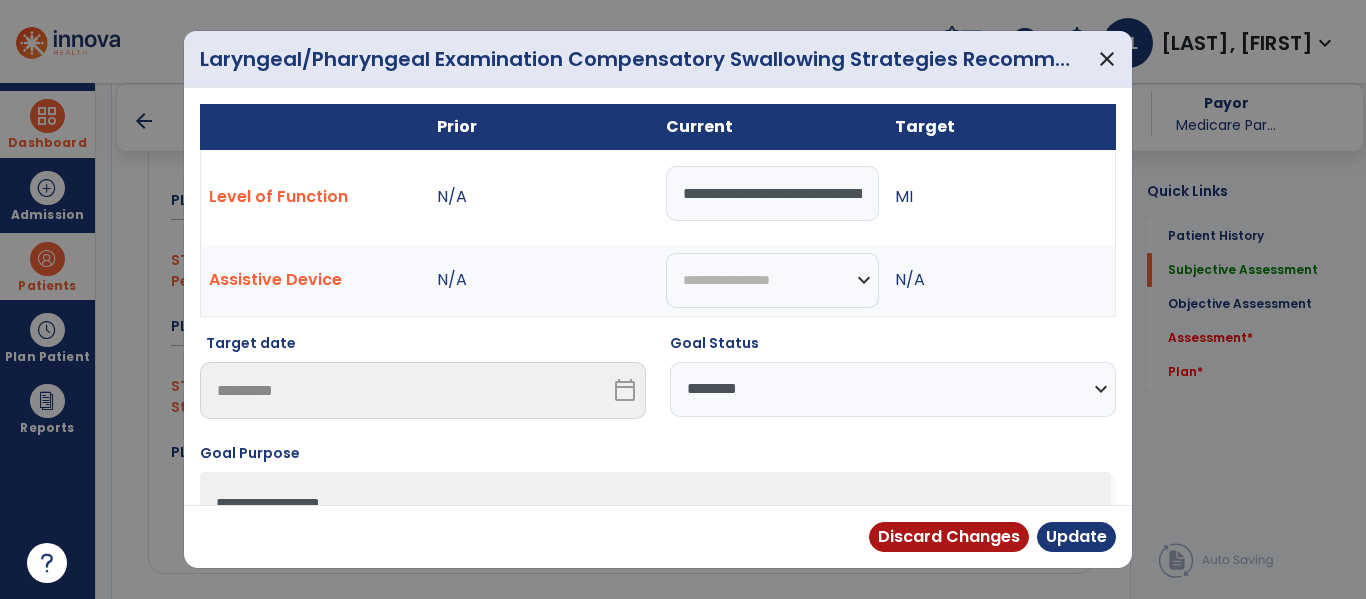 scroll, scrollTop: 0, scrollLeft: 967, axis: horizontal 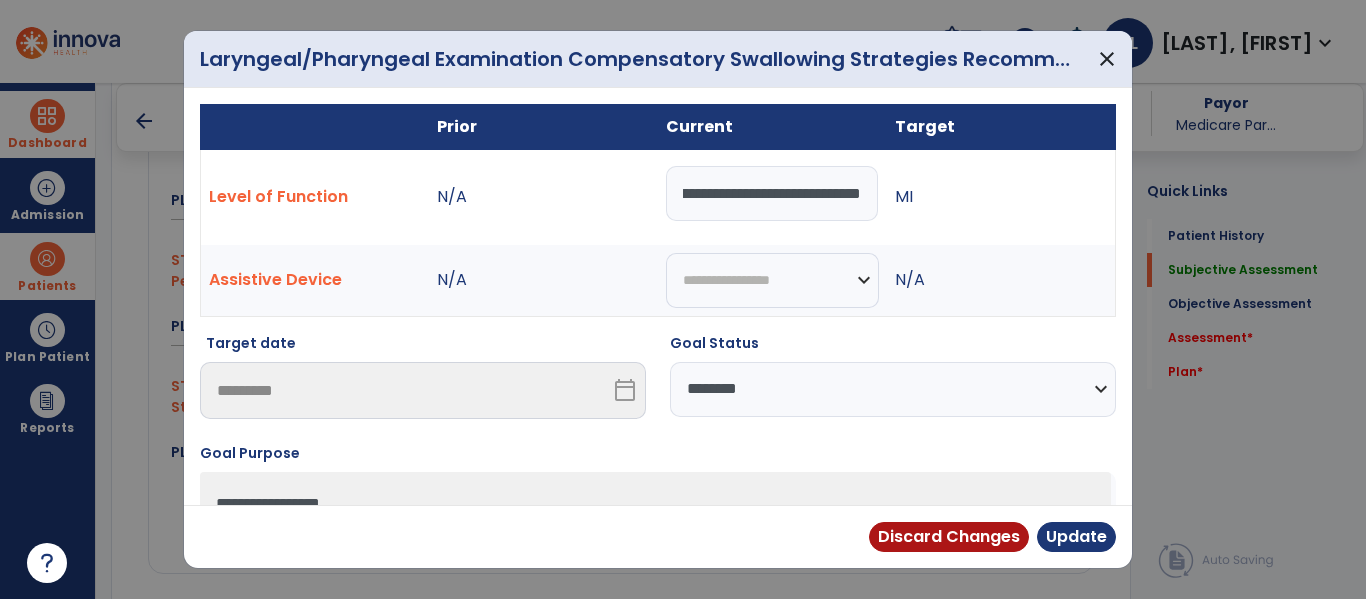drag, startPoint x: 674, startPoint y: 196, endPoint x: 1086, endPoint y: 226, distance: 413.0908 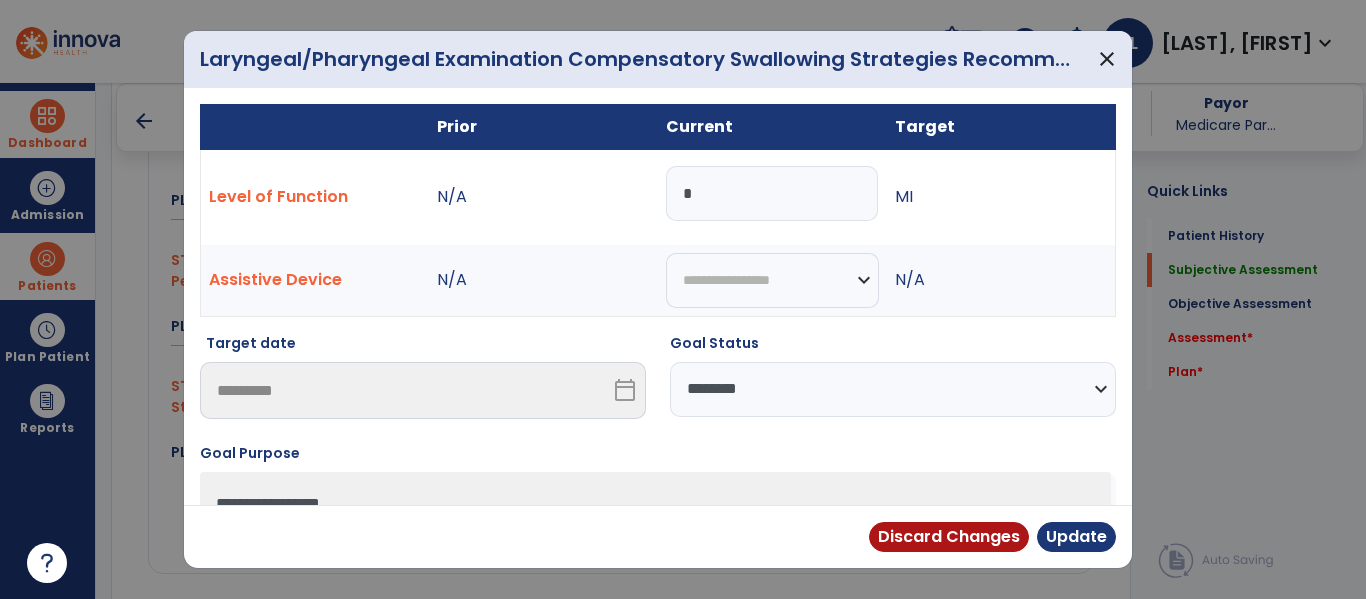 scroll, scrollTop: 0, scrollLeft: 0, axis: both 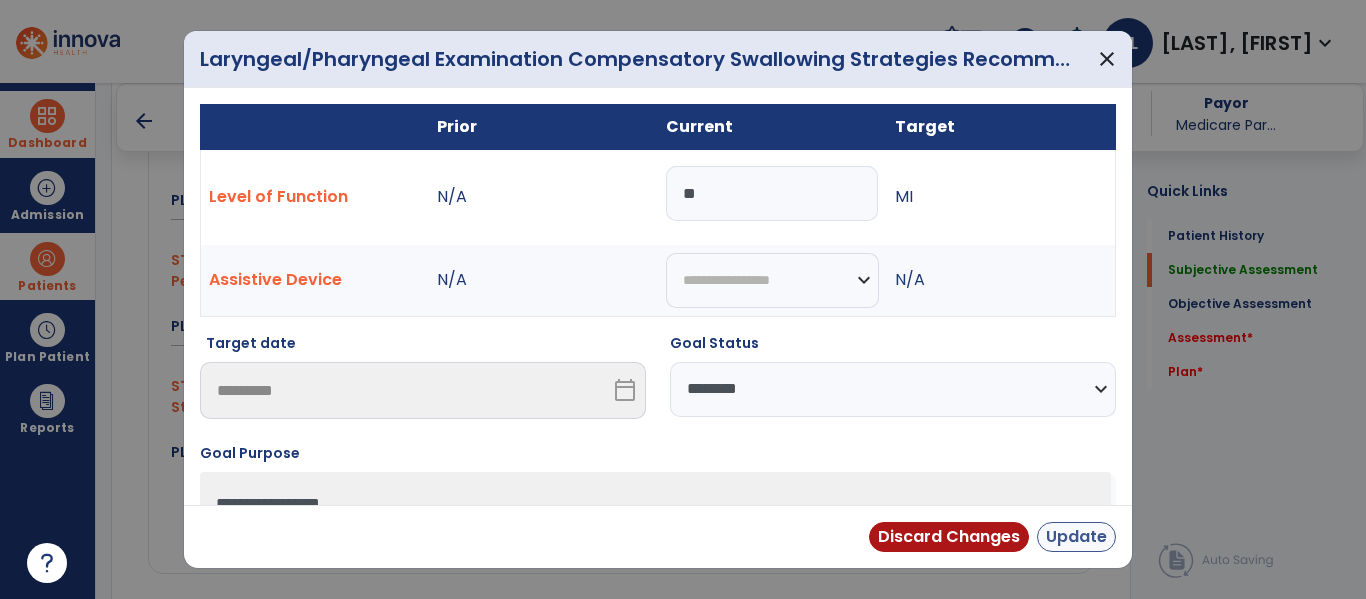 type on "**" 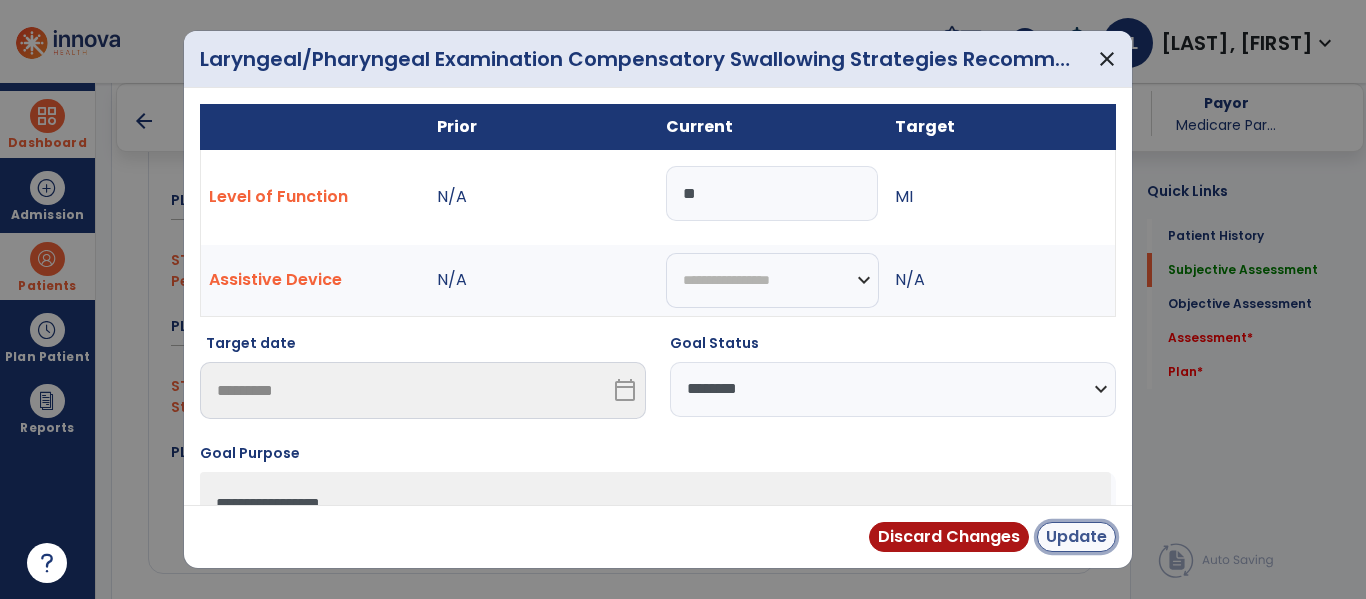 click on "Update" at bounding box center [1076, 537] 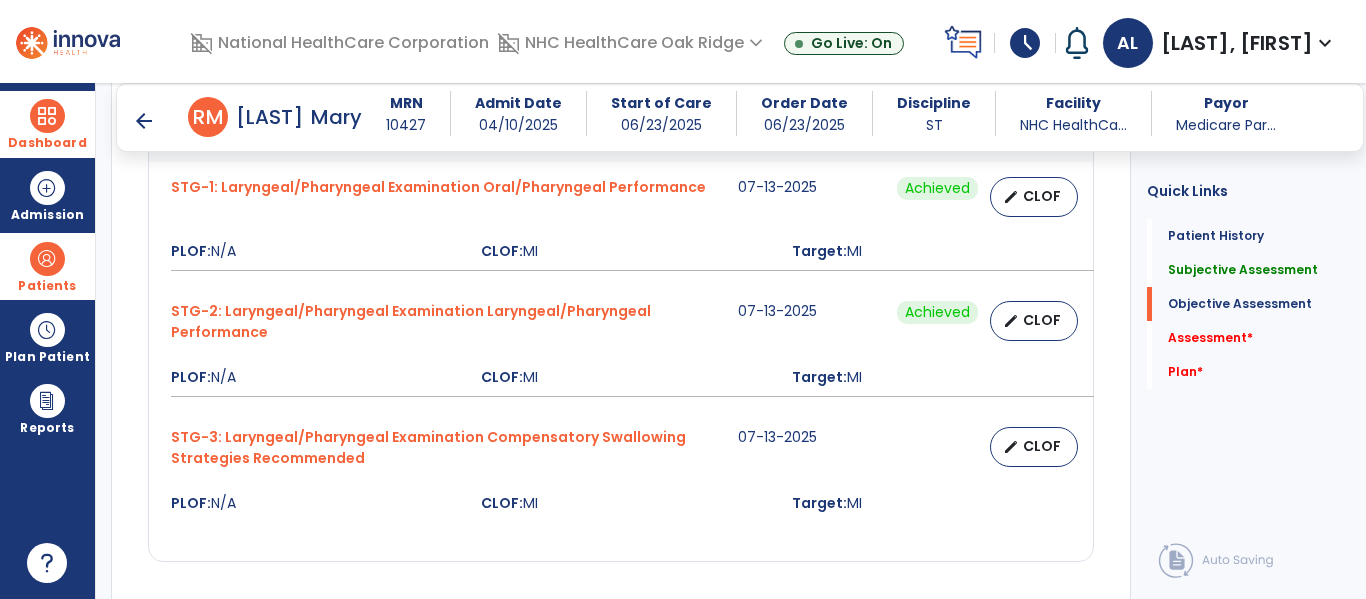 scroll, scrollTop: 1082, scrollLeft: 0, axis: vertical 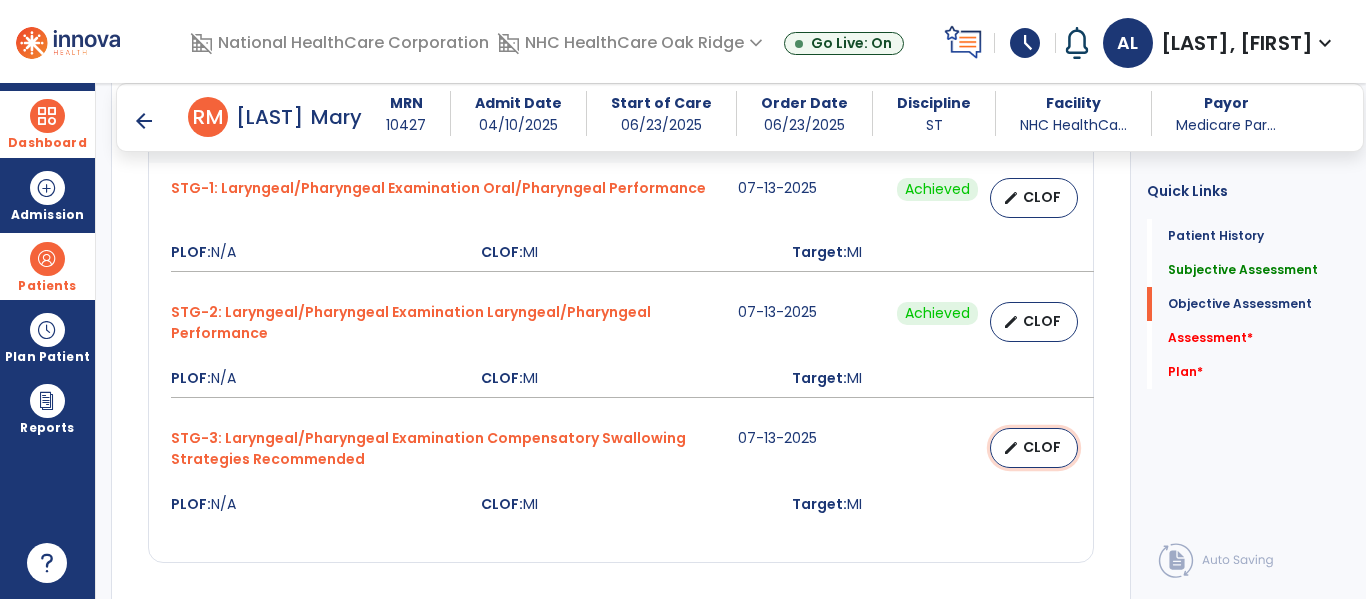 click on "edit   CLOF" at bounding box center (1034, 448) 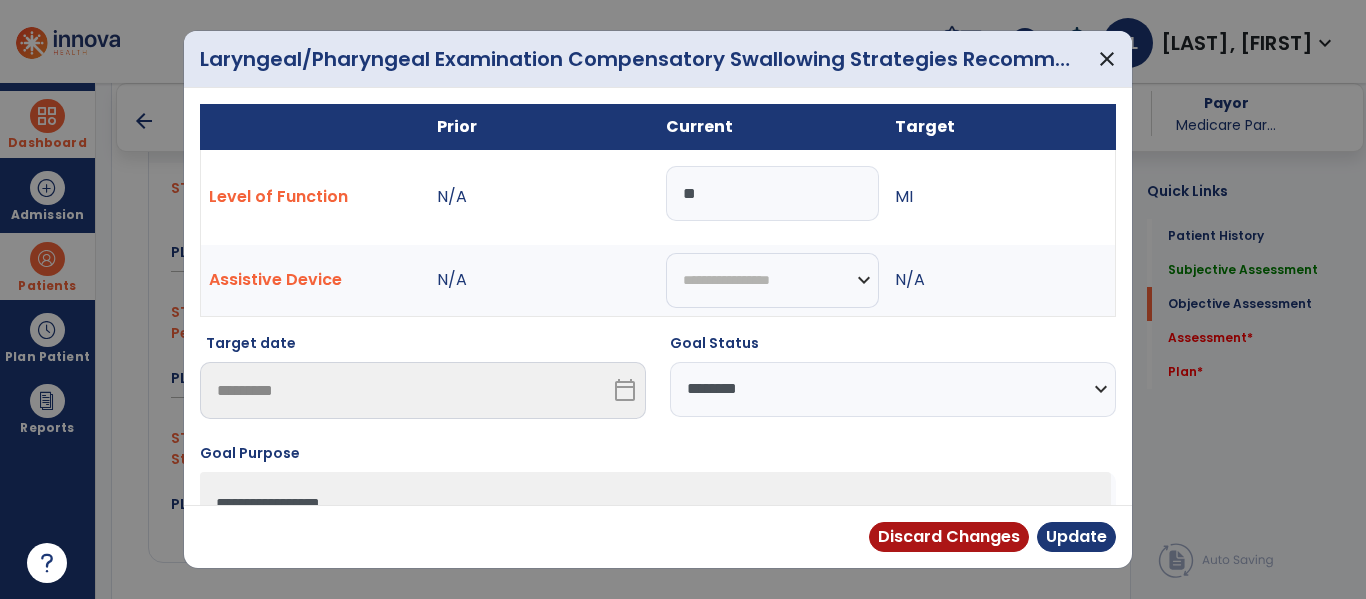 click on "**********" at bounding box center (893, 389) 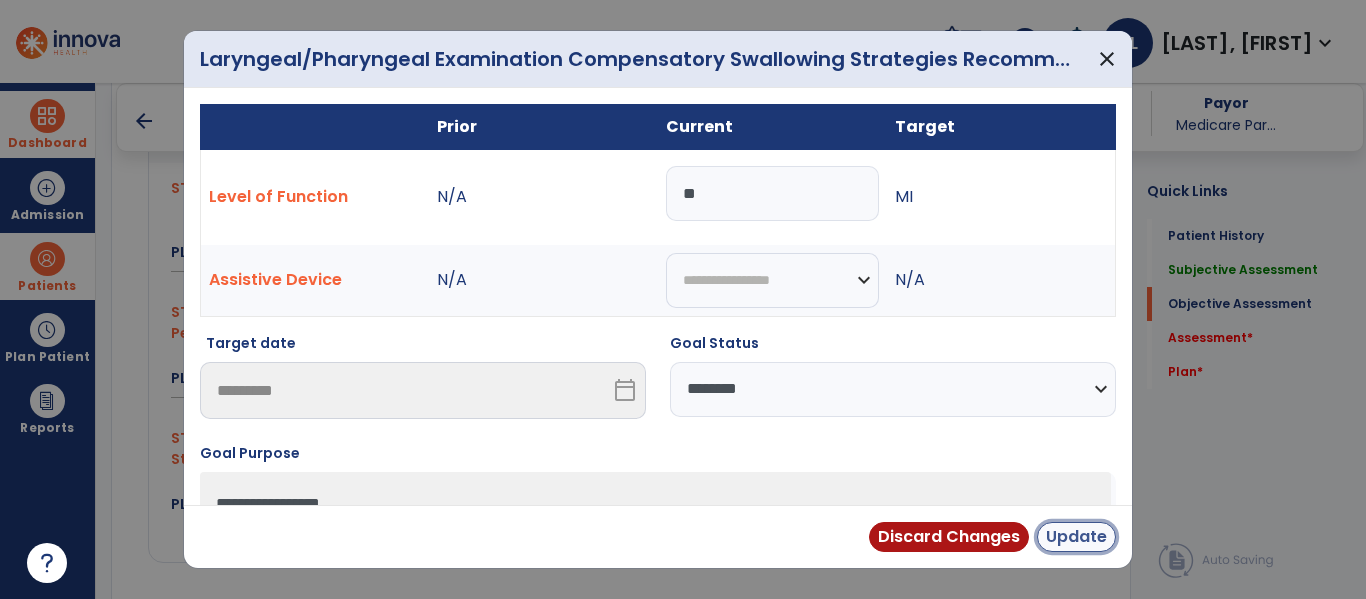click on "Update" at bounding box center [1076, 537] 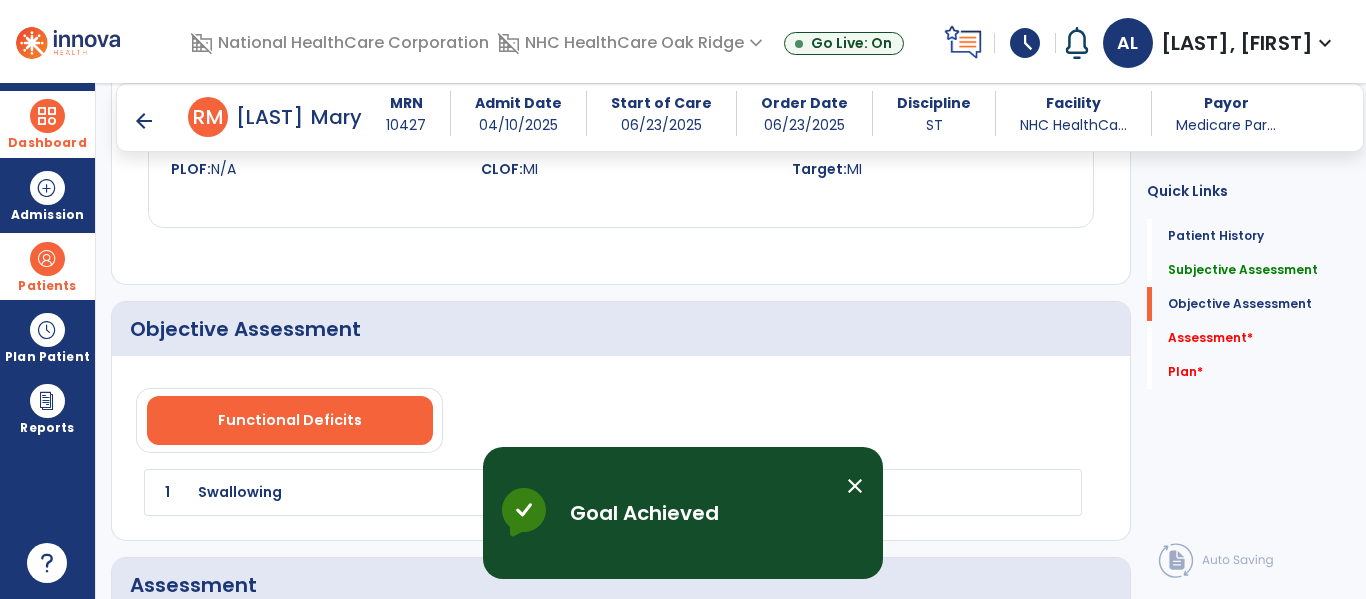 click on "close" at bounding box center (855, 486) 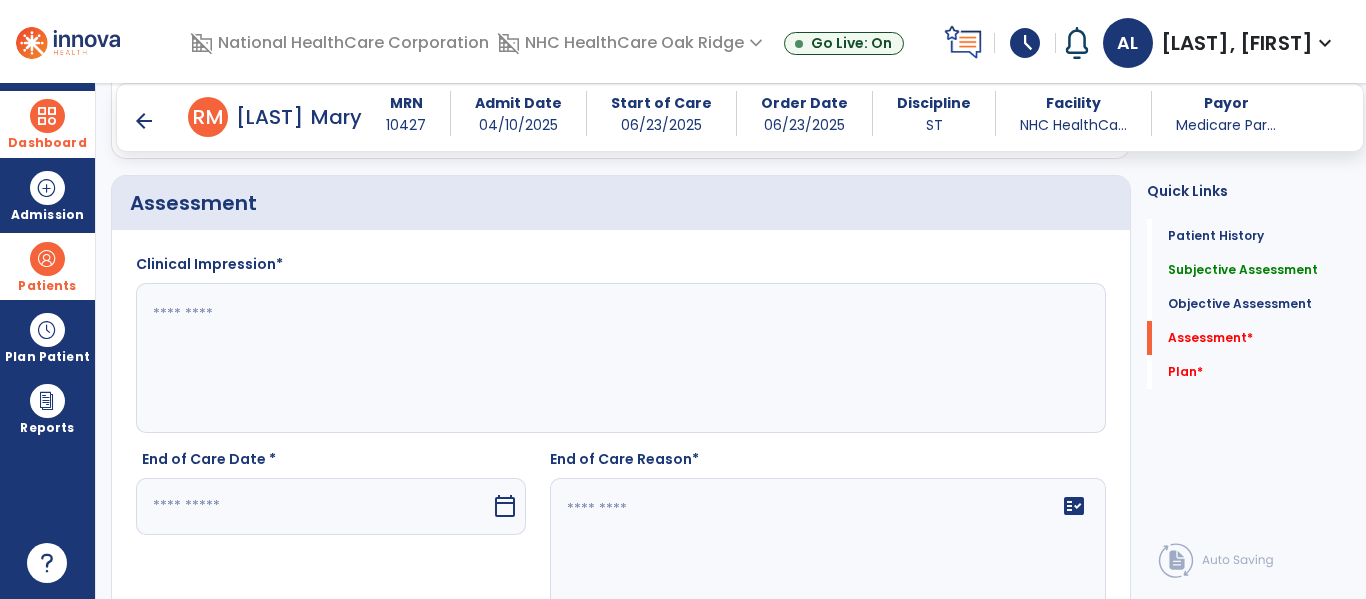scroll, scrollTop: 1800, scrollLeft: 0, axis: vertical 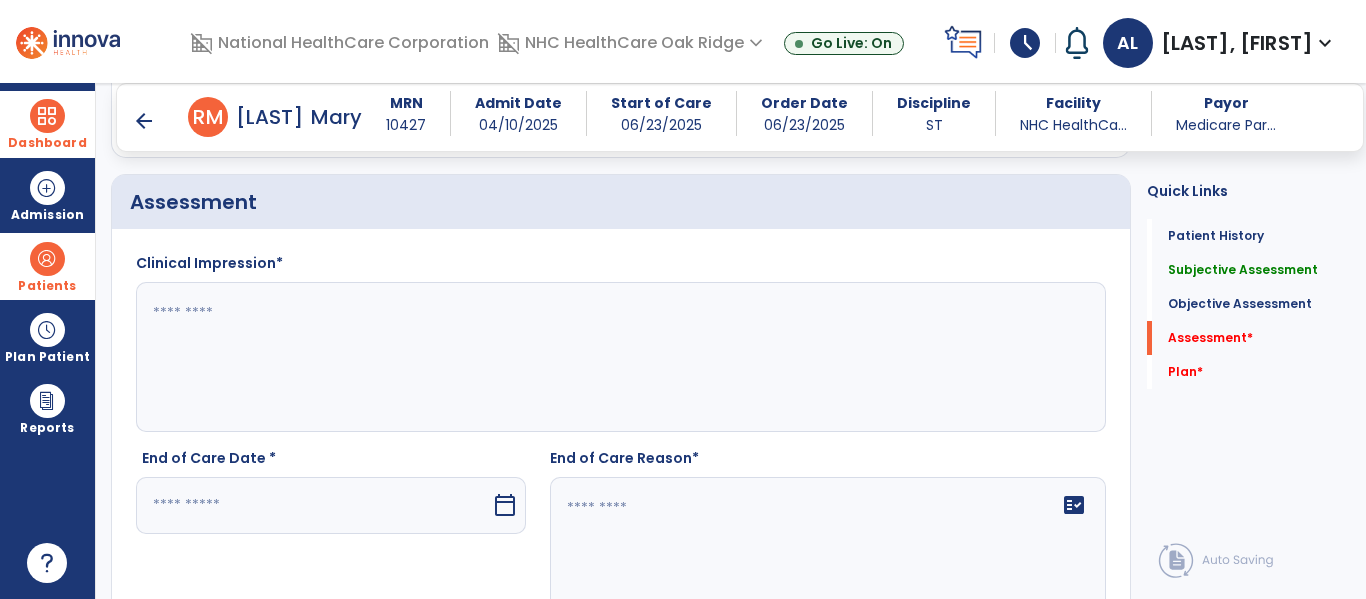 click 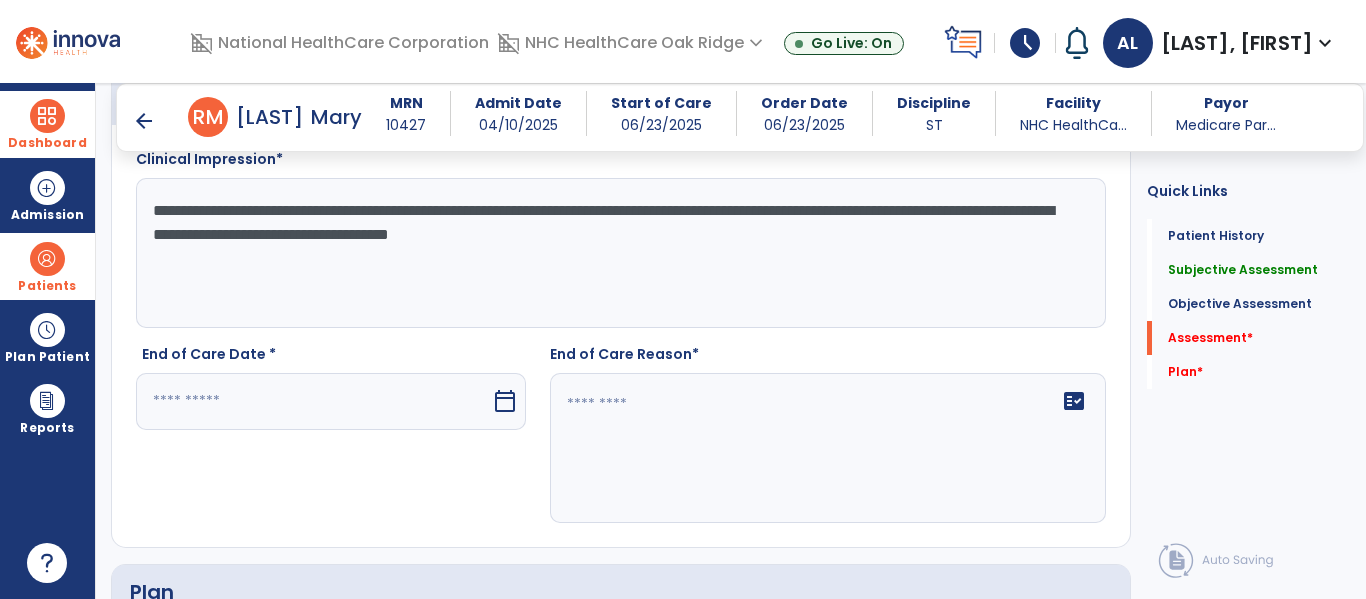 scroll, scrollTop: 1905, scrollLeft: 0, axis: vertical 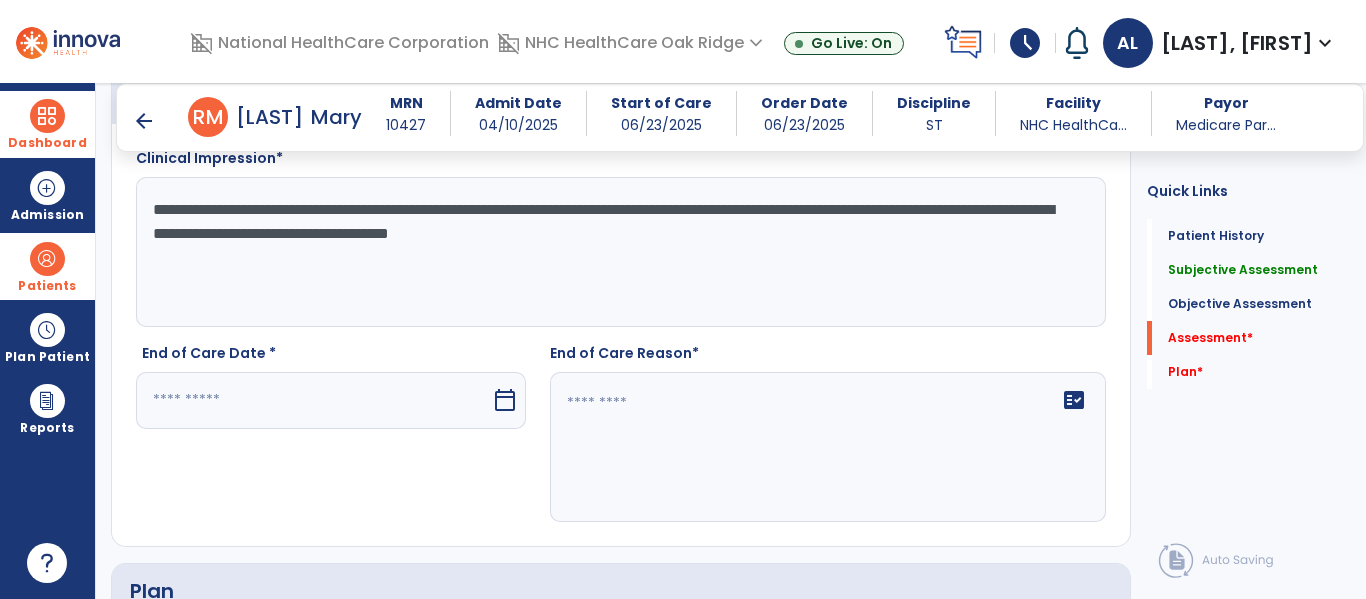 type on "**********" 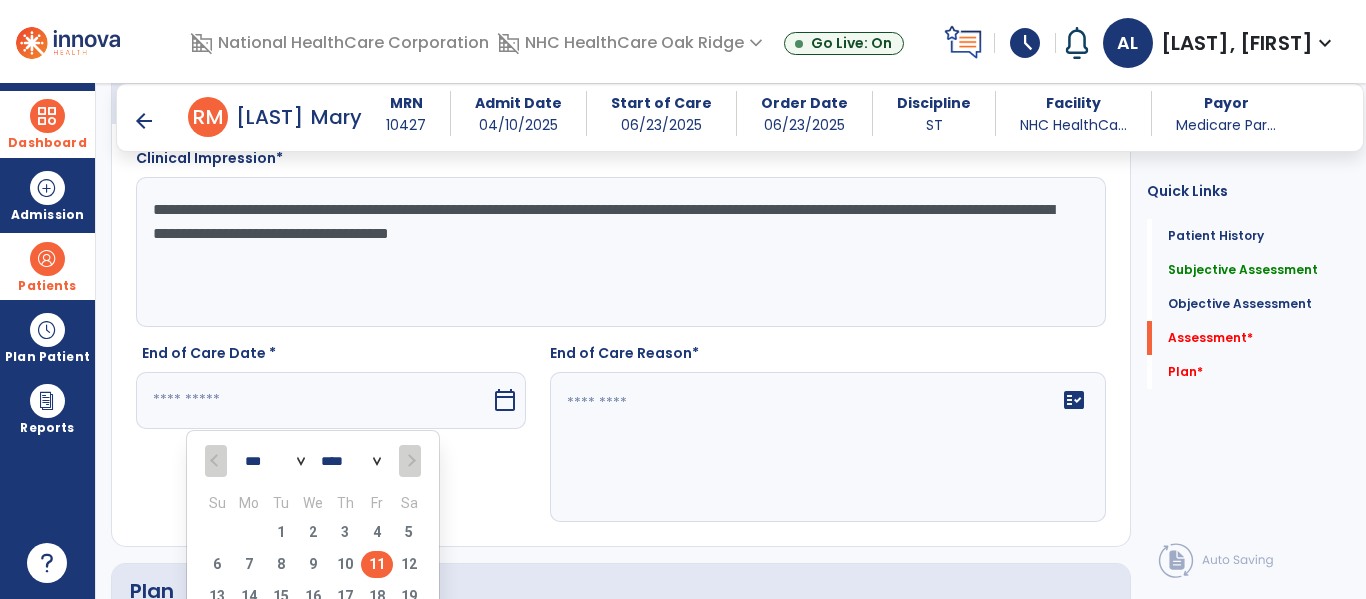 click on "11" at bounding box center [377, 564] 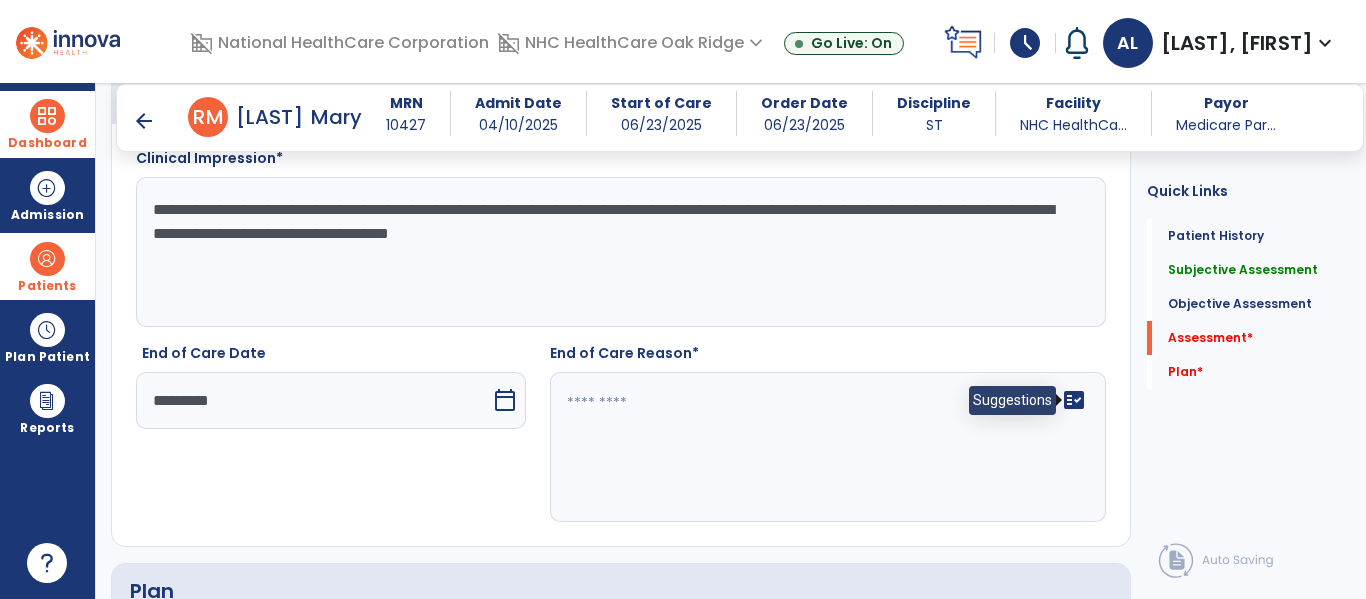 click on "fact_check" 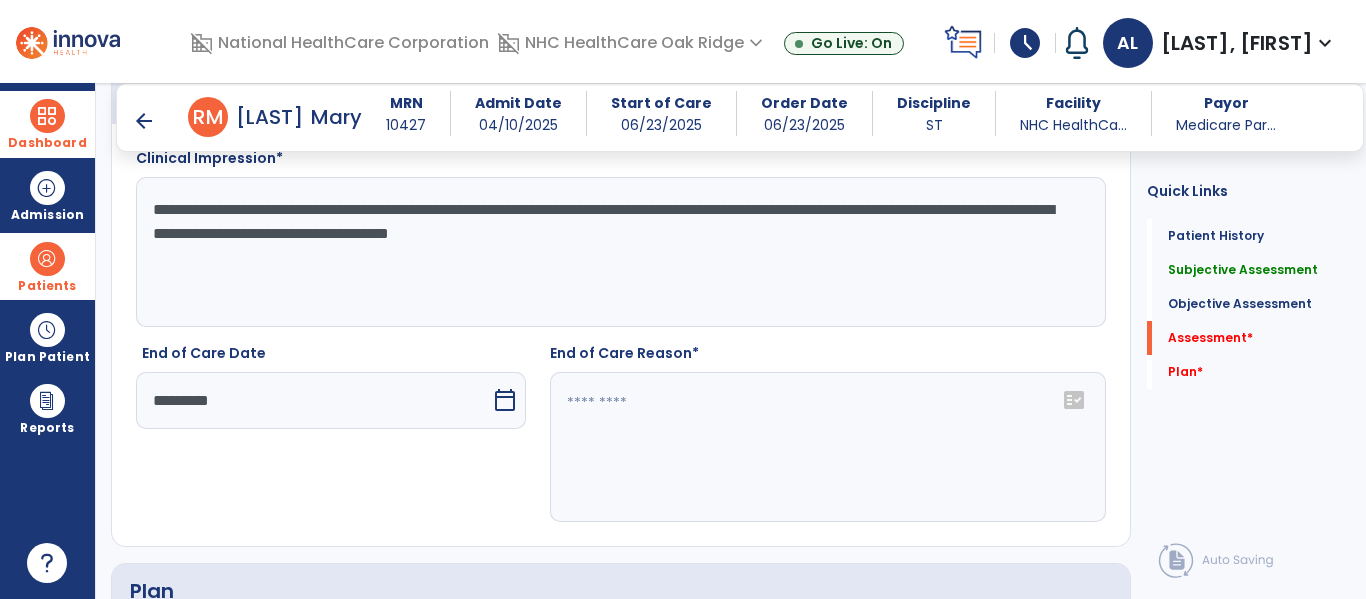 click on "fact_check" 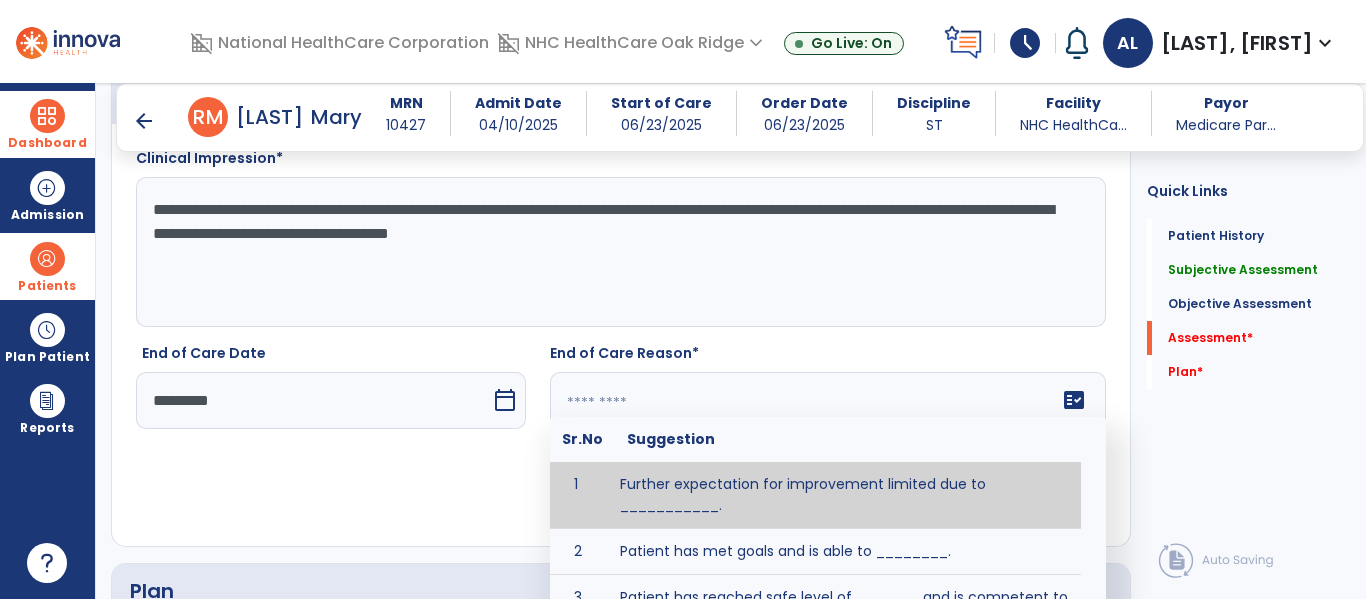 scroll, scrollTop: 2056, scrollLeft: 0, axis: vertical 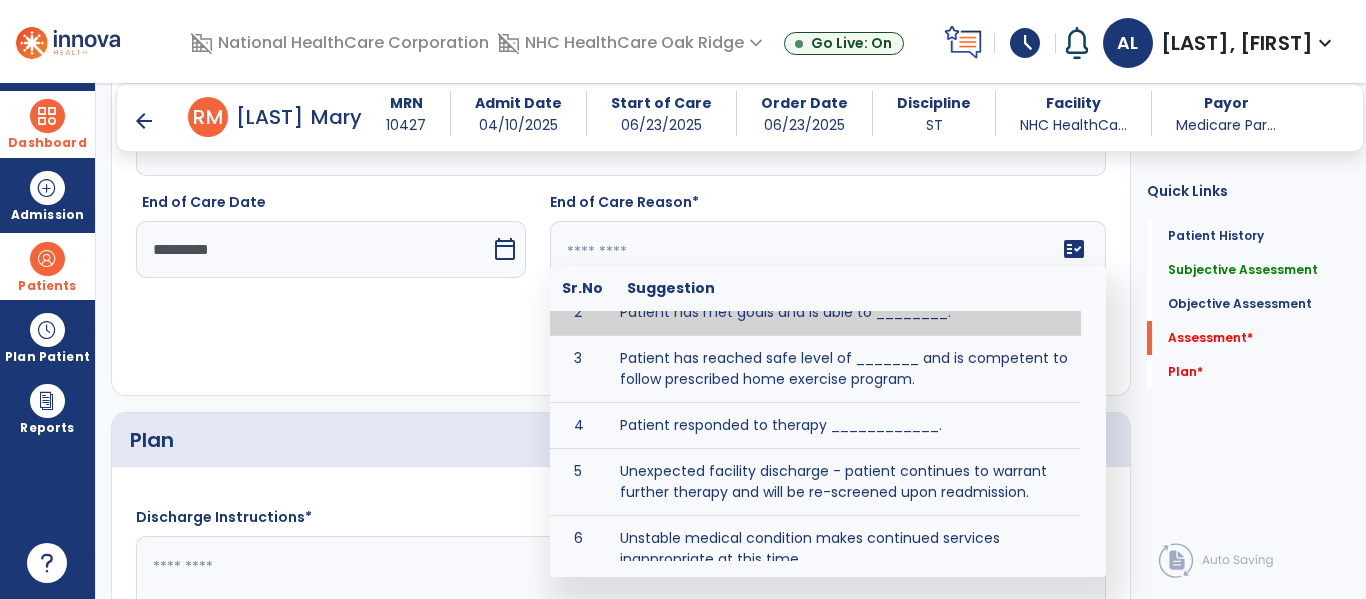 click 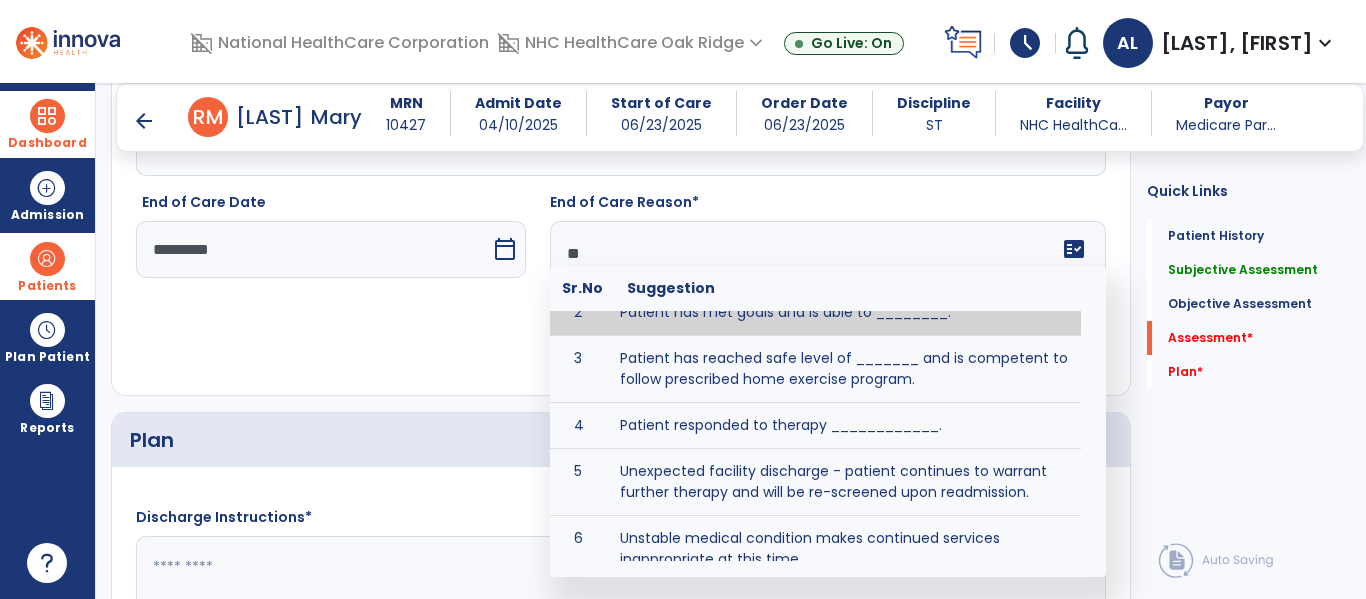 scroll, scrollTop: 0, scrollLeft: 0, axis: both 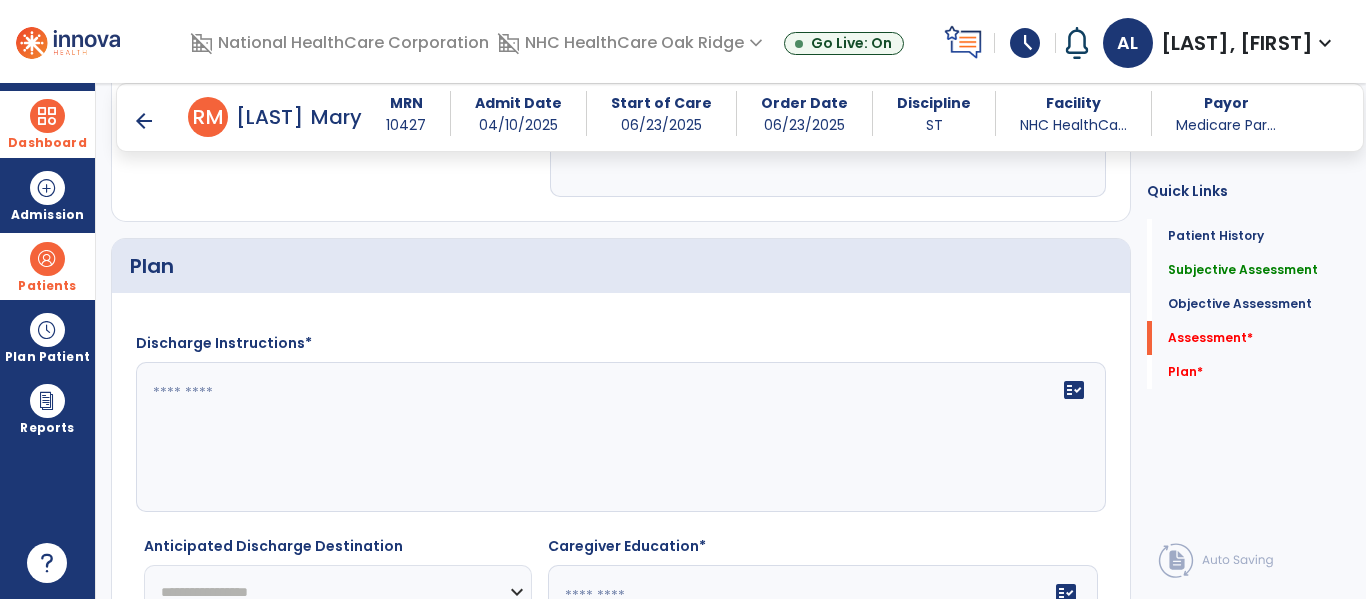 type on "*********" 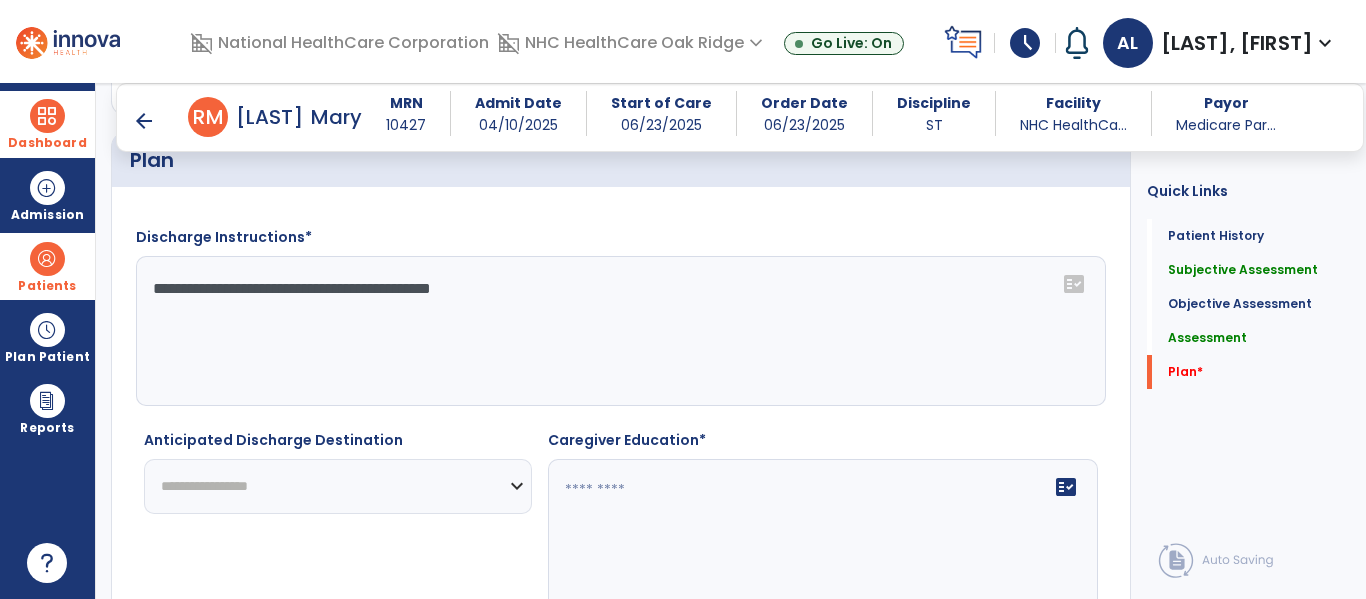 scroll, scrollTop: 2337, scrollLeft: 0, axis: vertical 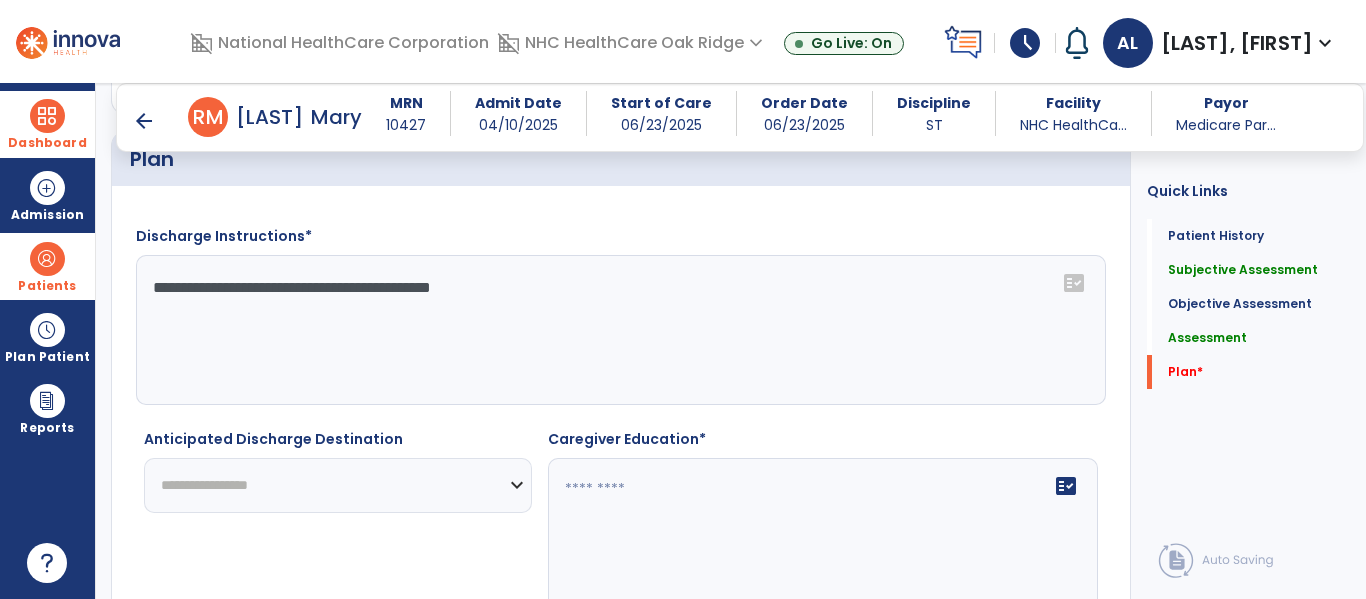 type on "**********" 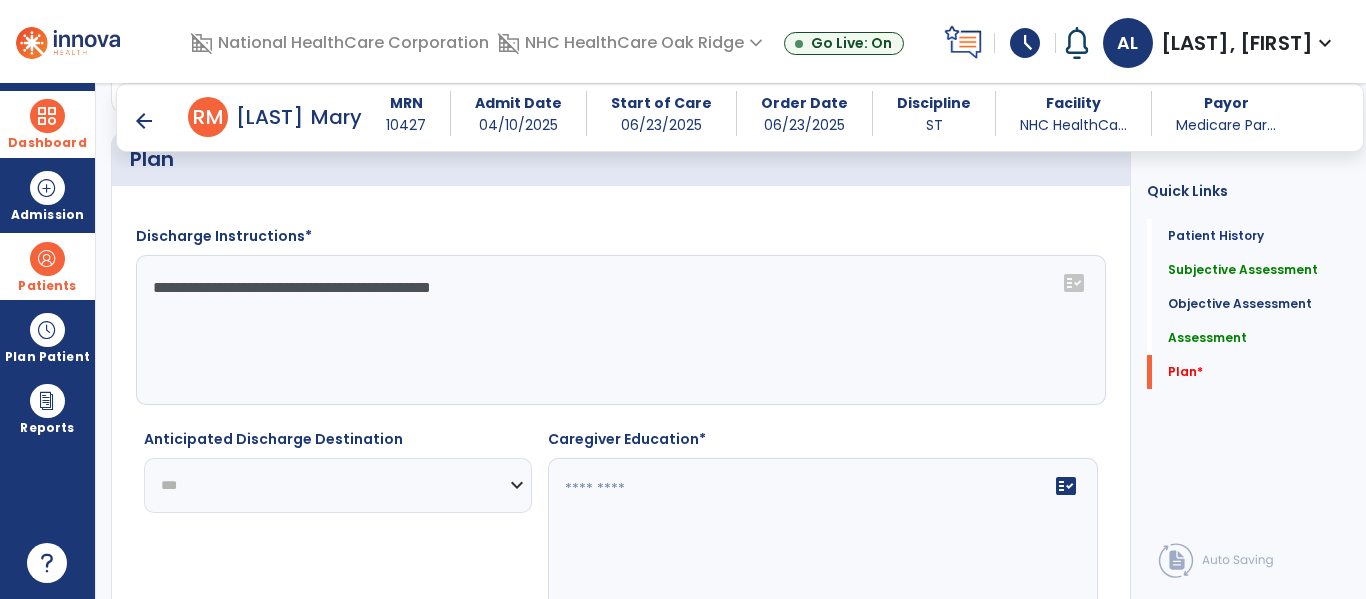 click on "**********" 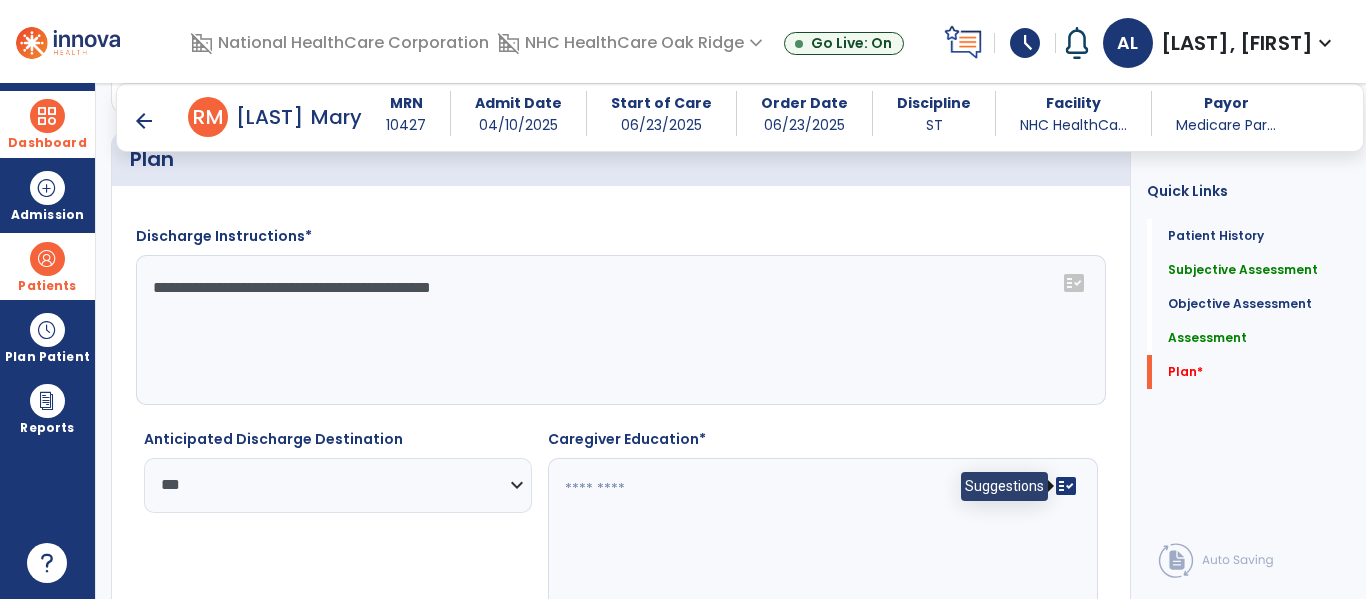 click on "fact_check" 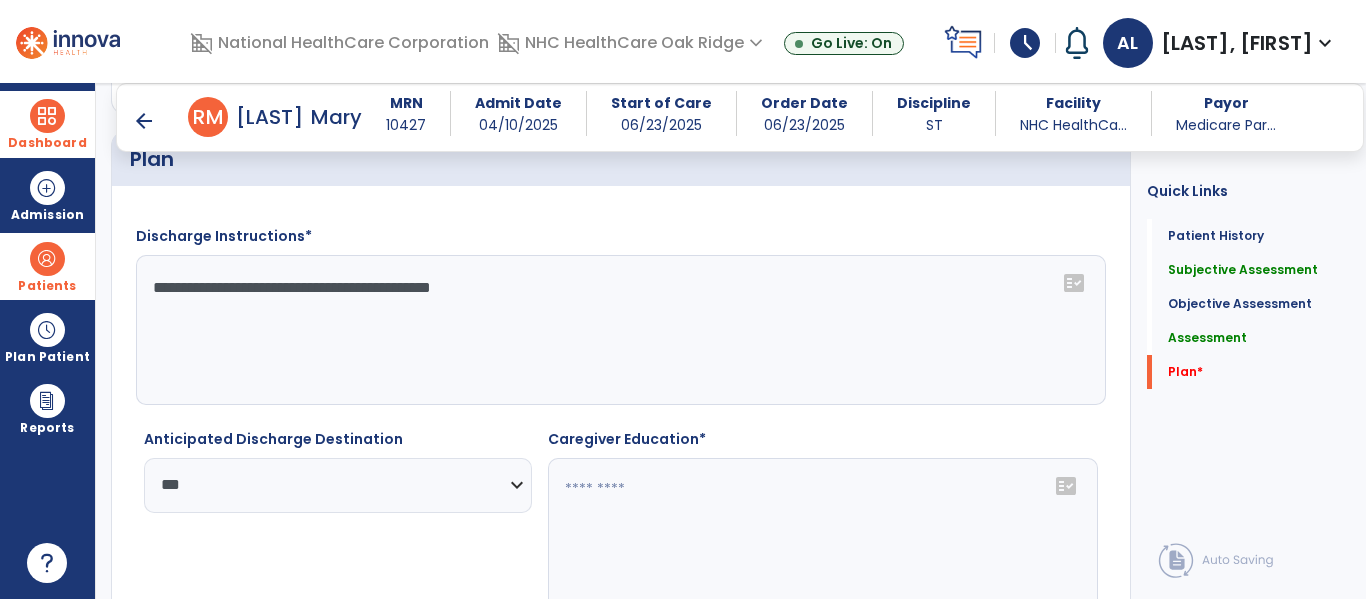 click on "fact_check" 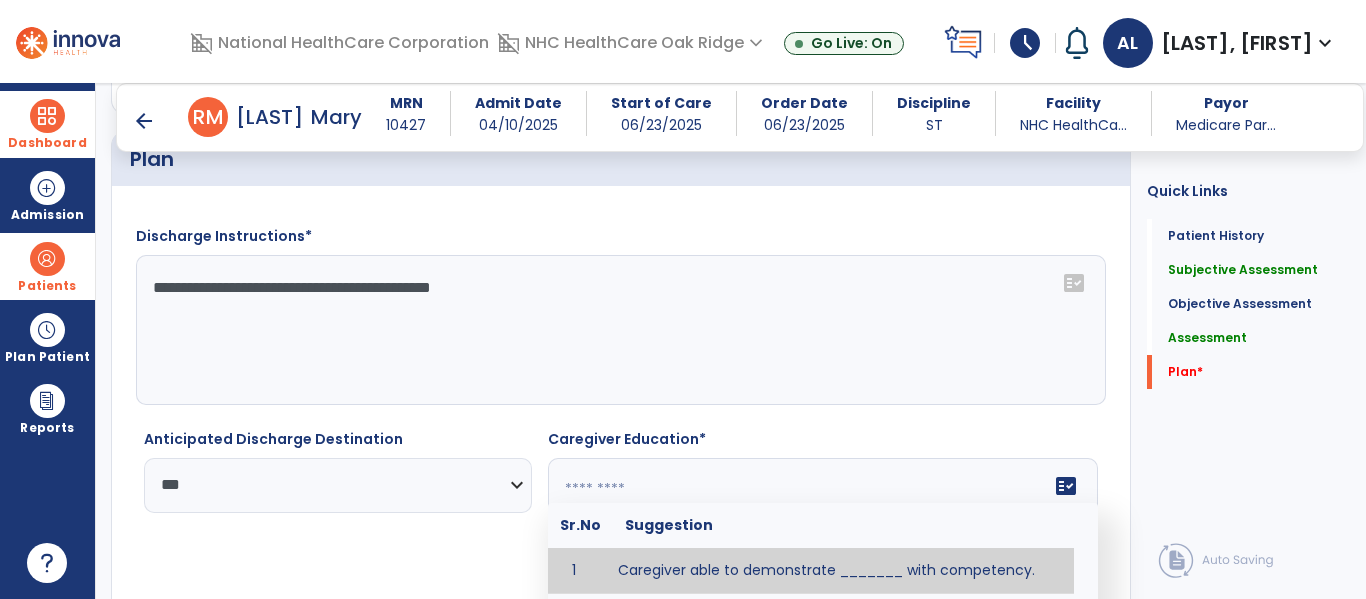 scroll, scrollTop: 2549, scrollLeft: 0, axis: vertical 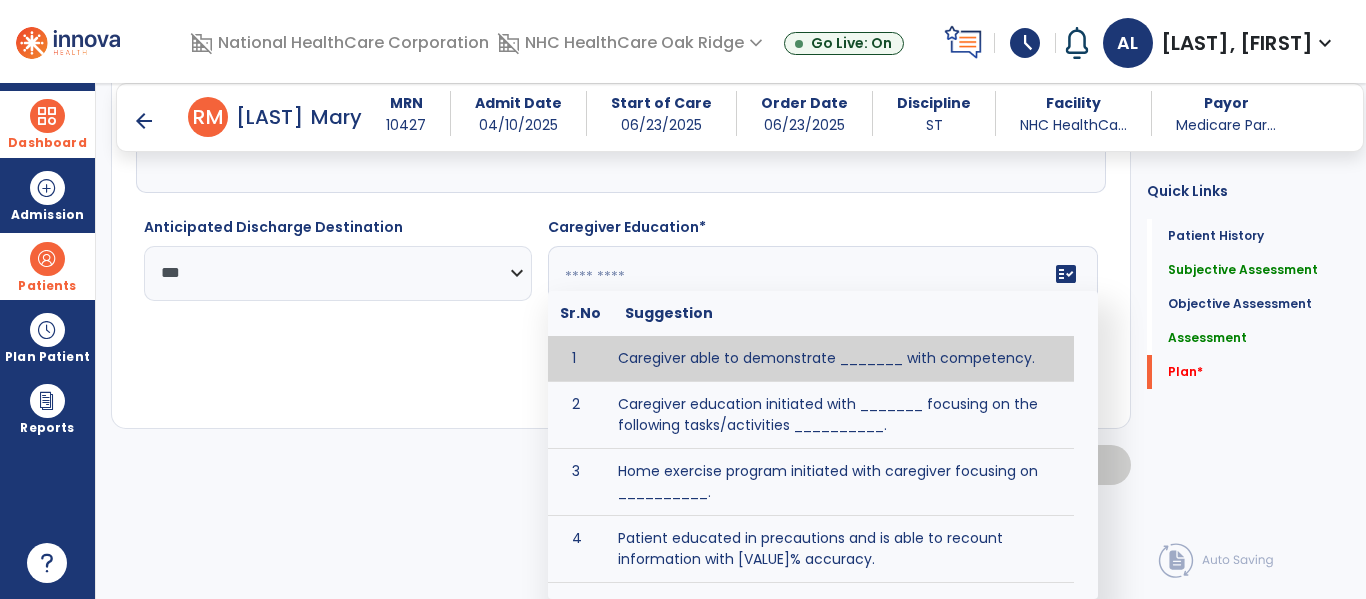 click 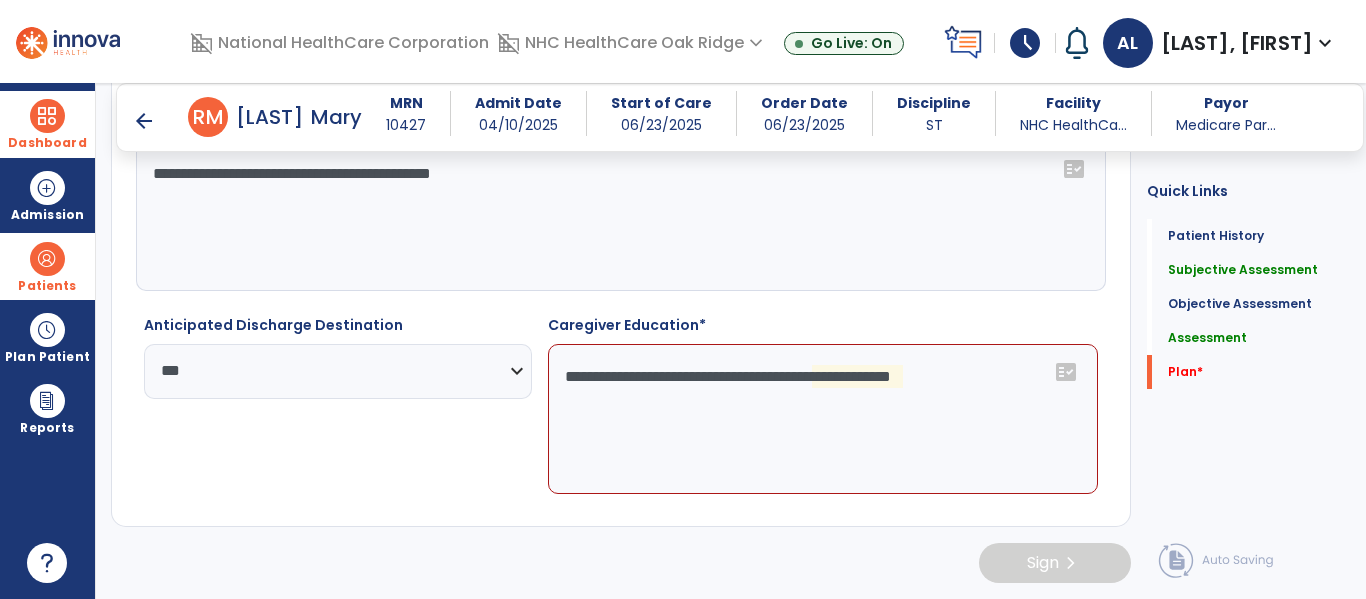 scroll, scrollTop: 2451, scrollLeft: 0, axis: vertical 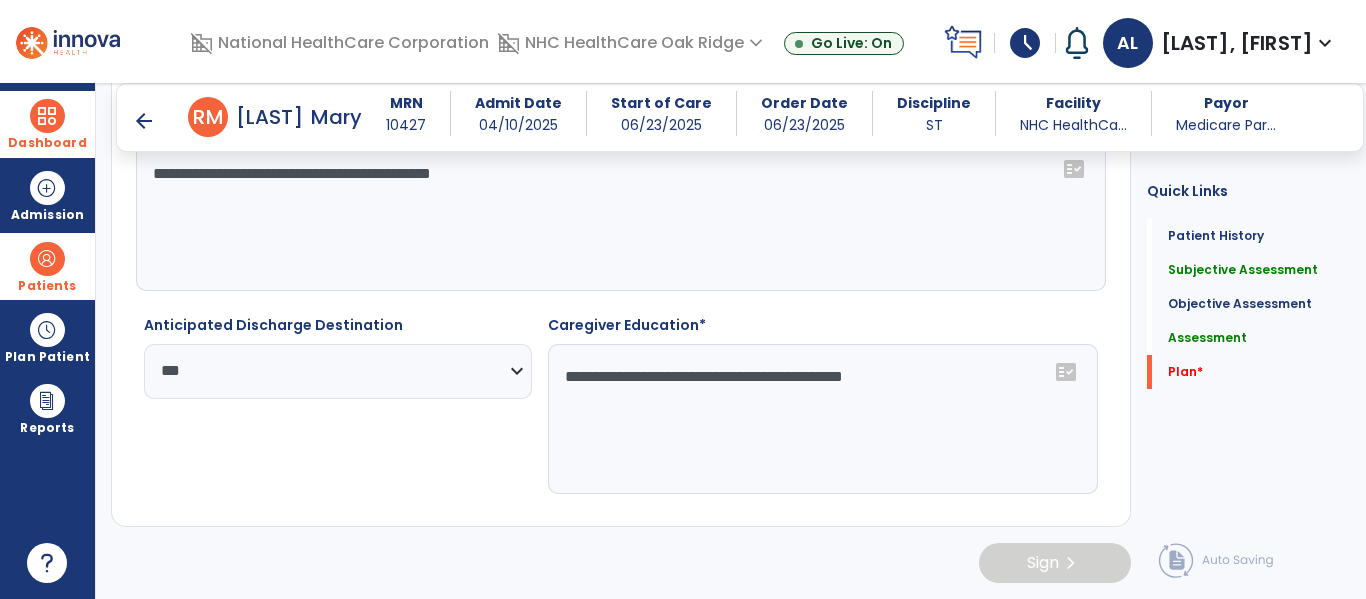 click on "**********" 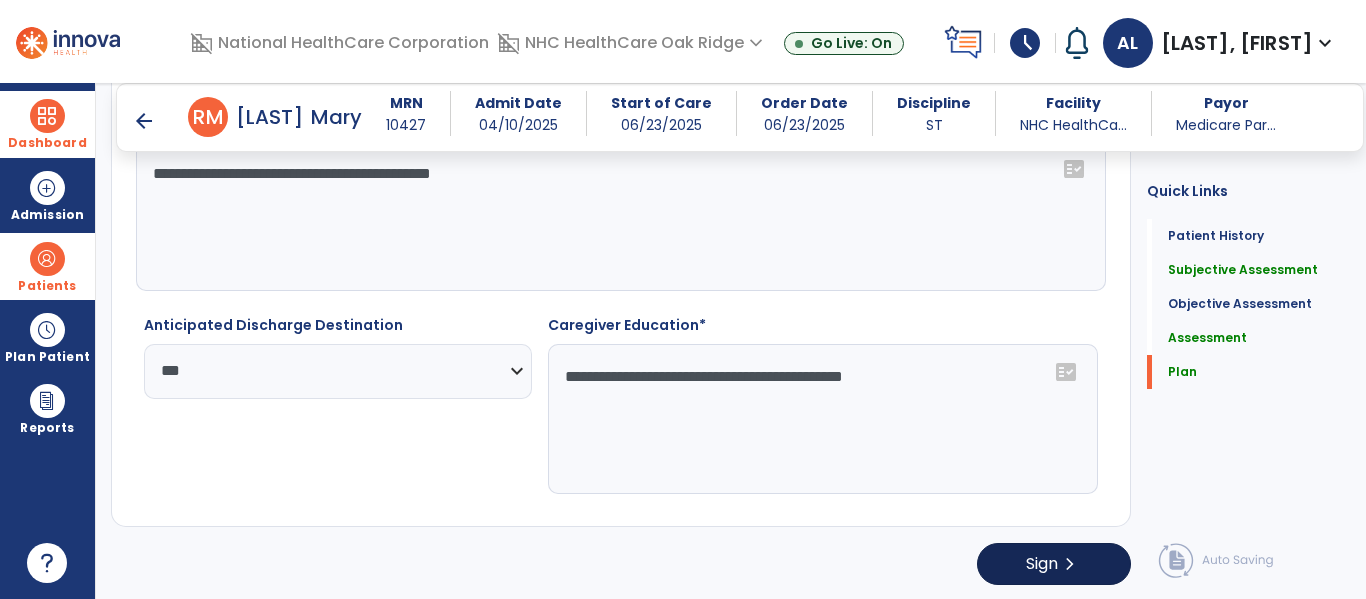 type on "**********" 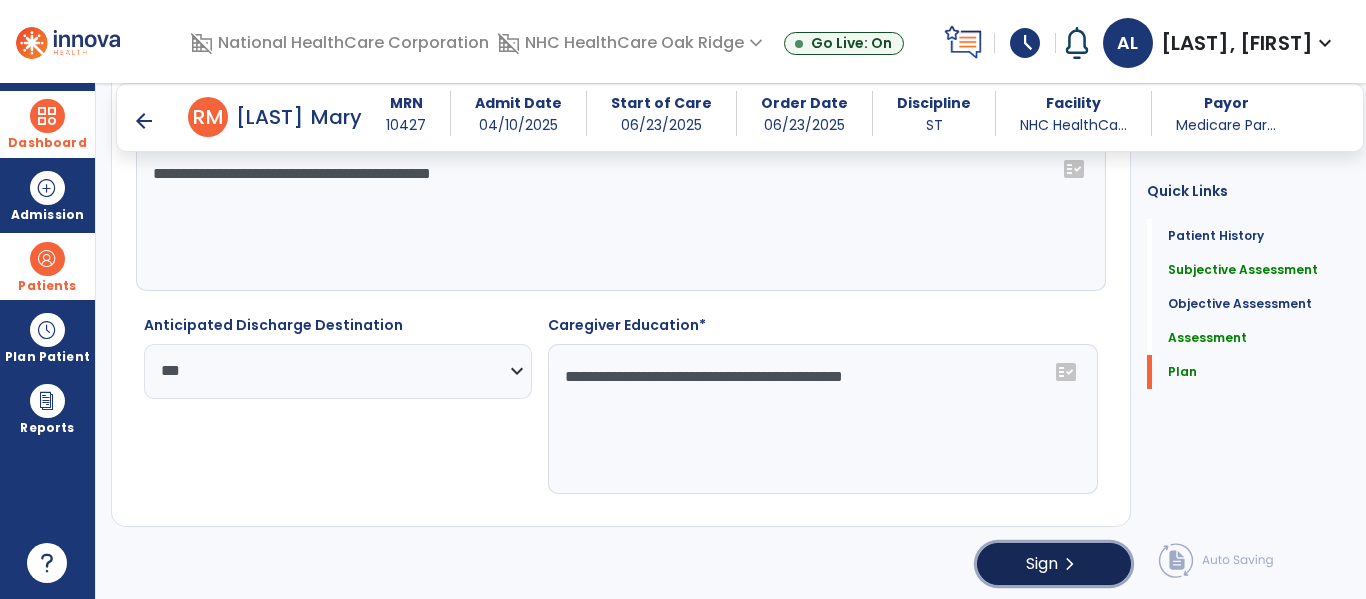 click on "Sign" 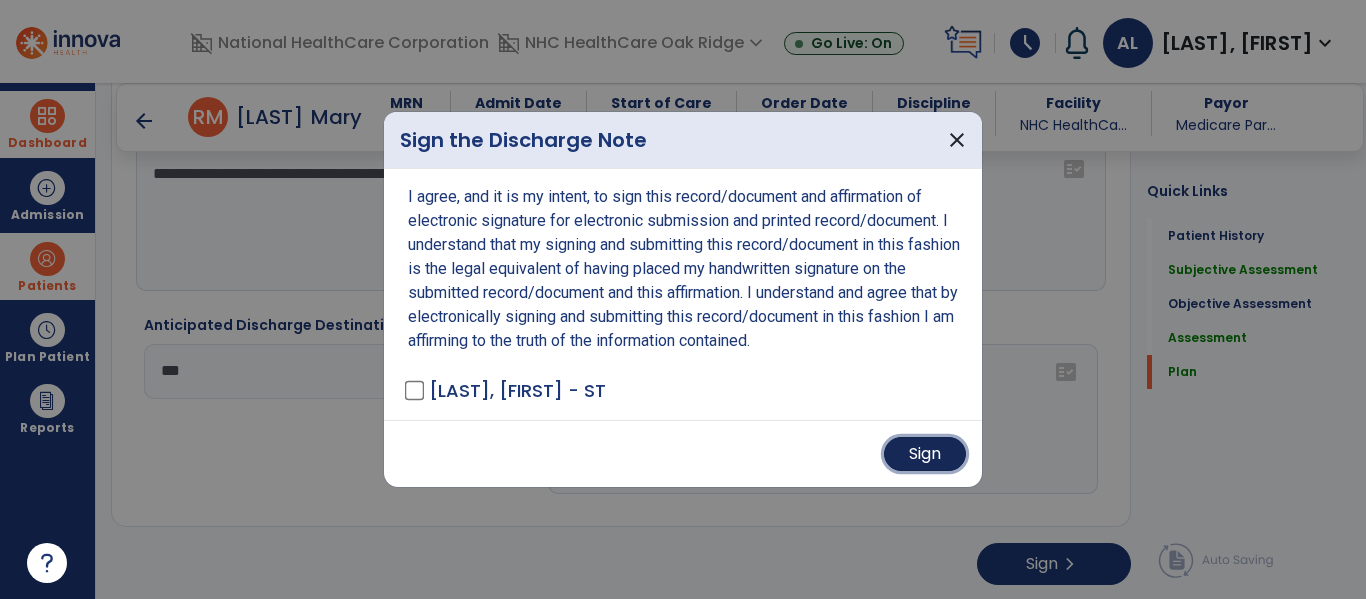 click on "Sign" at bounding box center [925, 454] 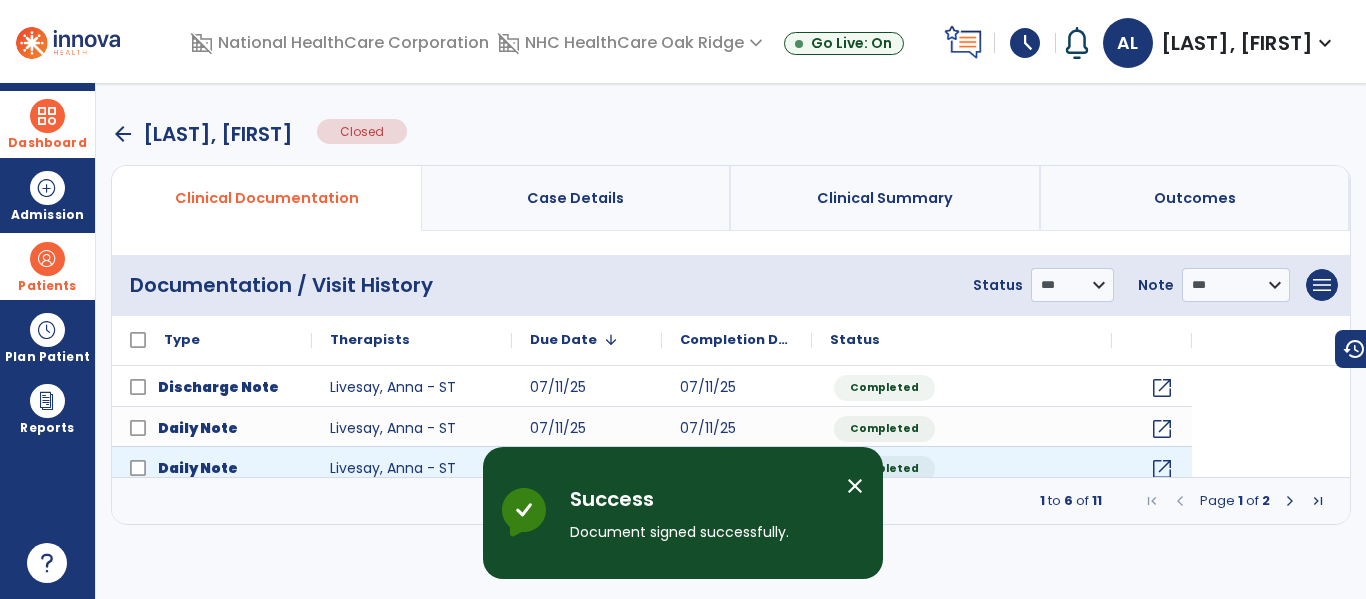scroll, scrollTop: 0, scrollLeft: 0, axis: both 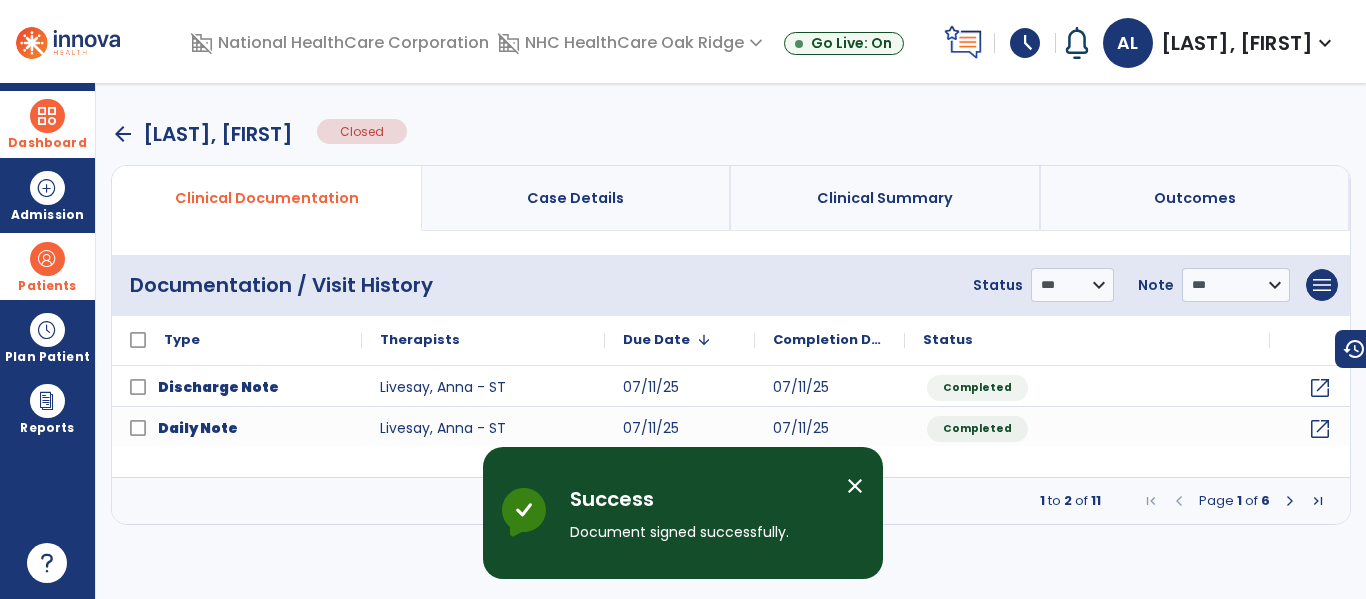 click on "close" at bounding box center (855, 486) 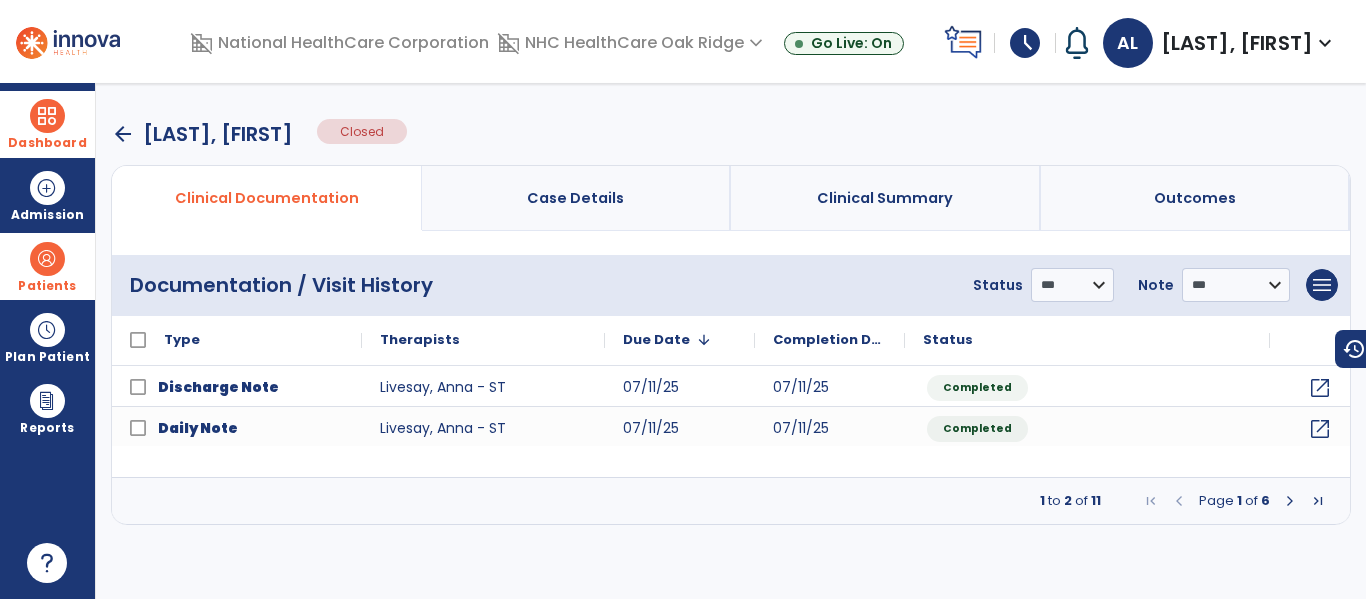 click at bounding box center (47, 116) 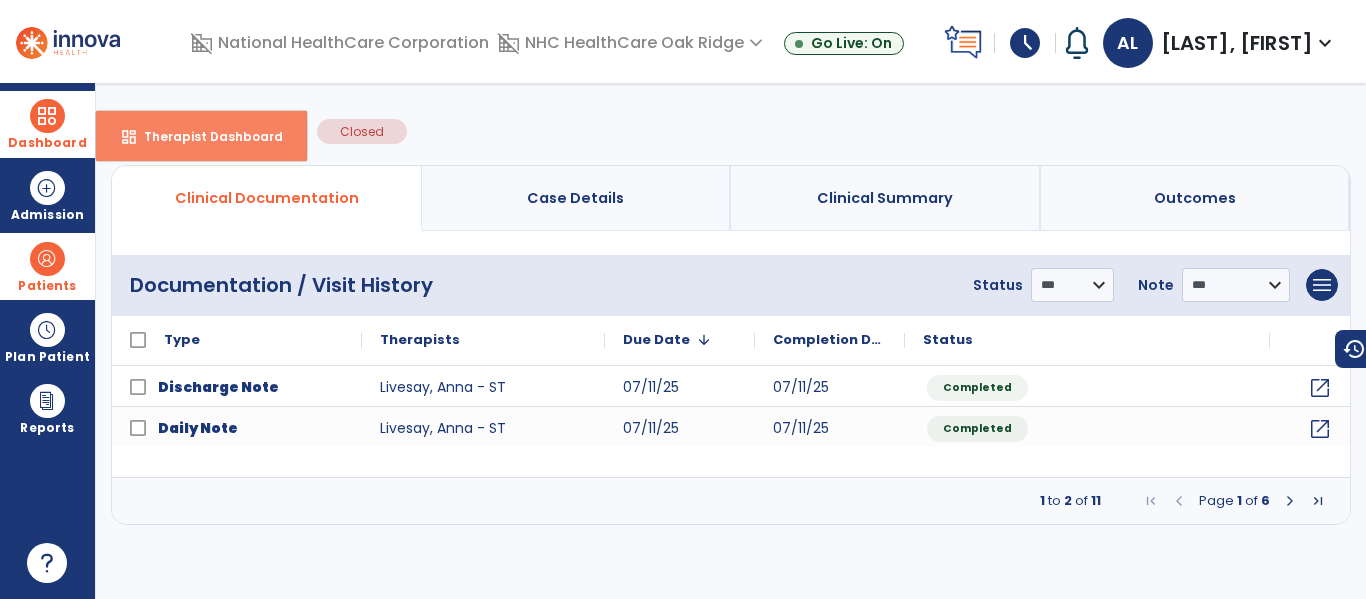 click on "Therapist Dashboard" at bounding box center [205, 136] 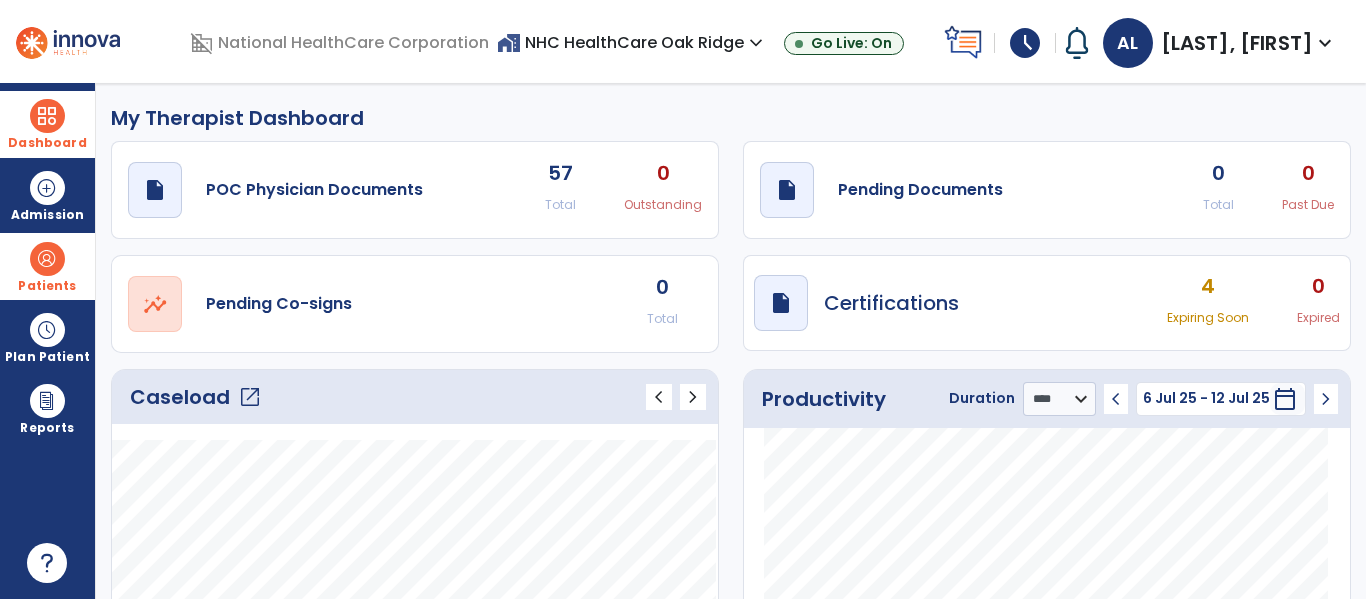 click on "schedule" at bounding box center [1025, 43] 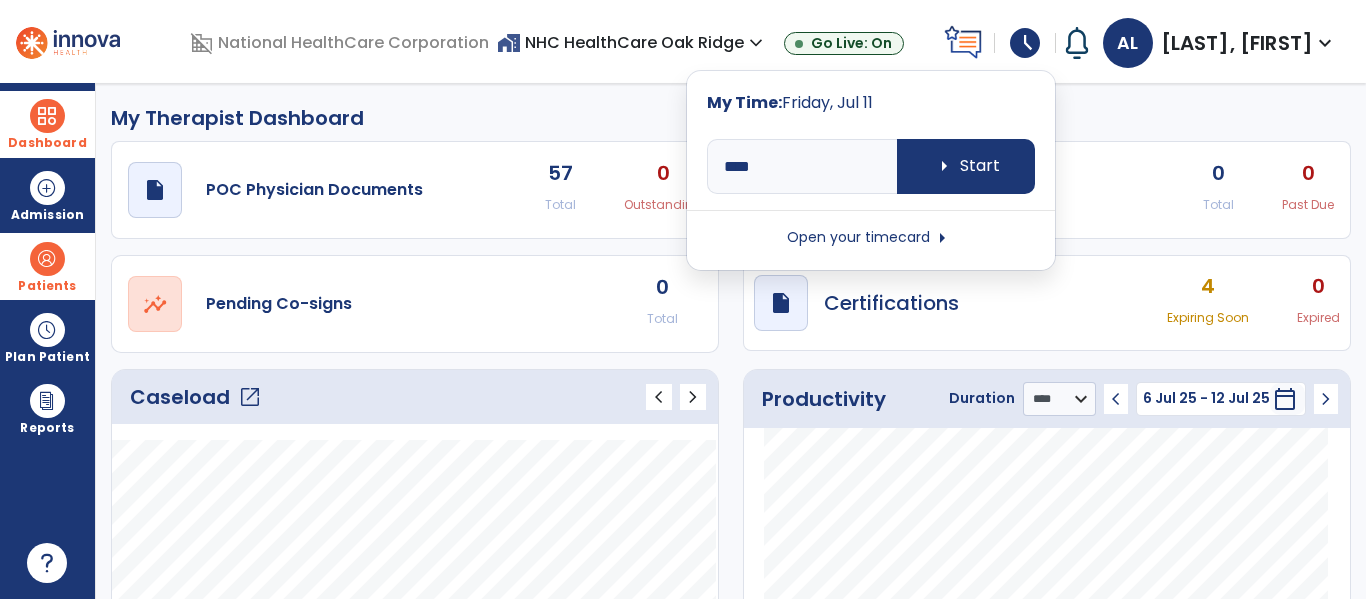 click on "Open your timecard  arrow_right" at bounding box center [871, 238] 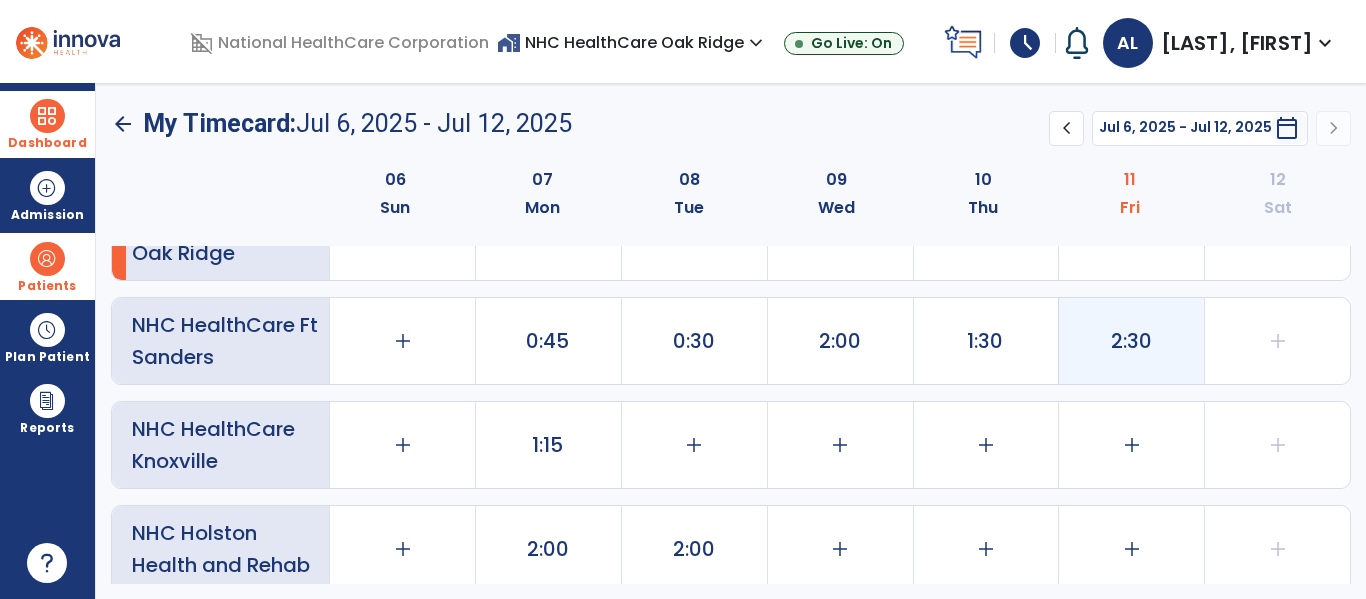 scroll, scrollTop: 0, scrollLeft: 0, axis: both 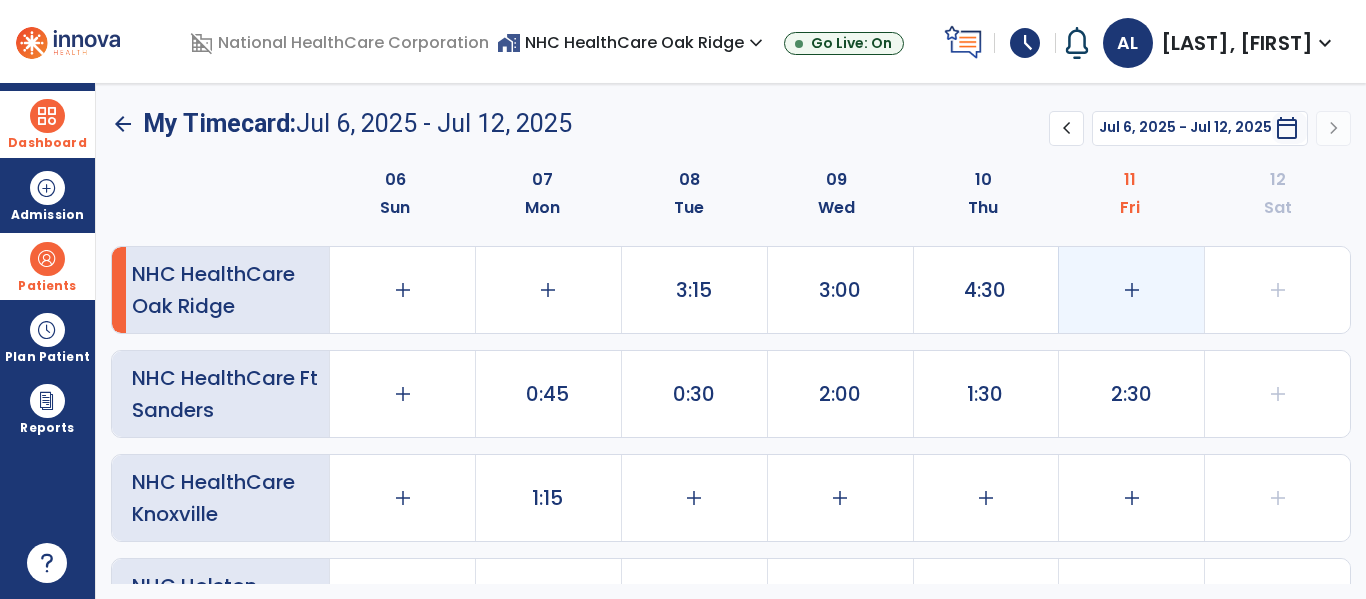 click on "add" 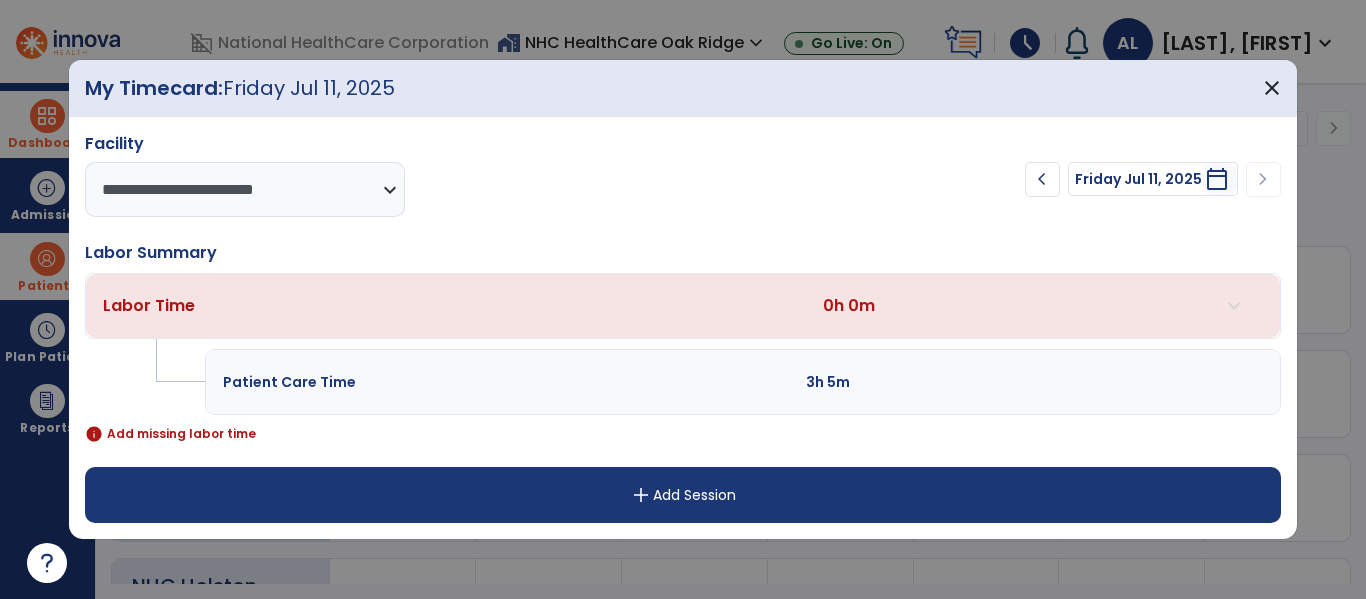 click on "add  Add Session" at bounding box center [682, 495] 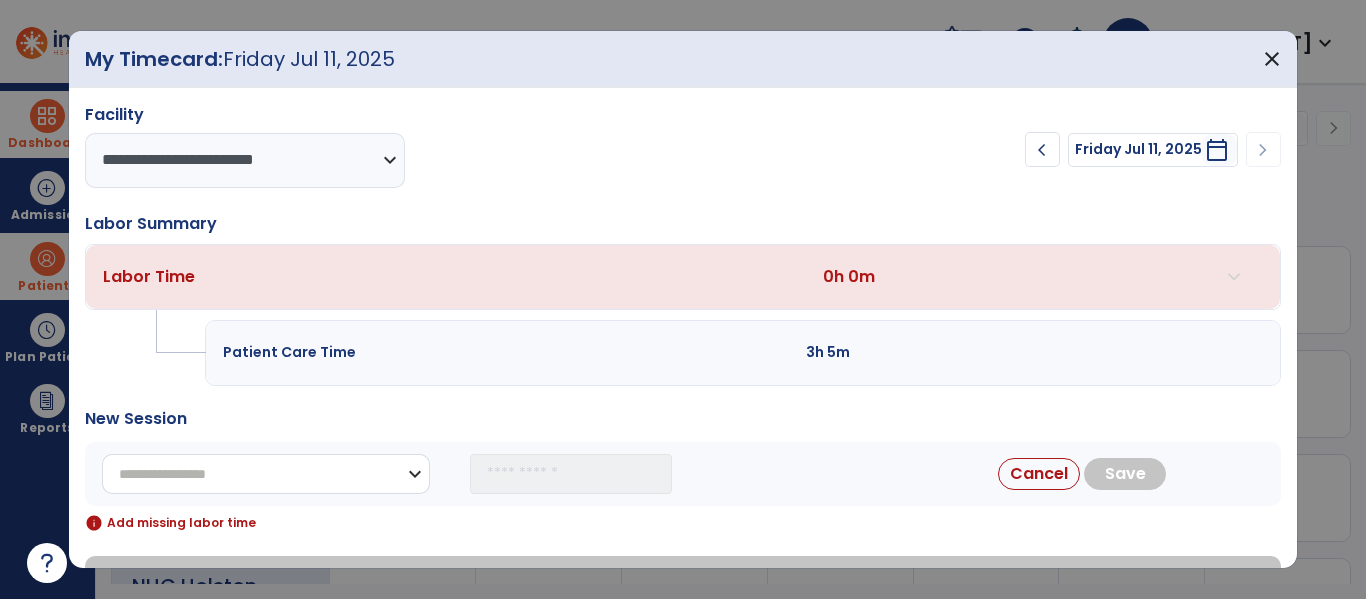 click on "**********" at bounding box center (266, 474) 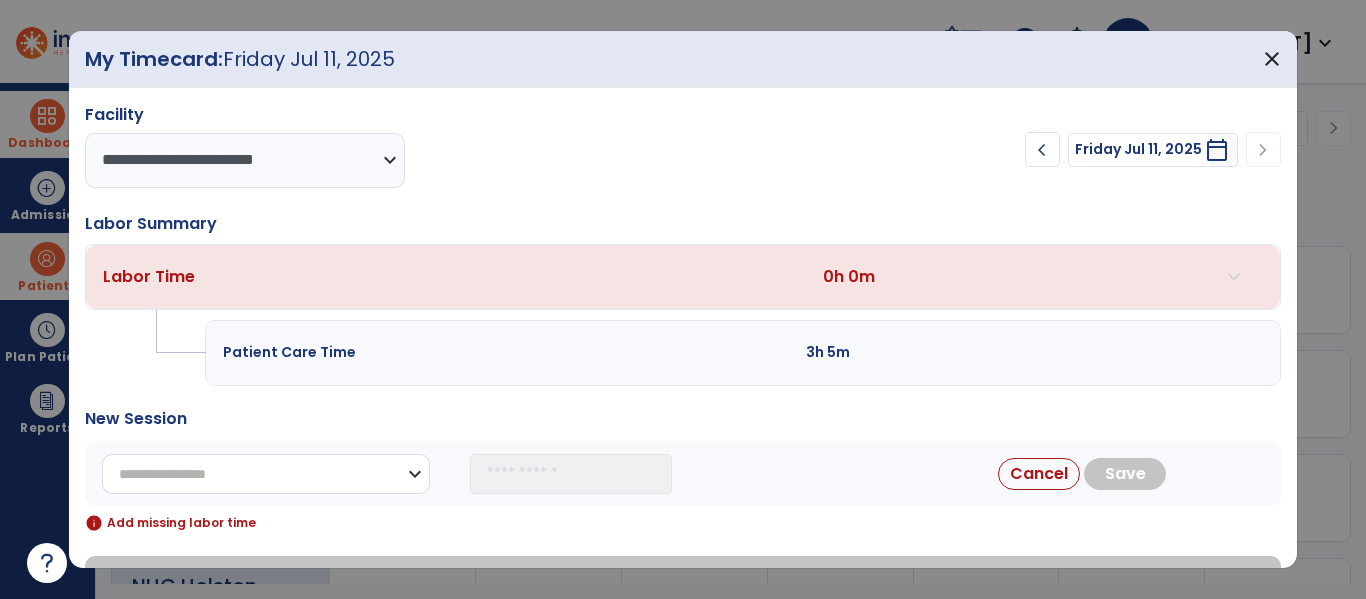 select on "**********" 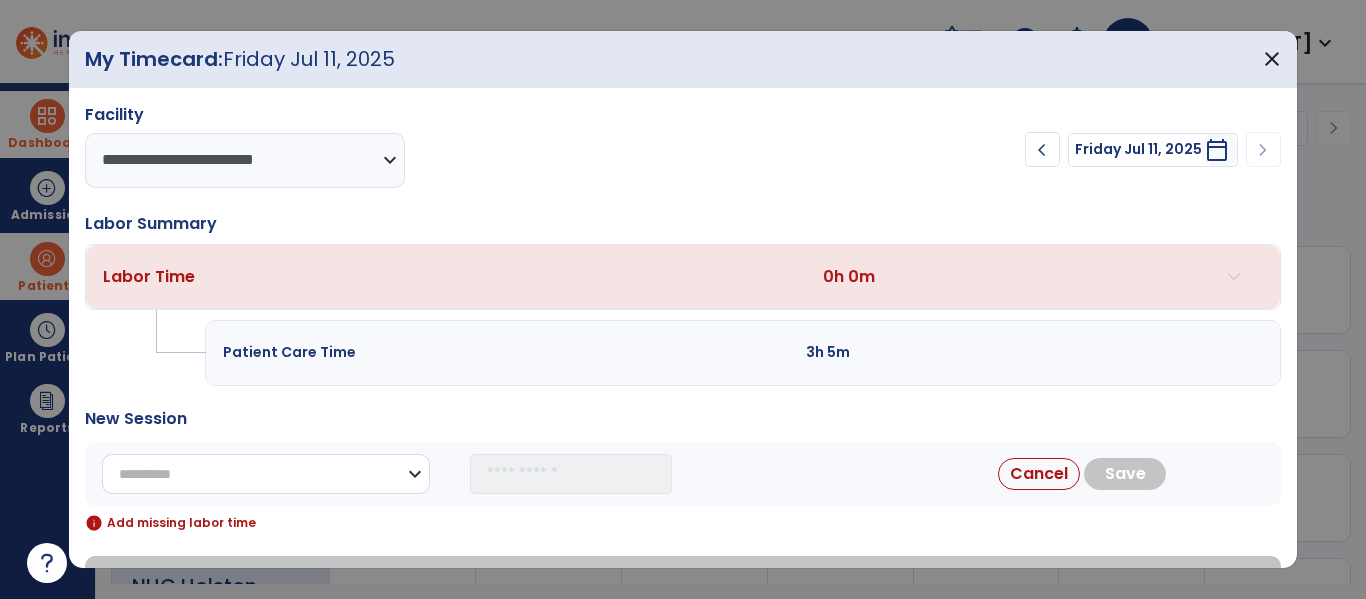 click on "**********" at bounding box center [266, 474] 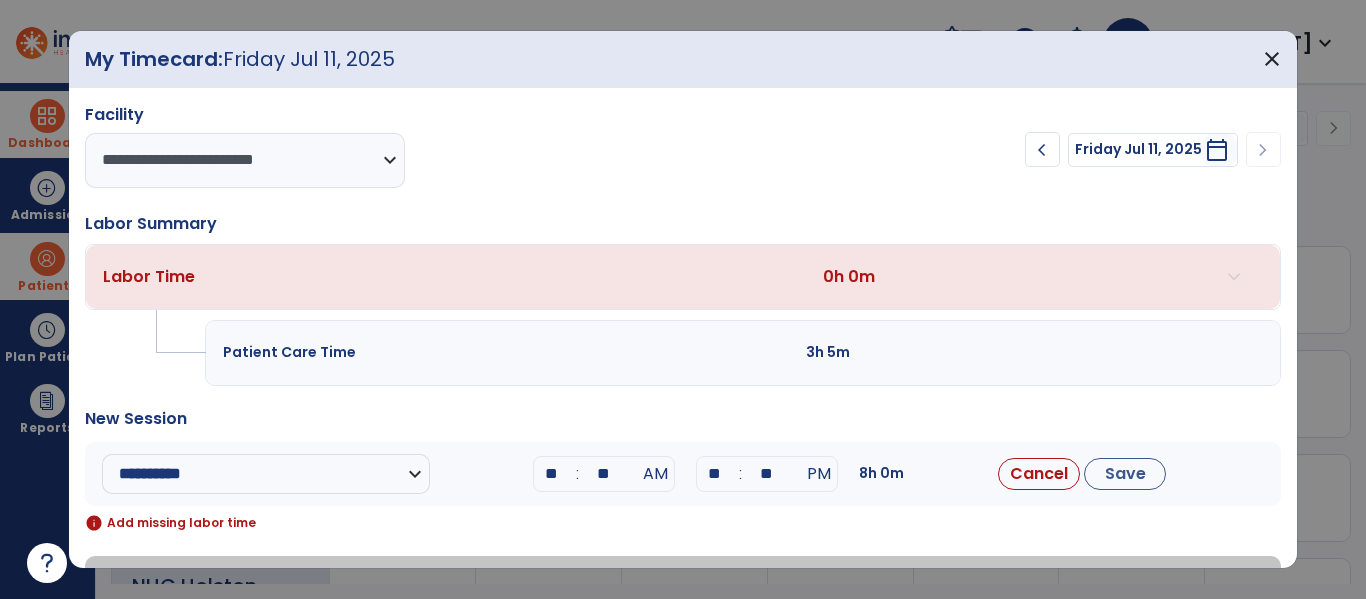 drag, startPoint x: 559, startPoint y: 473, endPoint x: 519, endPoint y: 486, distance: 42.059483 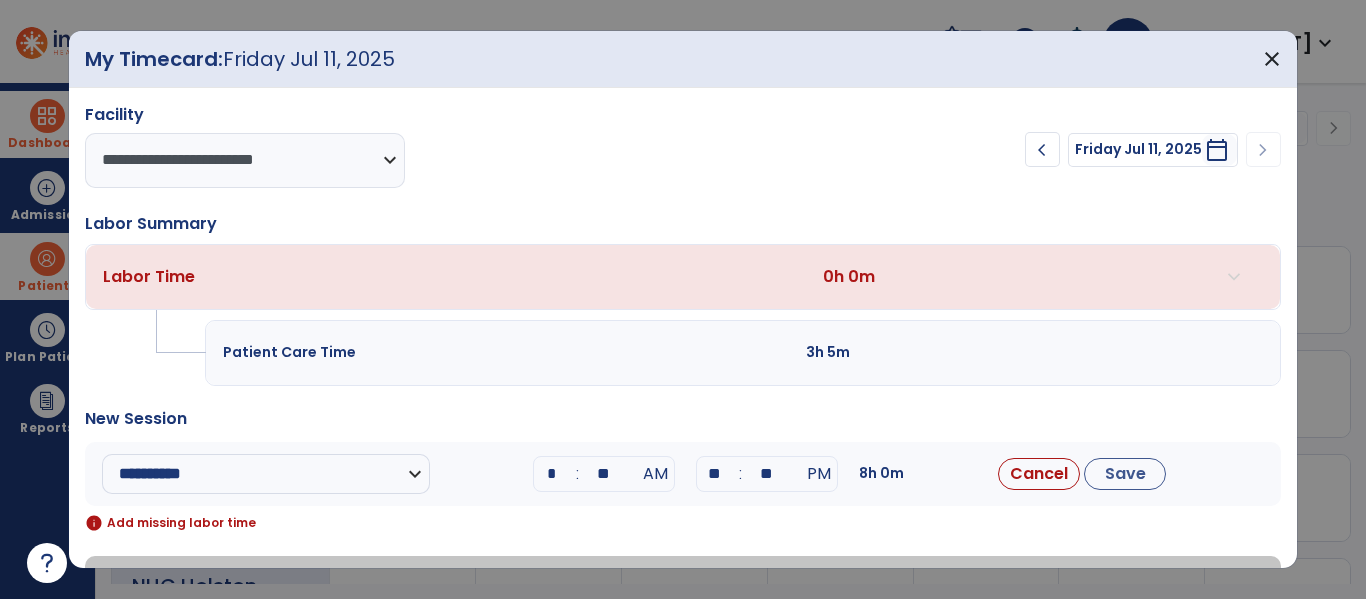 type on "**" 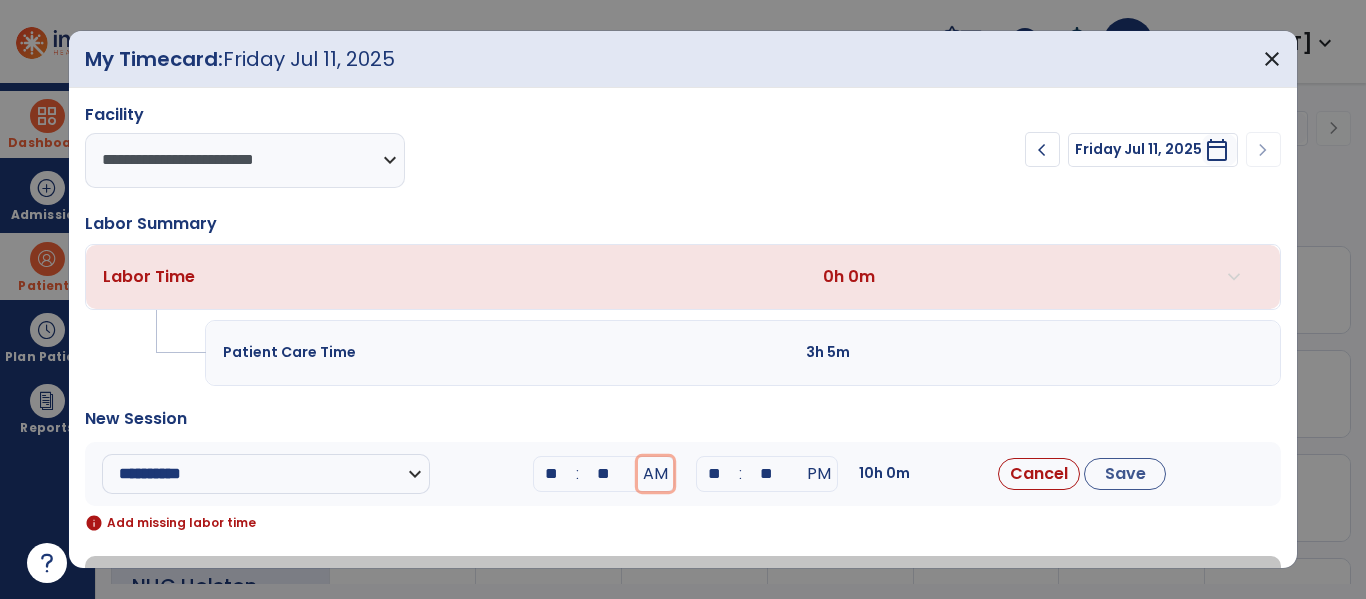 type 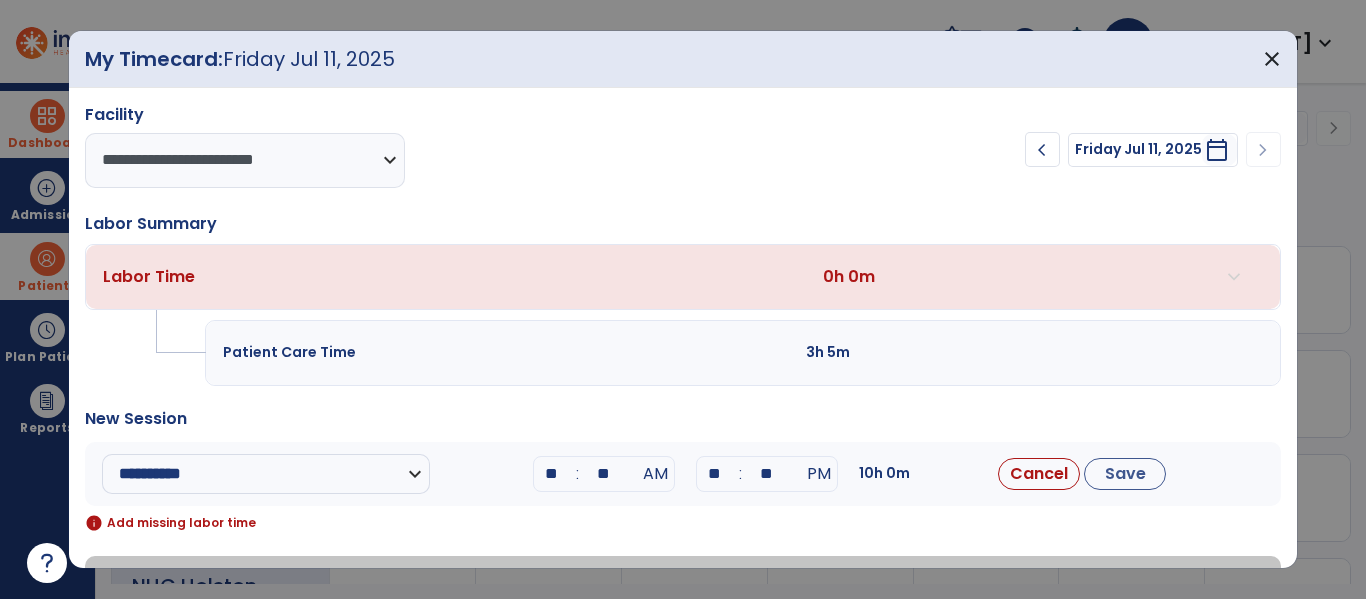 type on "**" 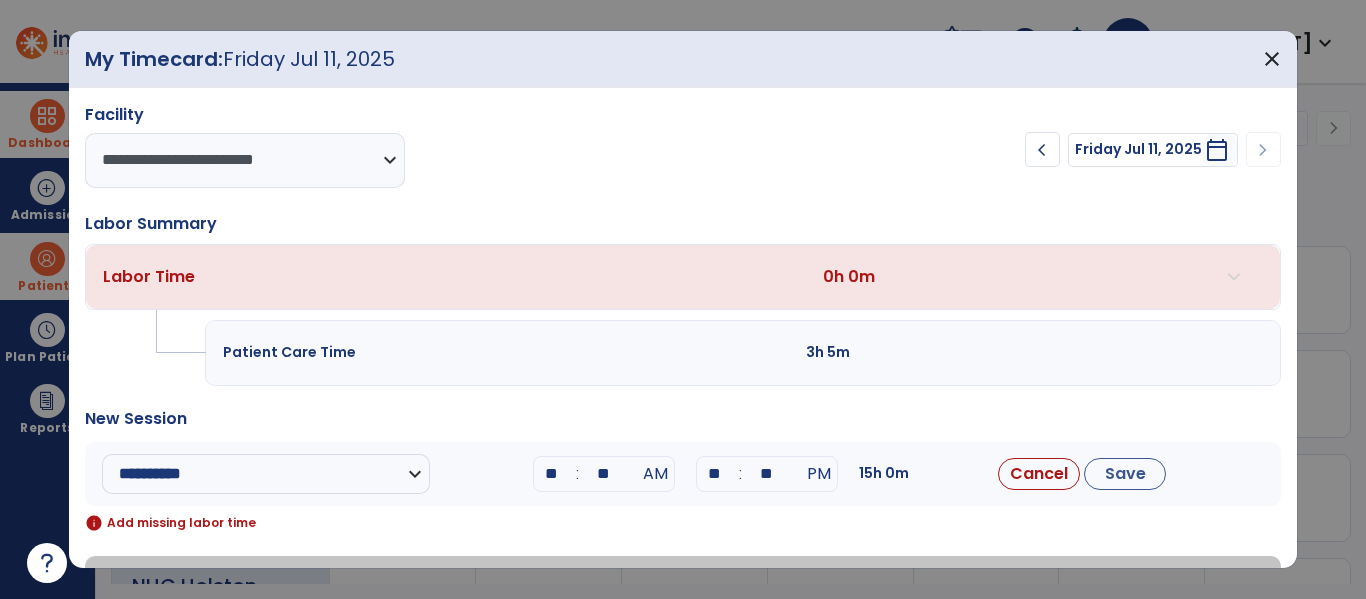 type on "**" 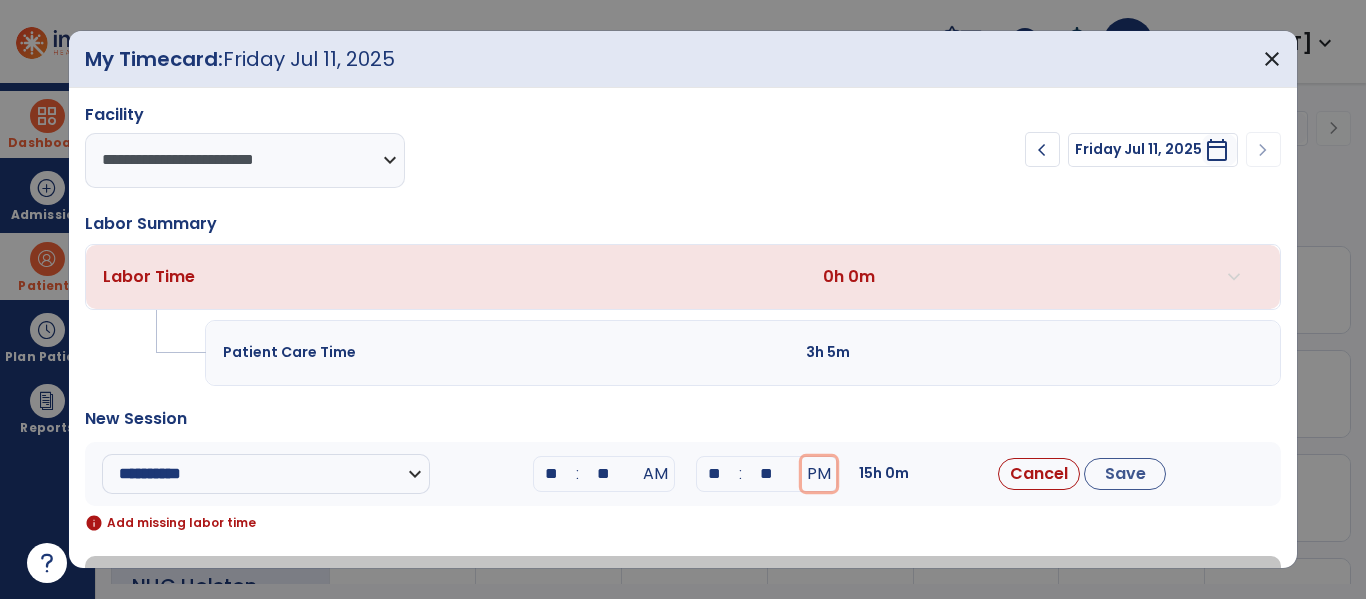 type 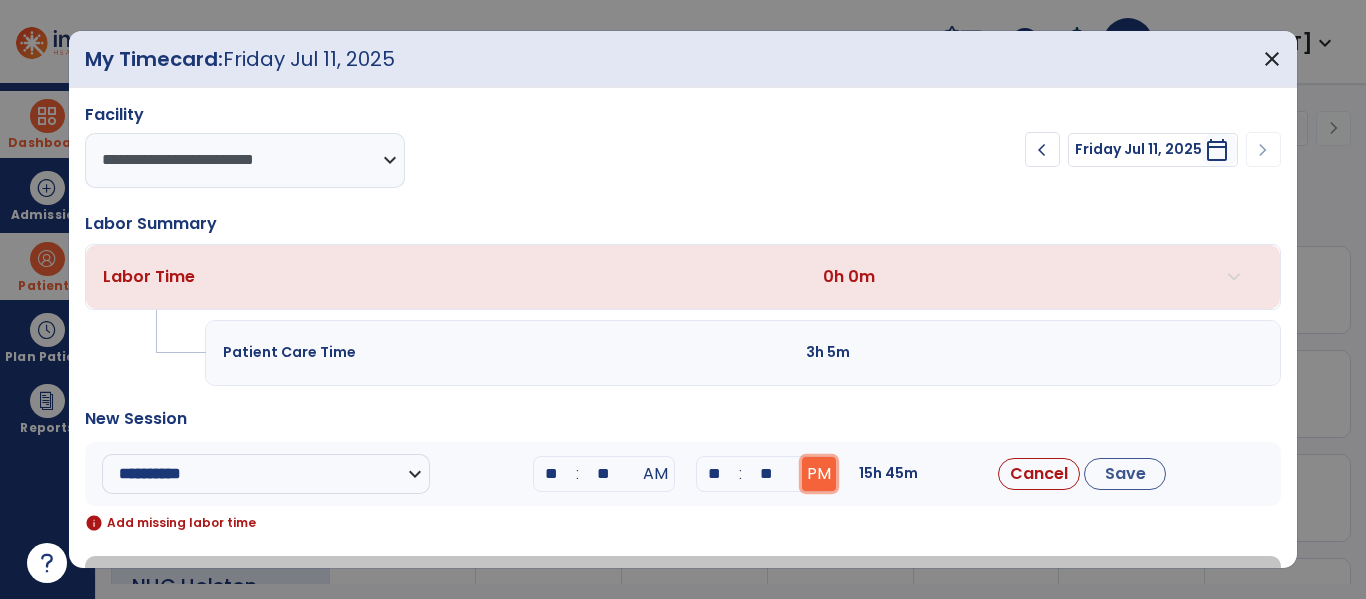 click on "PM" at bounding box center [819, 474] 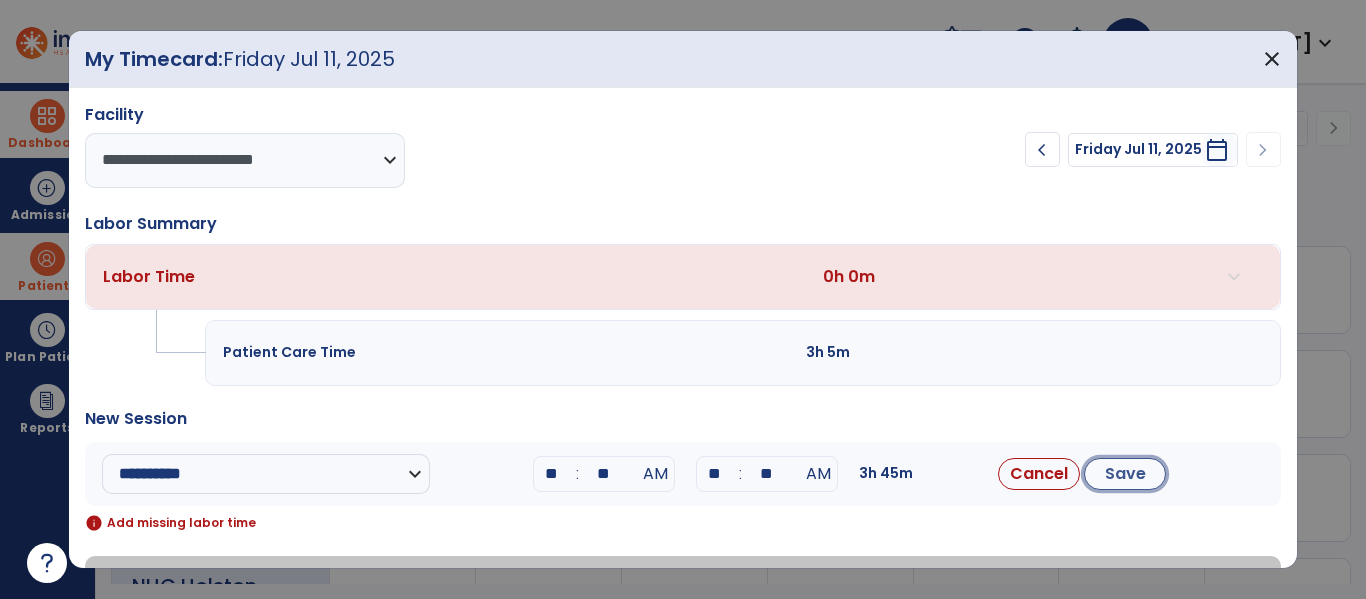 click on "Save" at bounding box center (1125, 474) 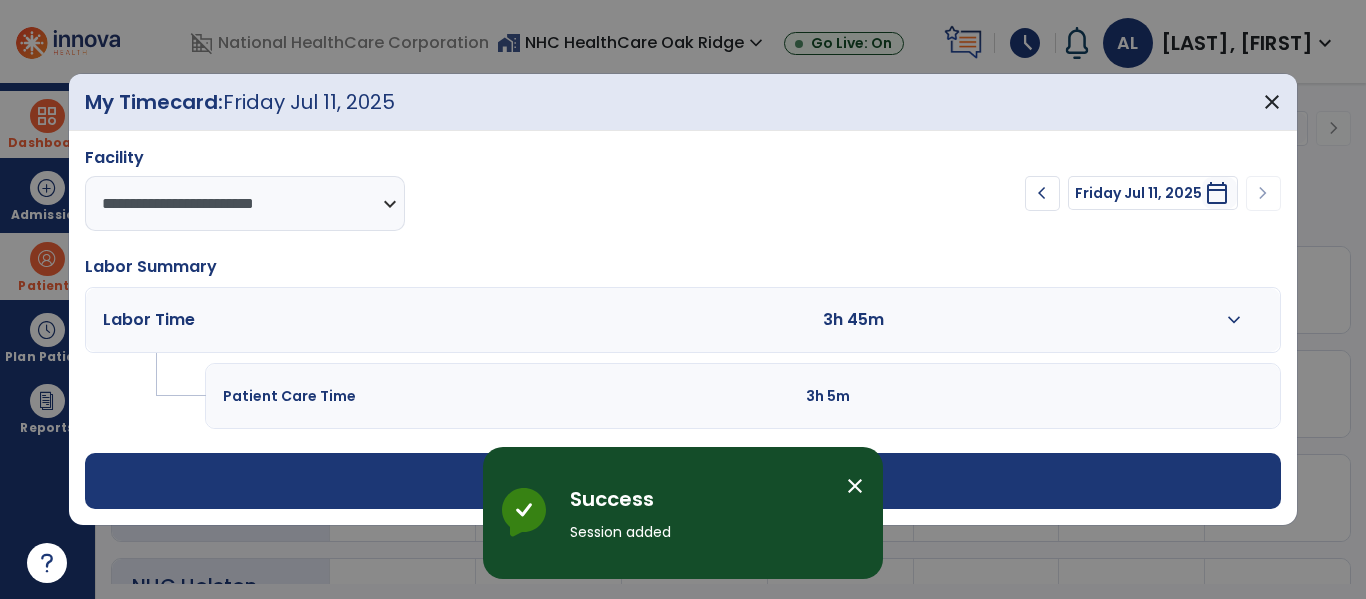 click on "close" at bounding box center (855, 486) 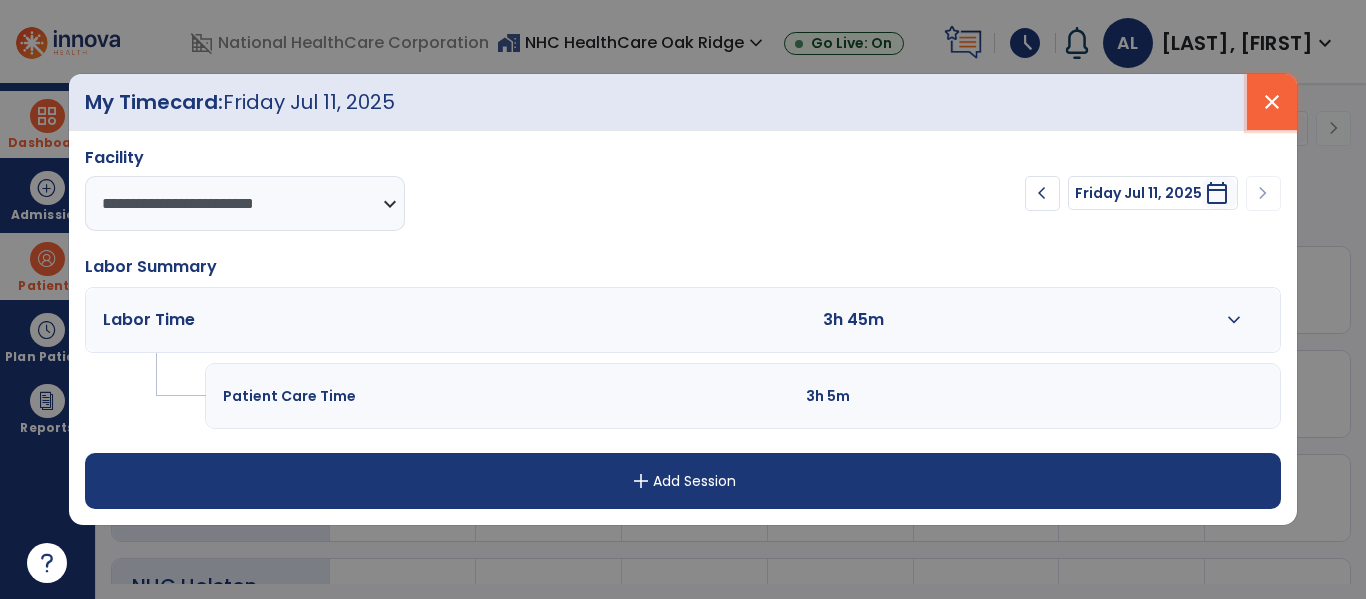 click on "close" at bounding box center (1272, 102) 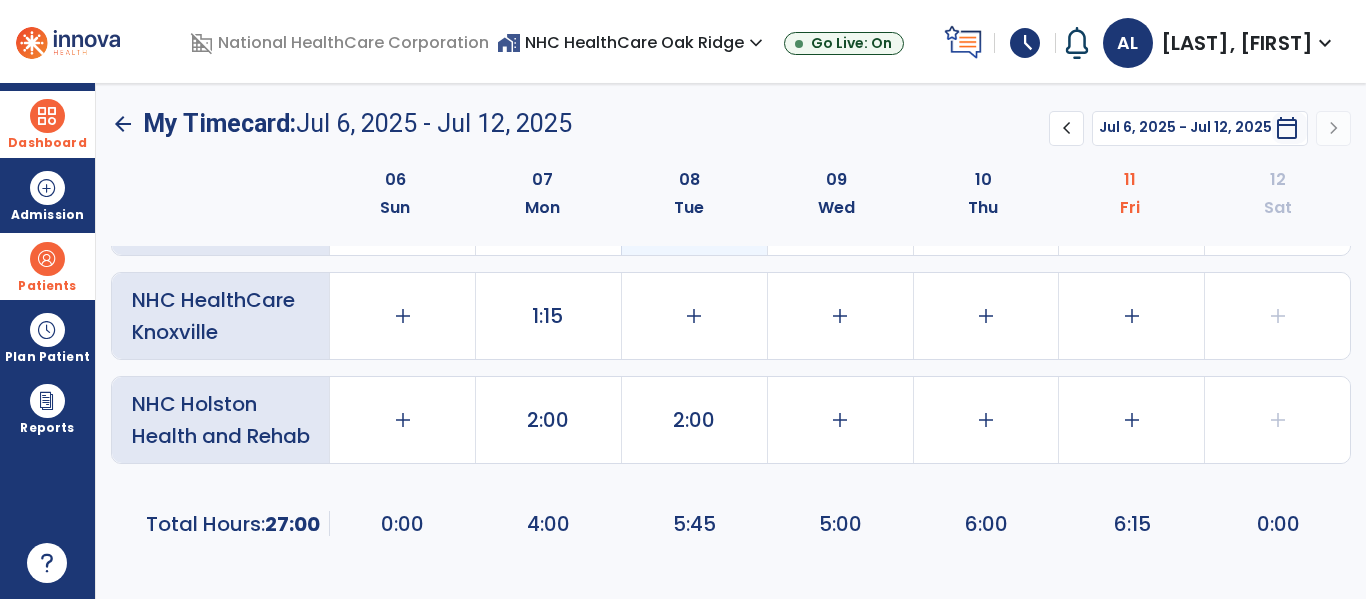 scroll, scrollTop: 0, scrollLeft: 0, axis: both 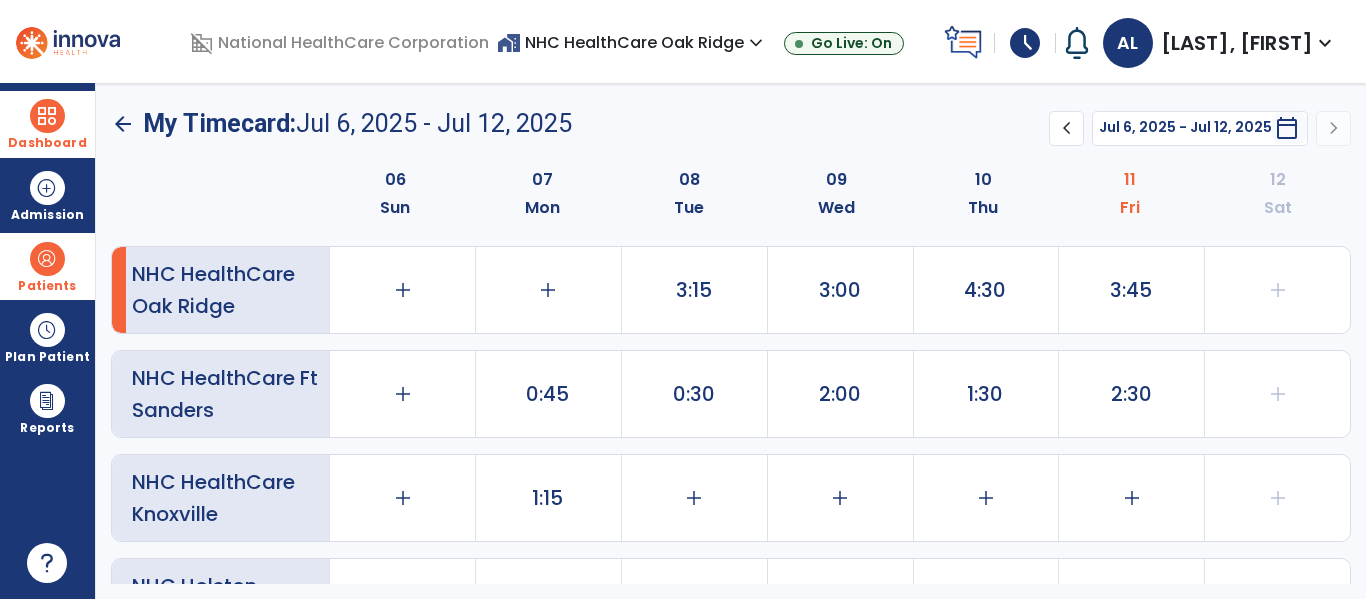 drag, startPoint x: 73, startPoint y: 137, endPoint x: 148, endPoint y: 140, distance: 75.059975 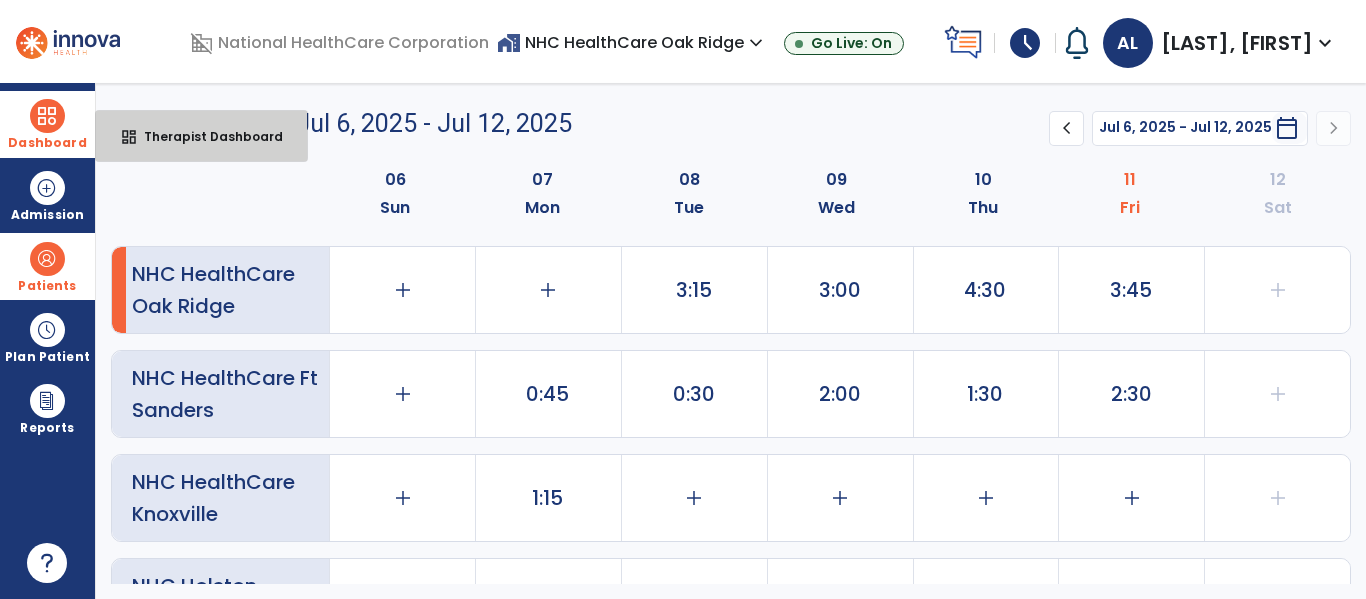 click on "Therapist Dashboard" at bounding box center [205, 136] 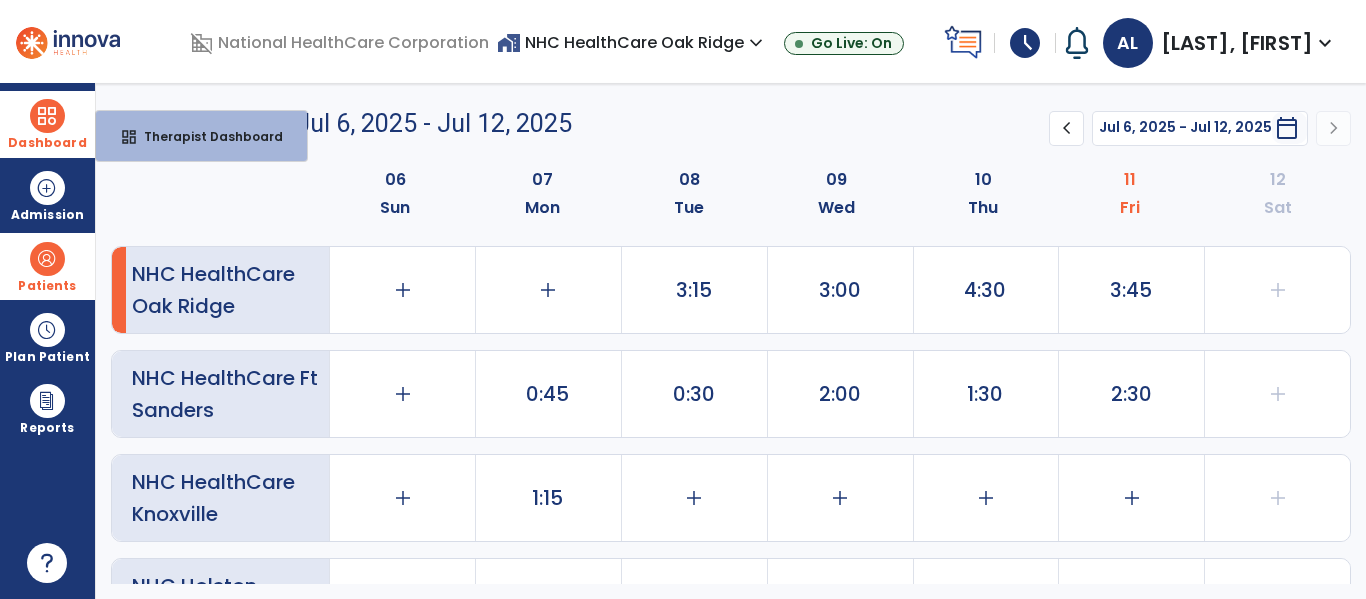 select on "****" 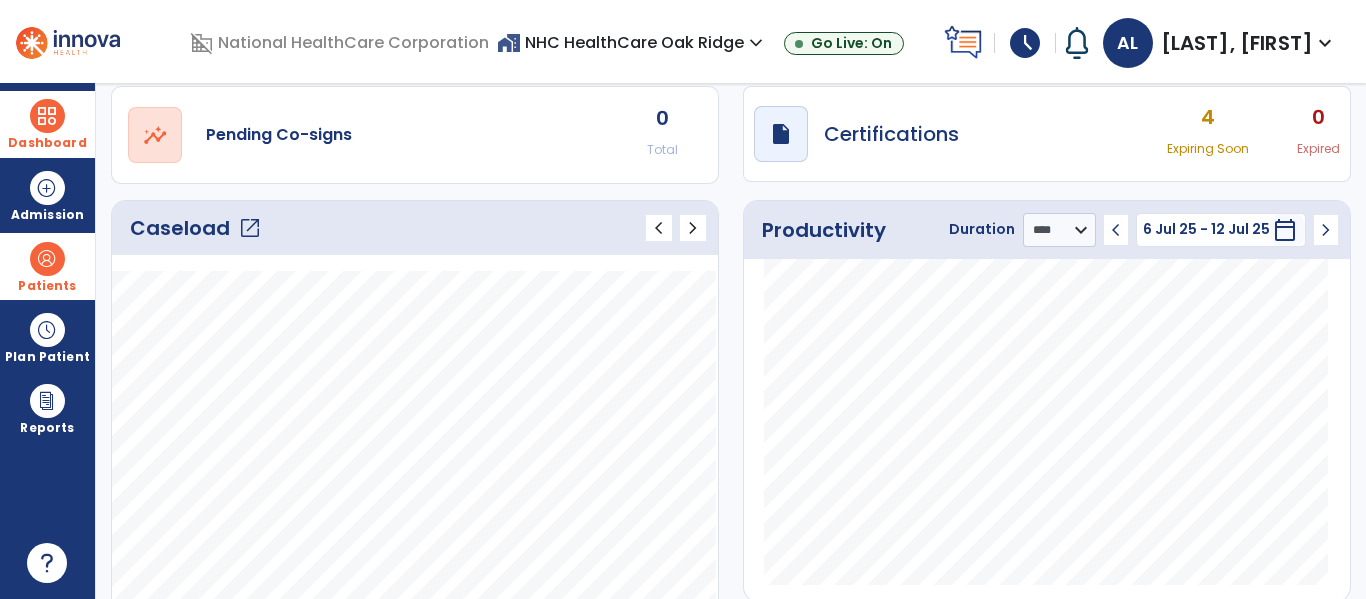 scroll, scrollTop: 0, scrollLeft: 0, axis: both 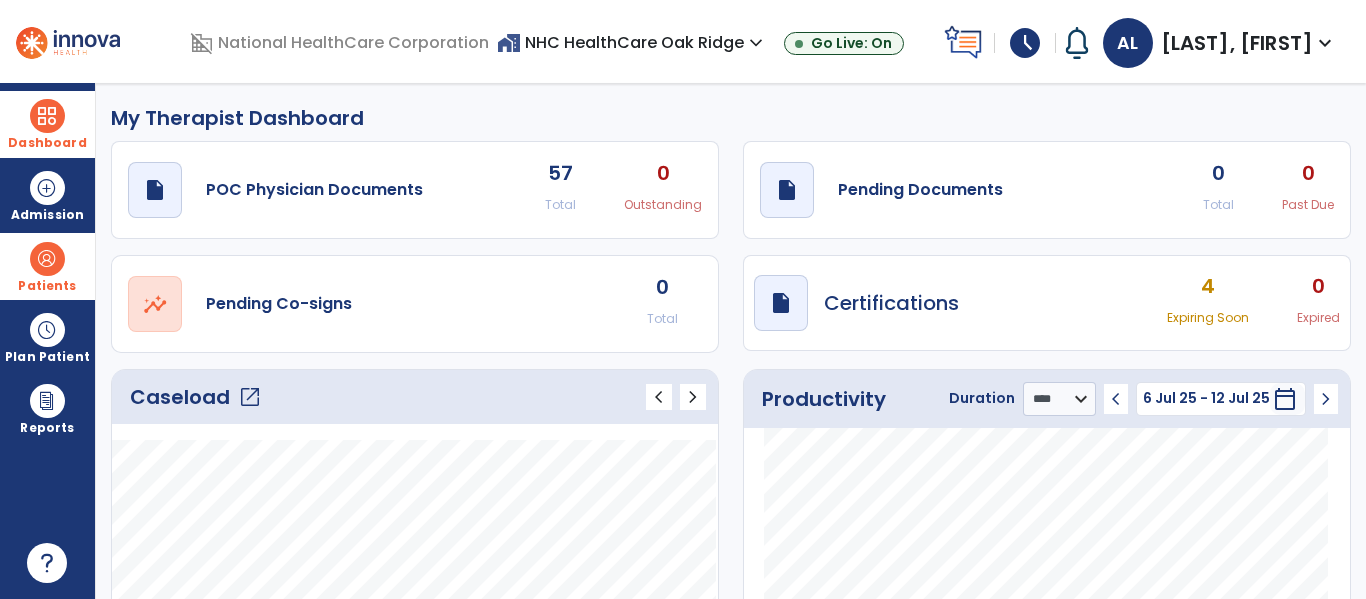 click on "[LAST], [FIRST]" at bounding box center [1237, 43] 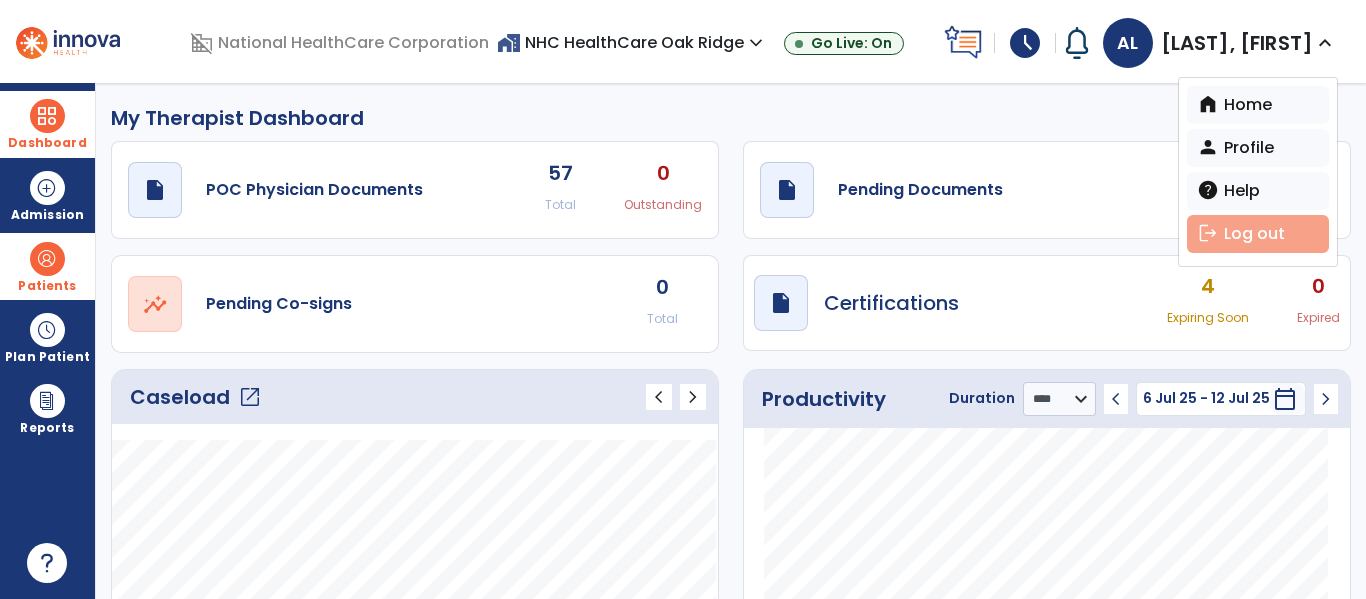 click on "logout   Log out" at bounding box center (1258, 234) 